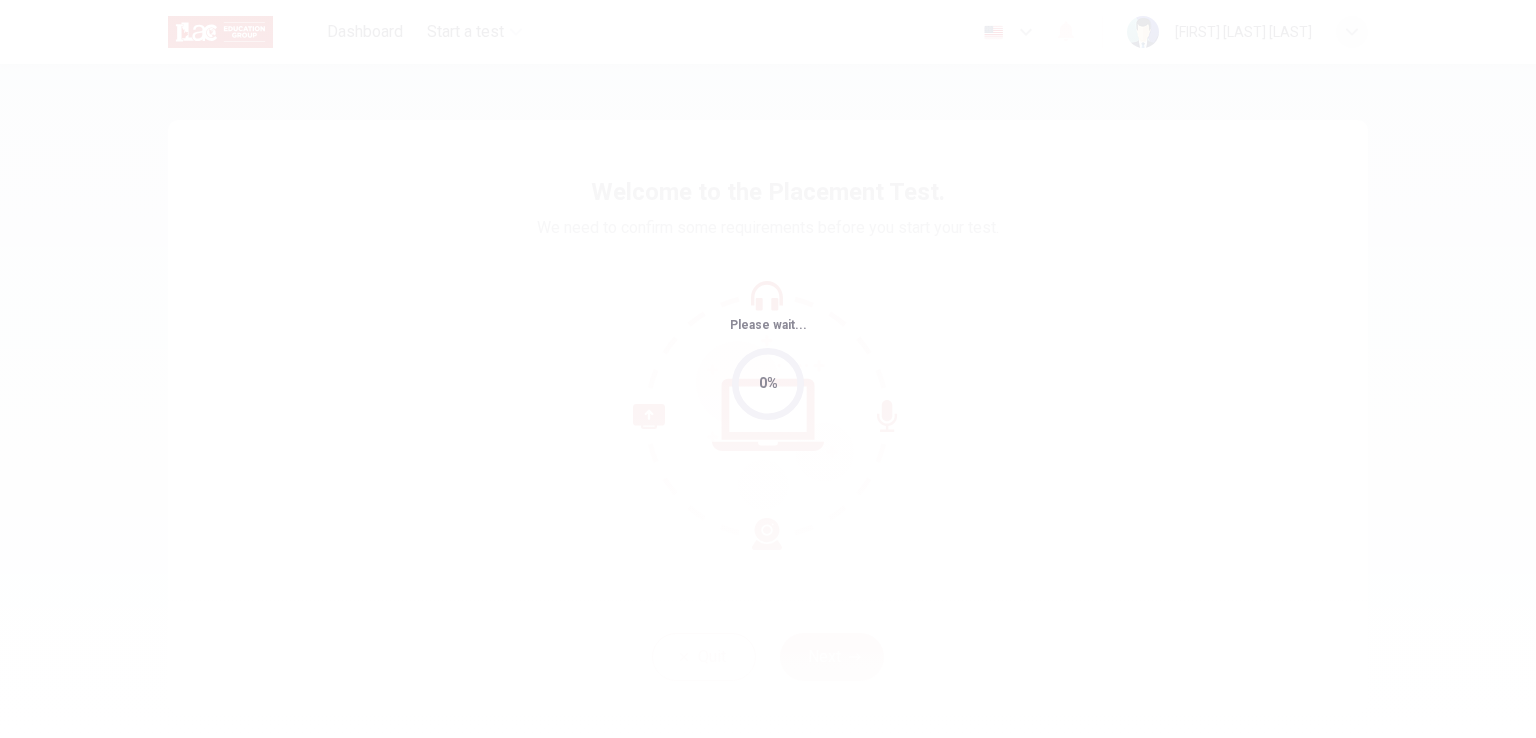 scroll, scrollTop: 0, scrollLeft: 0, axis: both 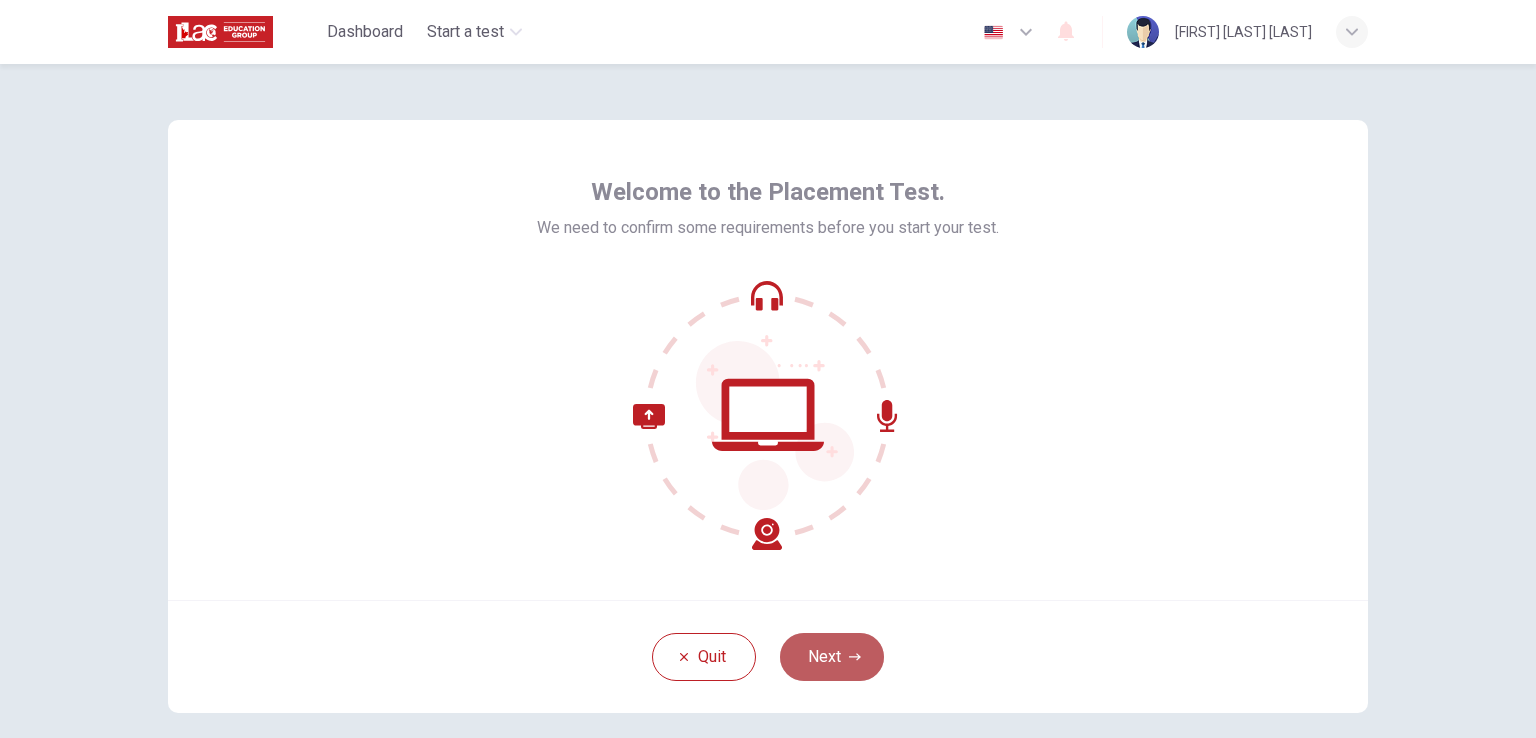 click on "Next" at bounding box center (832, 657) 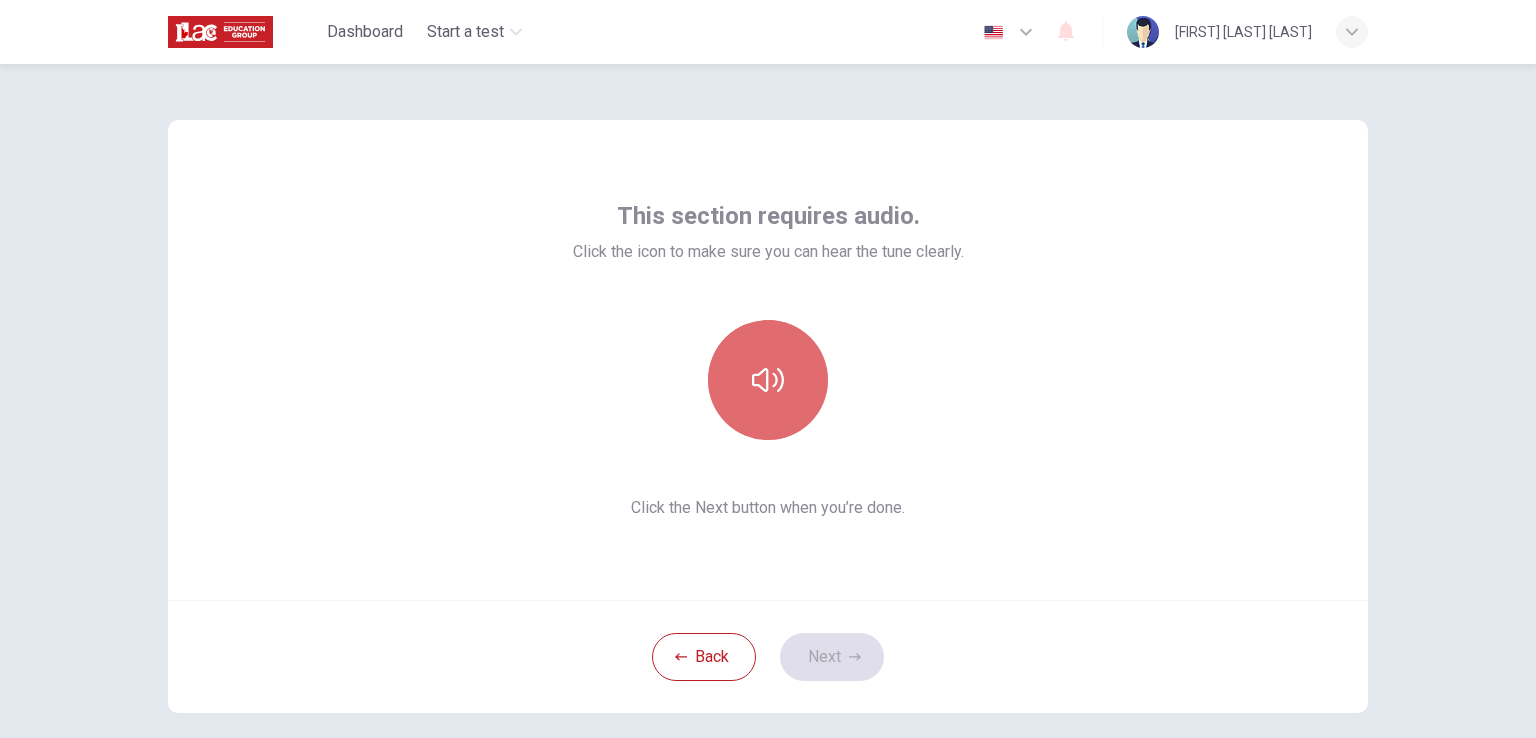 click at bounding box center (768, 380) 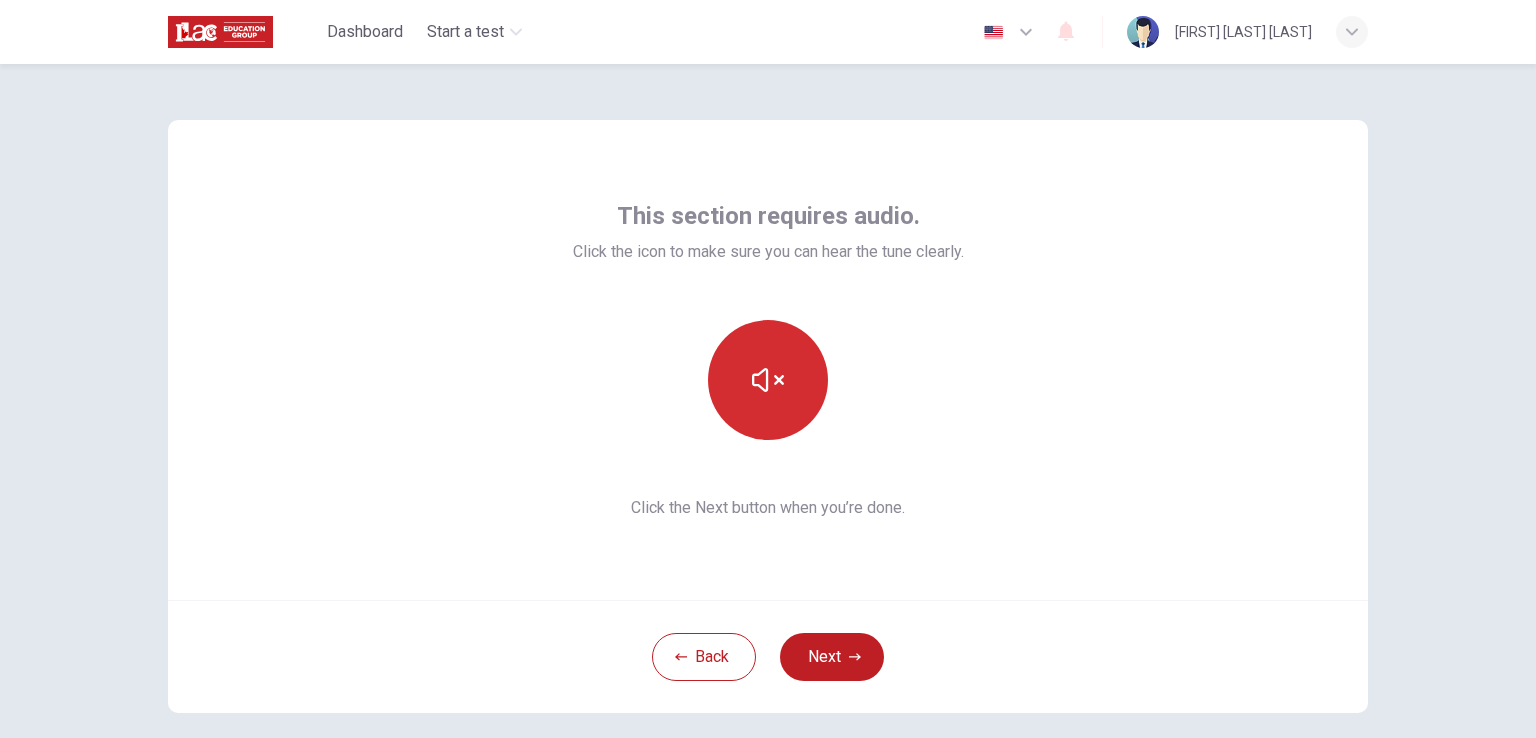 type 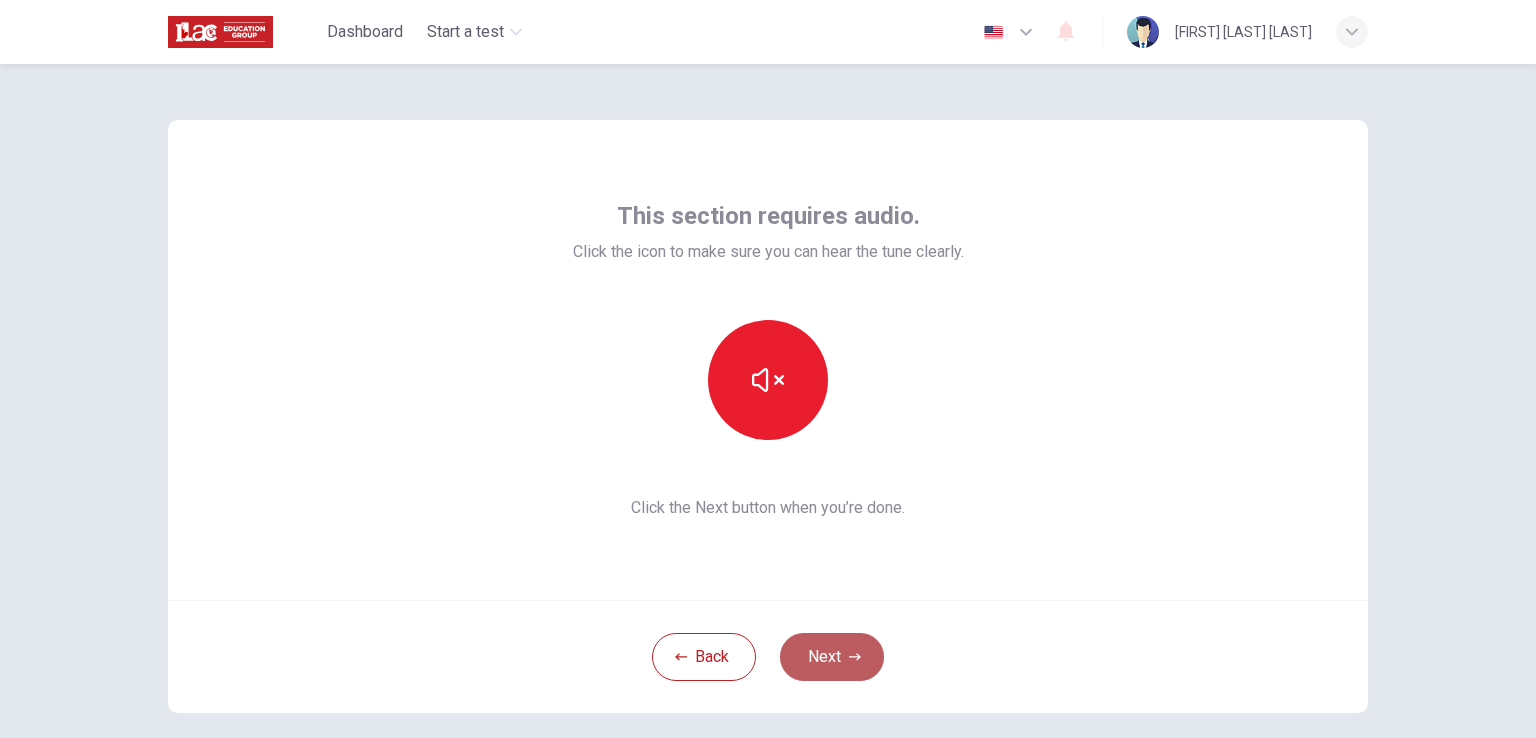 click on "Next" at bounding box center (832, 657) 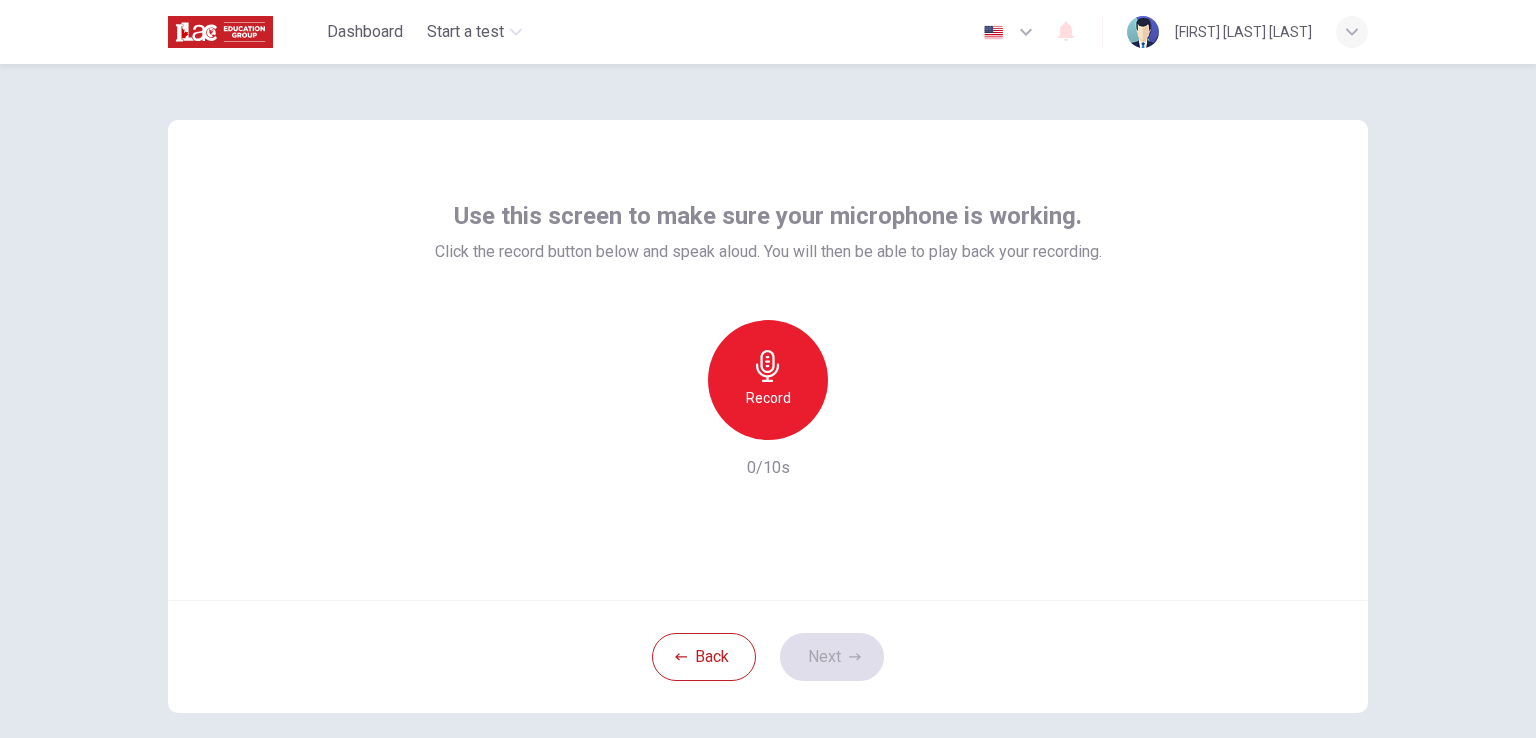 click 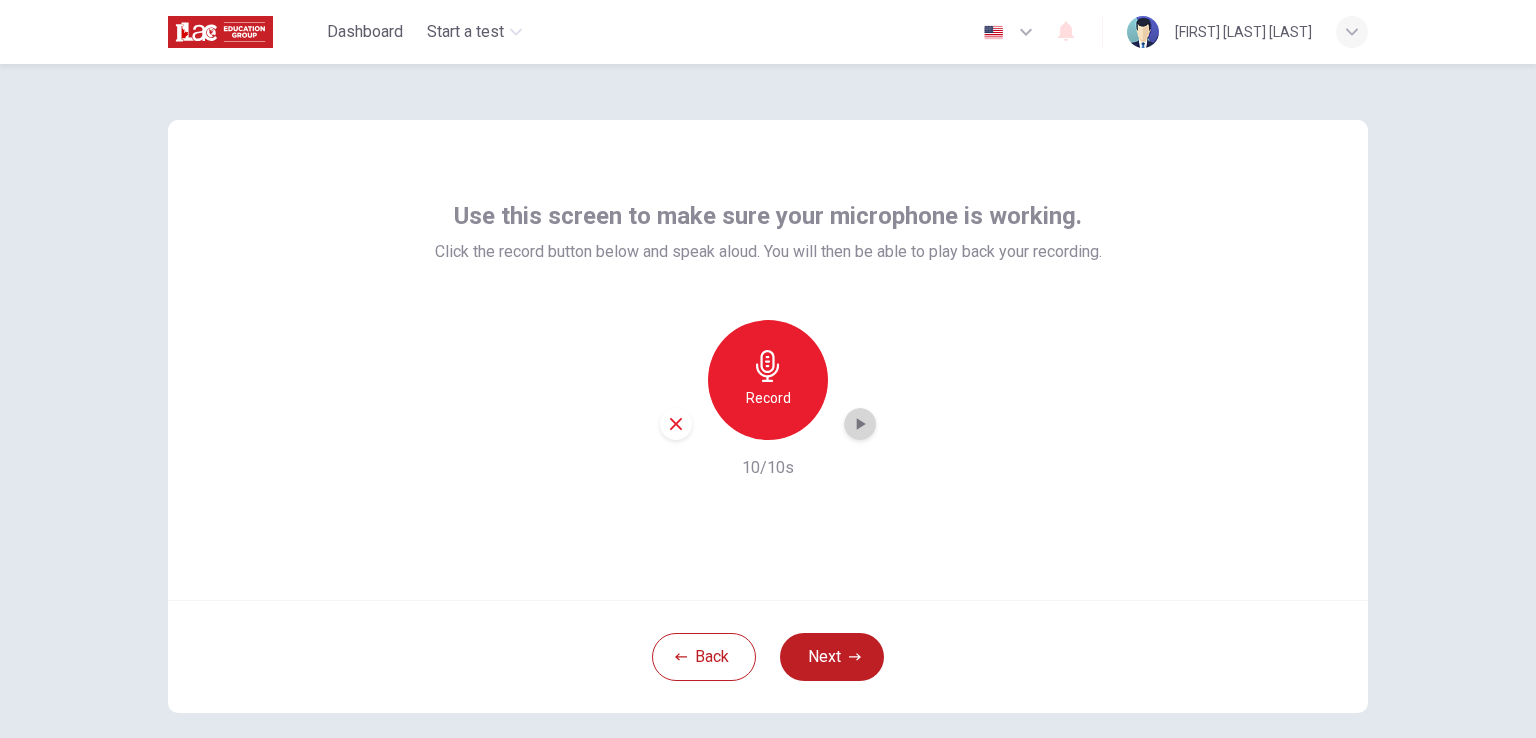 click 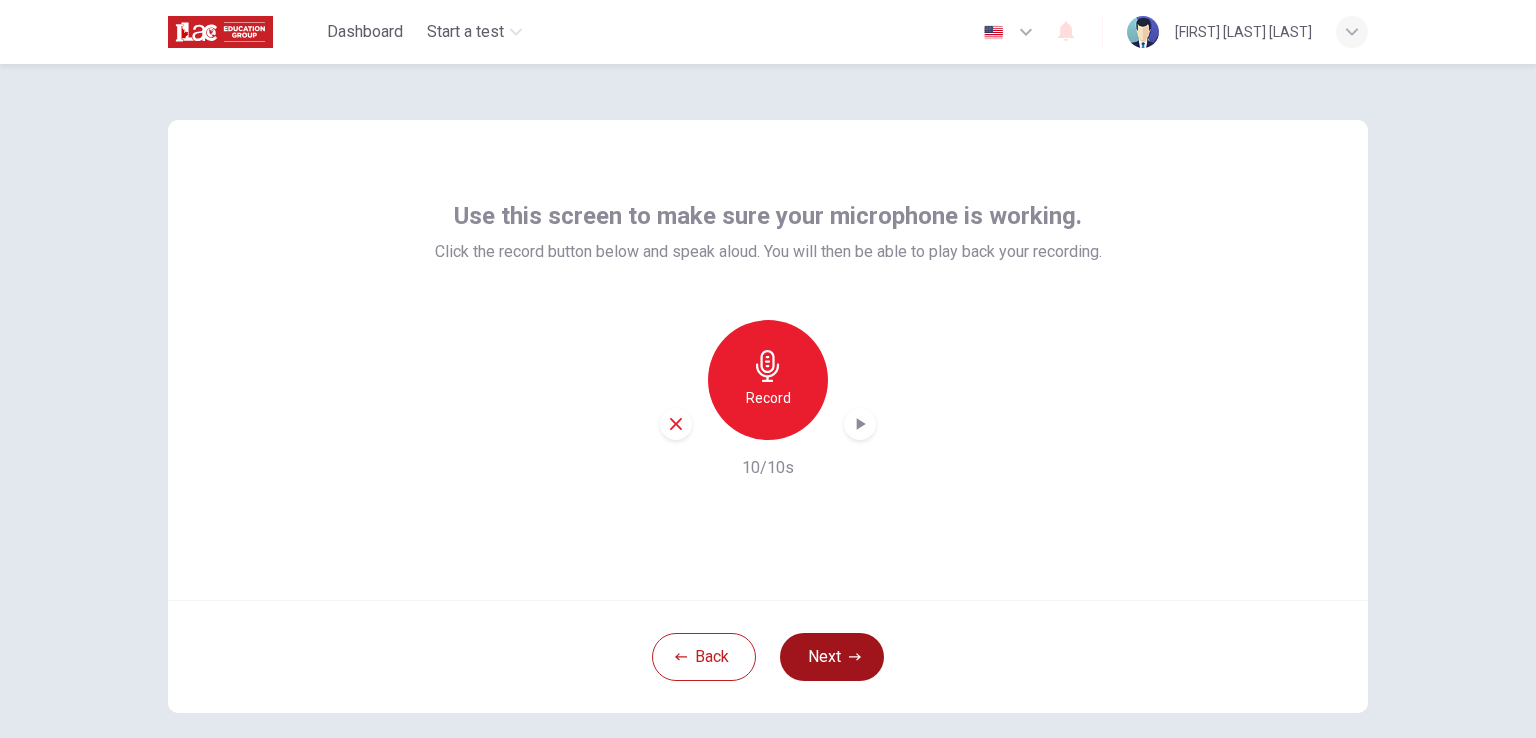 click on "Next" at bounding box center (832, 657) 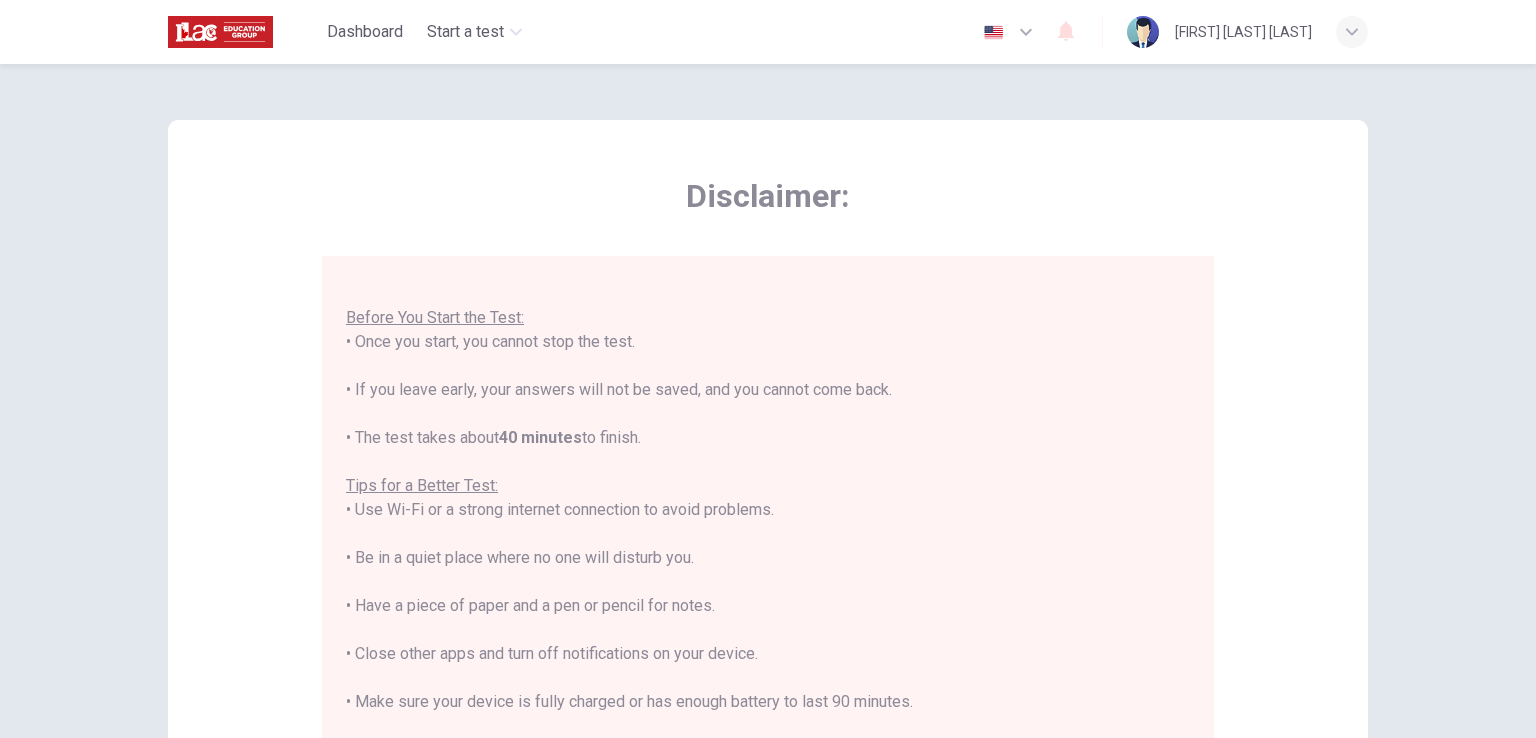 scroll, scrollTop: 23, scrollLeft: 0, axis: vertical 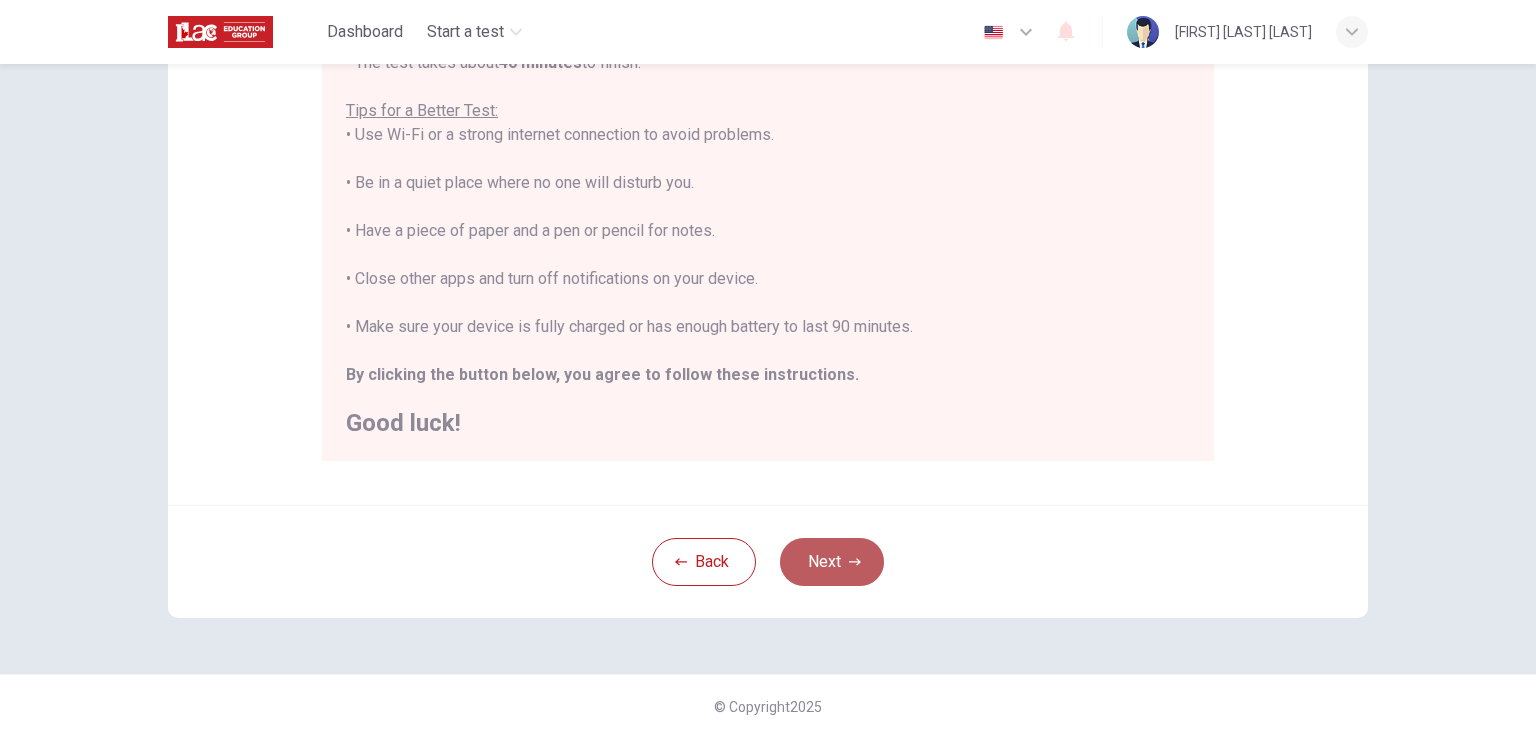 click on "Next" at bounding box center (832, 562) 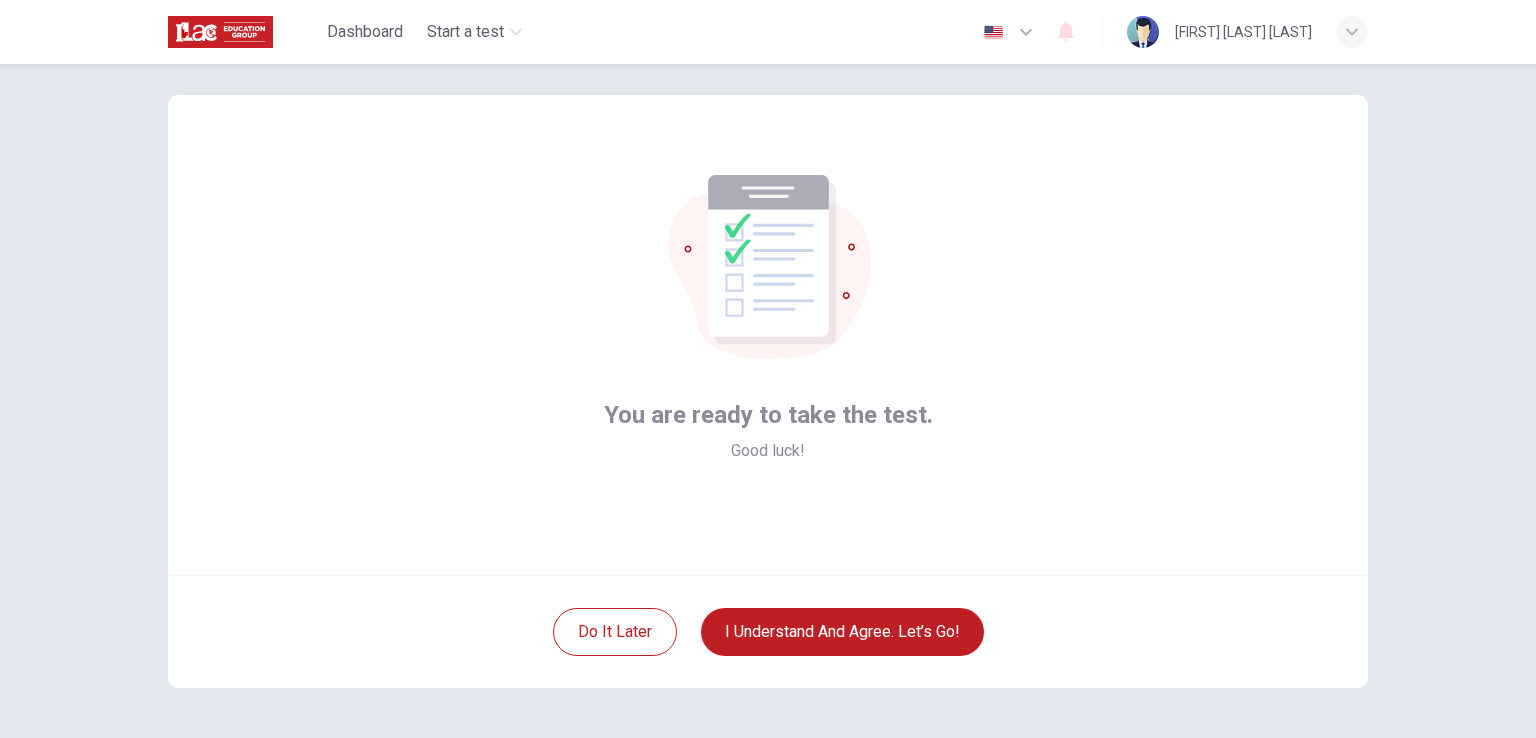 scroll, scrollTop: 26, scrollLeft: 0, axis: vertical 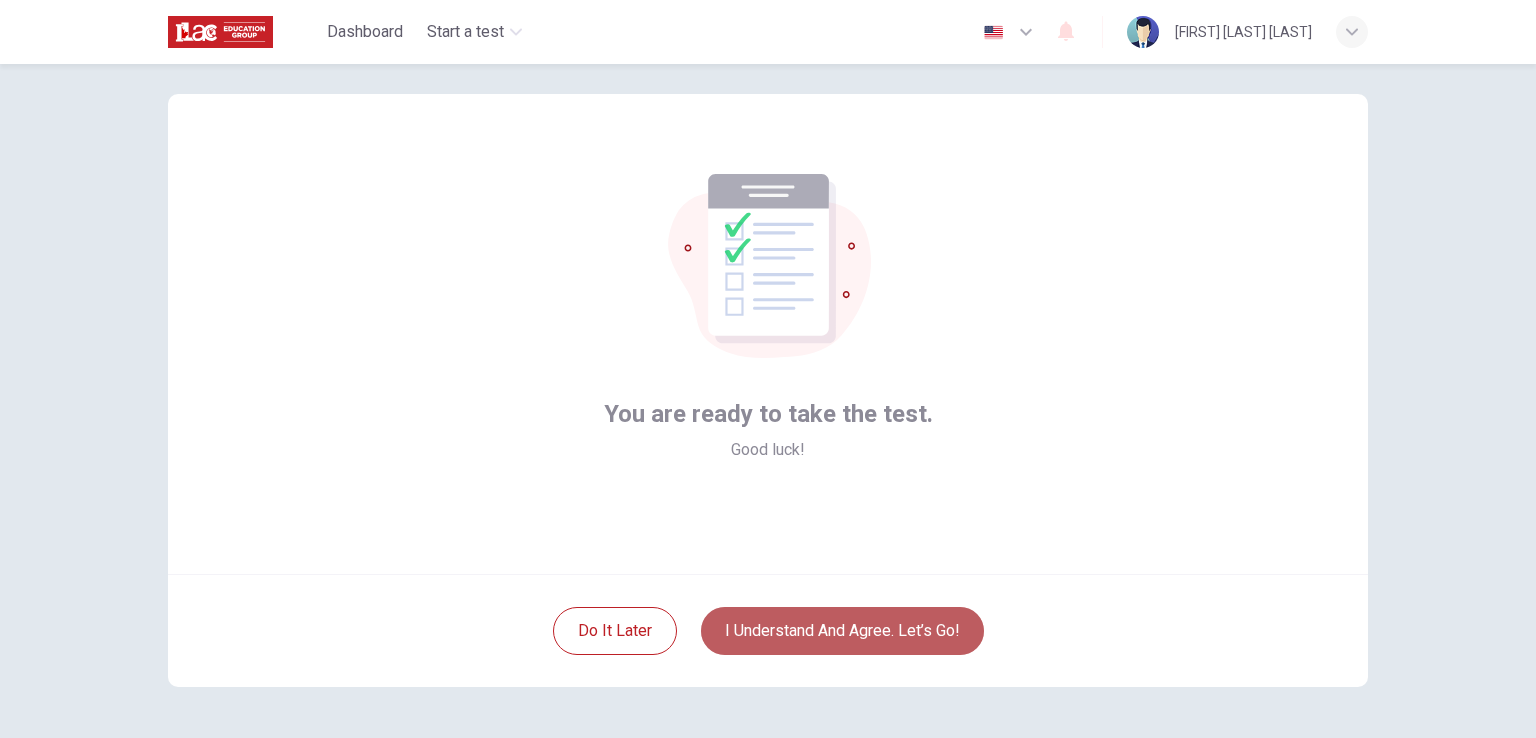click on "I understand and agree. Let’s go!" at bounding box center [842, 631] 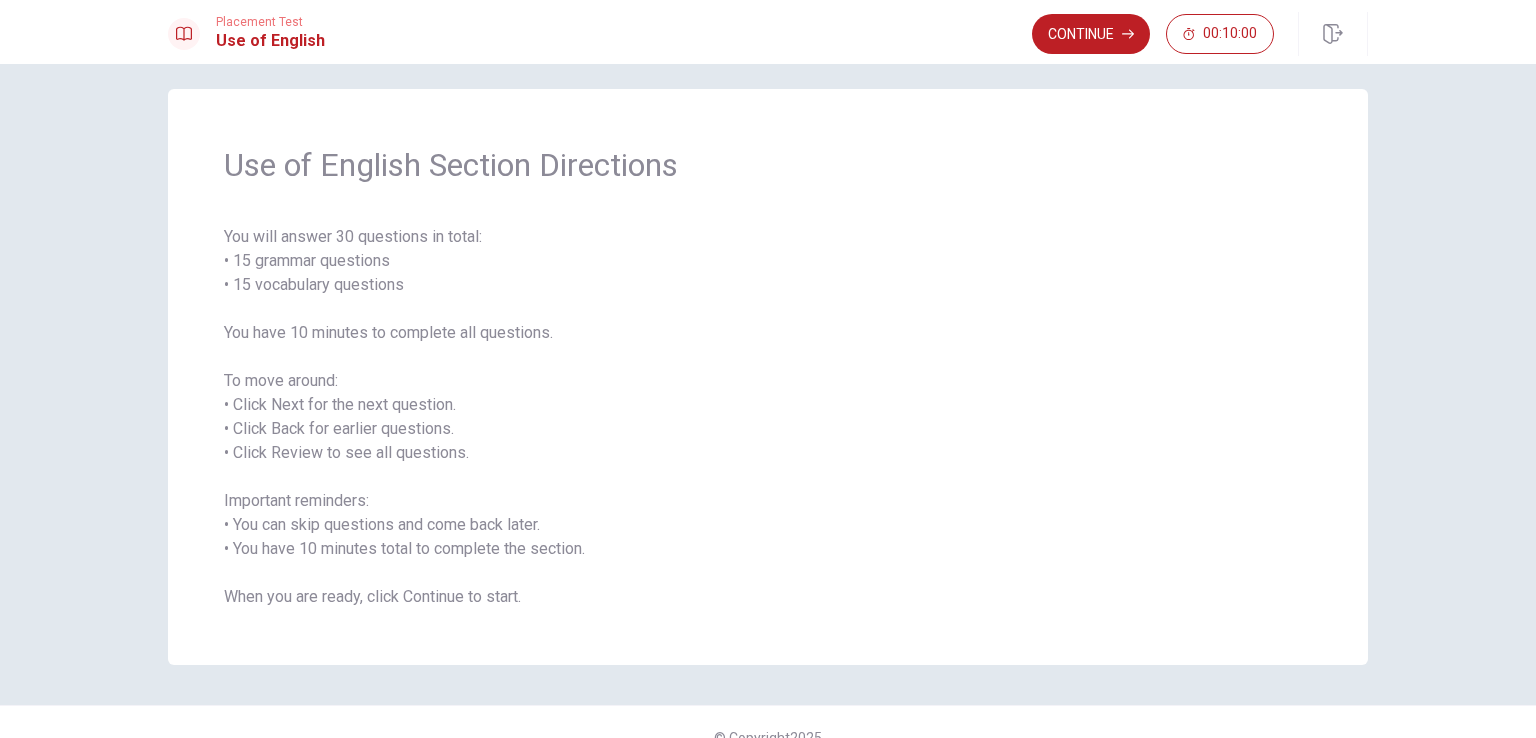 scroll, scrollTop: 0, scrollLeft: 0, axis: both 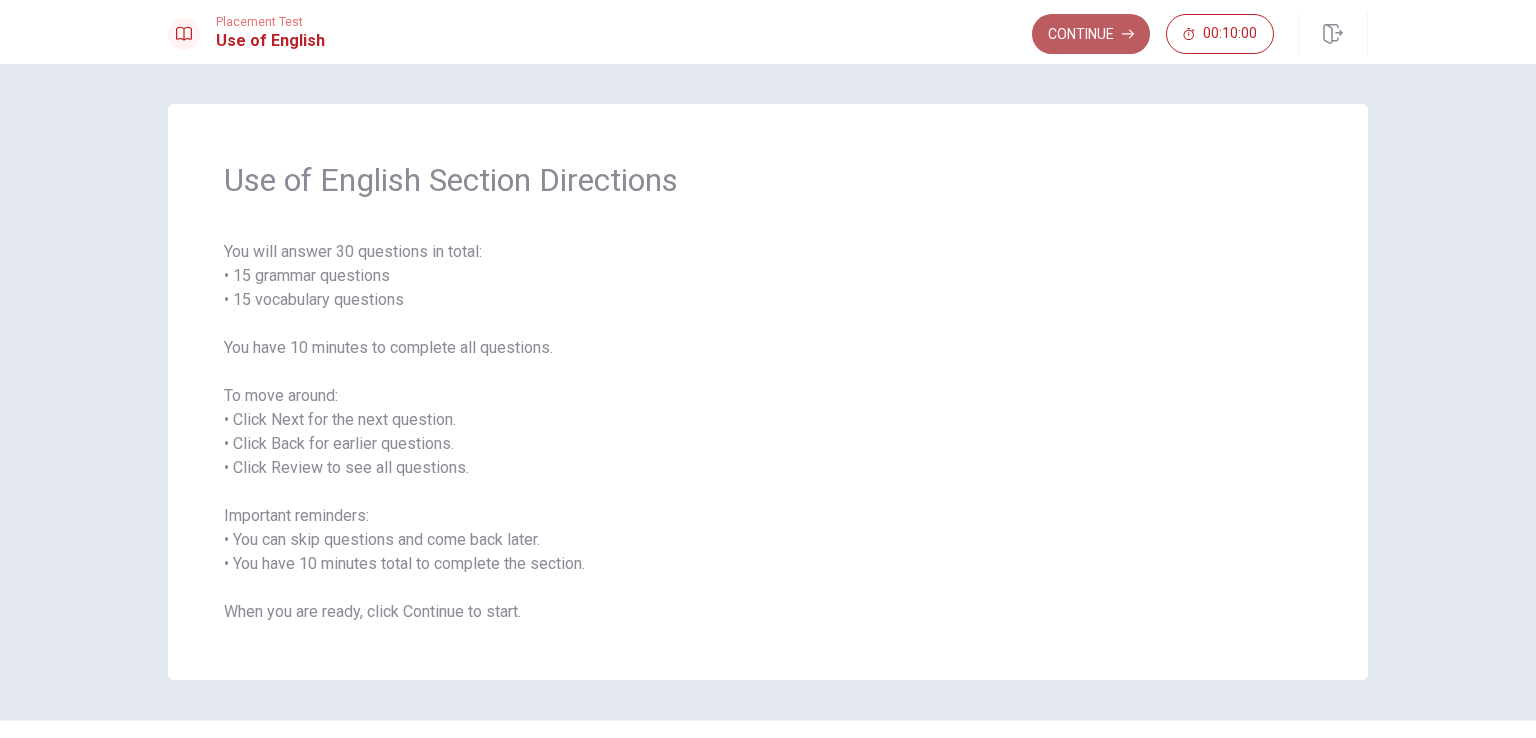 click on "Continue" at bounding box center [1091, 34] 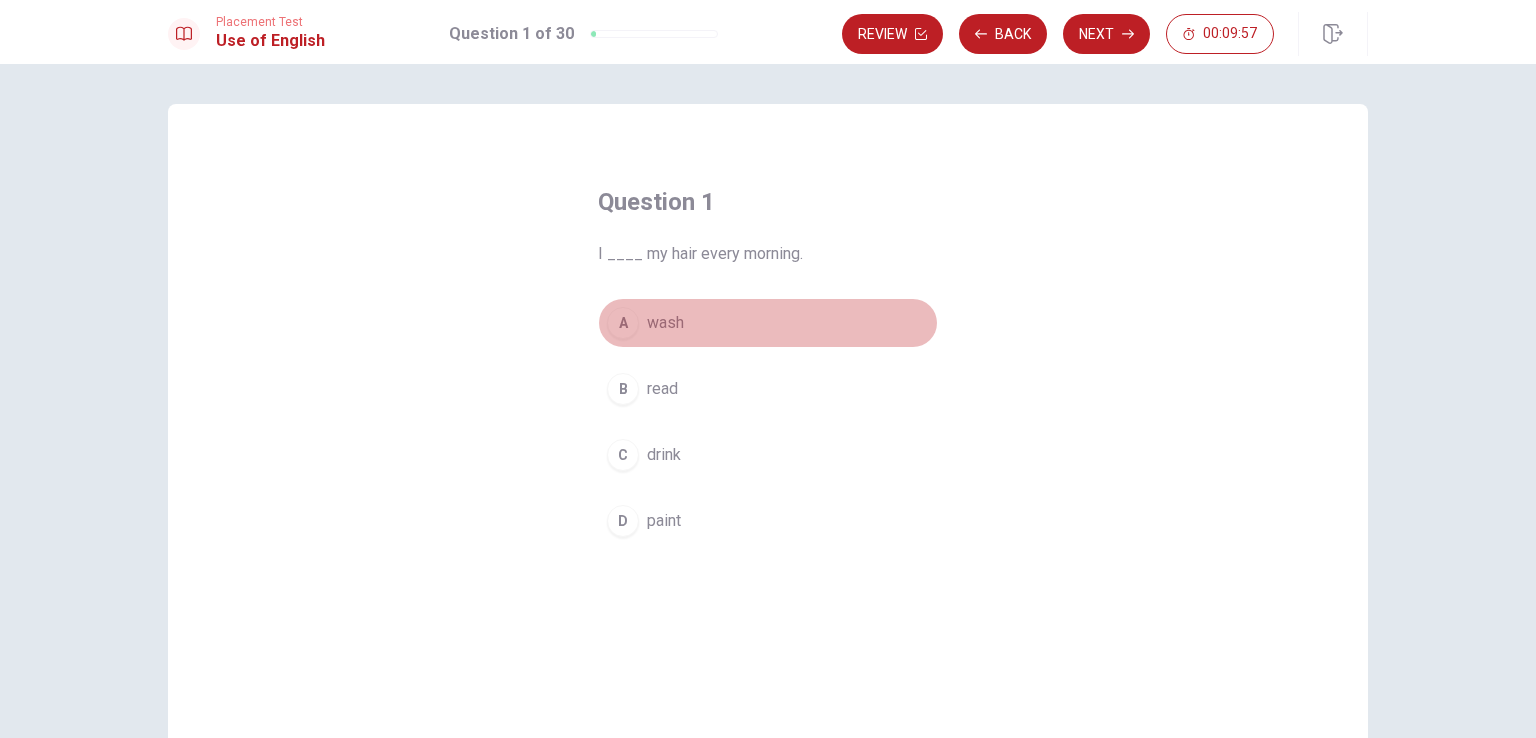 click on "A" at bounding box center [623, 323] 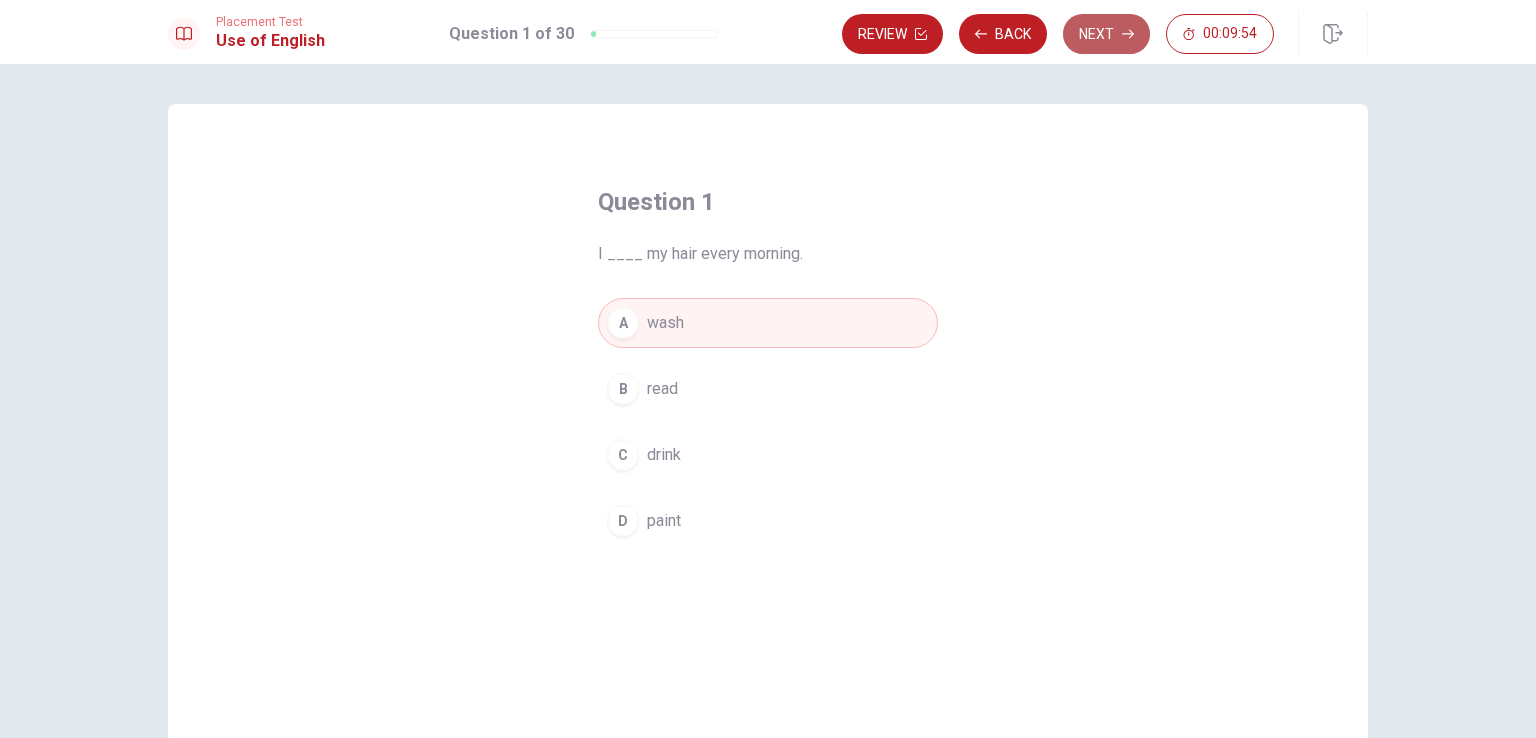 click on "Next" at bounding box center (1106, 34) 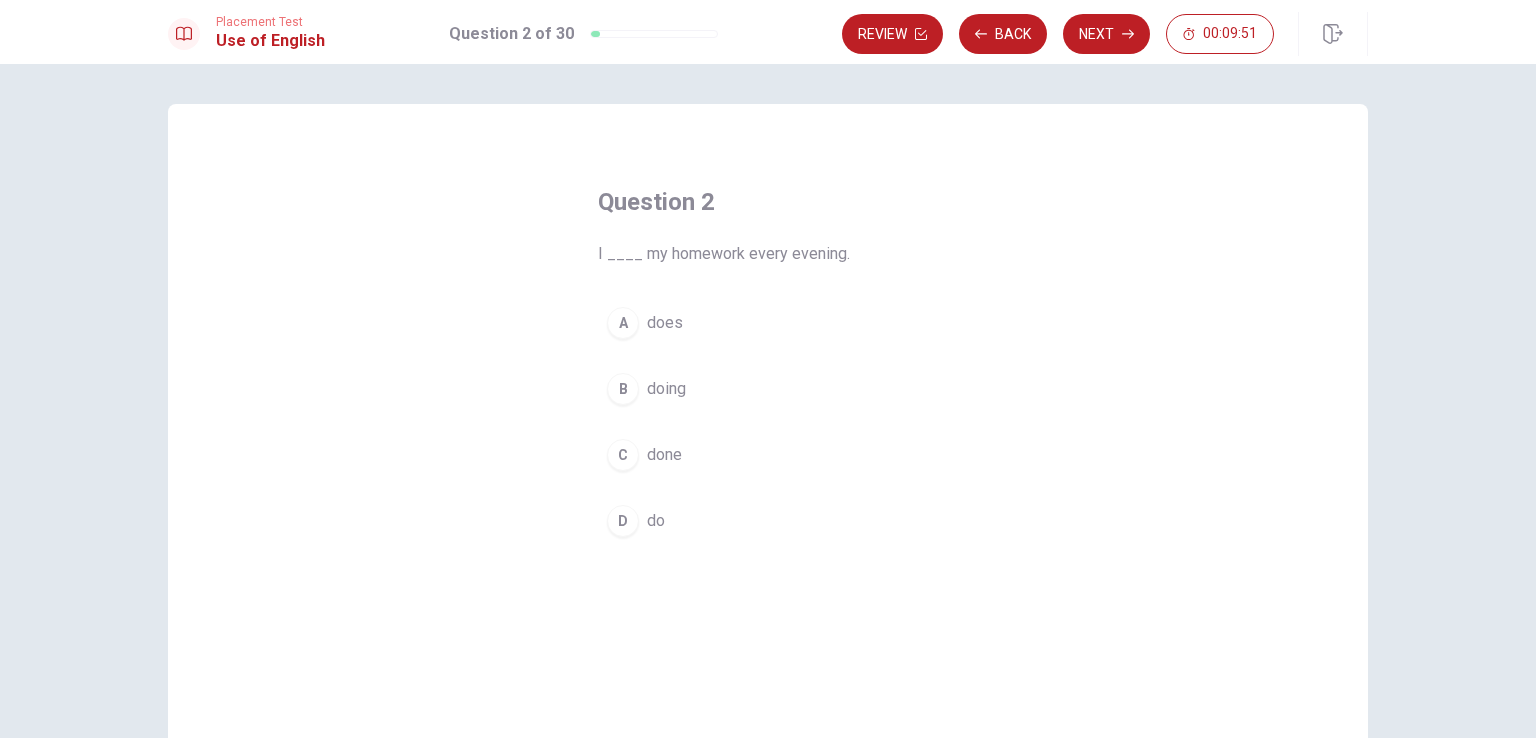 click on "D" at bounding box center (623, 521) 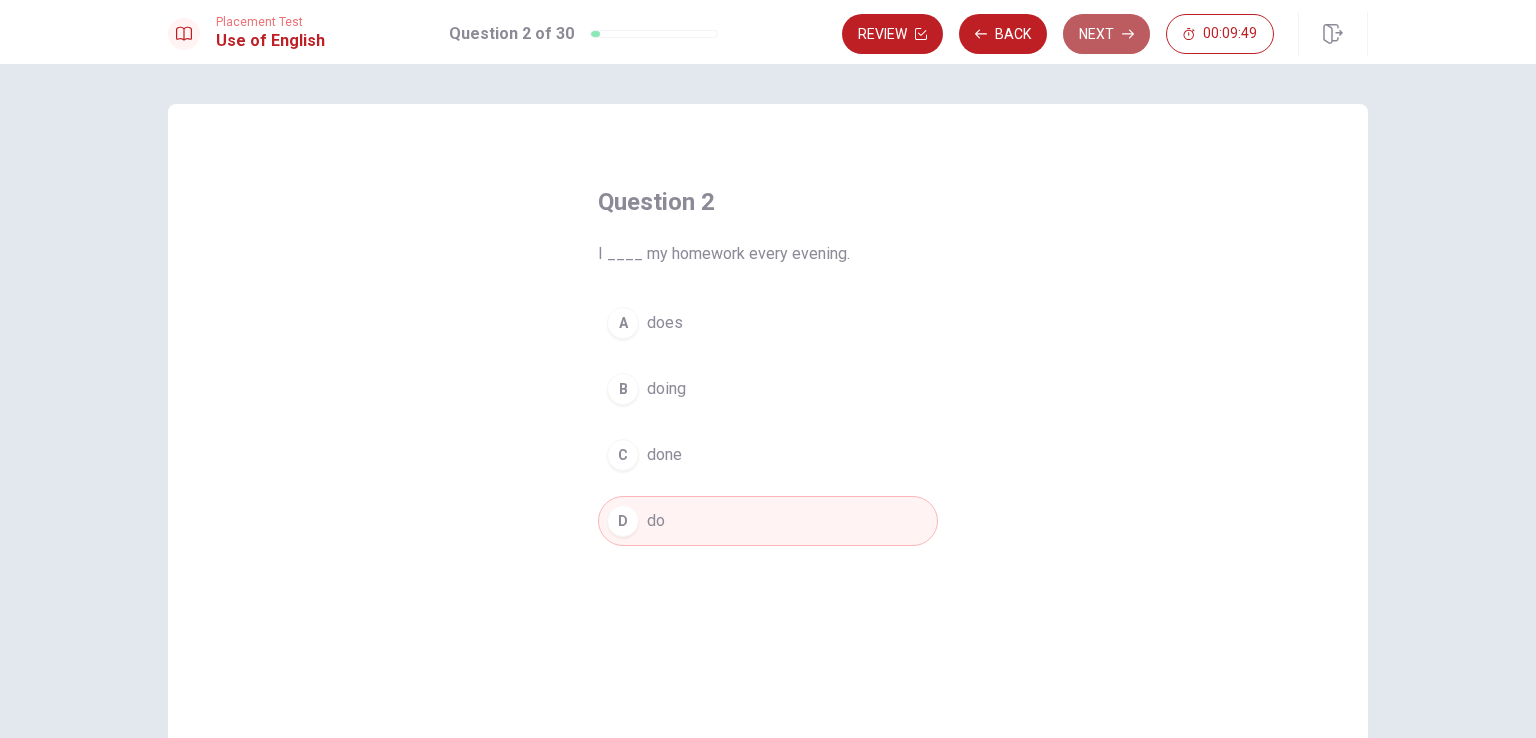 click on "Next" at bounding box center [1106, 34] 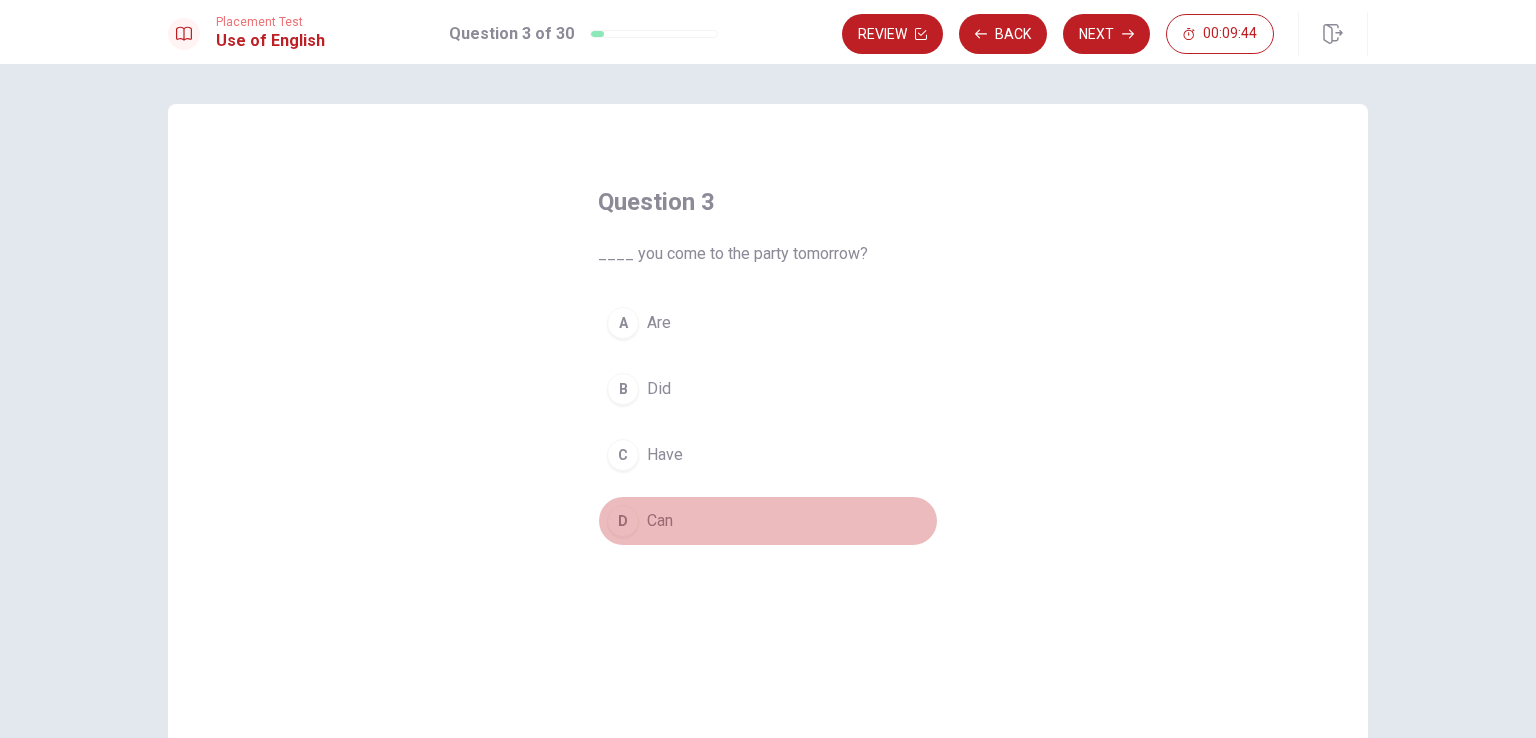 click on "D" at bounding box center (623, 521) 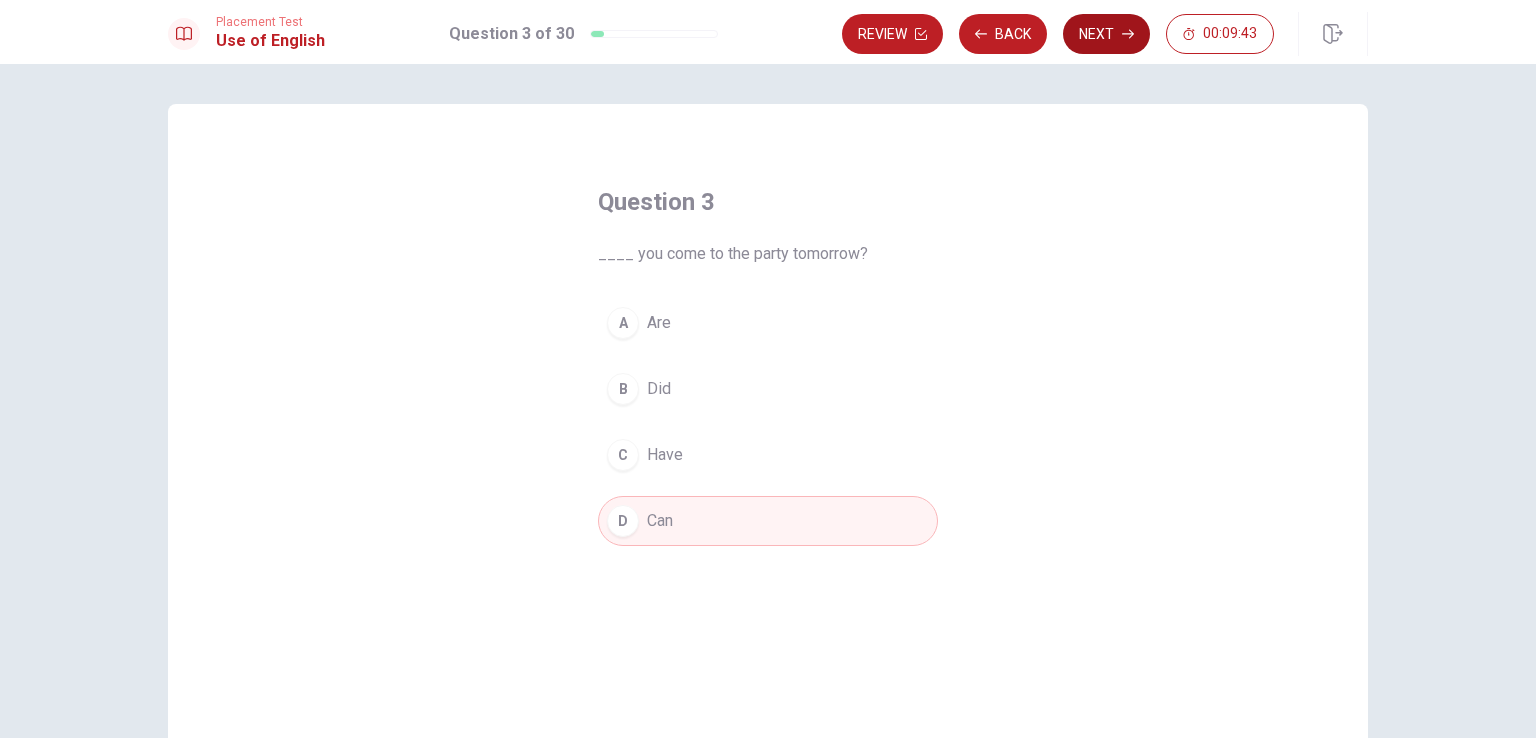 click on "Next" at bounding box center [1106, 34] 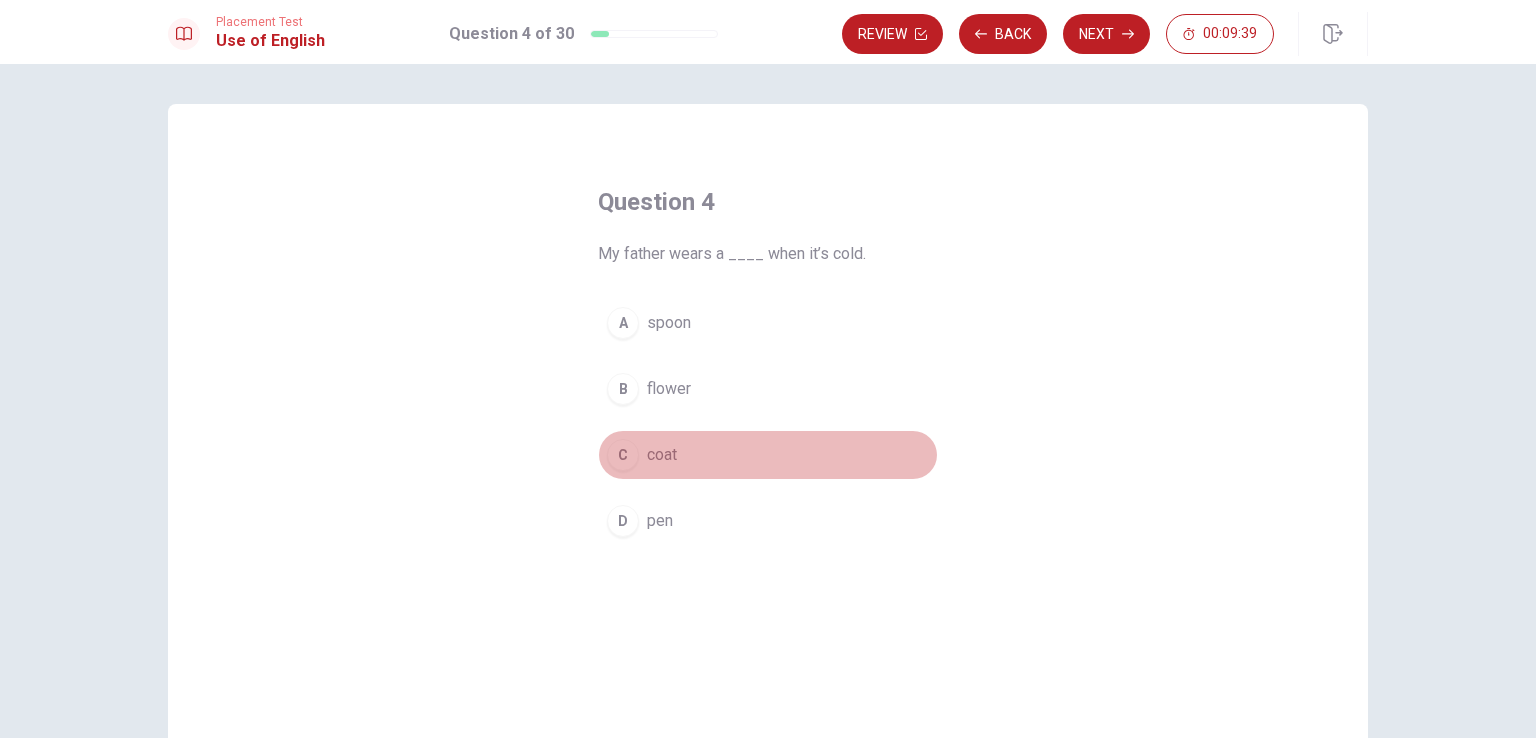 click on "C" at bounding box center (623, 455) 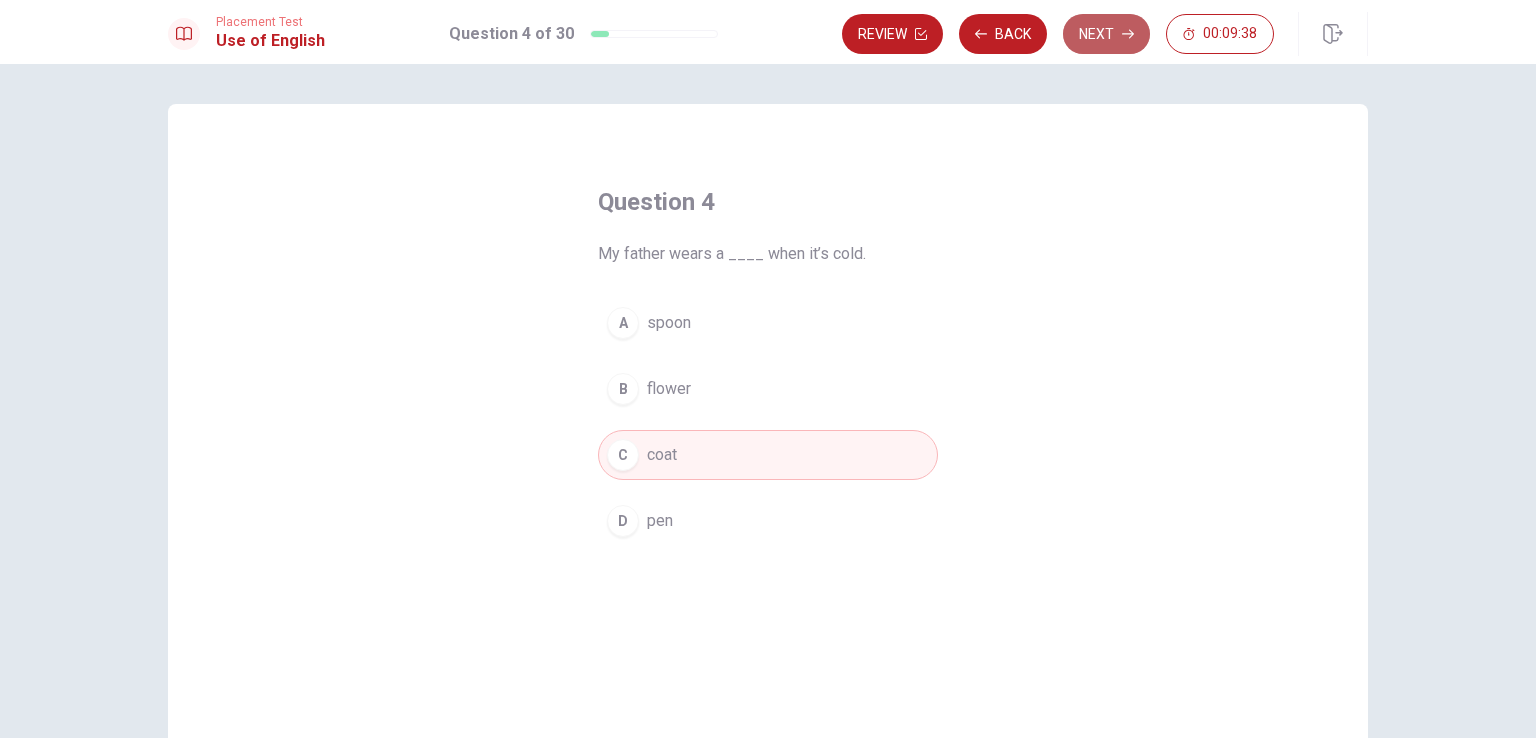 click 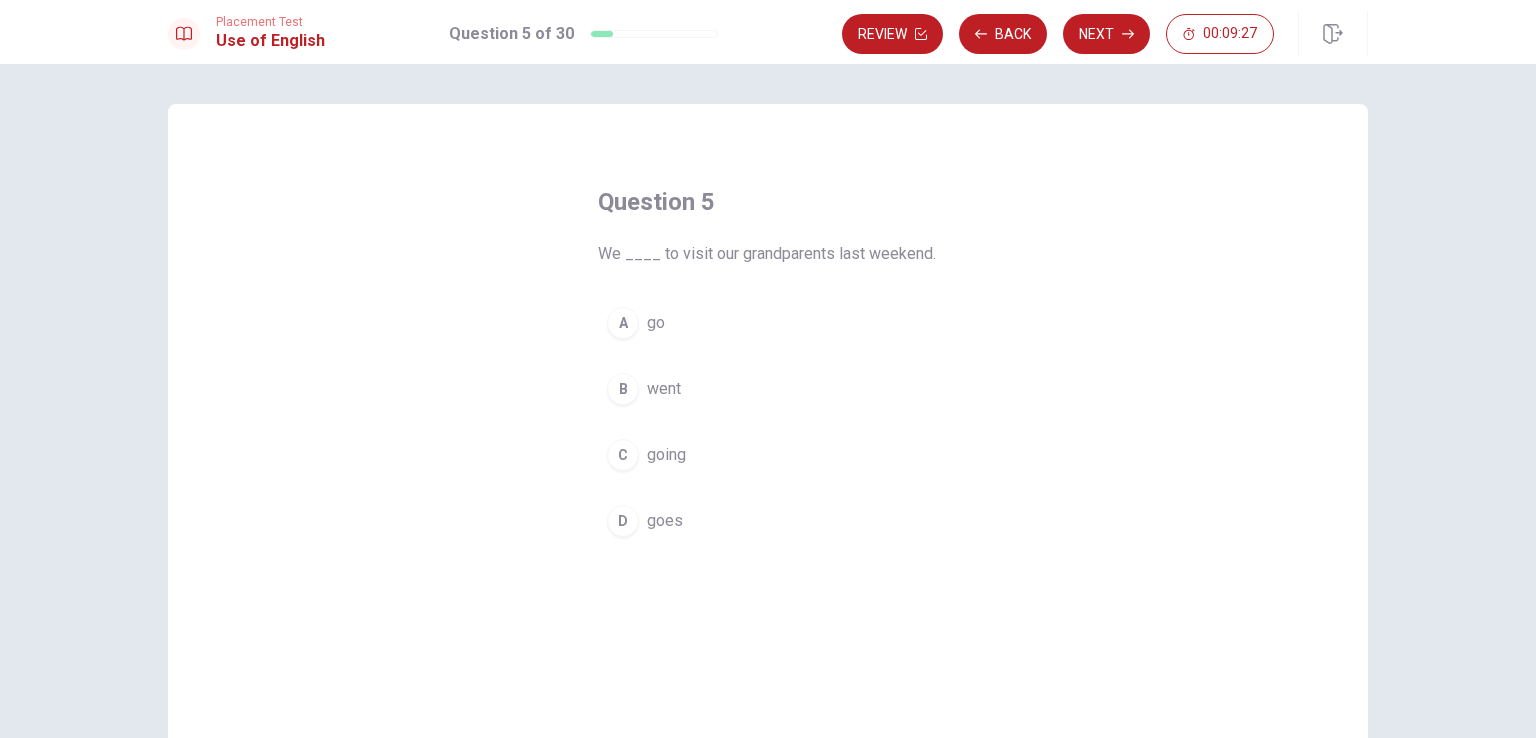 click on "B" at bounding box center (623, 389) 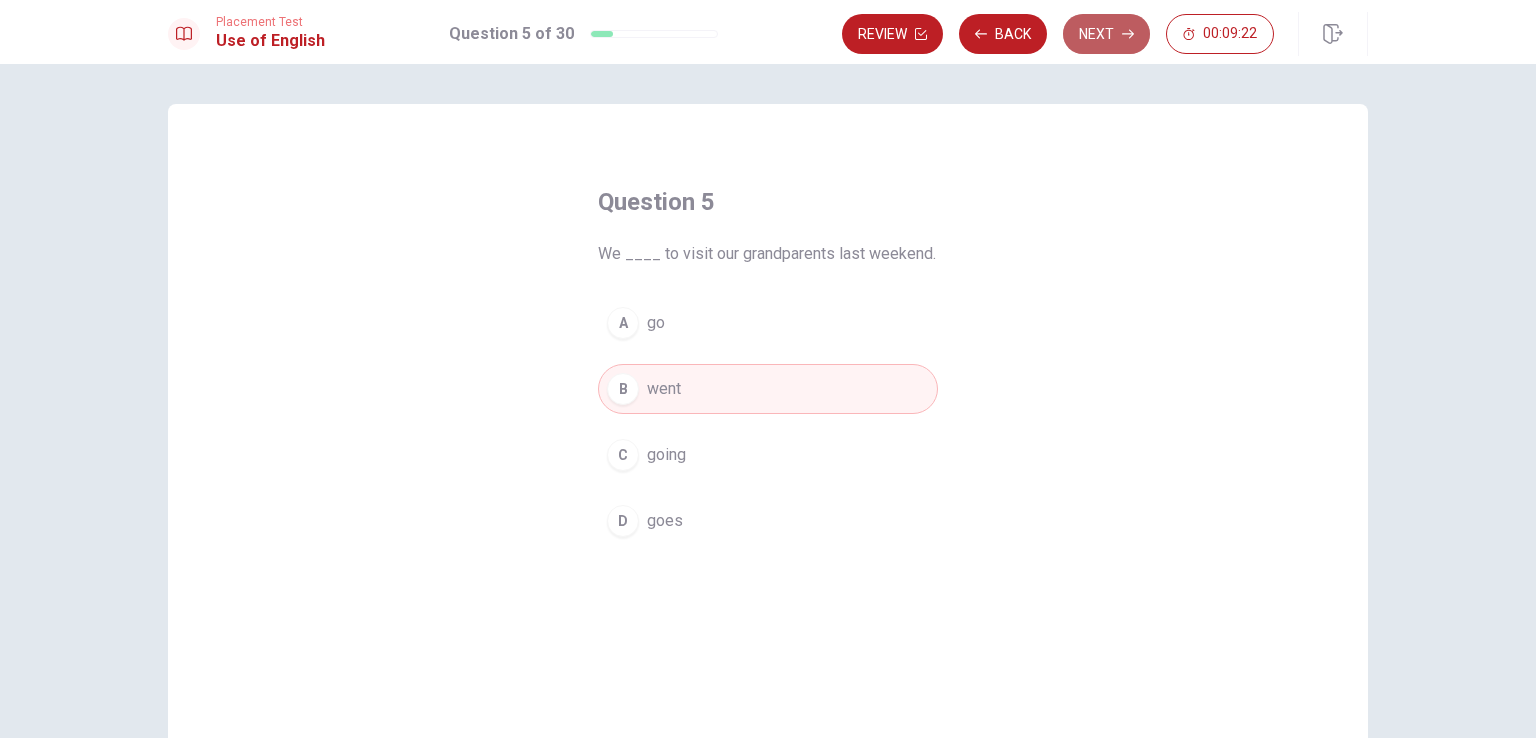 click on "Next" at bounding box center (1106, 34) 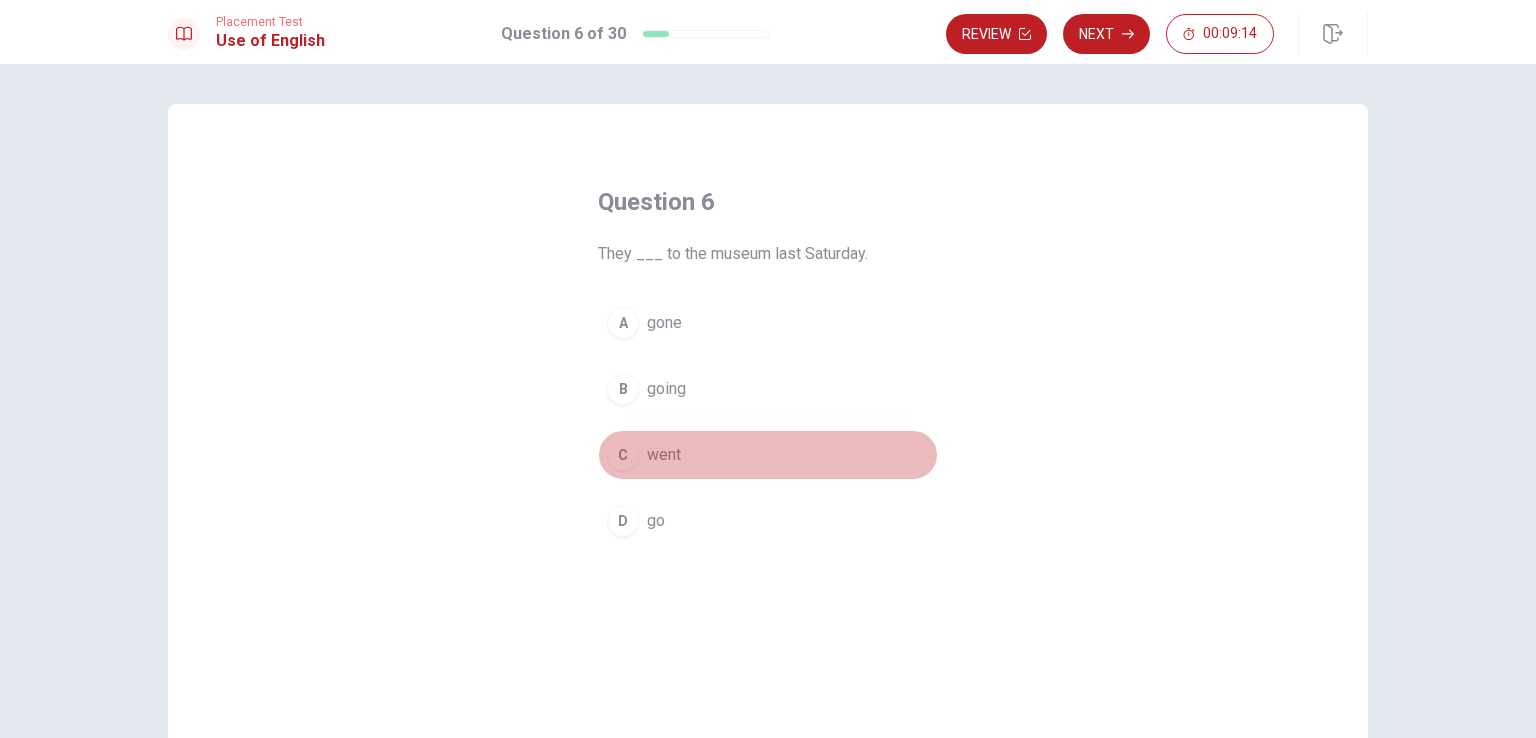 click on "C" at bounding box center (623, 455) 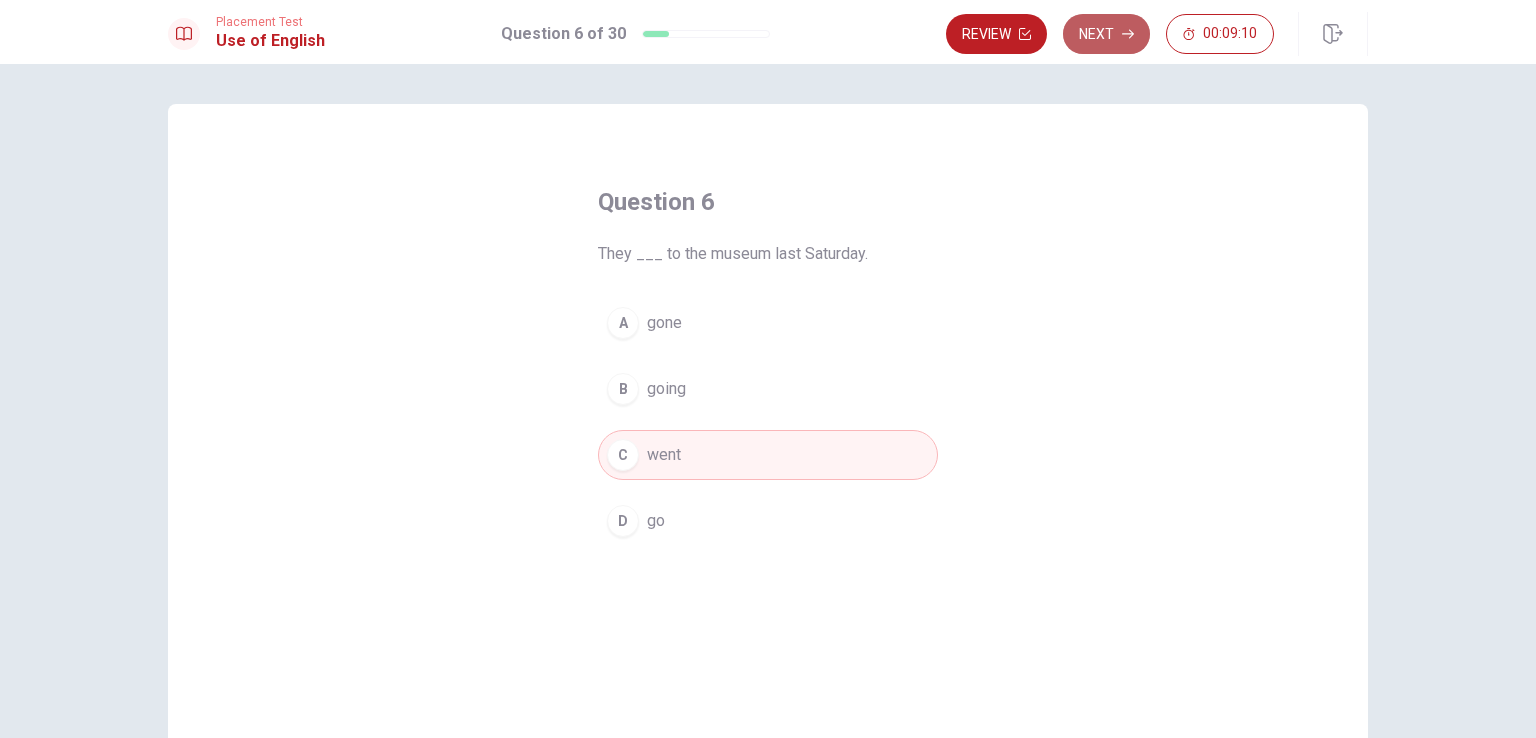 click on "Next" at bounding box center [1106, 34] 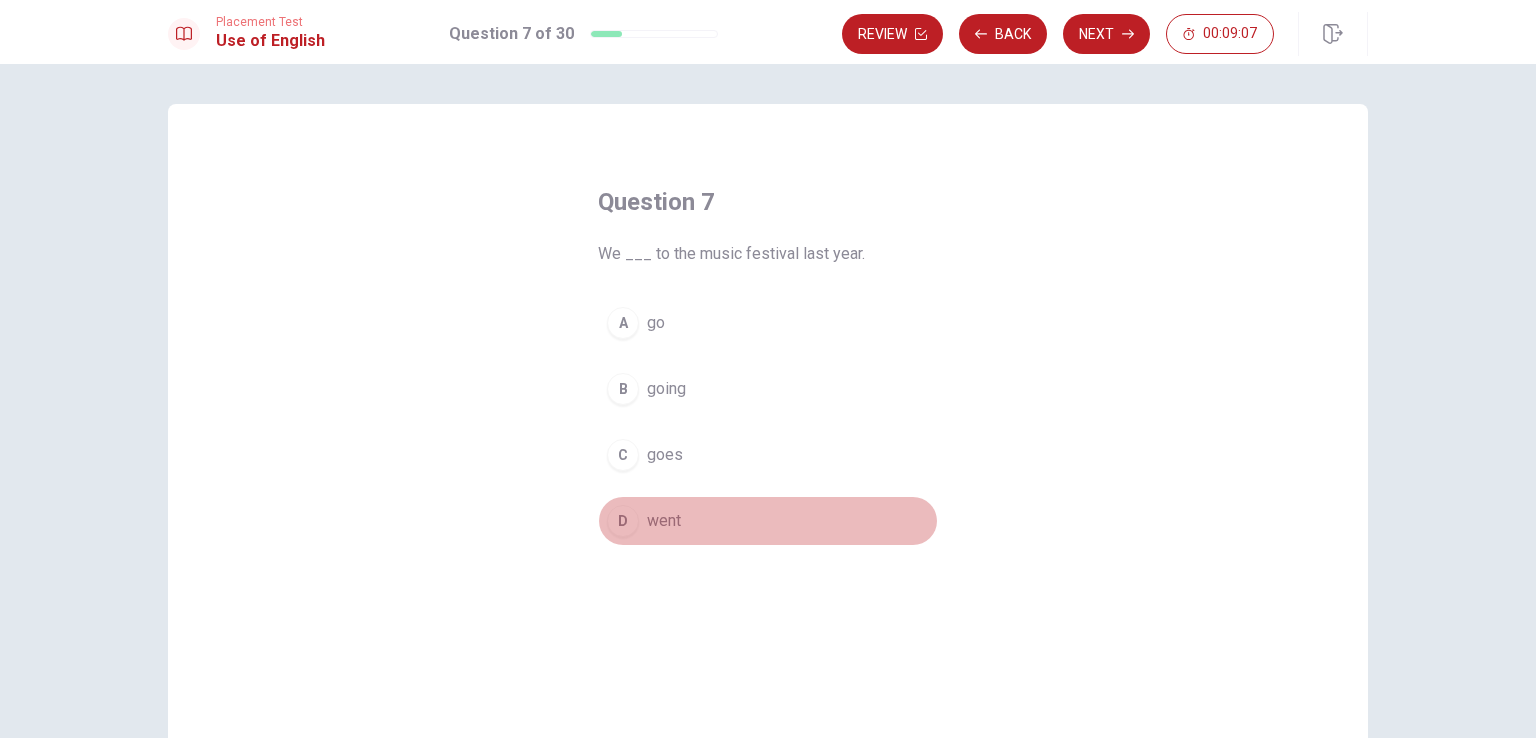 click on "D" at bounding box center [623, 521] 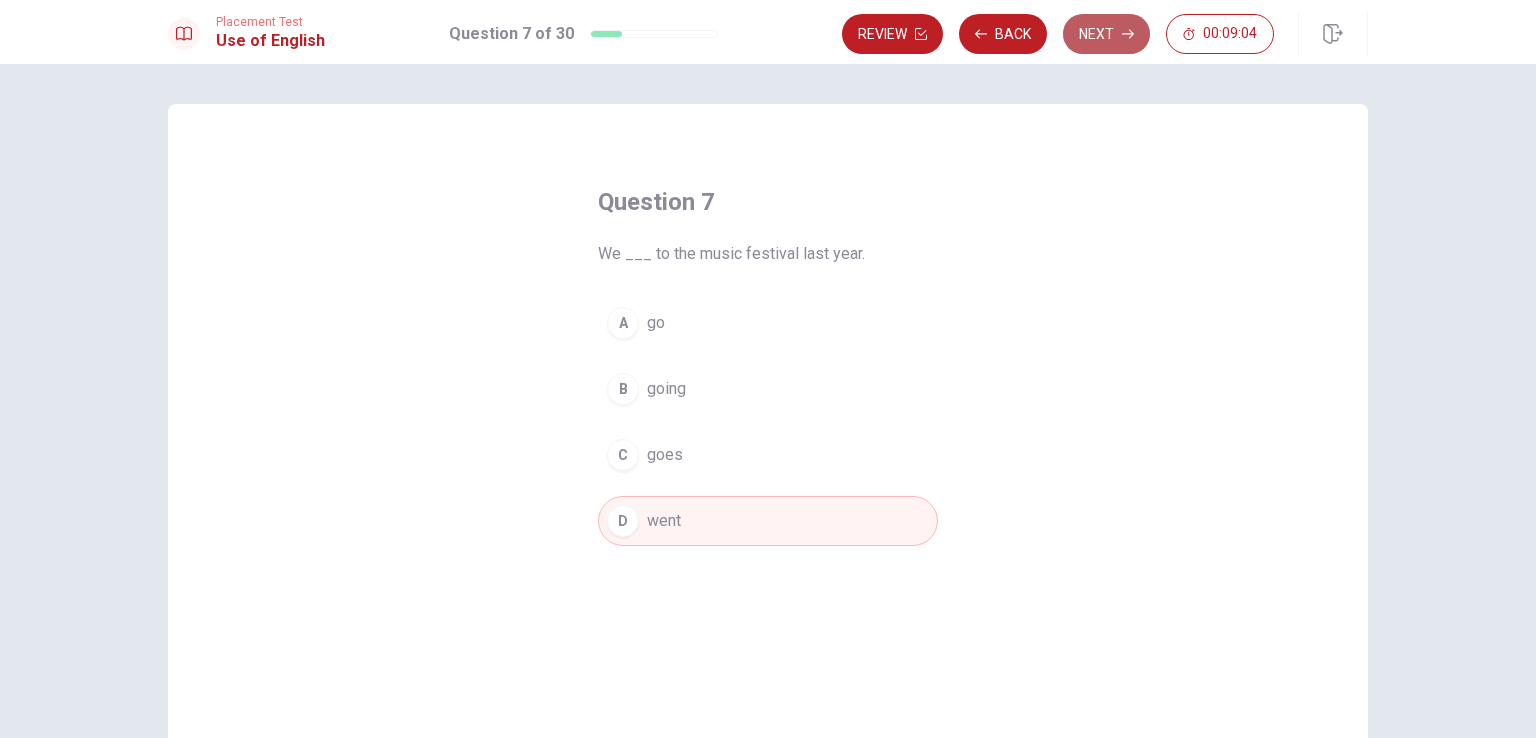 click on "Next" at bounding box center [1106, 34] 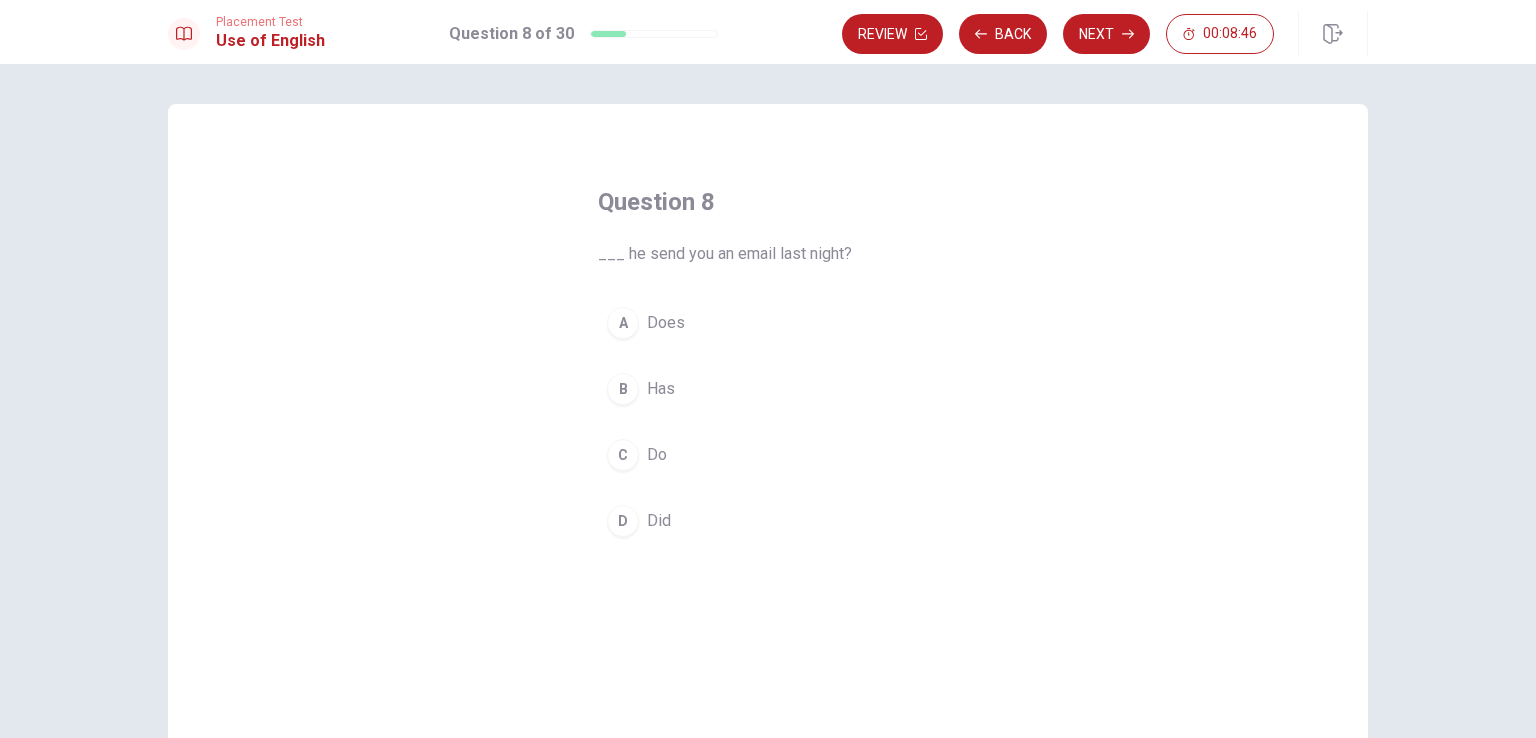 click on "D" at bounding box center [623, 521] 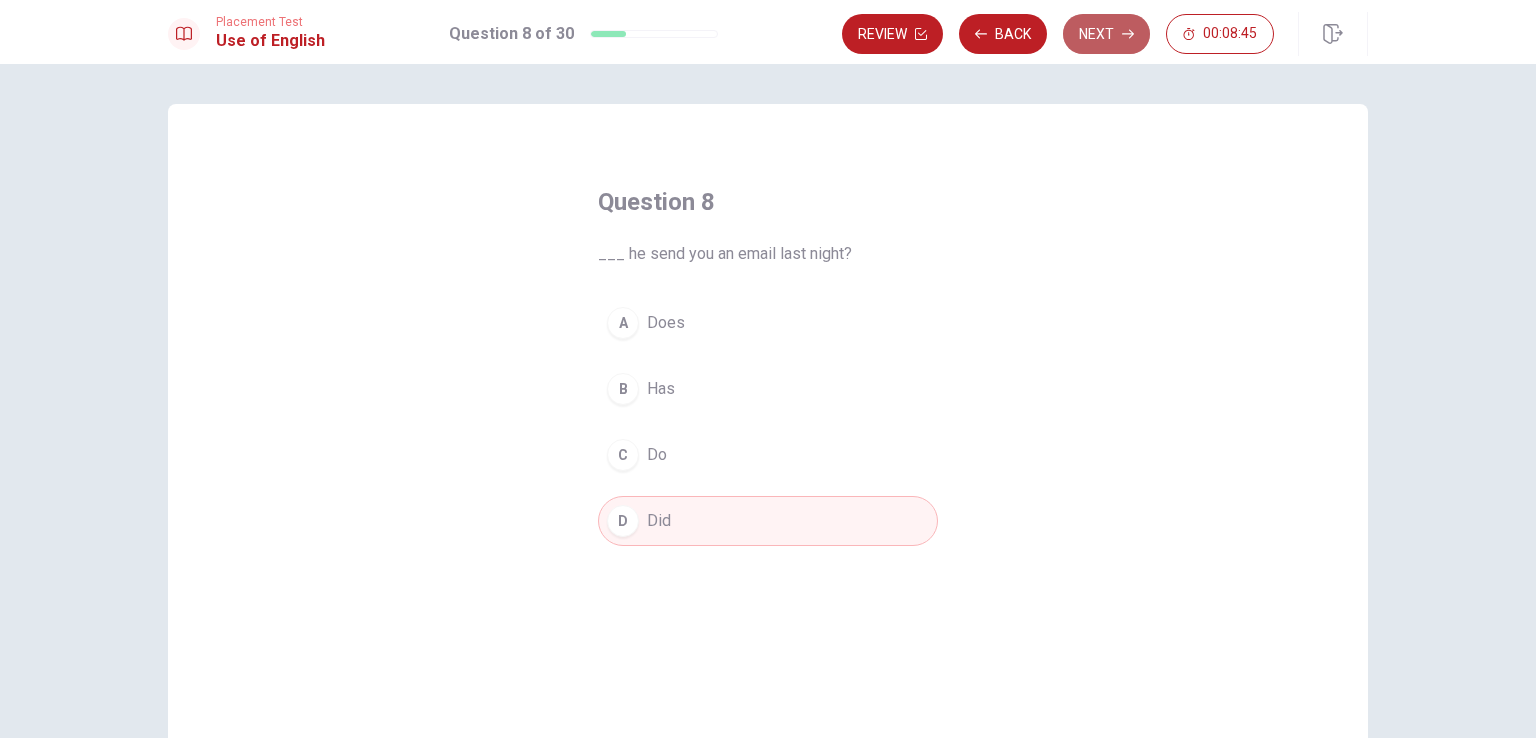 click on "Next" at bounding box center [1106, 34] 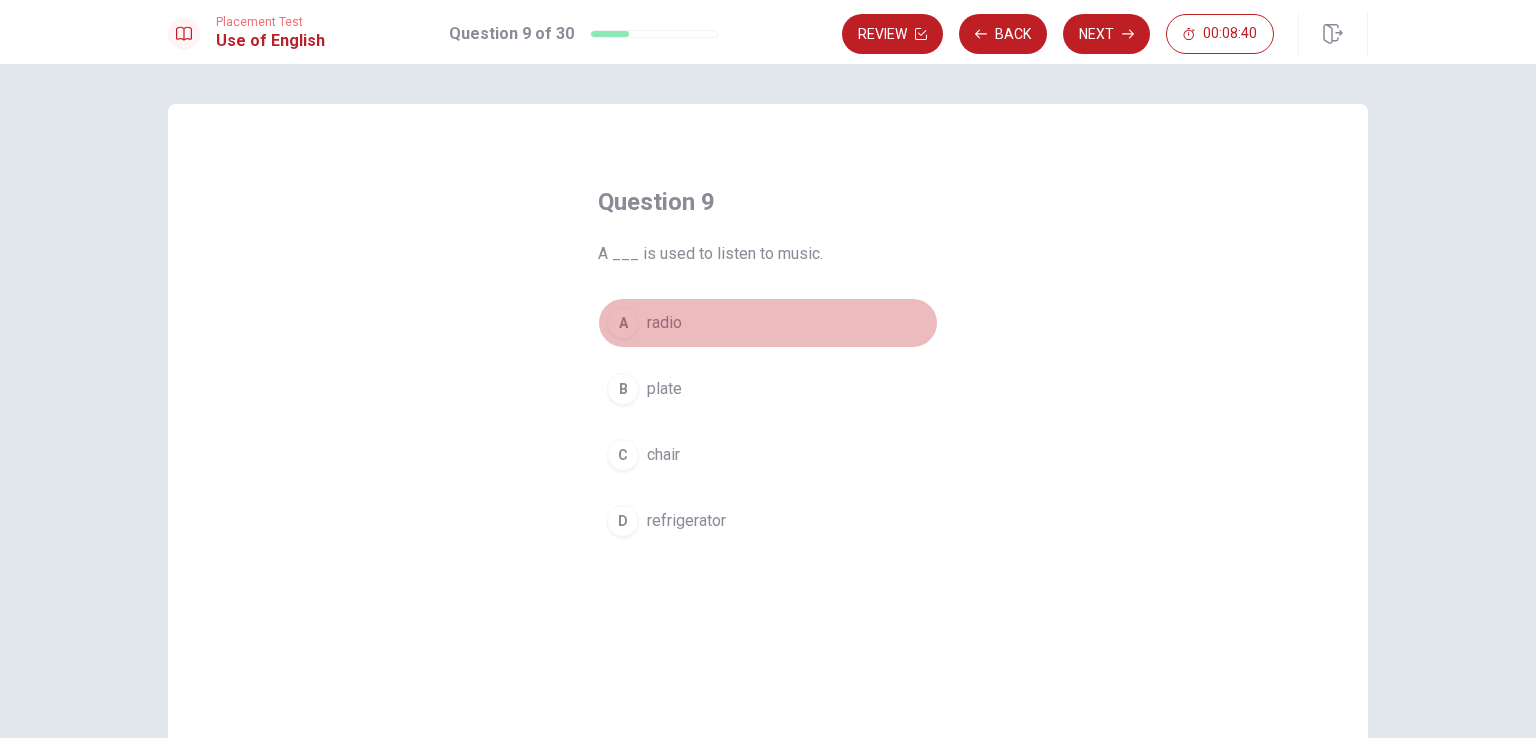 click on "A" at bounding box center (623, 323) 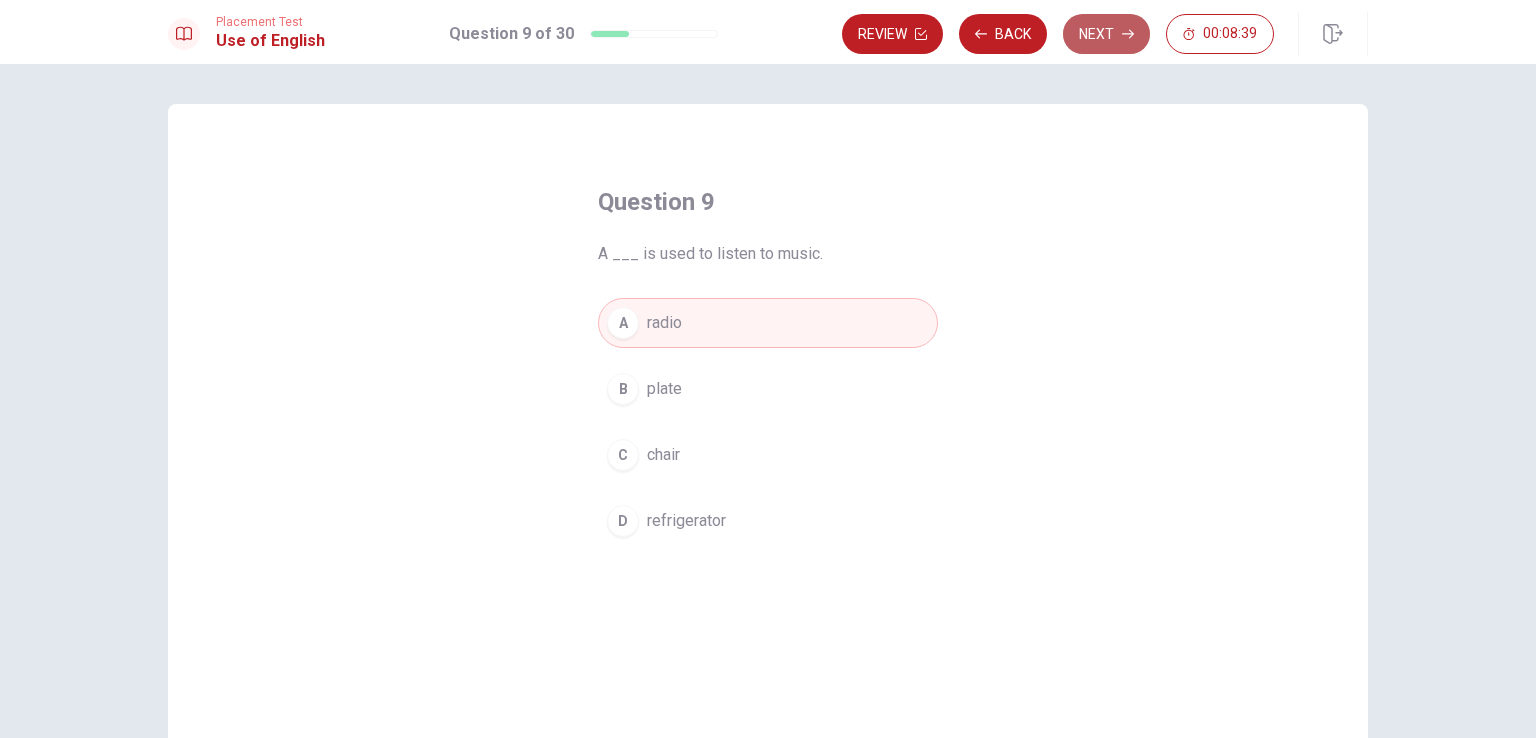 click on "Next" at bounding box center (1106, 34) 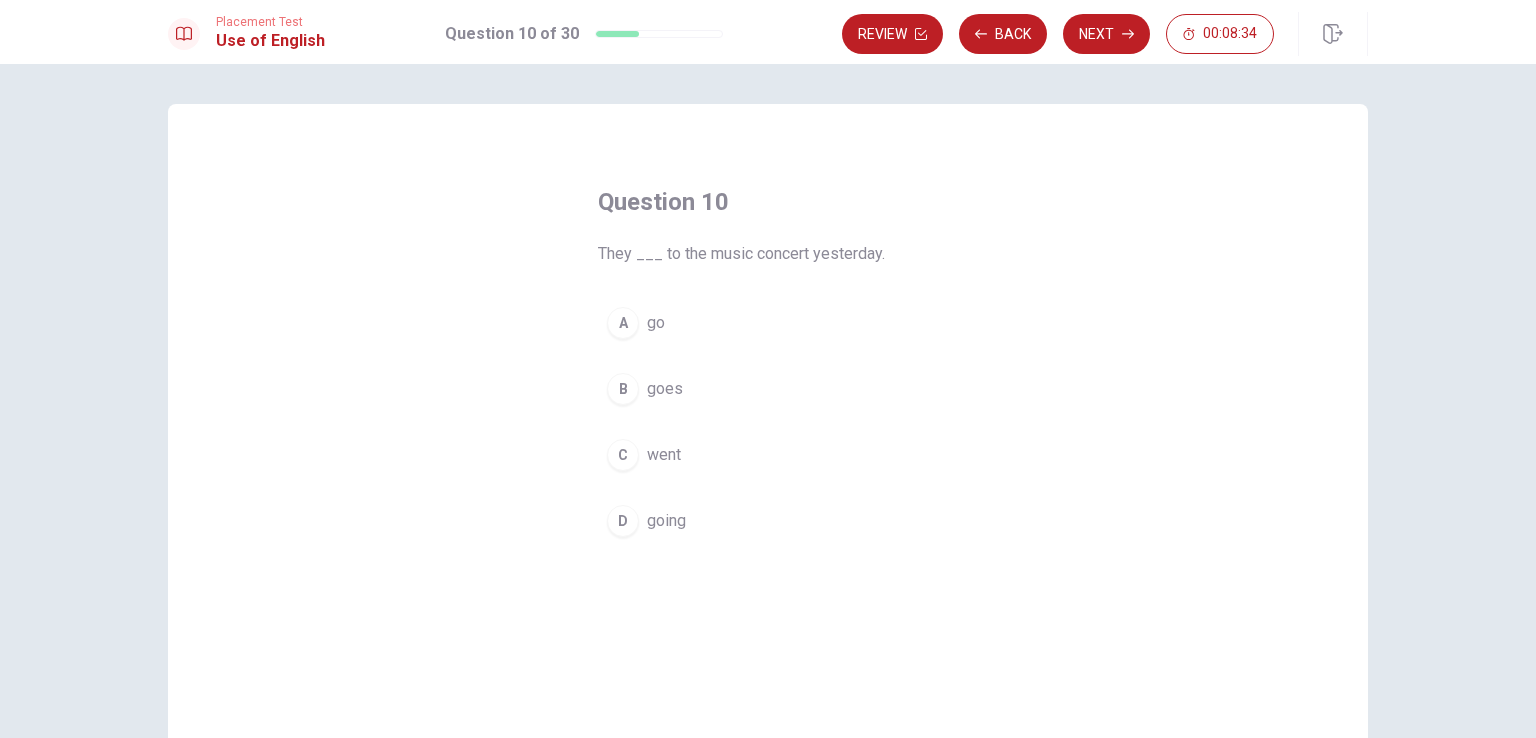 click on "C" at bounding box center (623, 455) 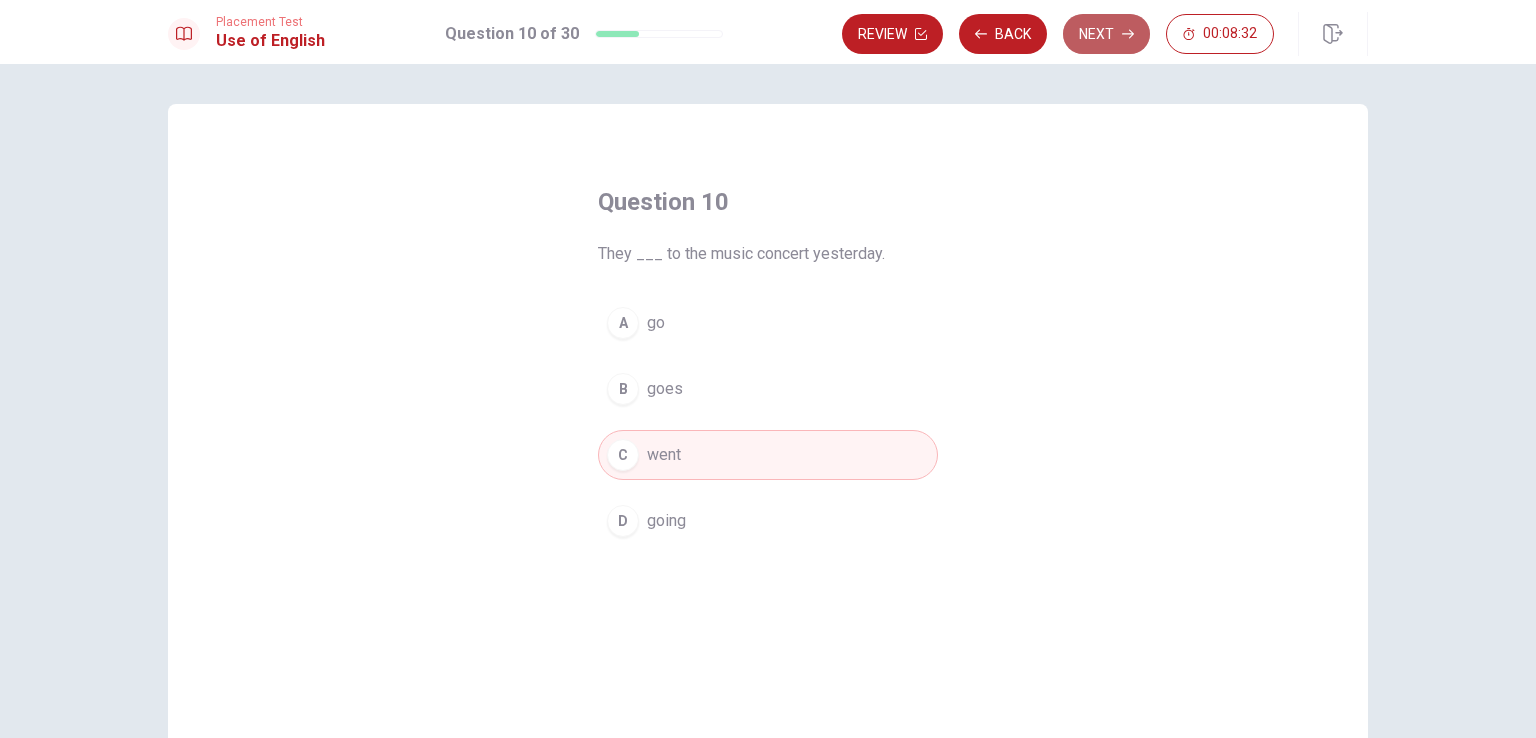 click 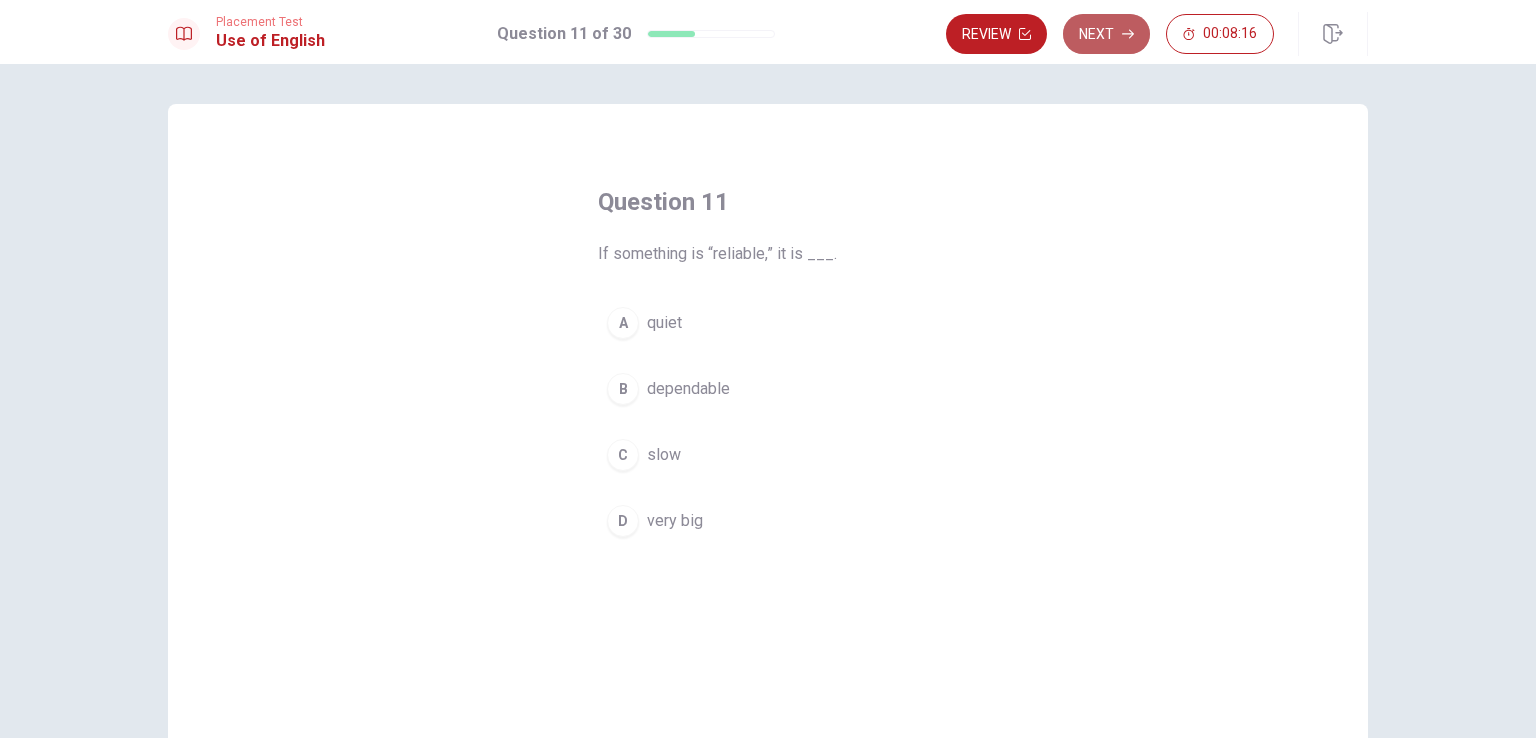 click on "Next" at bounding box center [1106, 34] 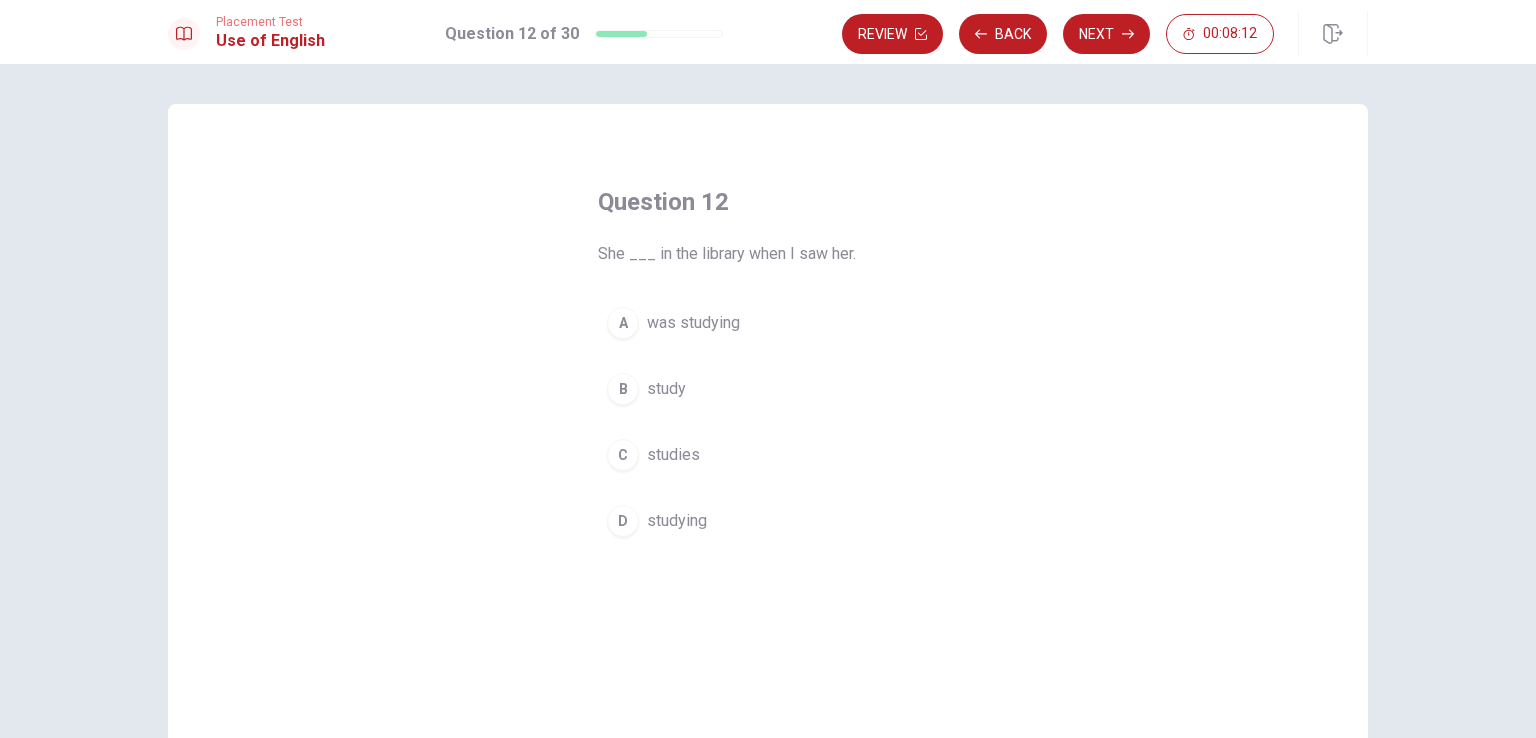 click on "A" at bounding box center [623, 323] 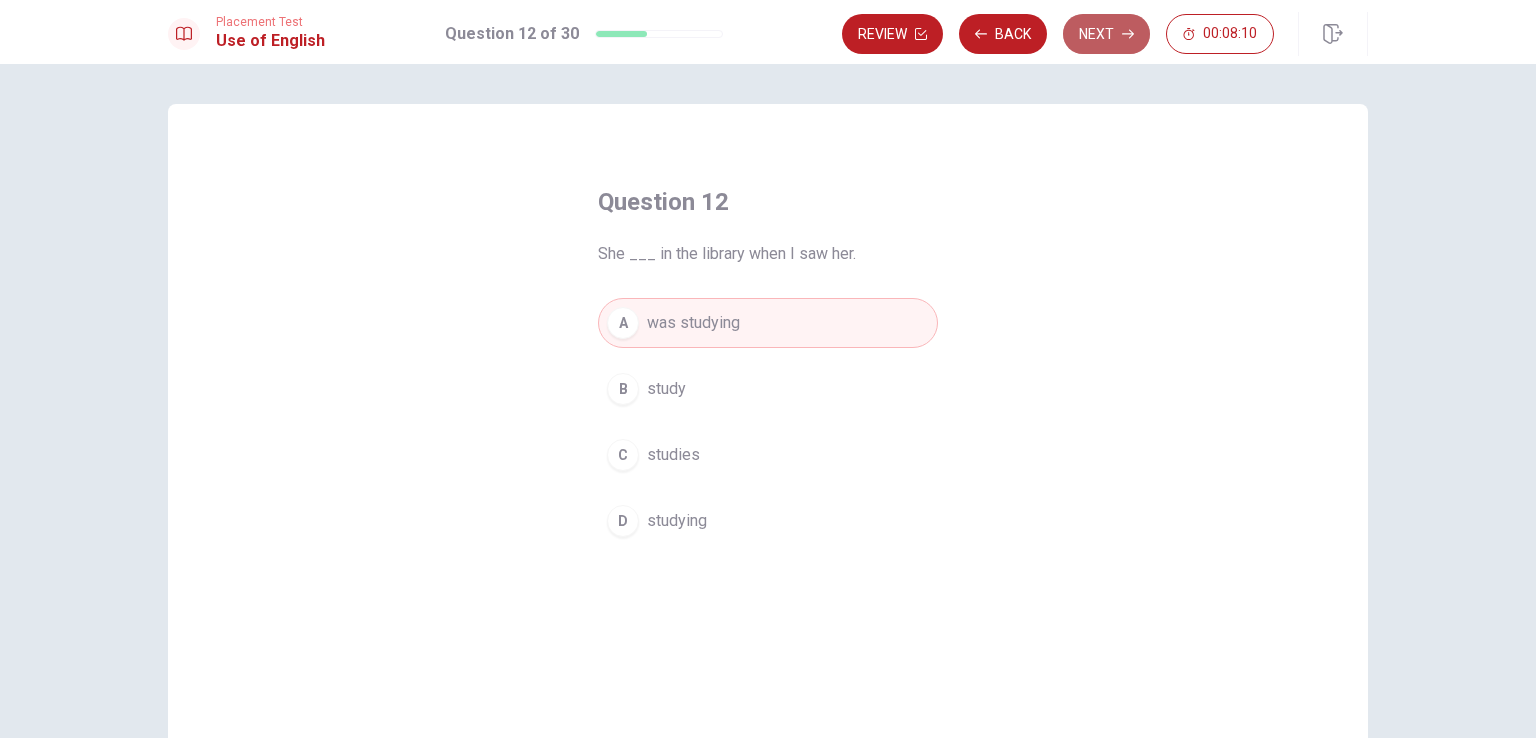 click on "Next" at bounding box center [1106, 34] 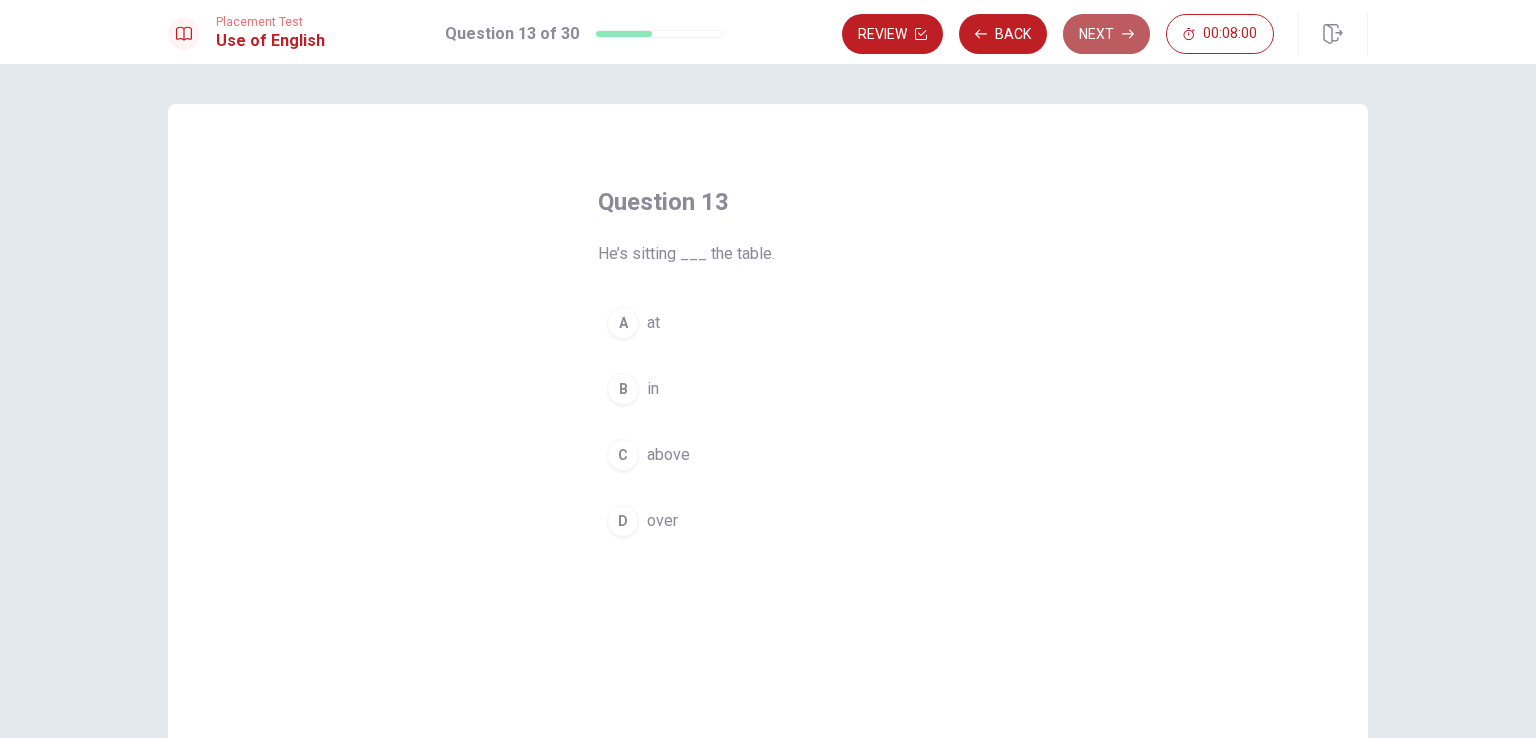 click on "Next" at bounding box center (1106, 34) 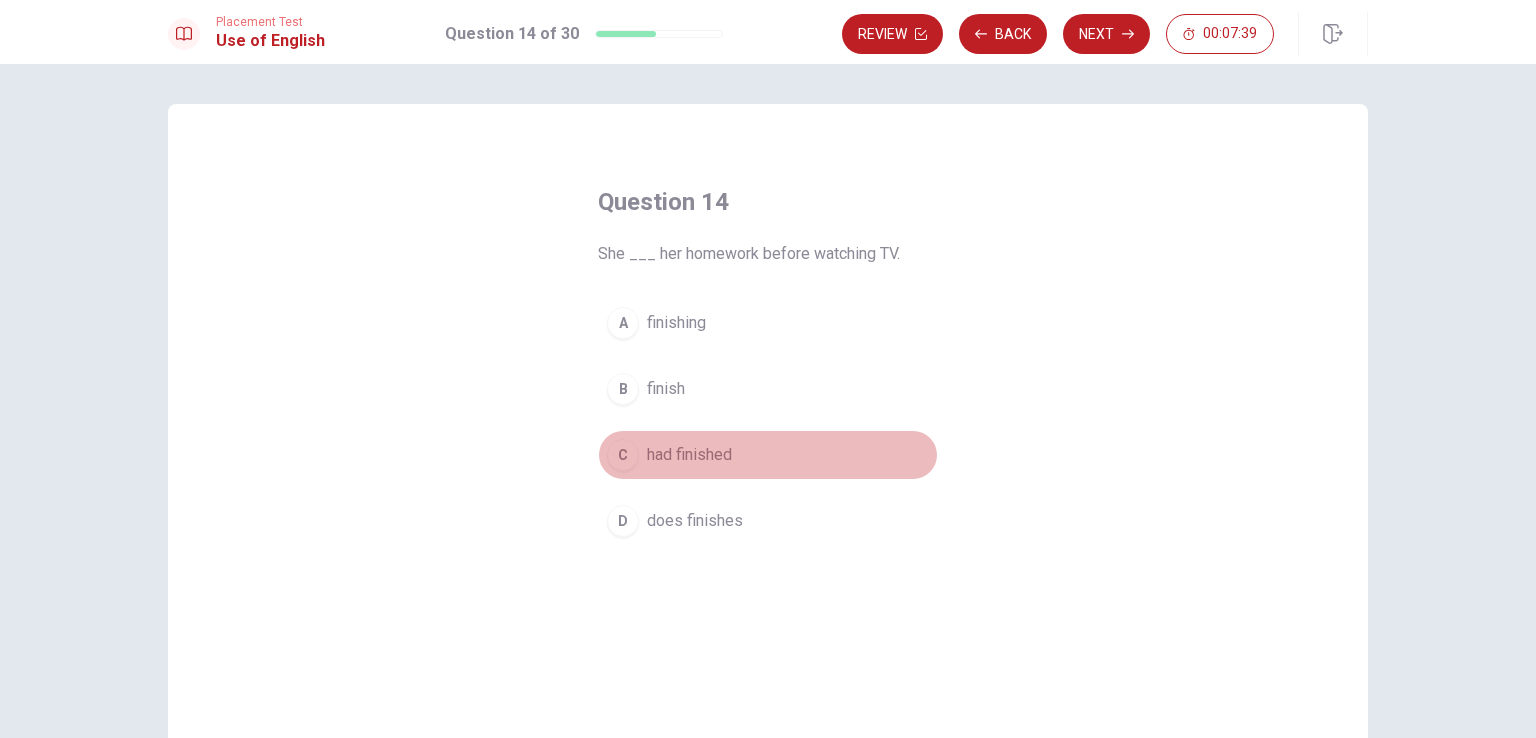 click on "had finished" at bounding box center (689, 455) 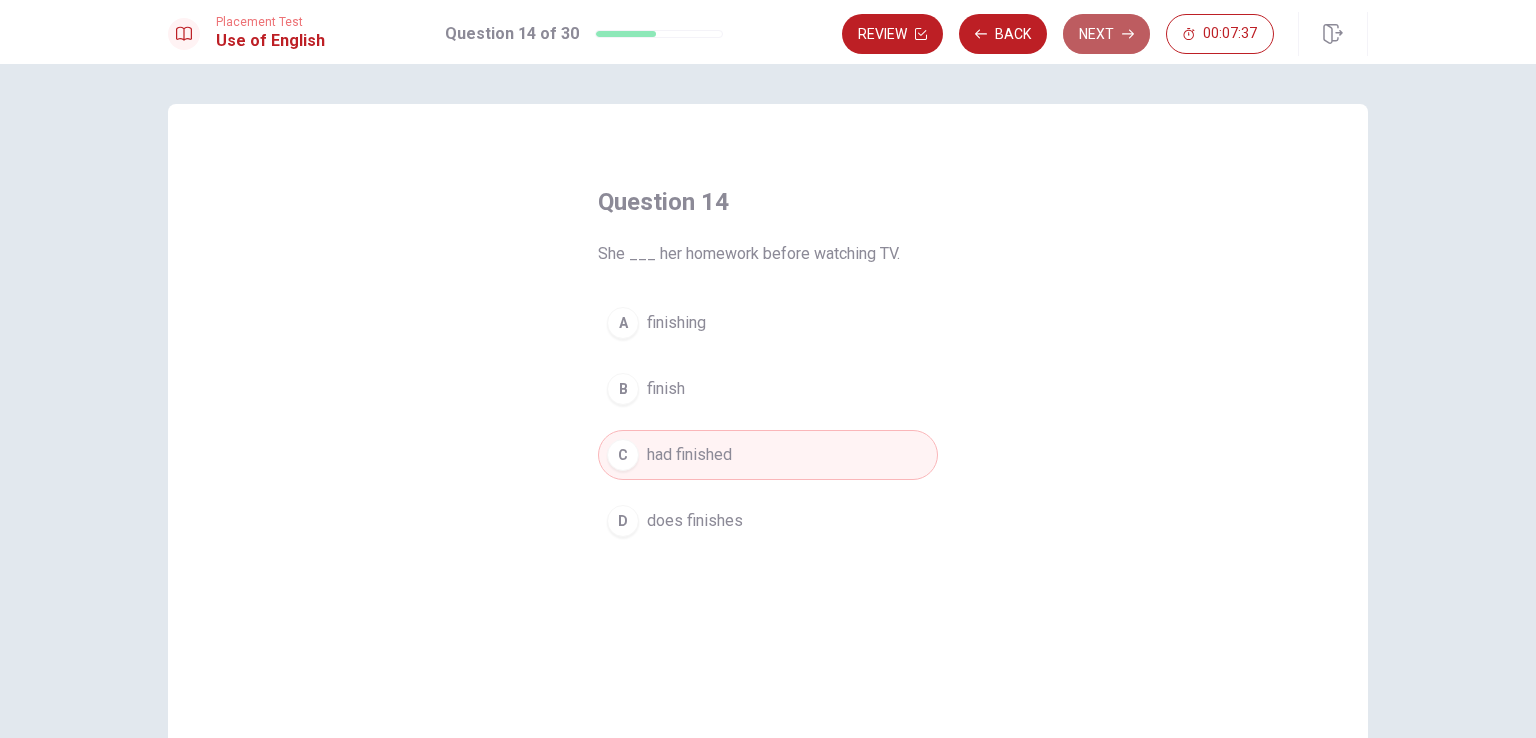 click on "Next" at bounding box center [1106, 34] 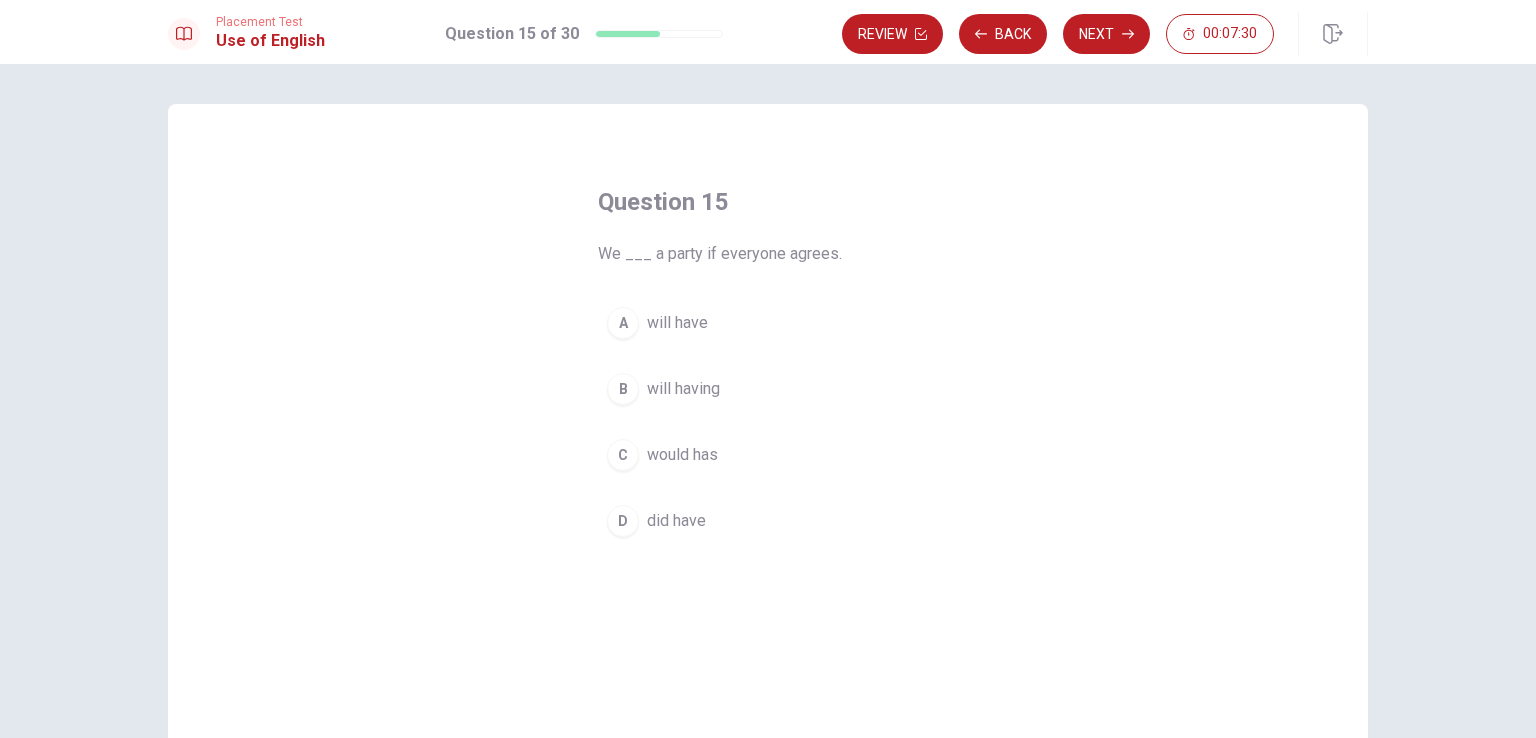 click on "will have" at bounding box center [677, 323] 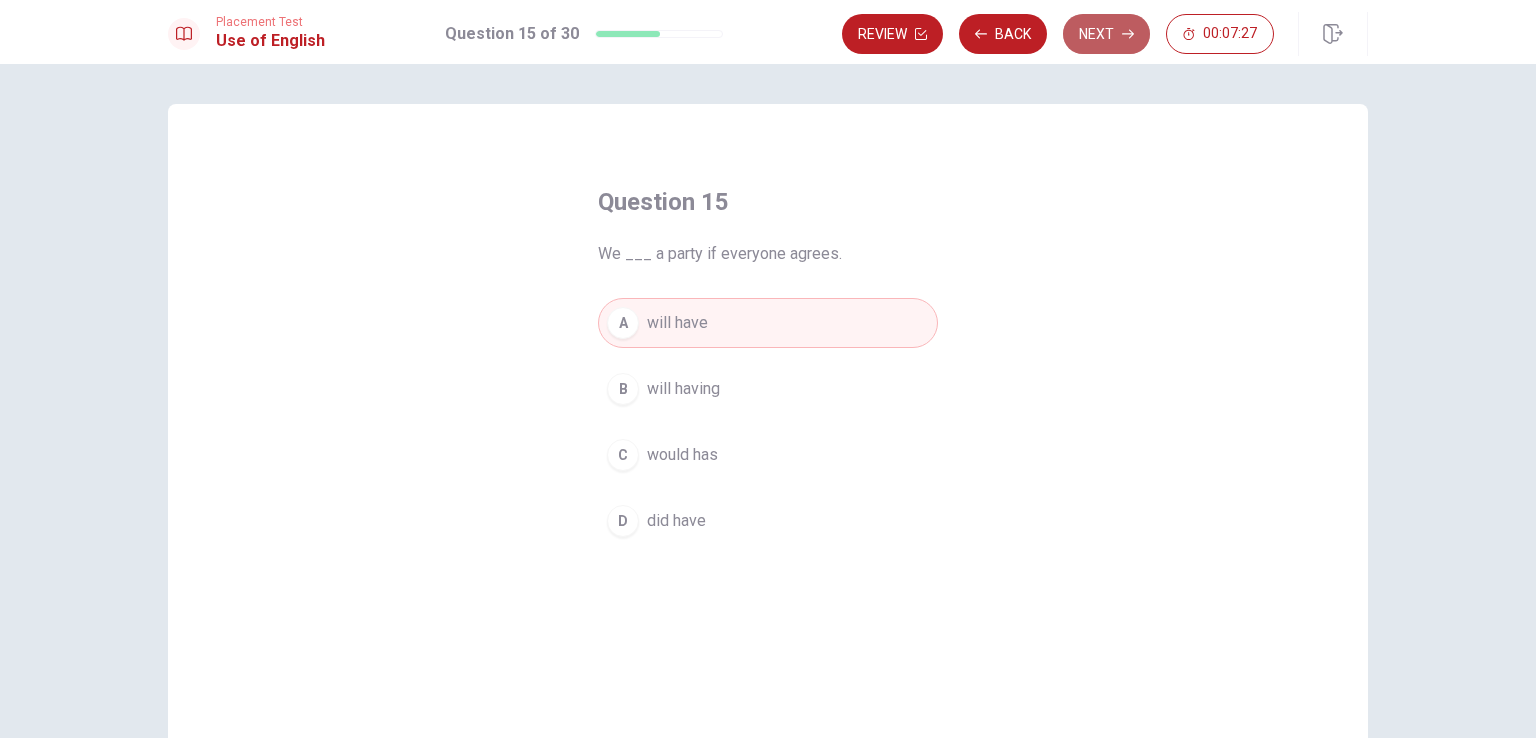 click on "Next" at bounding box center (1106, 34) 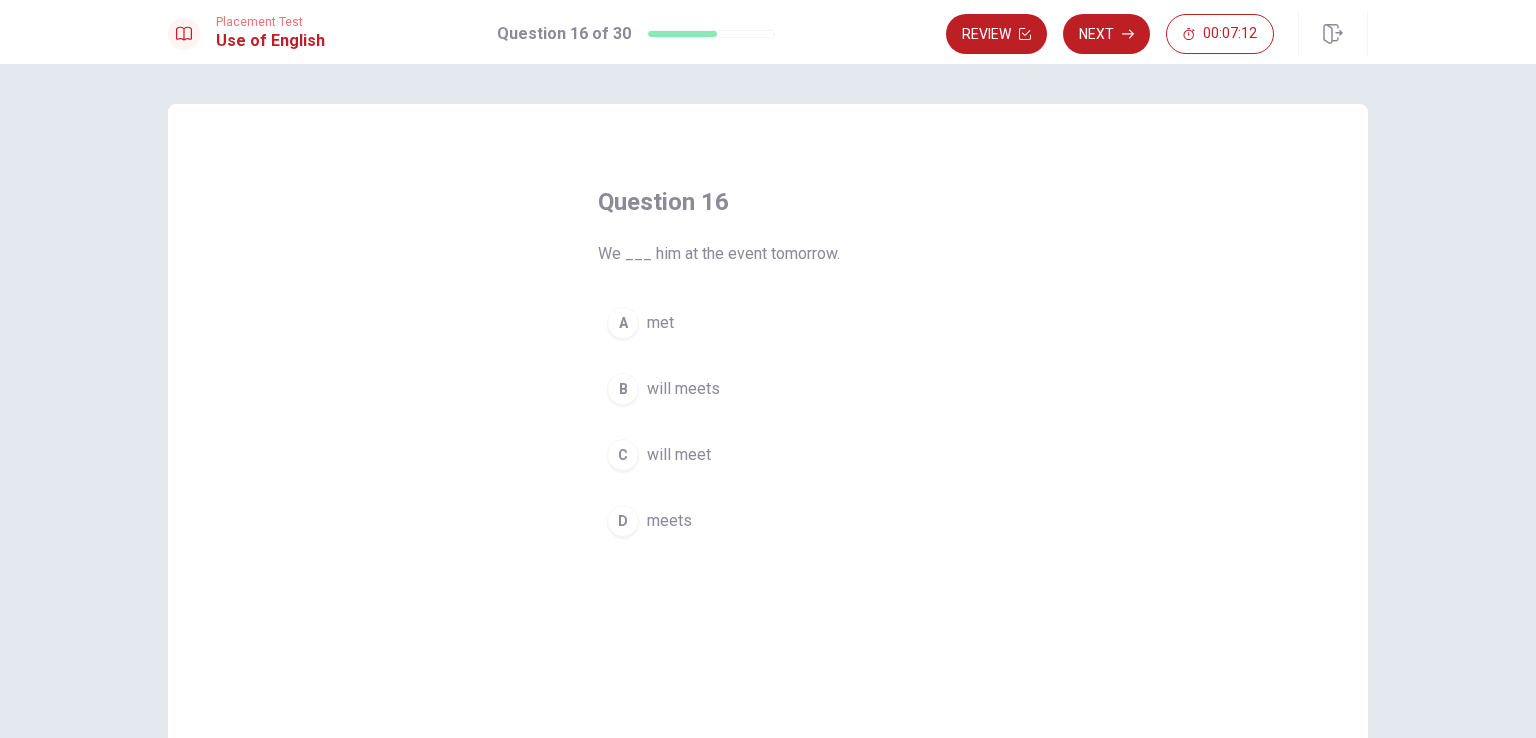 click on "C" at bounding box center (623, 455) 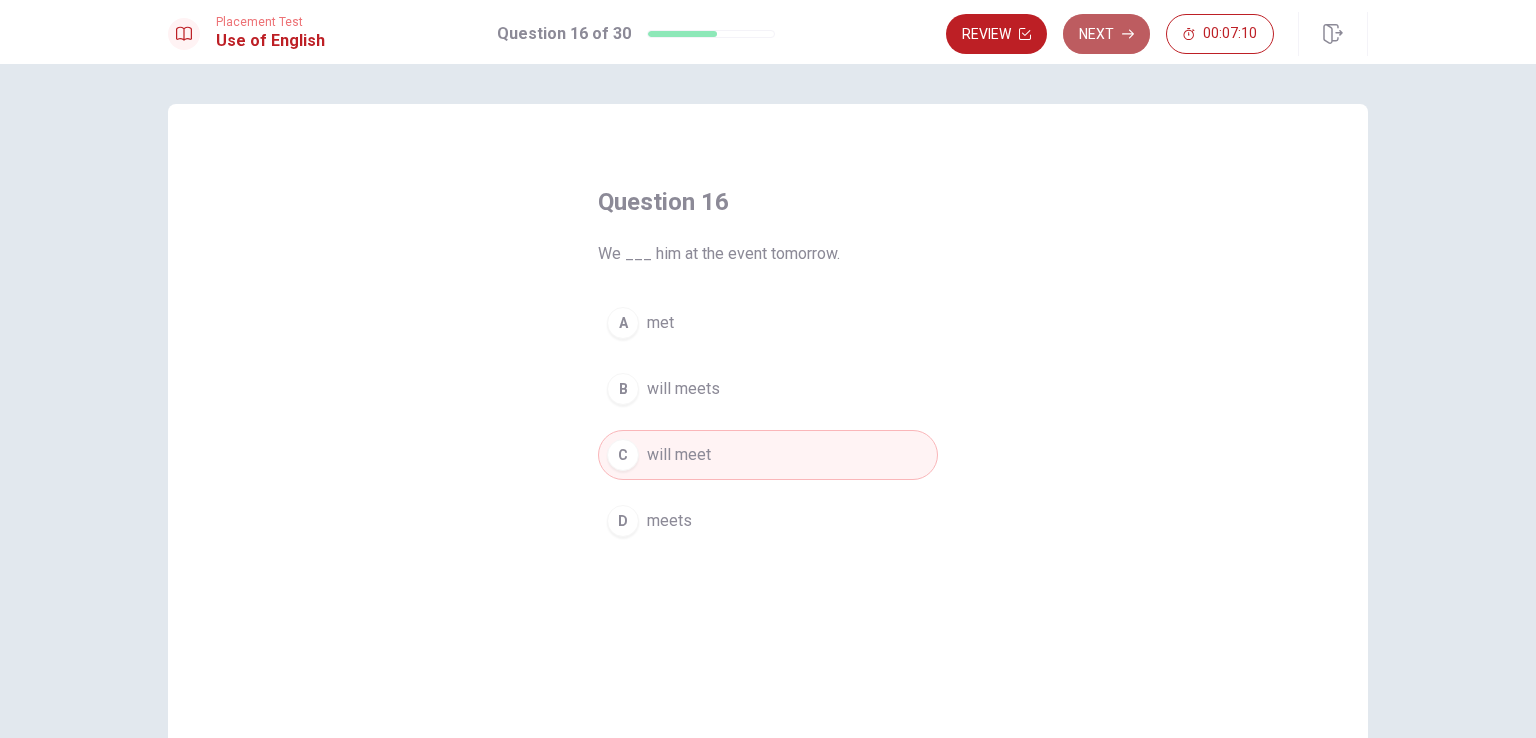 click on "Next" at bounding box center [1106, 34] 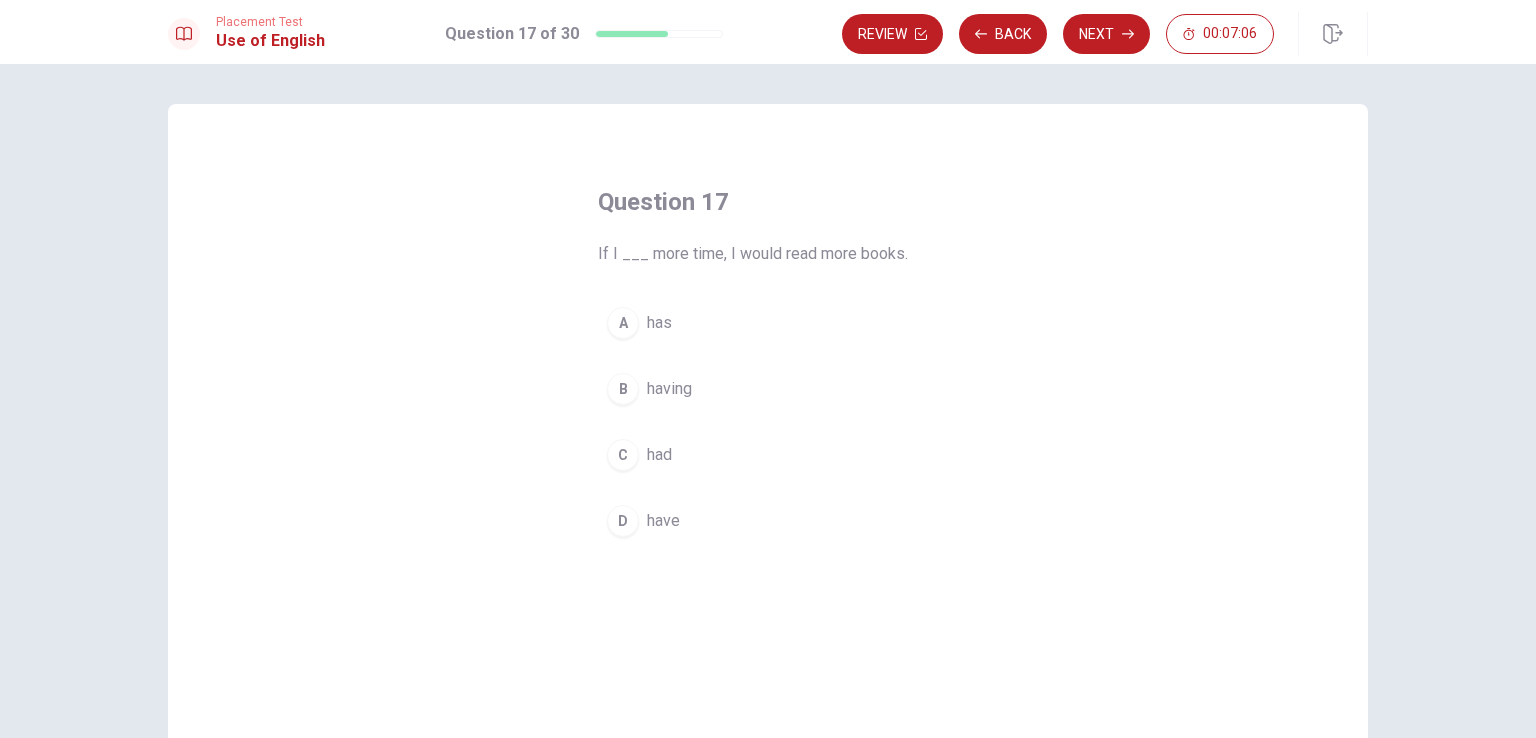 click on "C" at bounding box center (623, 455) 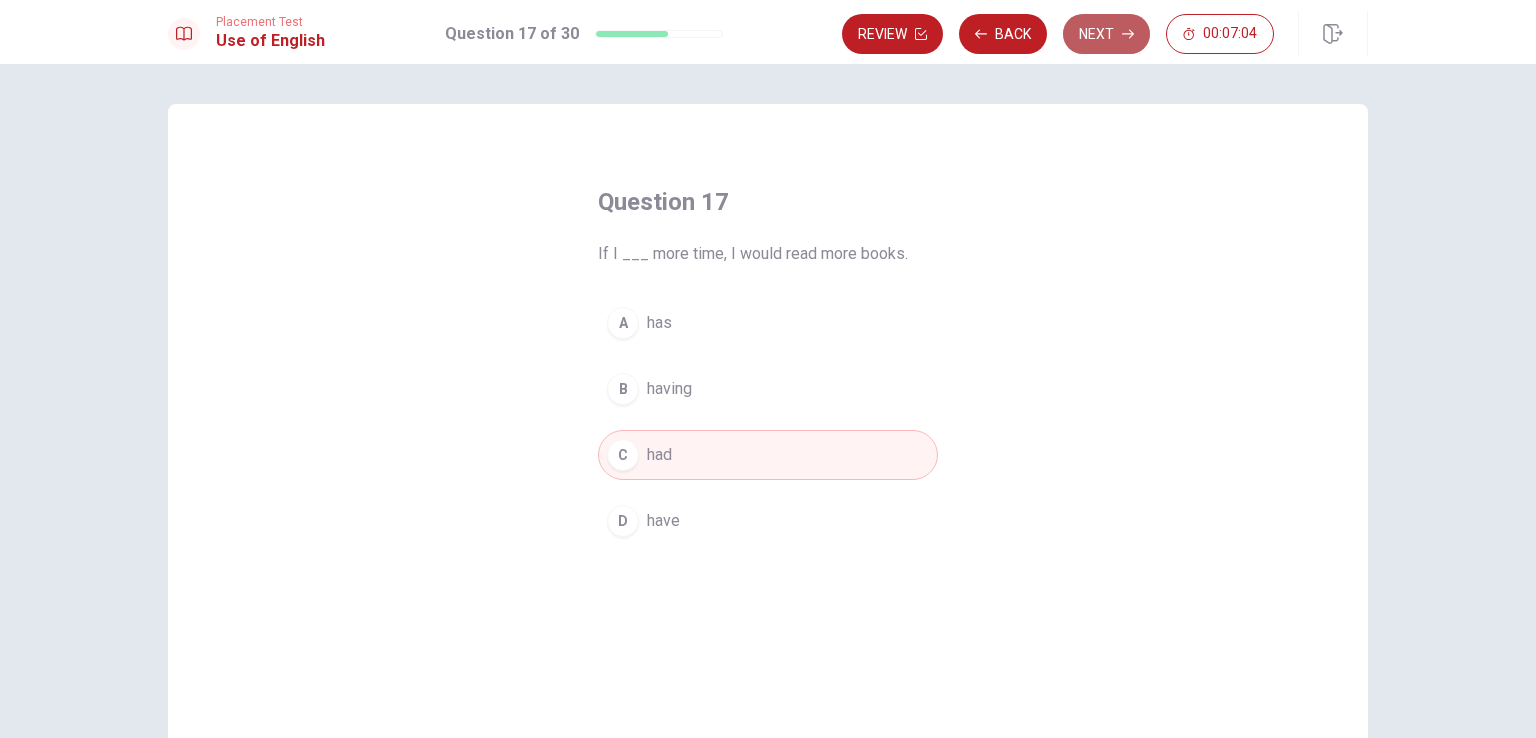 click on "Next" at bounding box center (1106, 34) 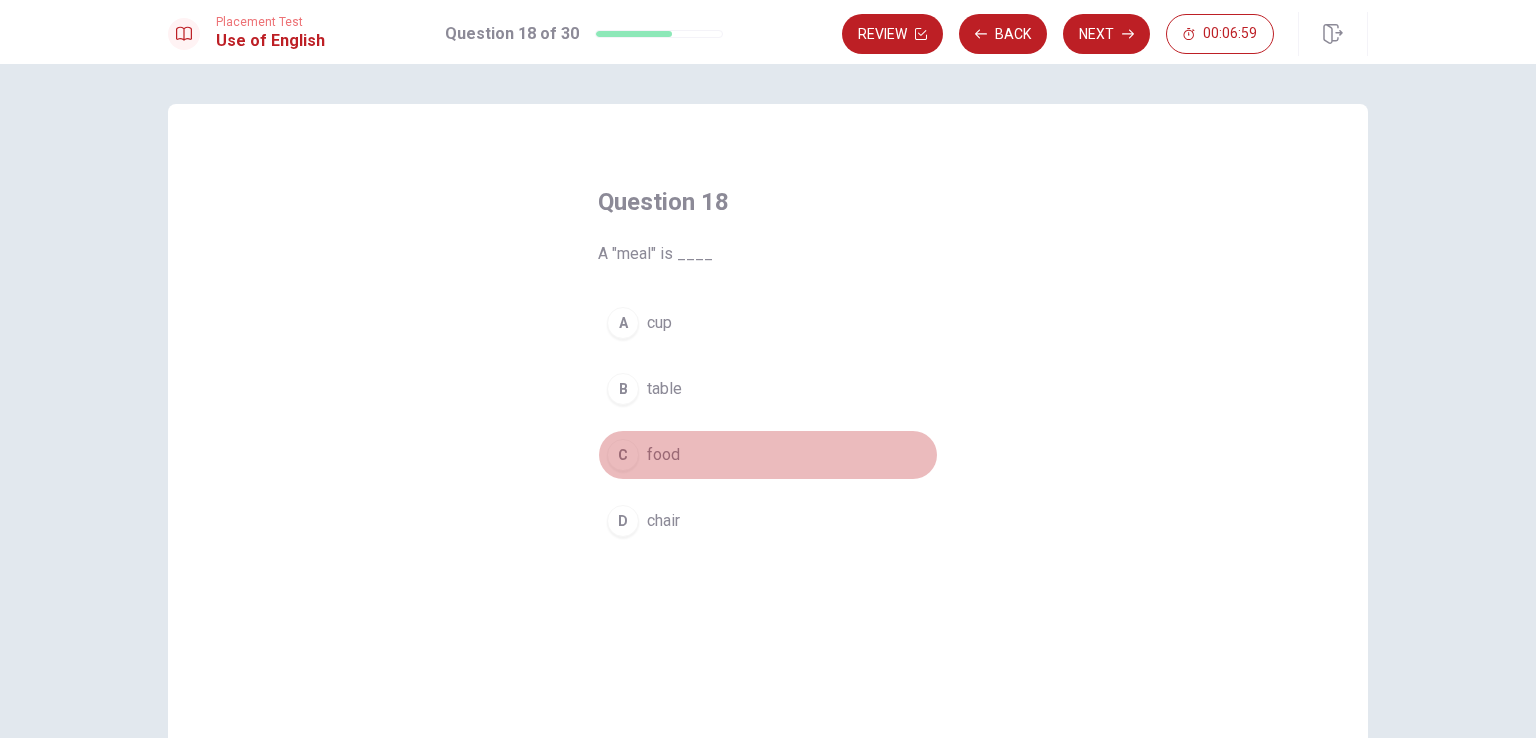 click on "C" at bounding box center [623, 455] 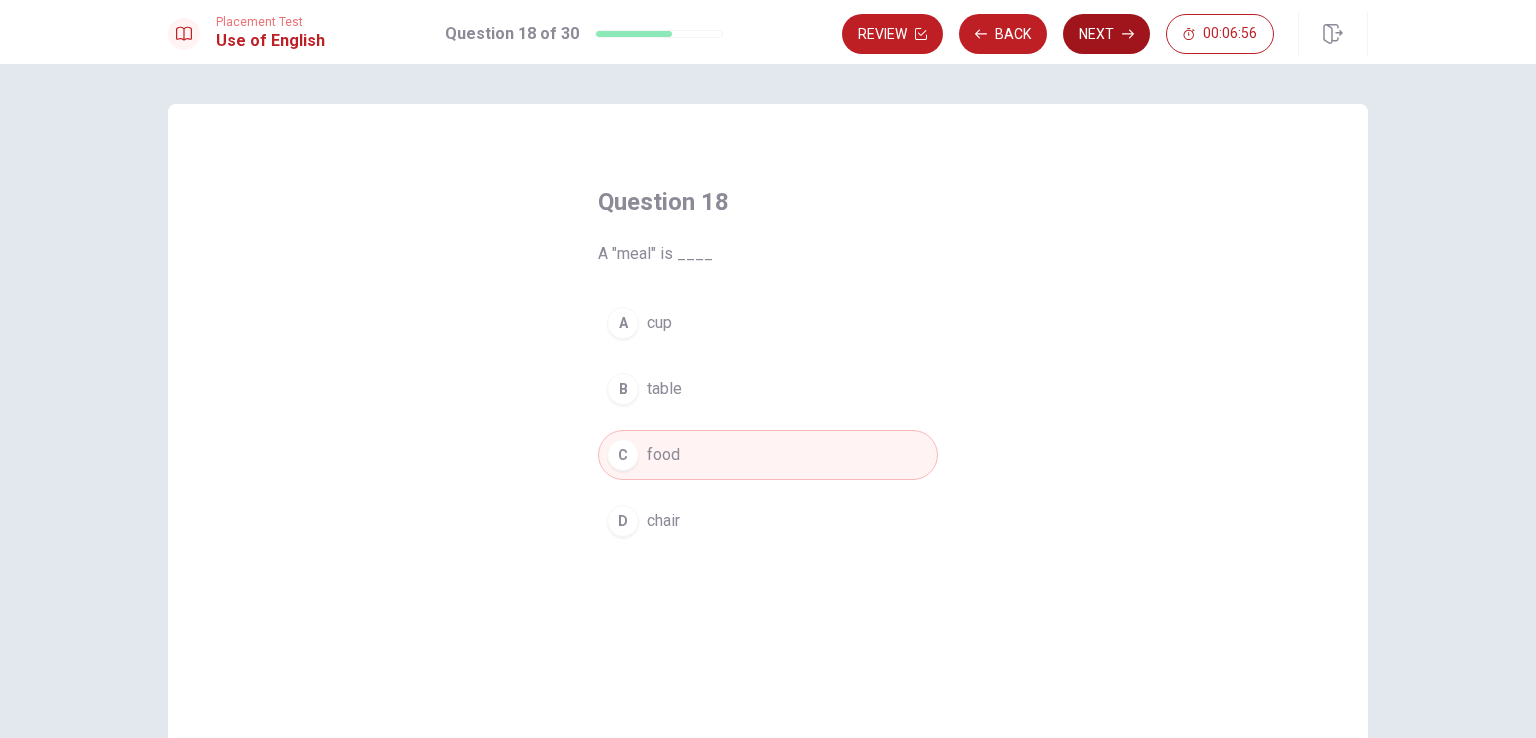 click on "Next" at bounding box center [1106, 34] 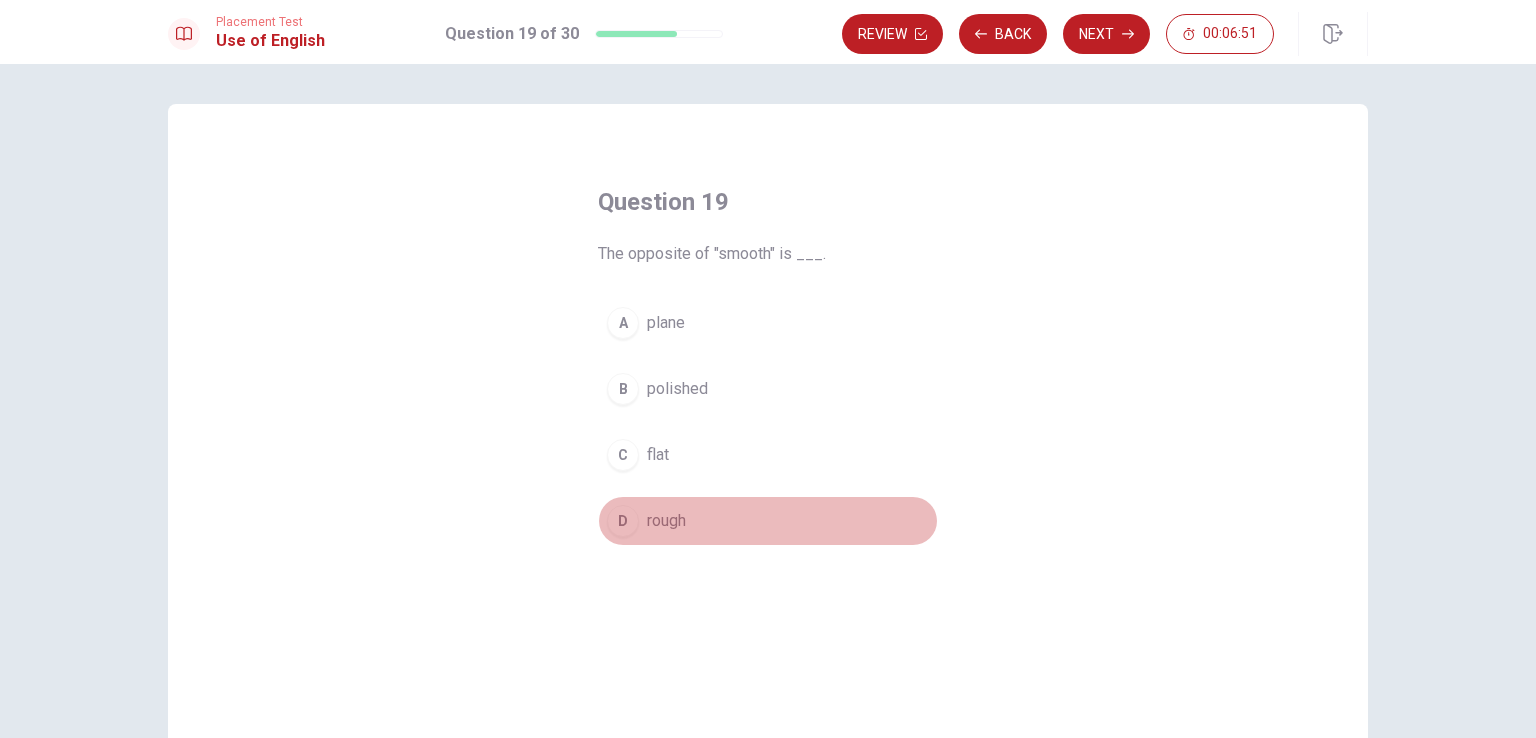 click on "D" at bounding box center (623, 521) 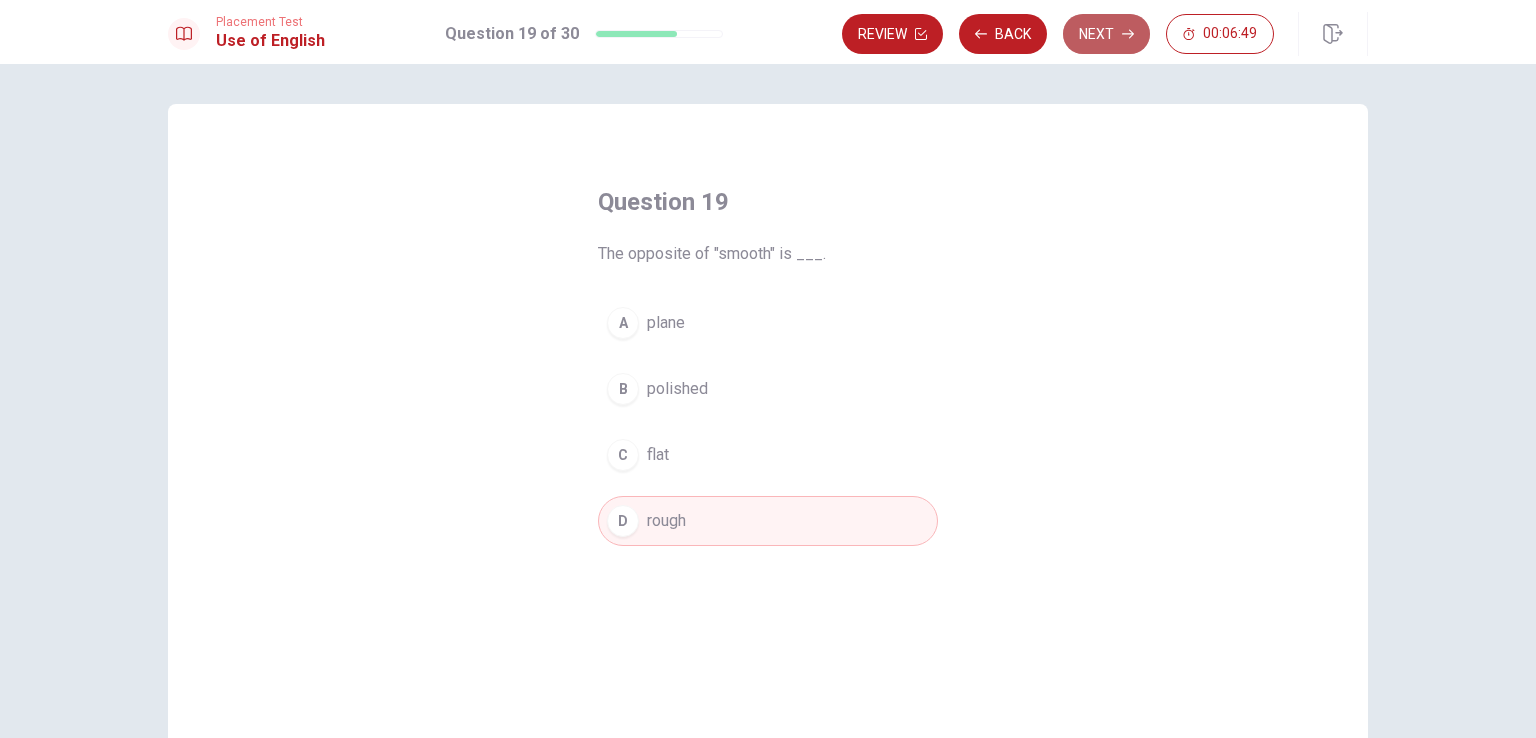 click on "Next" at bounding box center [1106, 34] 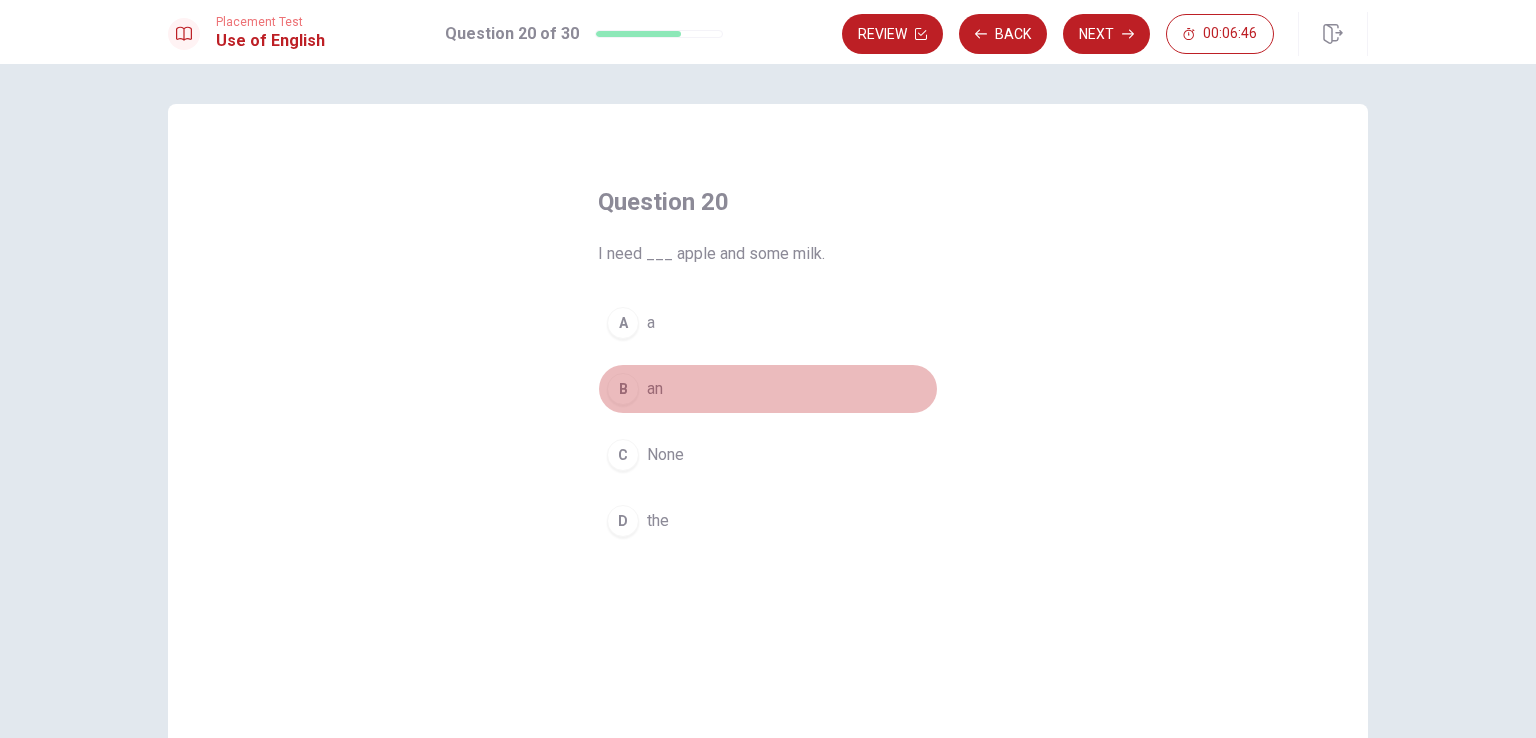 click on "B" at bounding box center [623, 389] 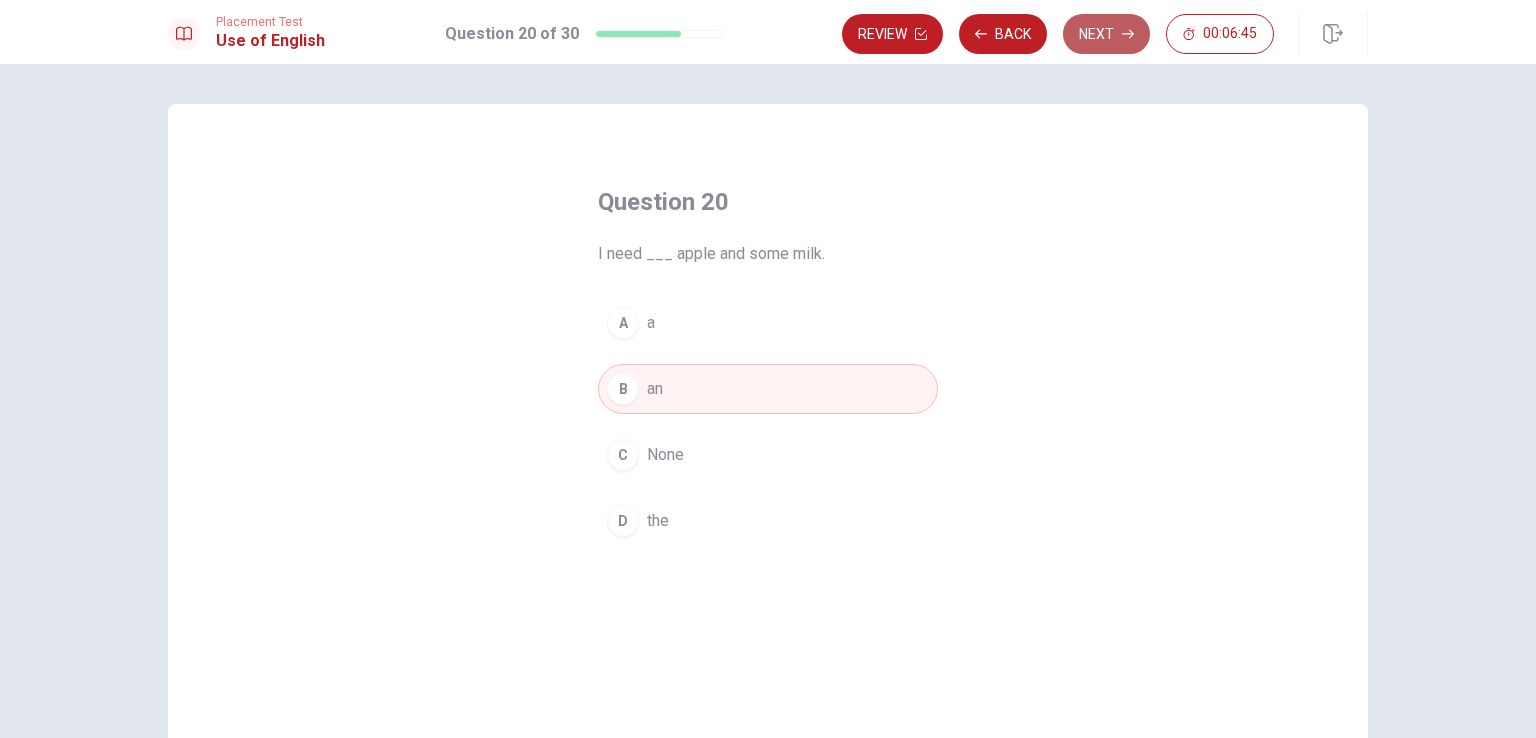 click 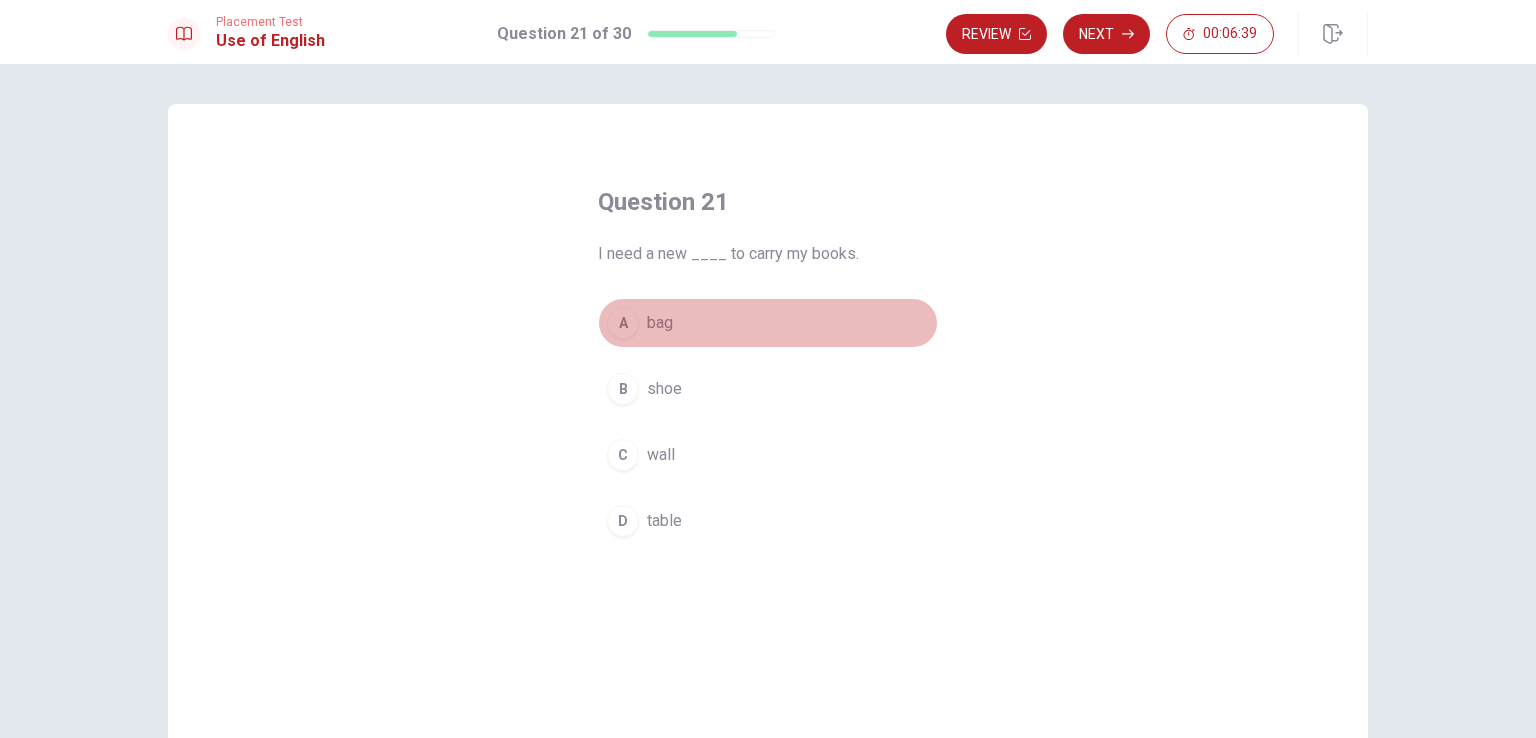 click on "A" at bounding box center [623, 323] 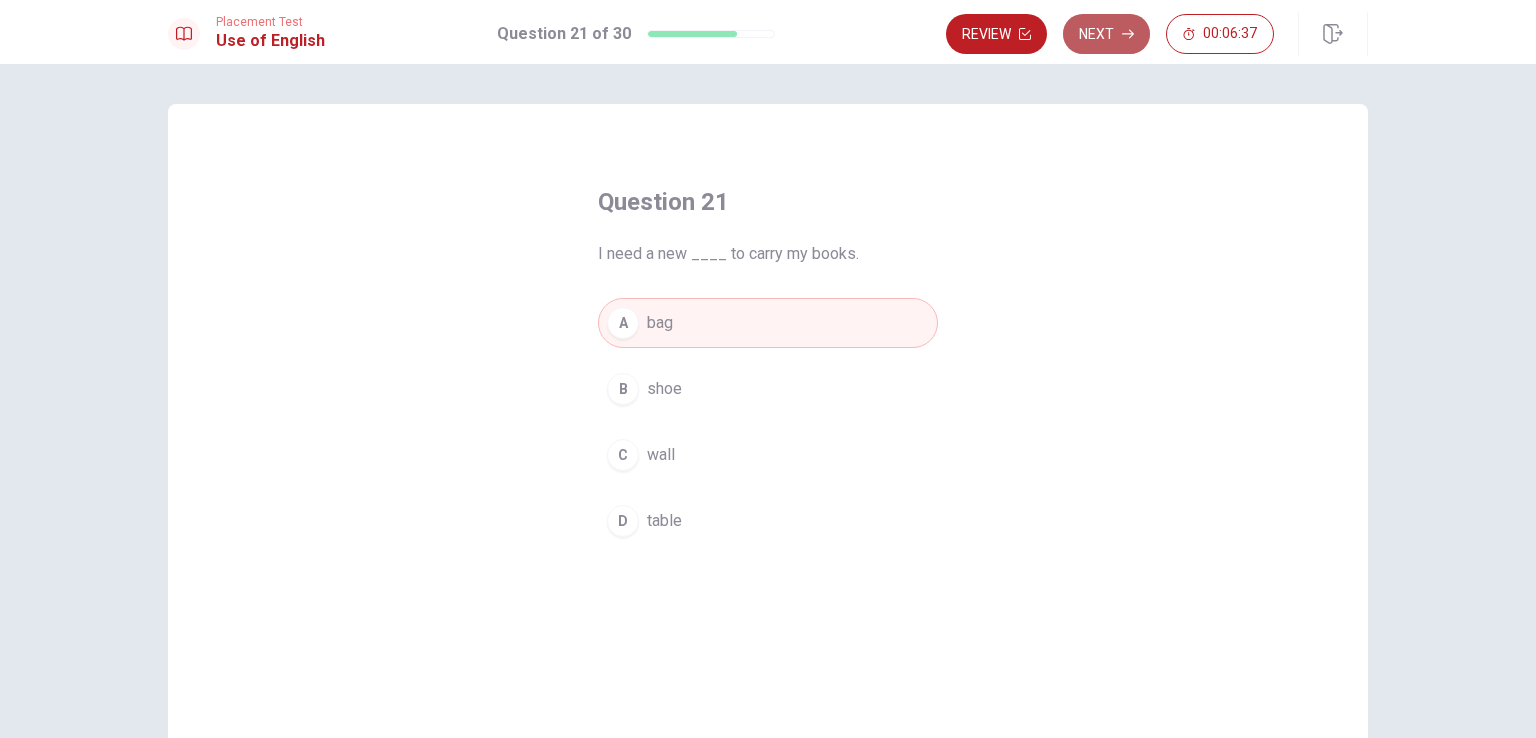 click on "Next" at bounding box center (1106, 34) 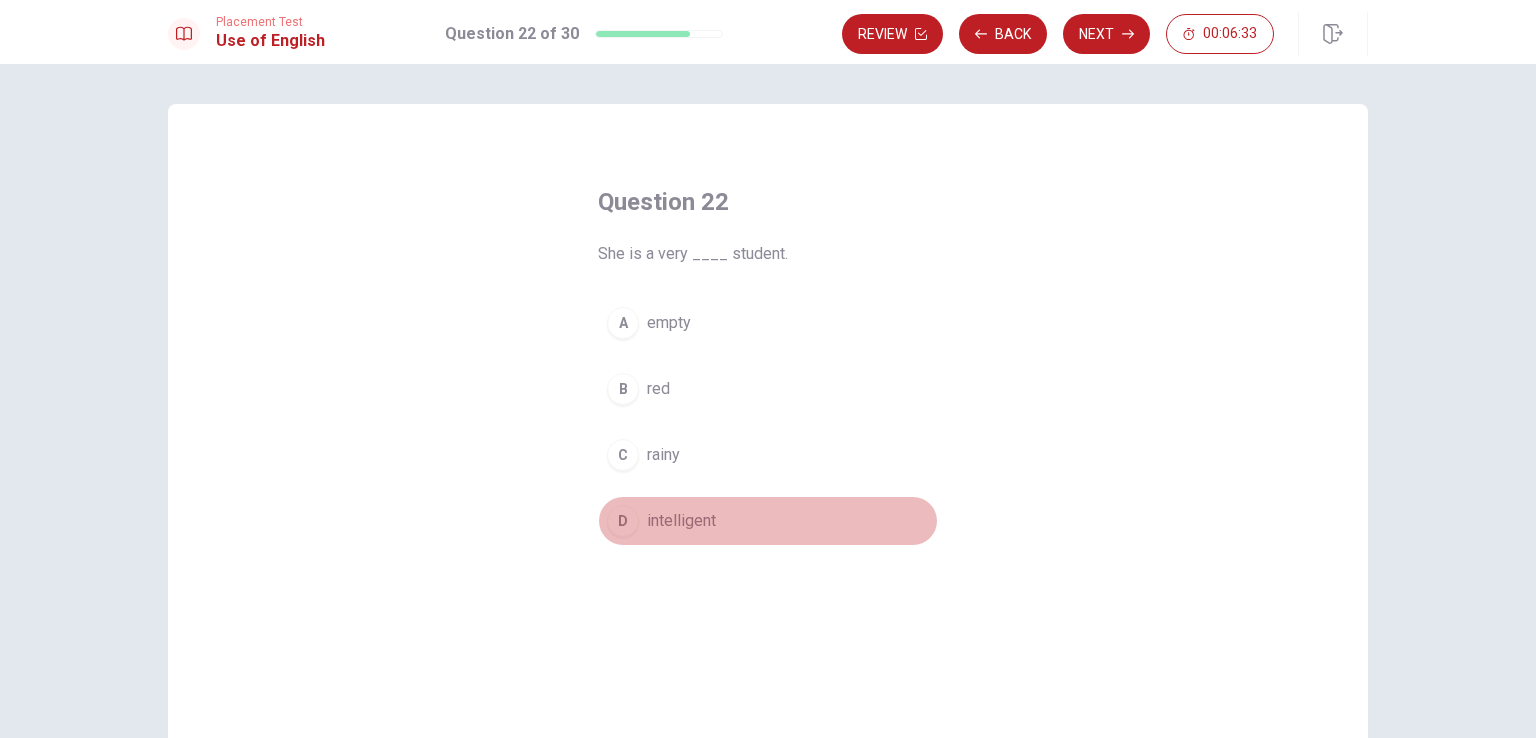 click on "D" at bounding box center (623, 521) 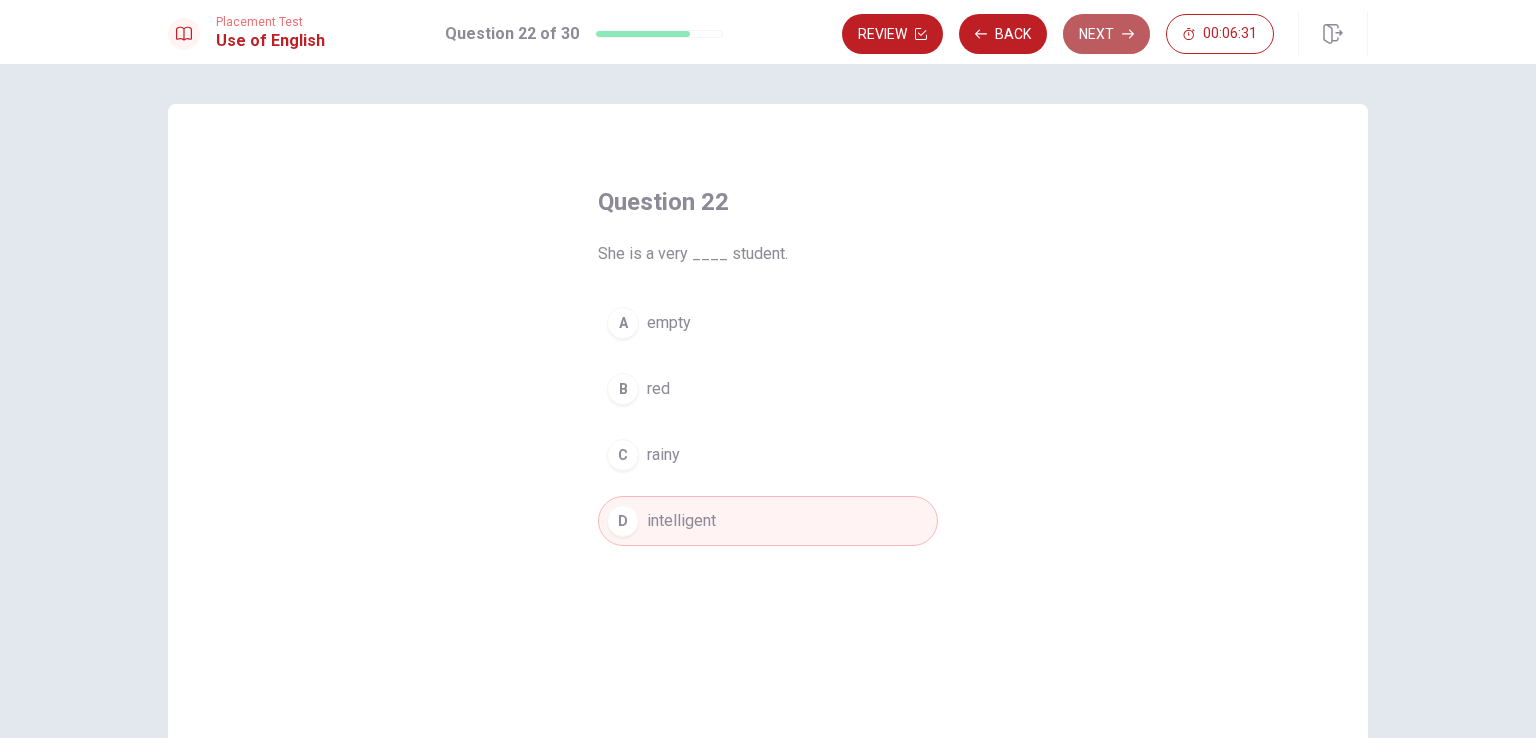 click on "Next" at bounding box center [1106, 34] 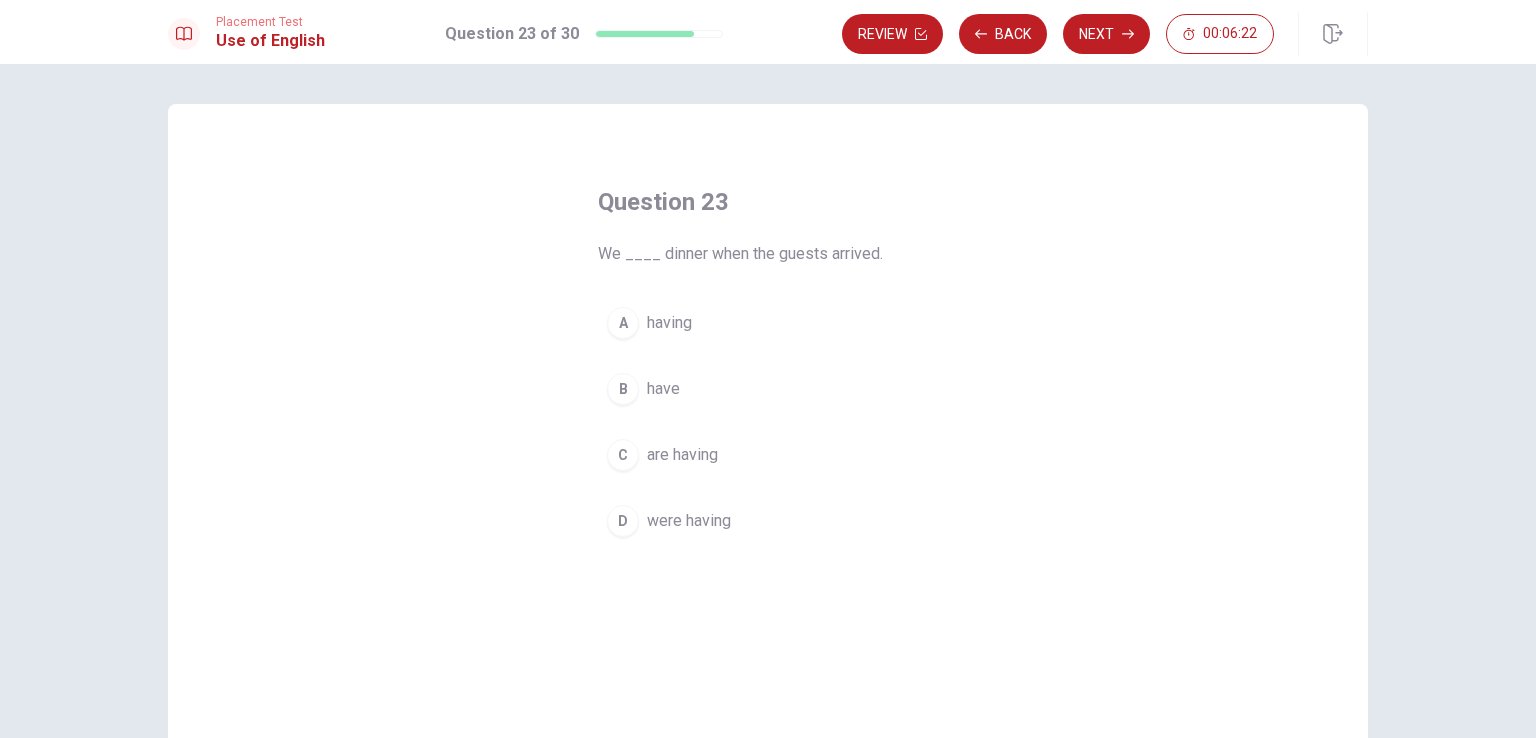 click on "C" at bounding box center (623, 455) 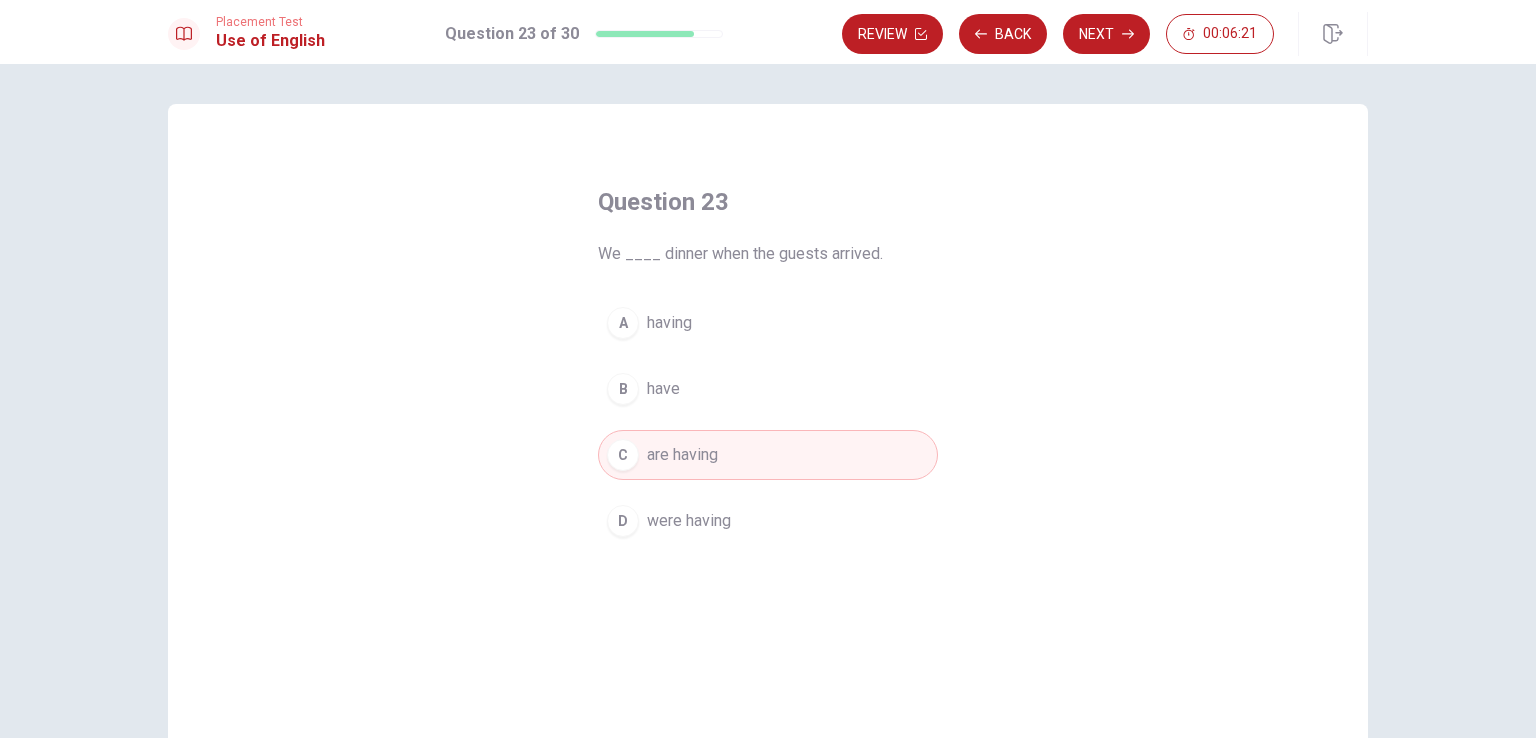 click on "C" at bounding box center [623, 455] 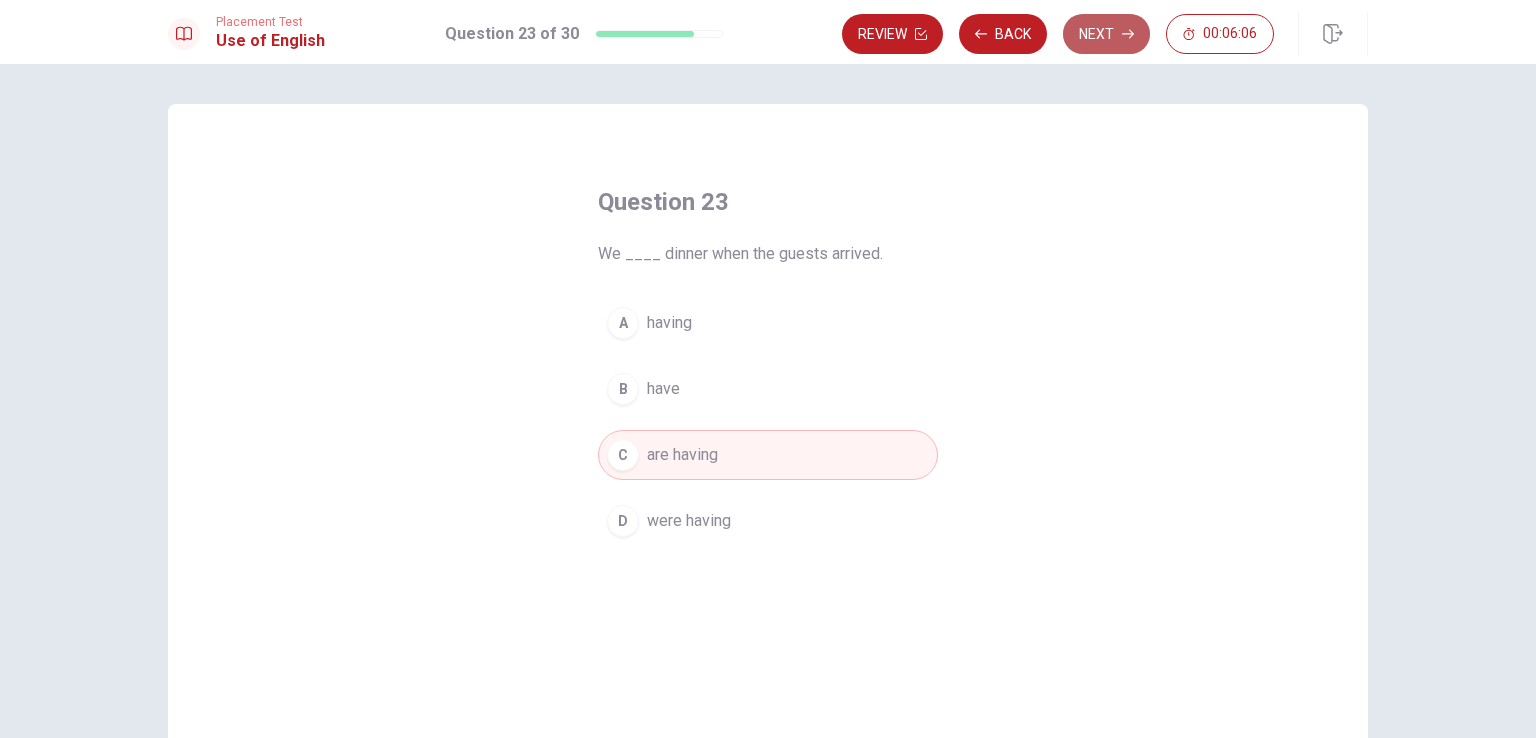 click on "Next" at bounding box center (1106, 34) 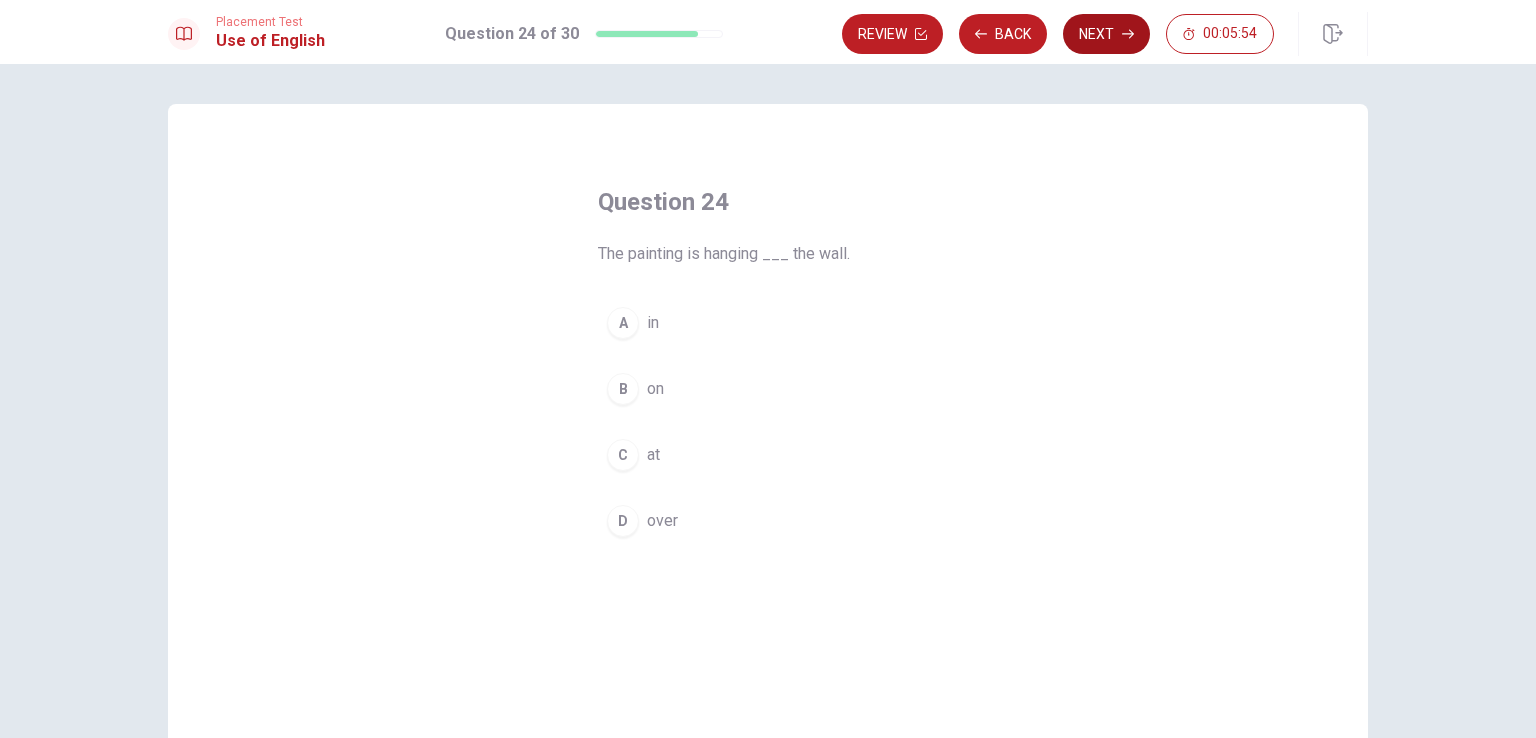 click on "Next" at bounding box center [1106, 34] 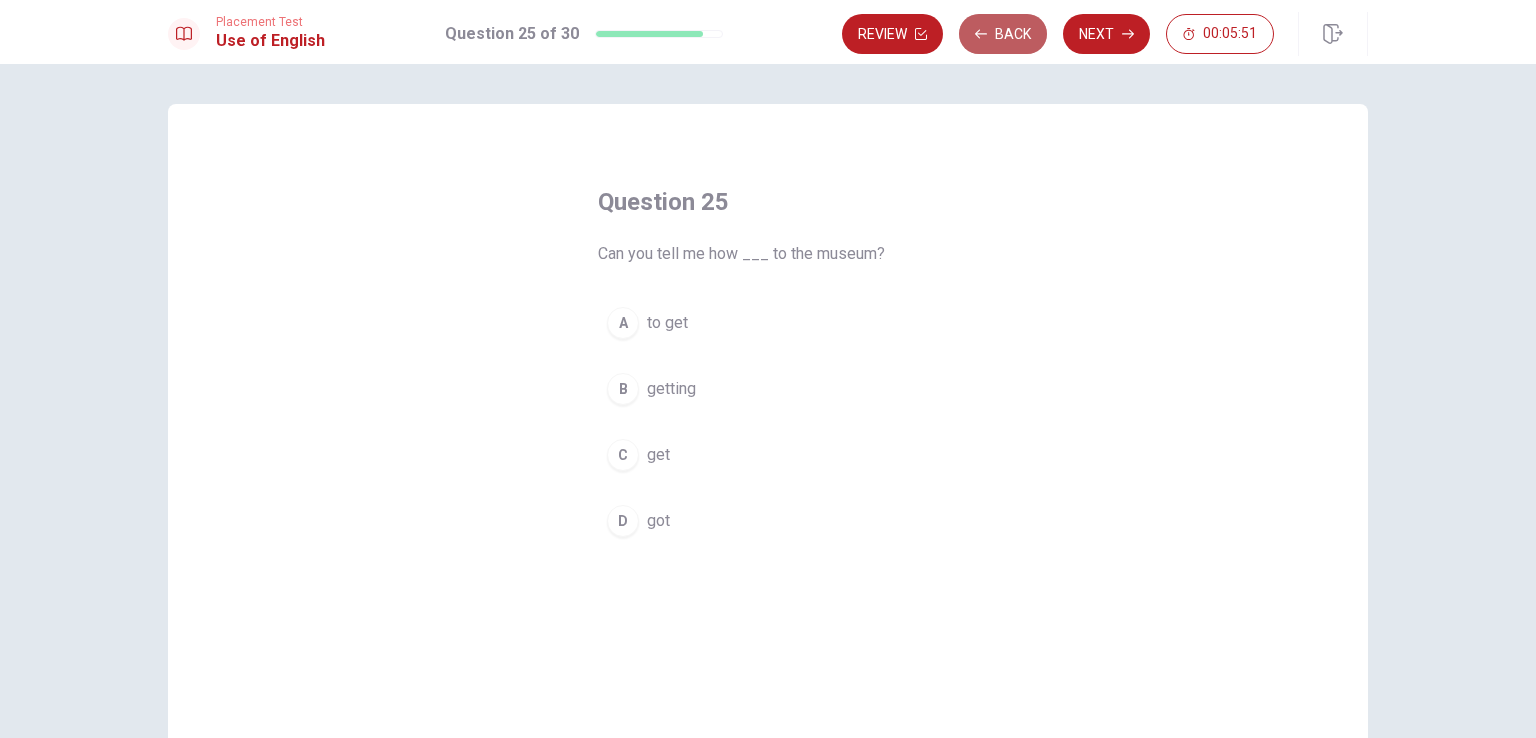 click on "Back" at bounding box center (1003, 34) 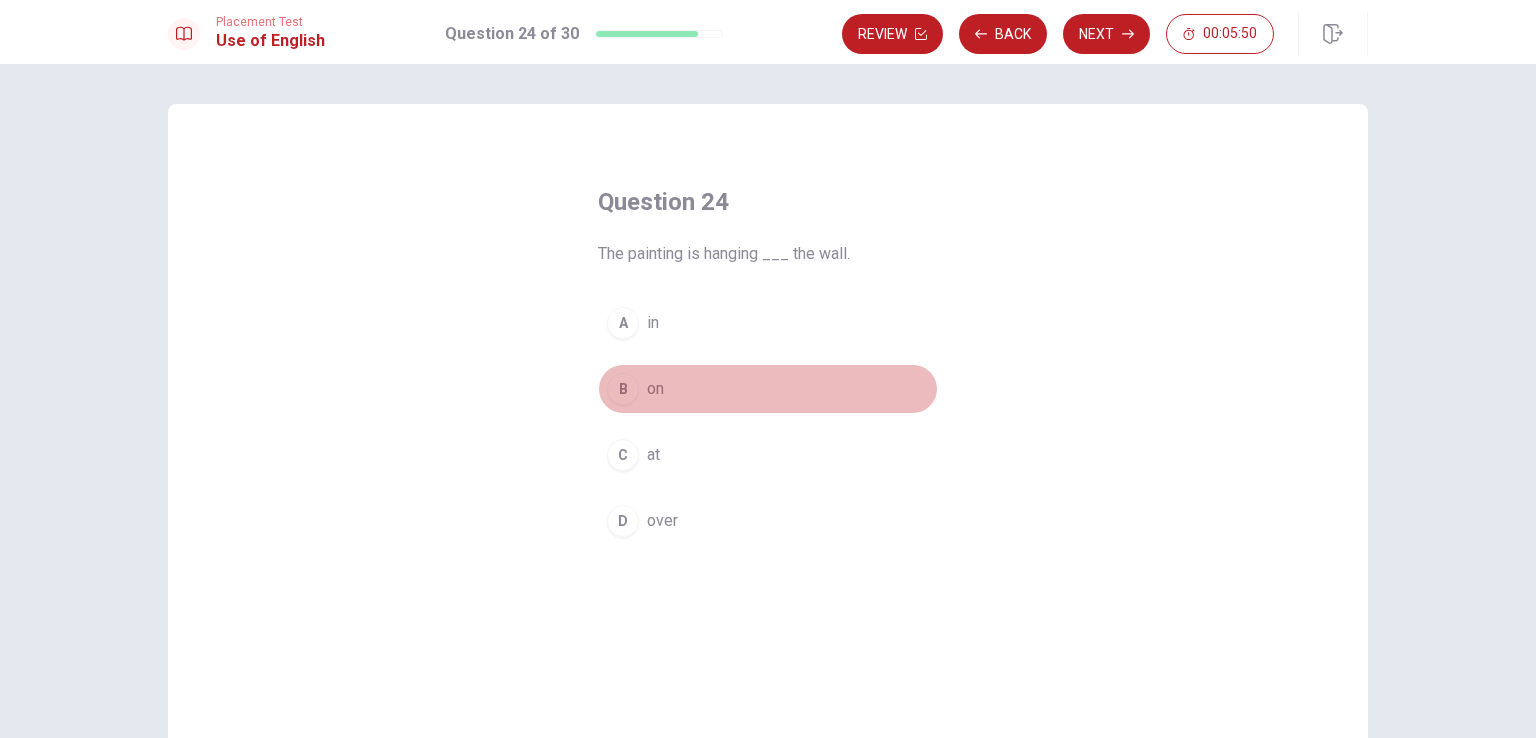 click on "B" at bounding box center (623, 389) 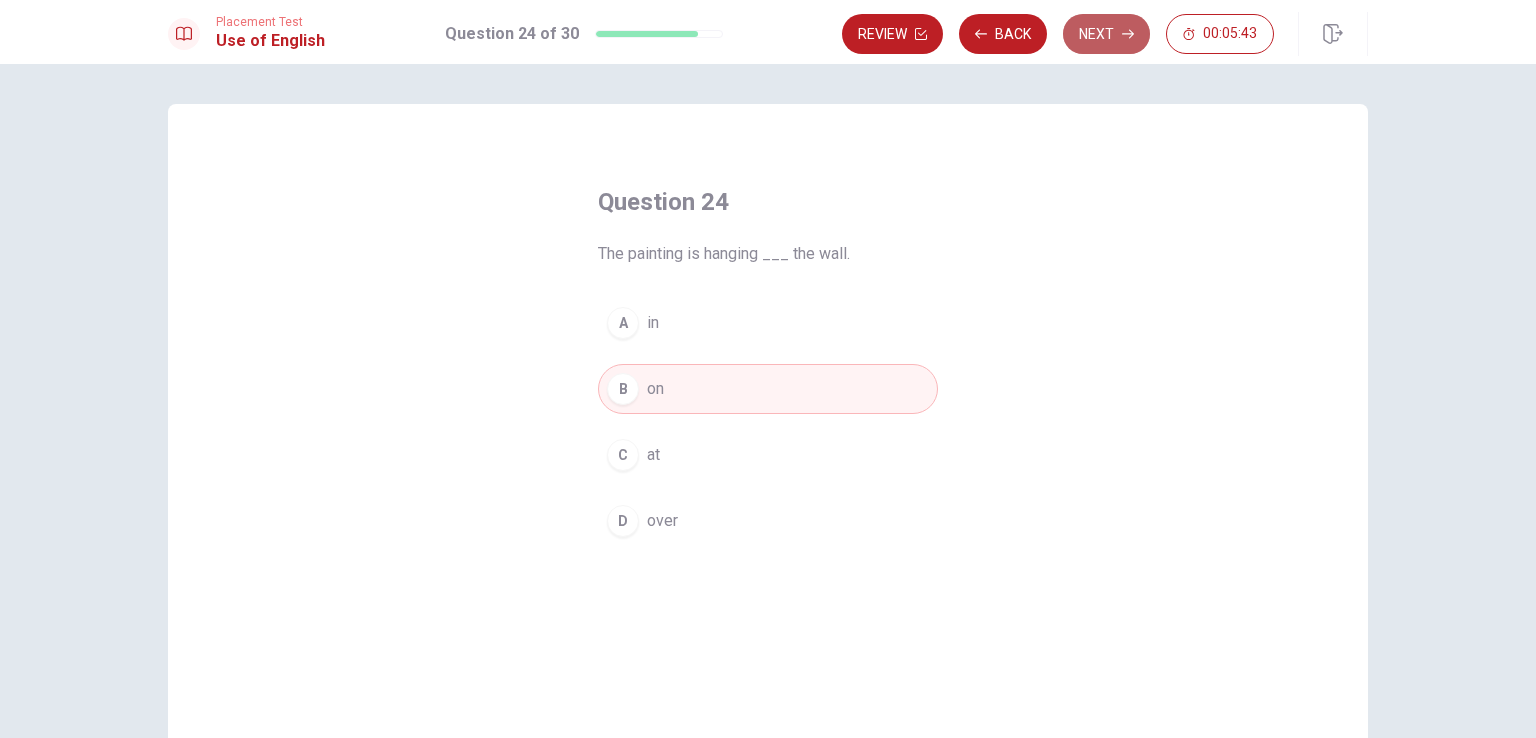 click on "Next" at bounding box center (1106, 34) 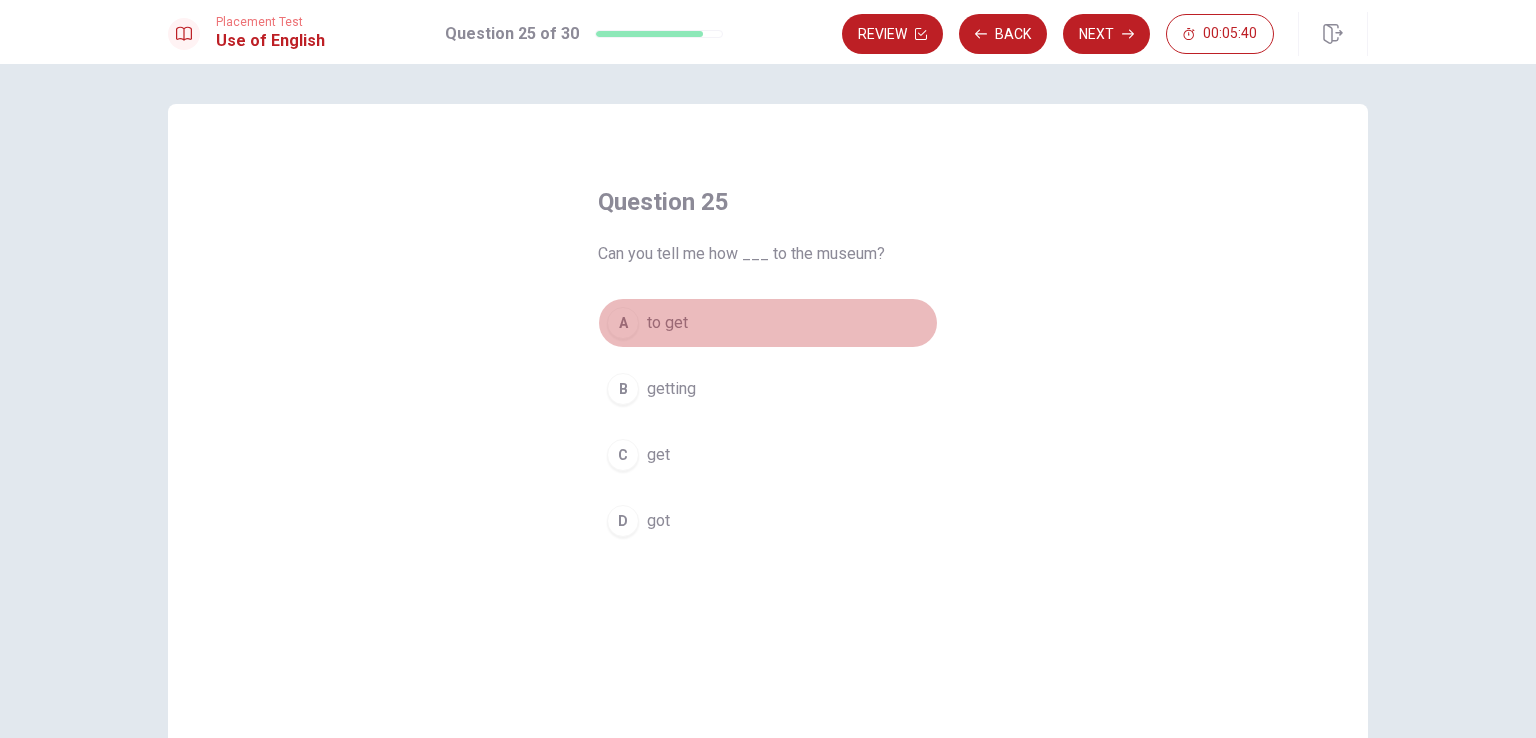 click on "A to get" at bounding box center [768, 323] 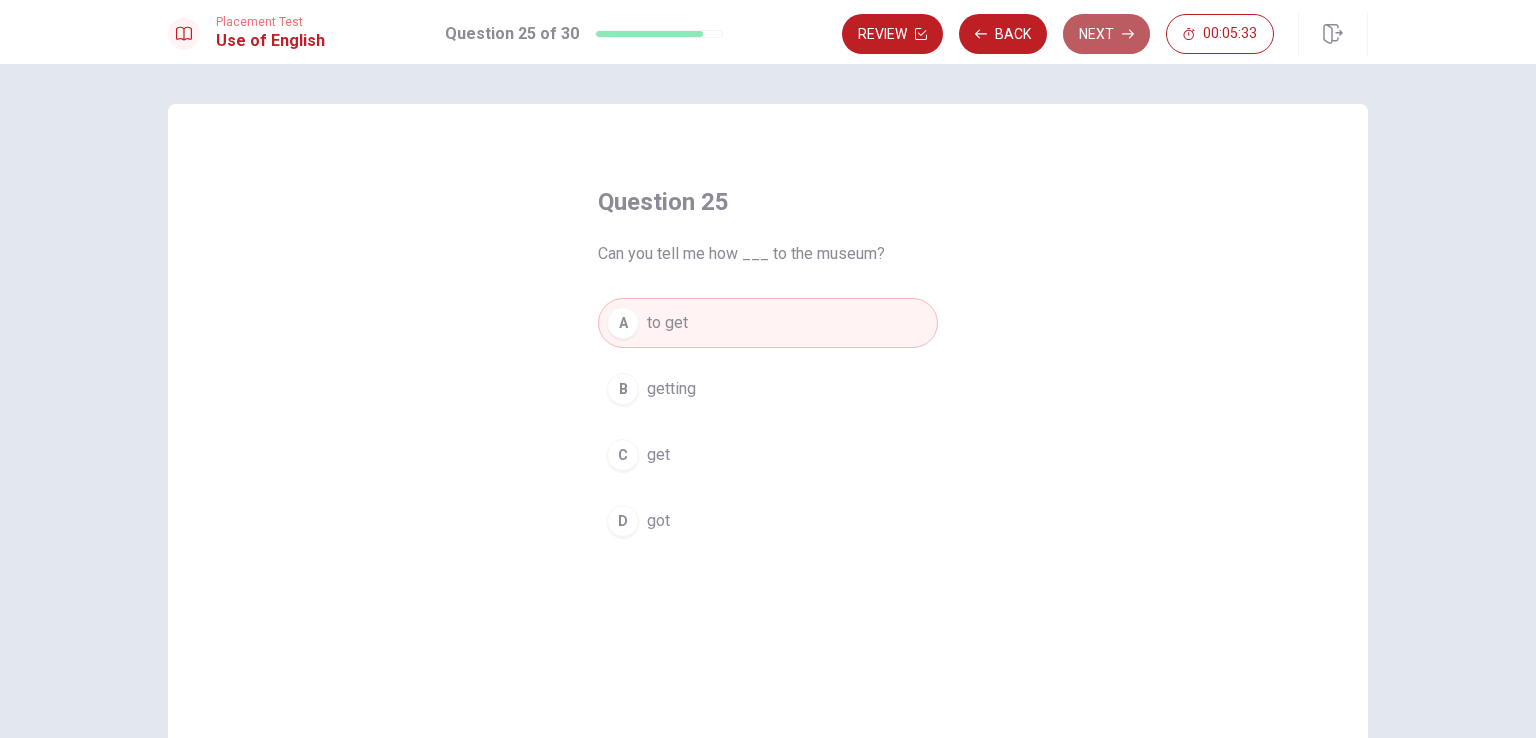 click on "Next" at bounding box center [1106, 34] 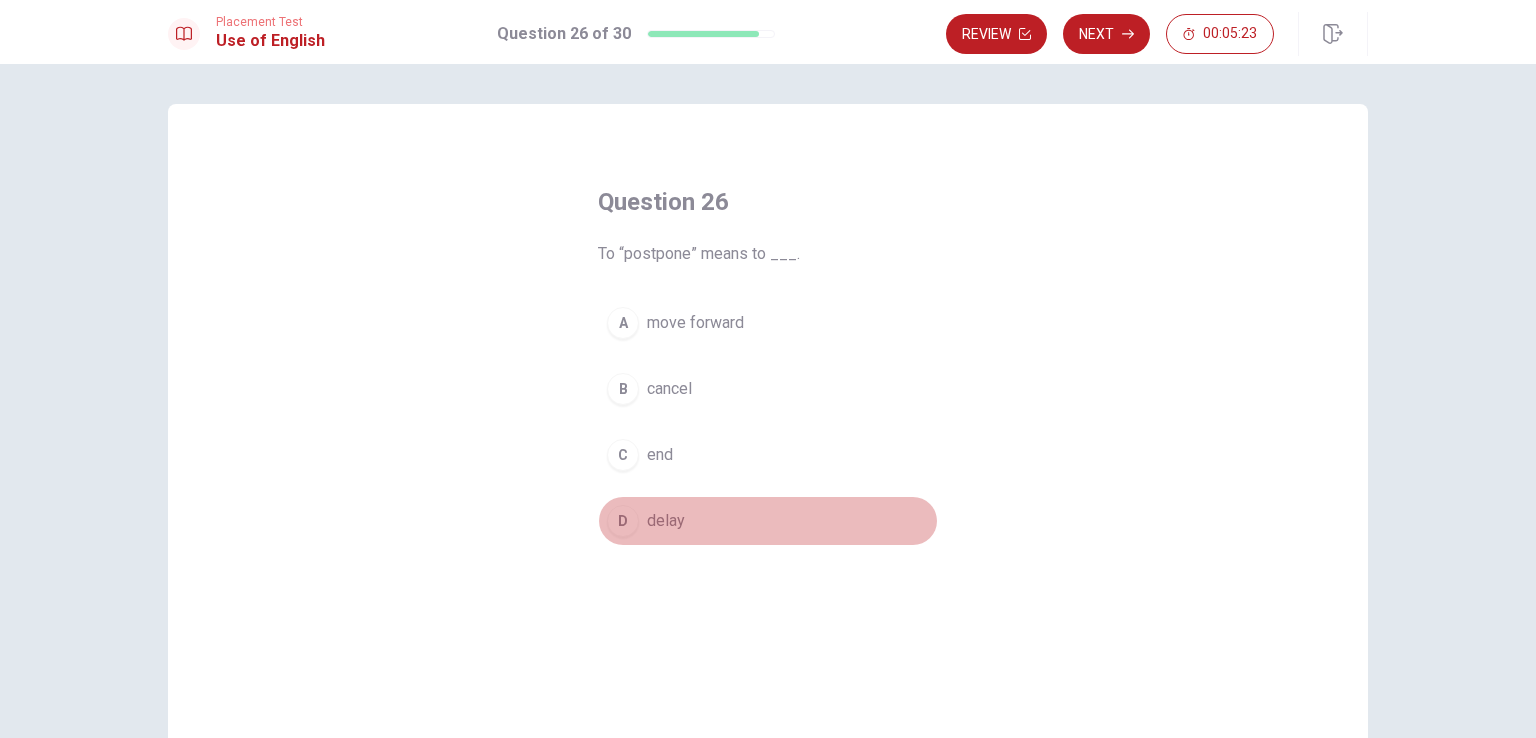 click on "D" at bounding box center (623, 521) 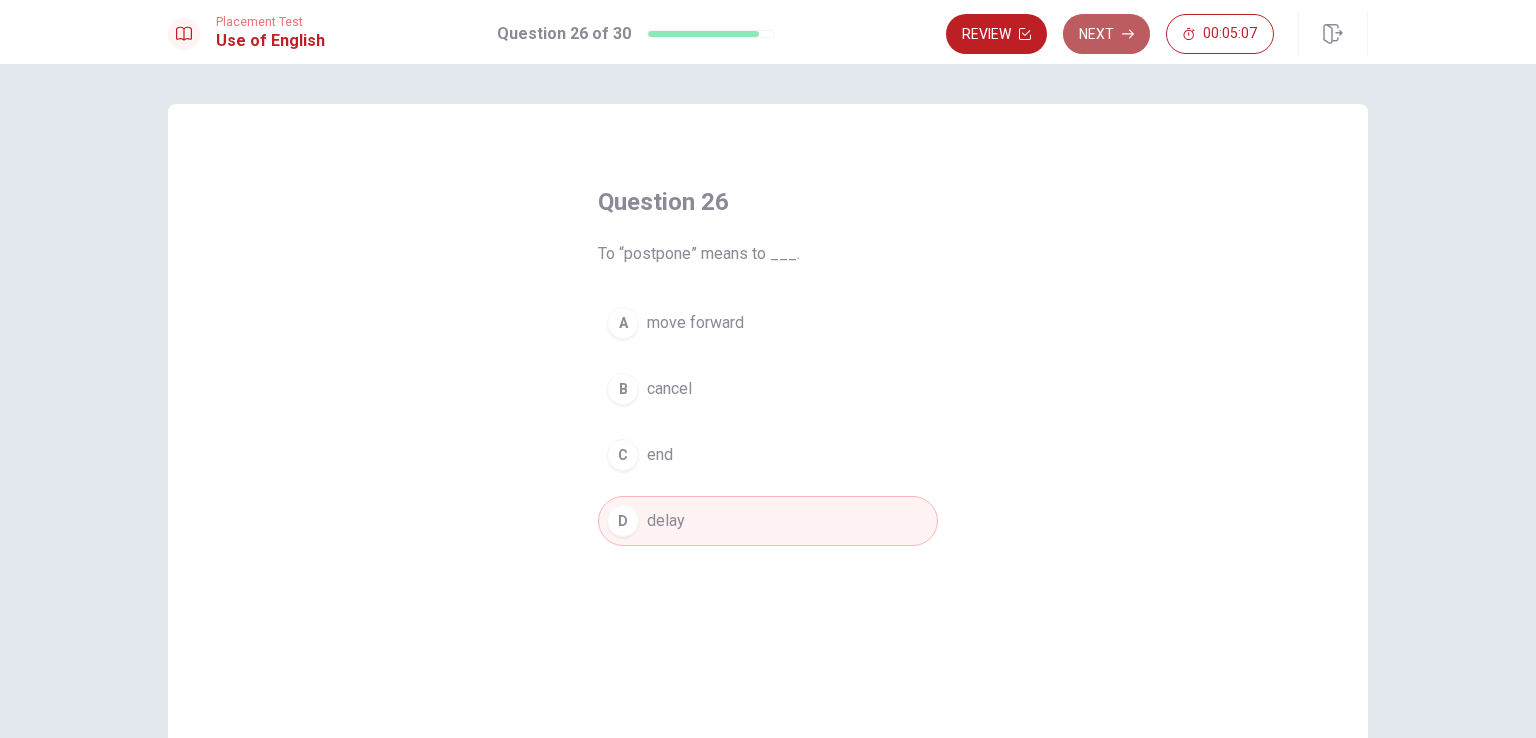 click on "Next" at bounding box center (1106, 34) 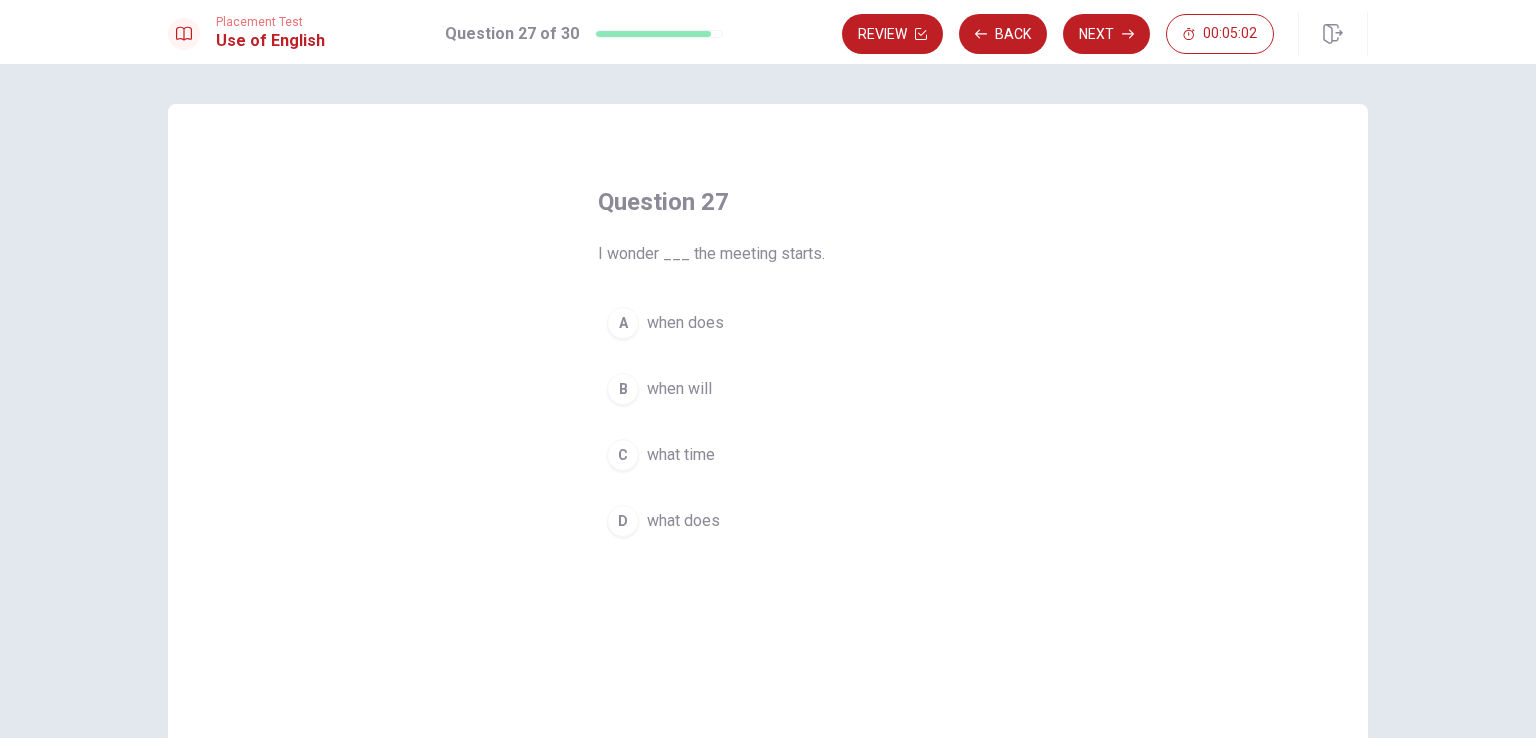 click on "when will" at bounding box center (679, 389) 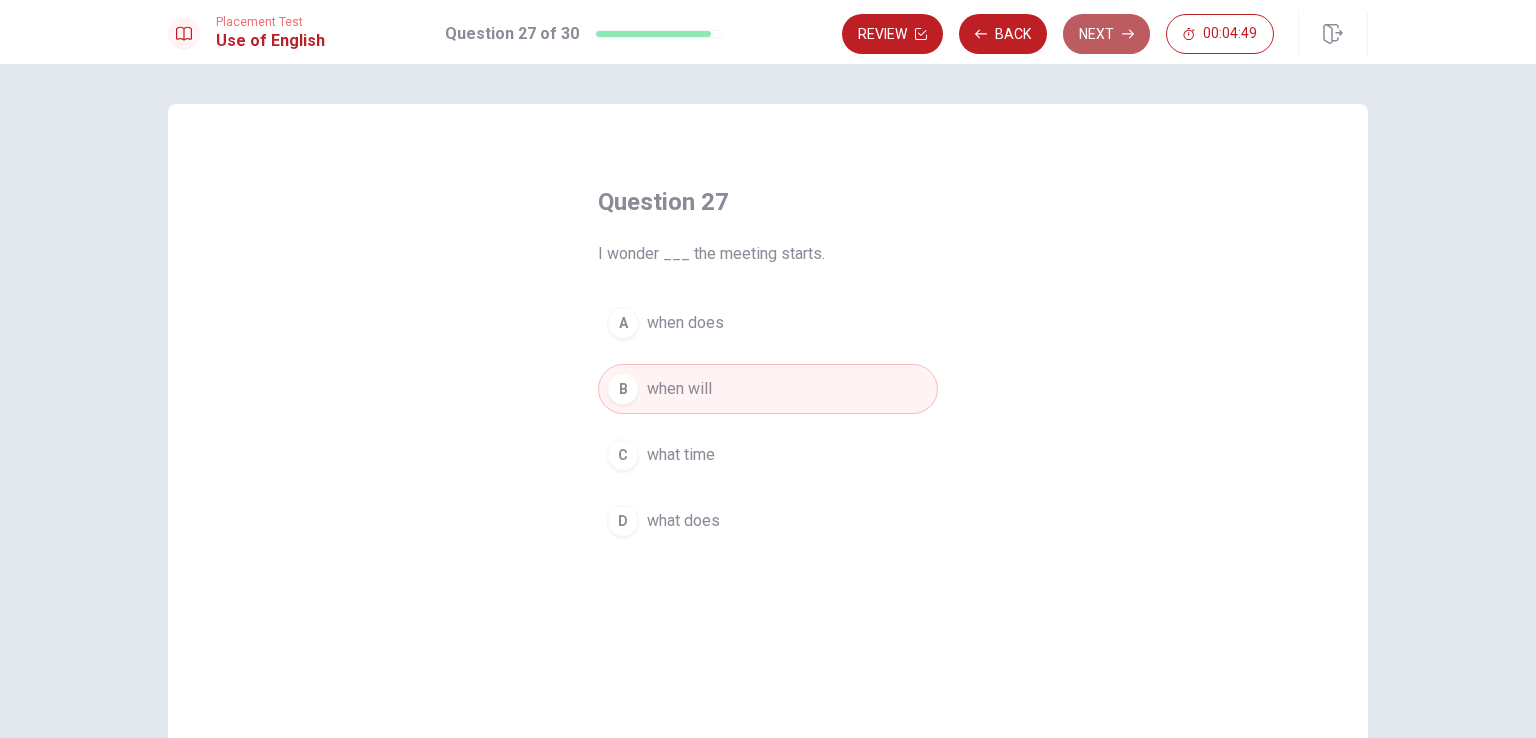 click on "Next" at bounding box center (1106, 34) 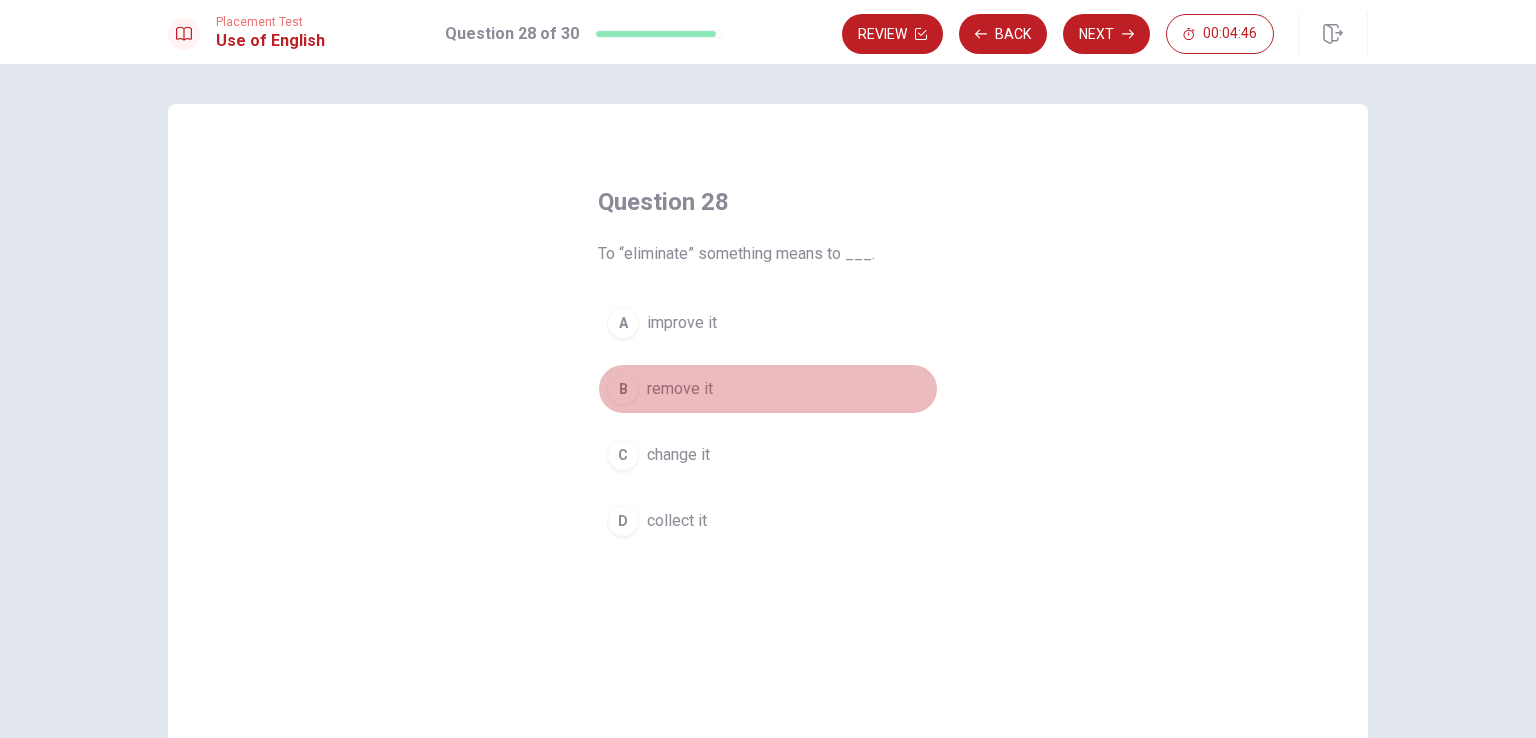 click on "B" at bounding box center [623, 389] 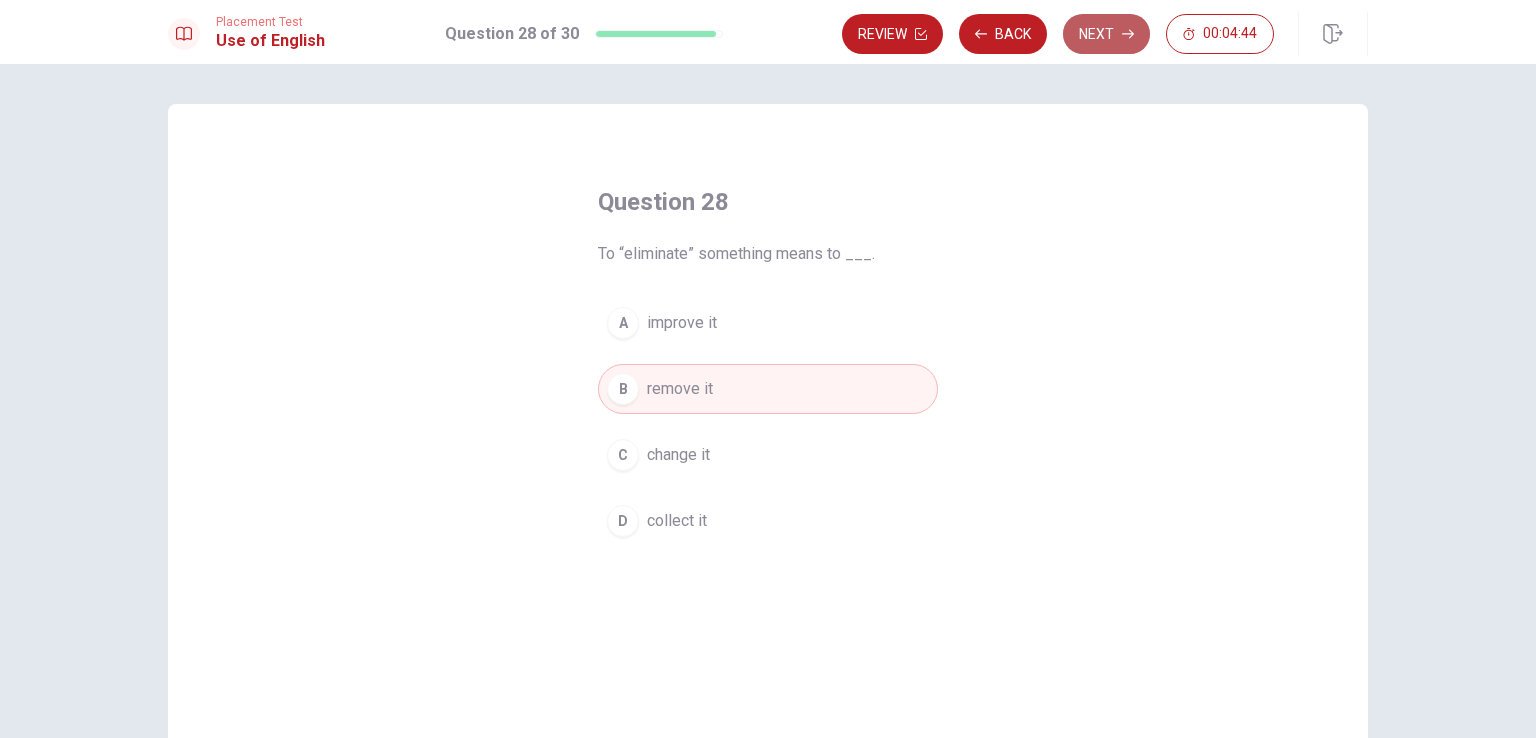 click on "Next" at bounding box center (1106, 34) 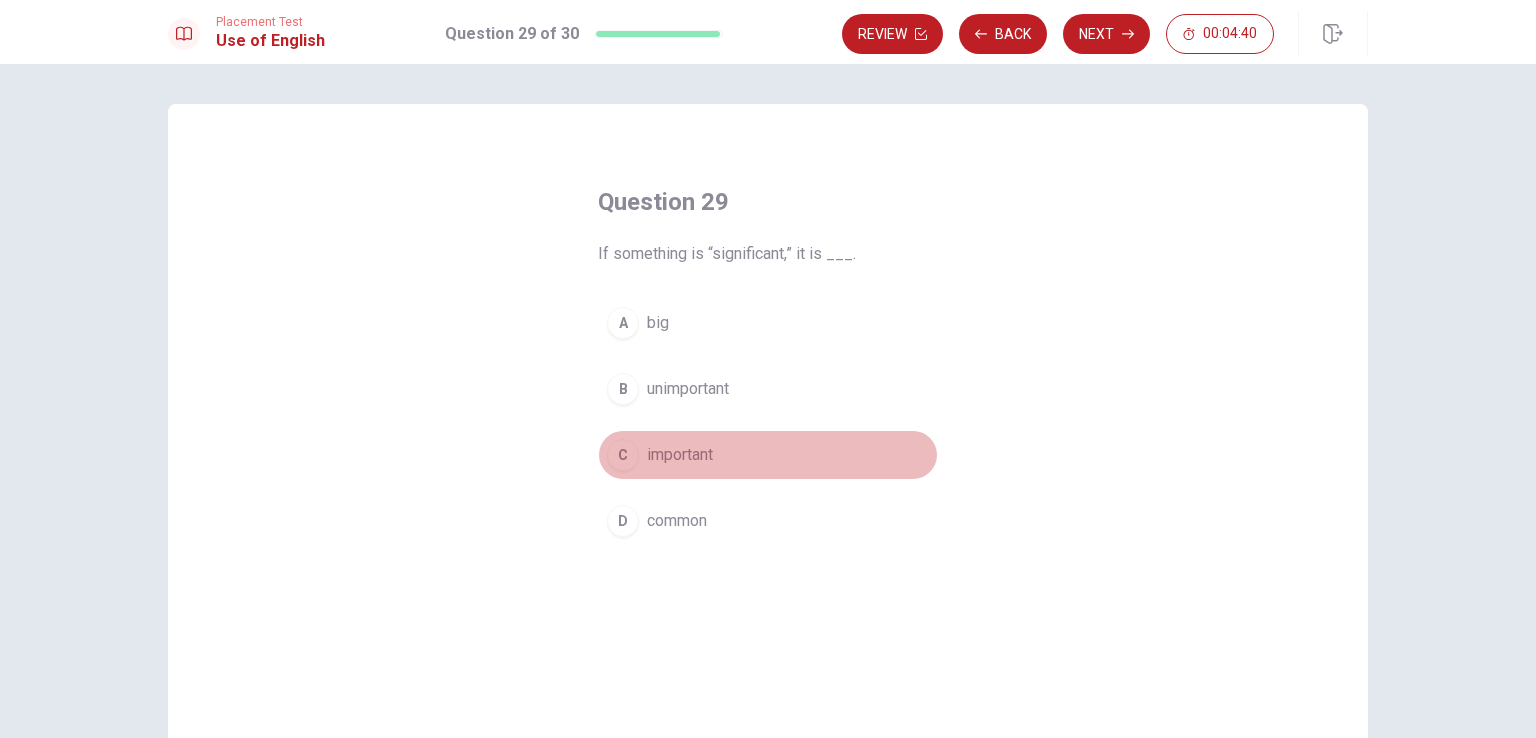 click on "C" at bounding box center [623, 455] 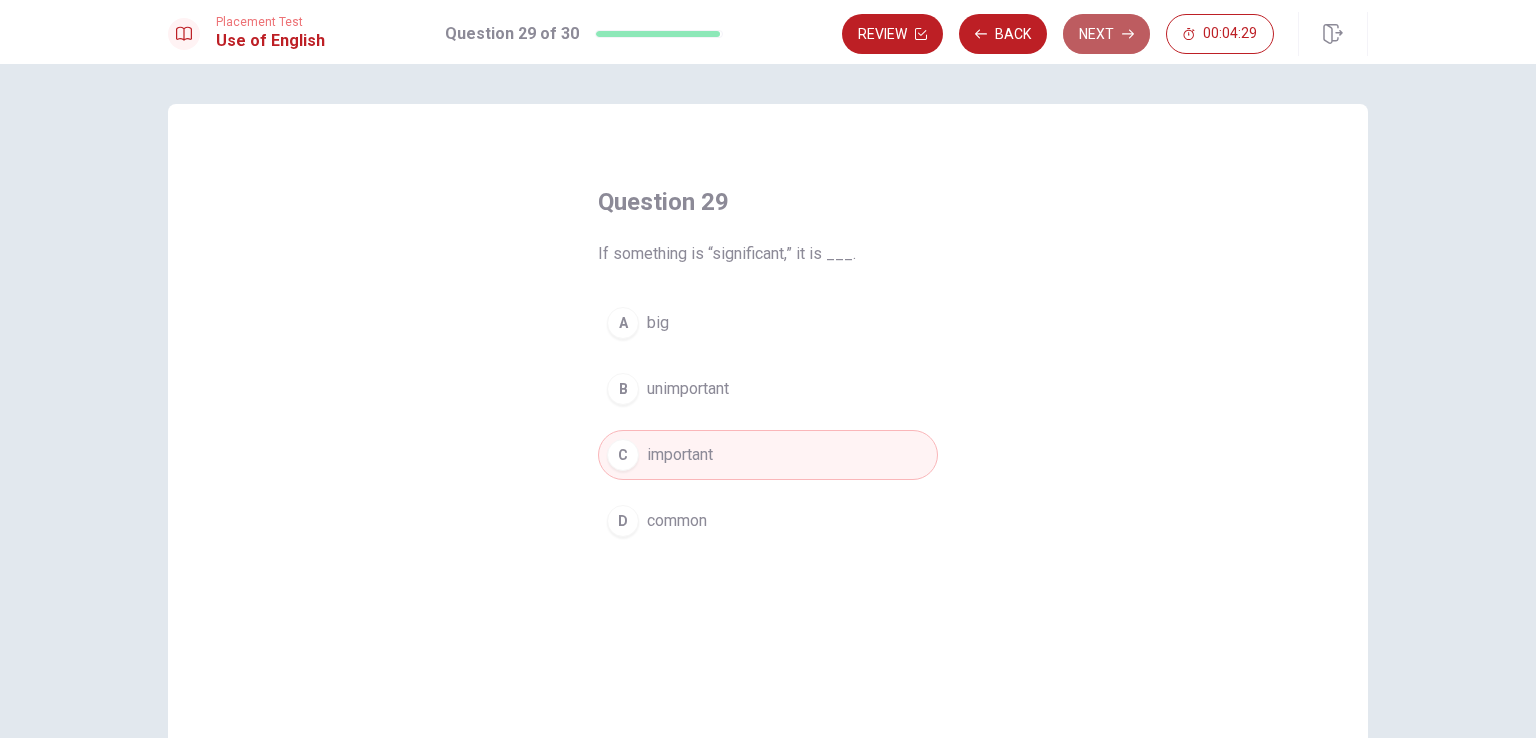 click on "Next" at bounding box center [1106, 34] 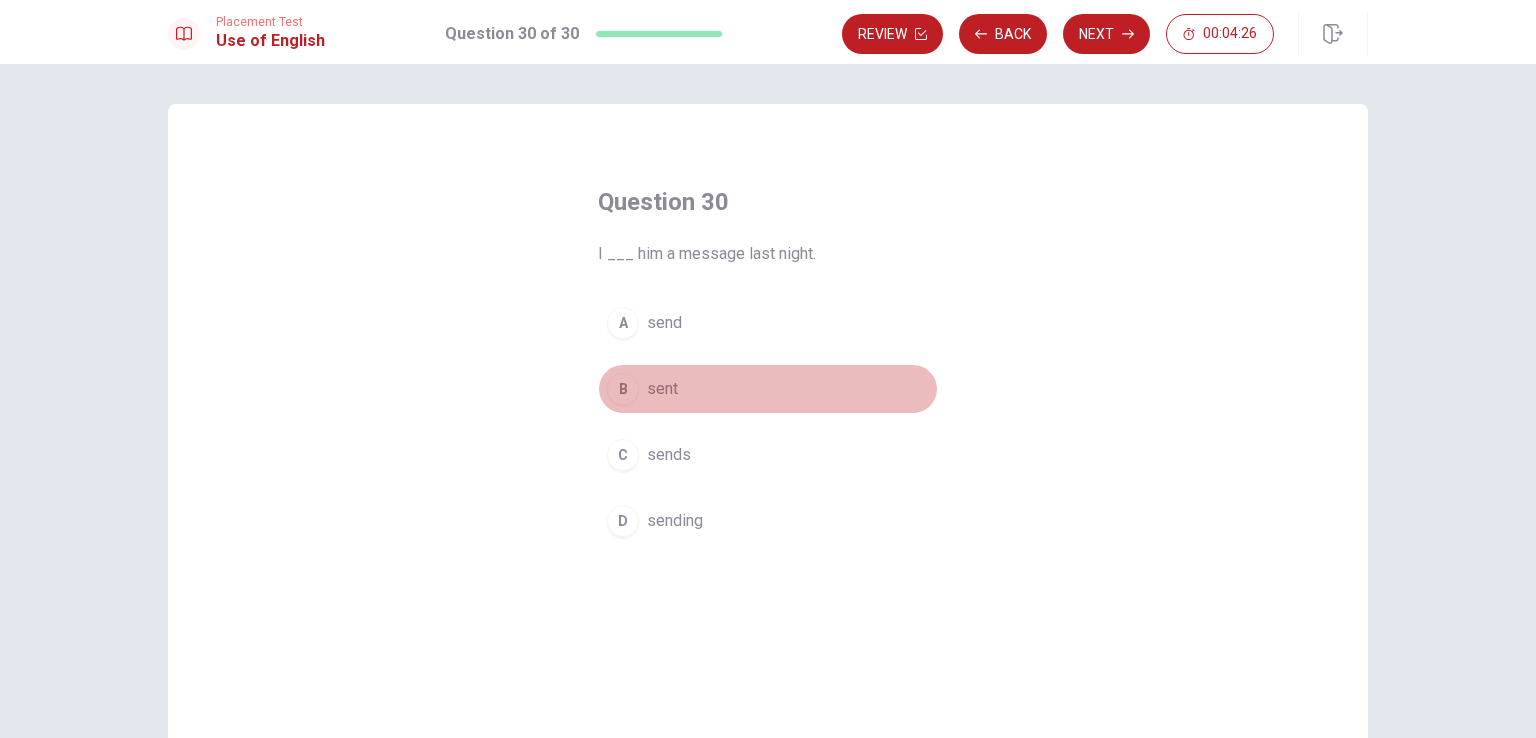 click on "B" at bounding box center [623, 389] 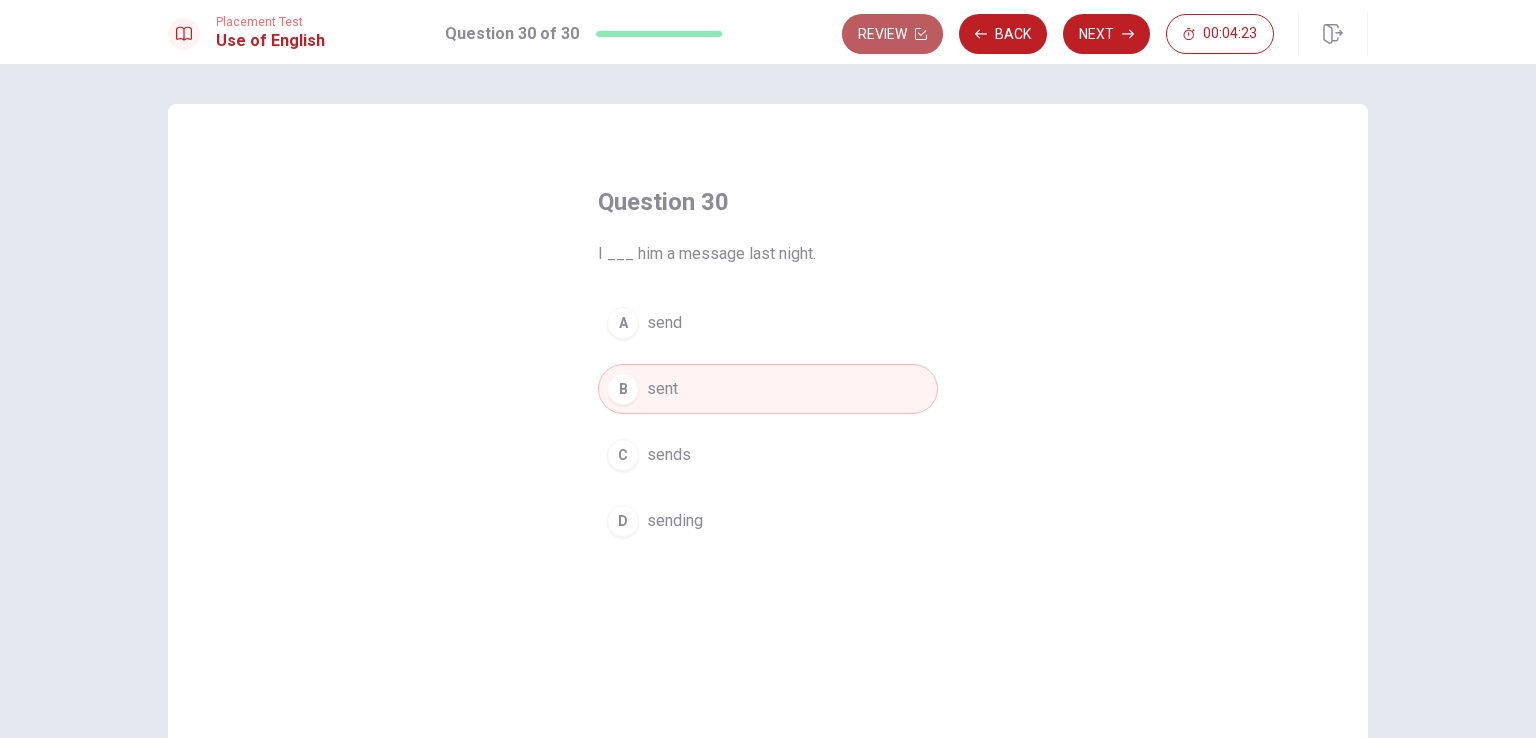 click on "Review" at bounding box center (892, 34) 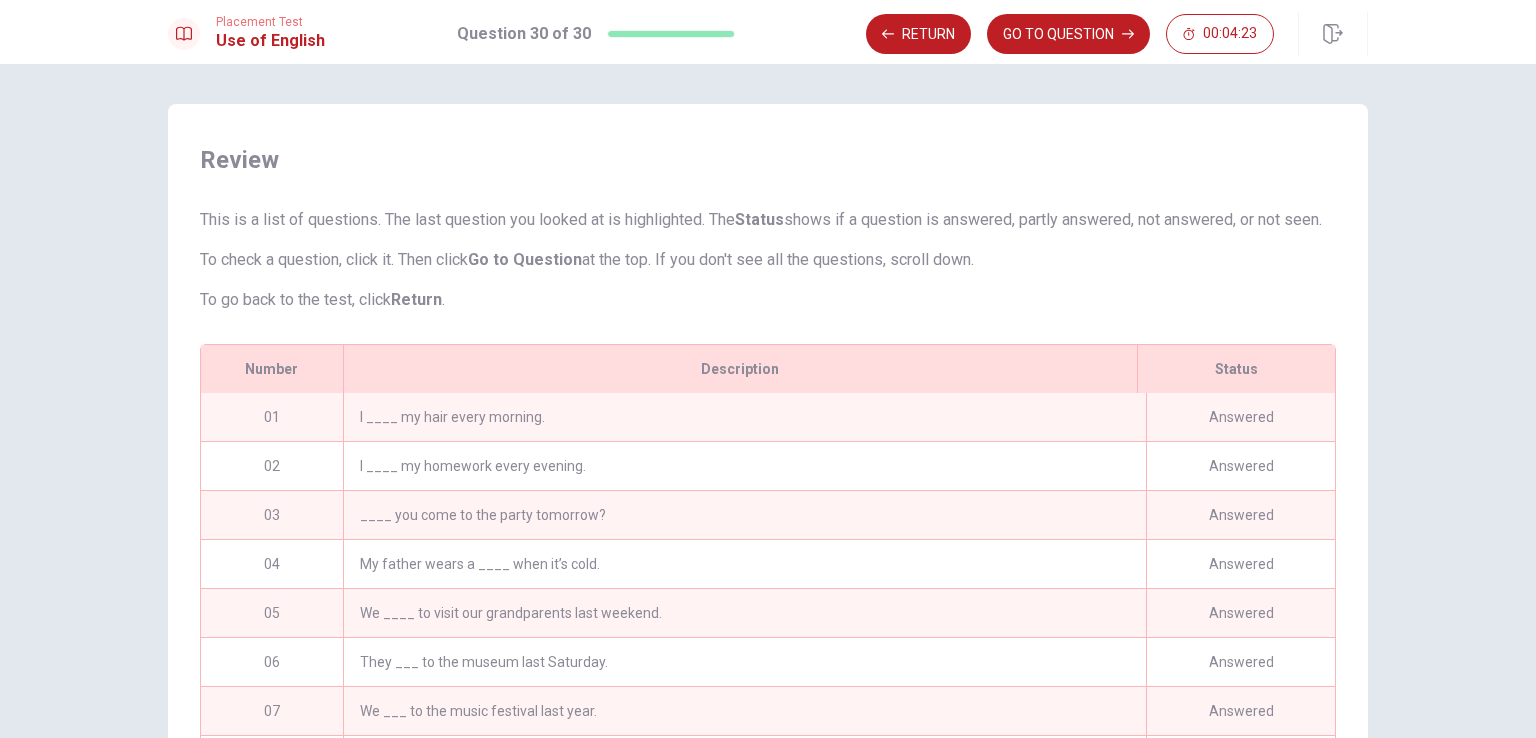 scroll, scrollTop: 272, scrollLeft: 0, axis: vertical 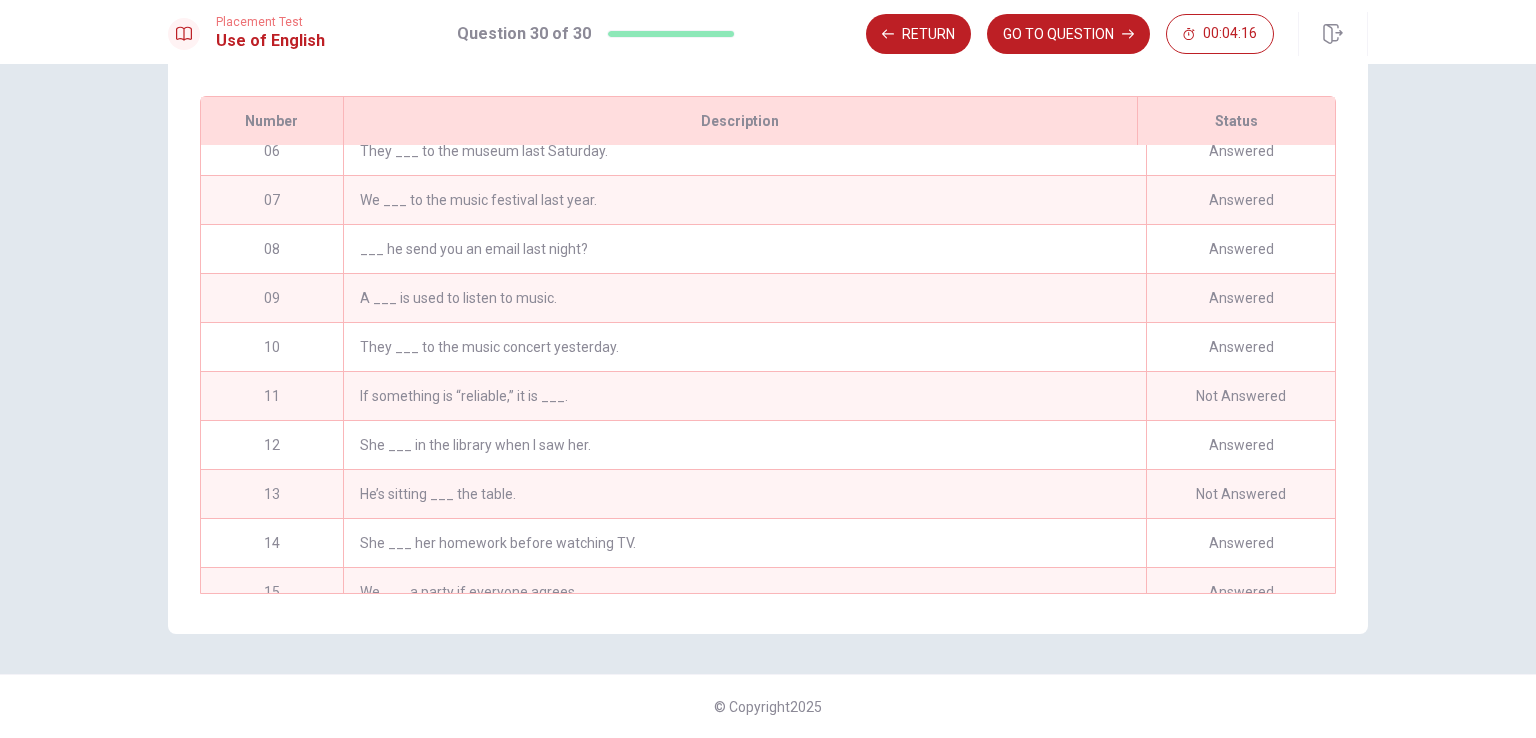 click on "If something is “reliable,” it is ___." at bounding box center [744, 396] 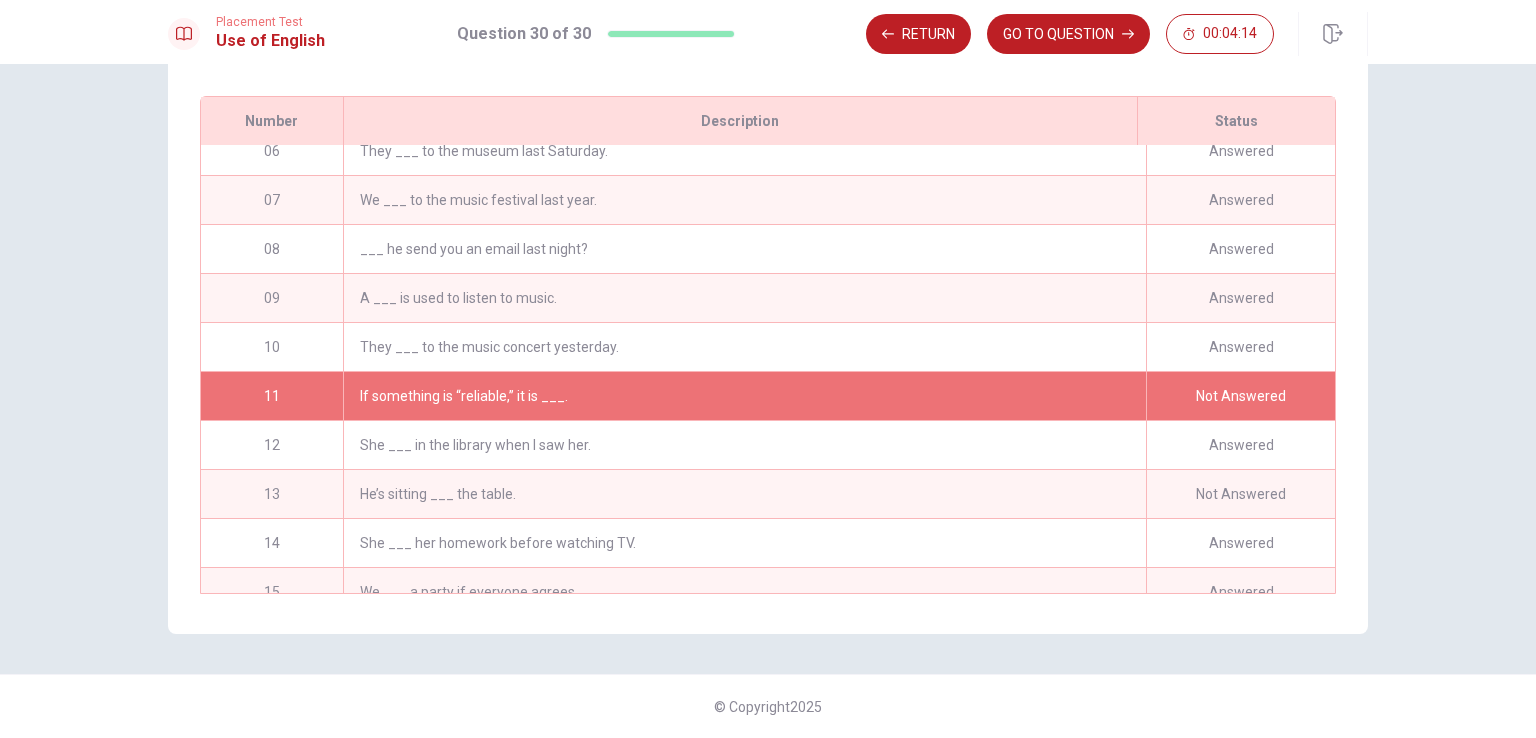 click on "If something is “reliable,” it is ___." at bounding box center (744, 396) 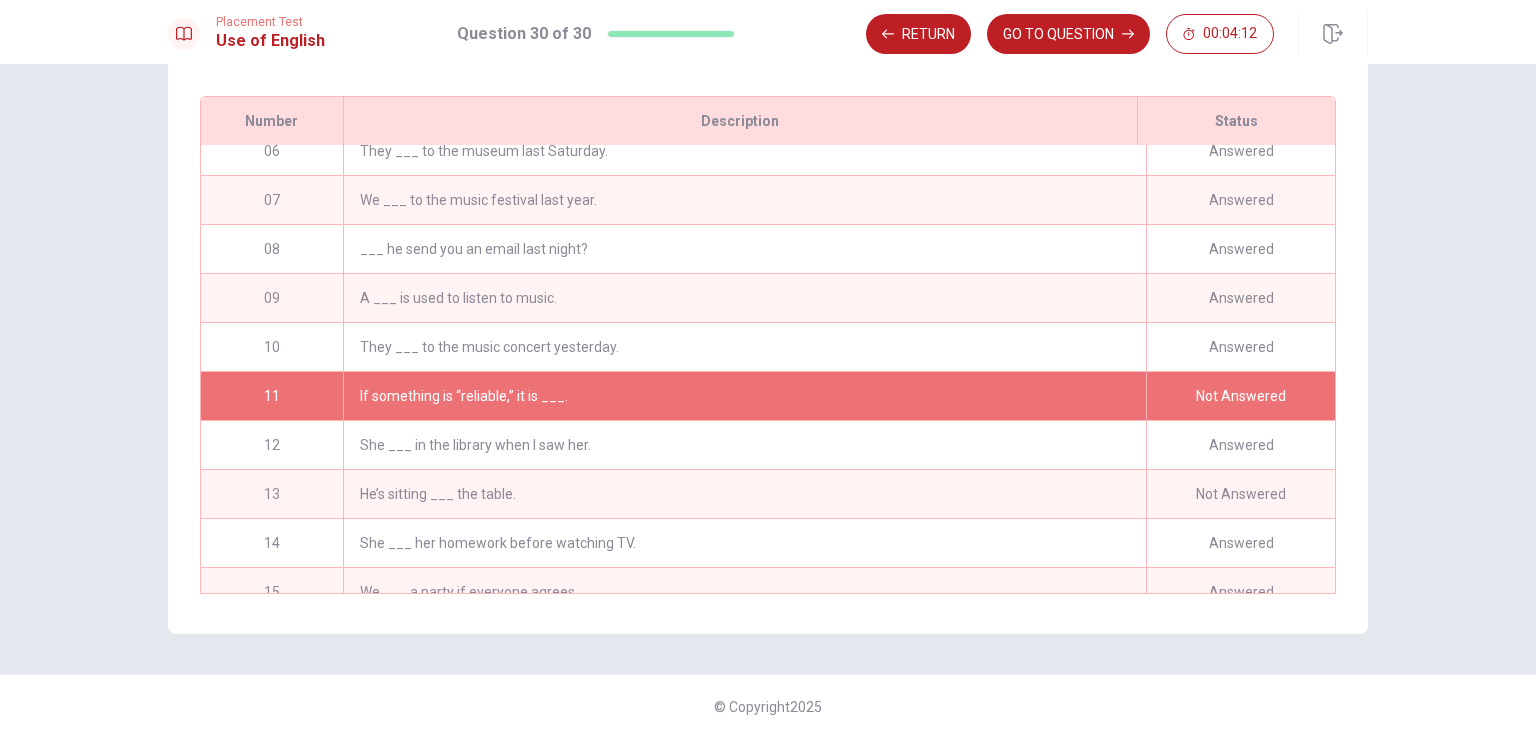 click on "11" at bounding box center (272, 396) 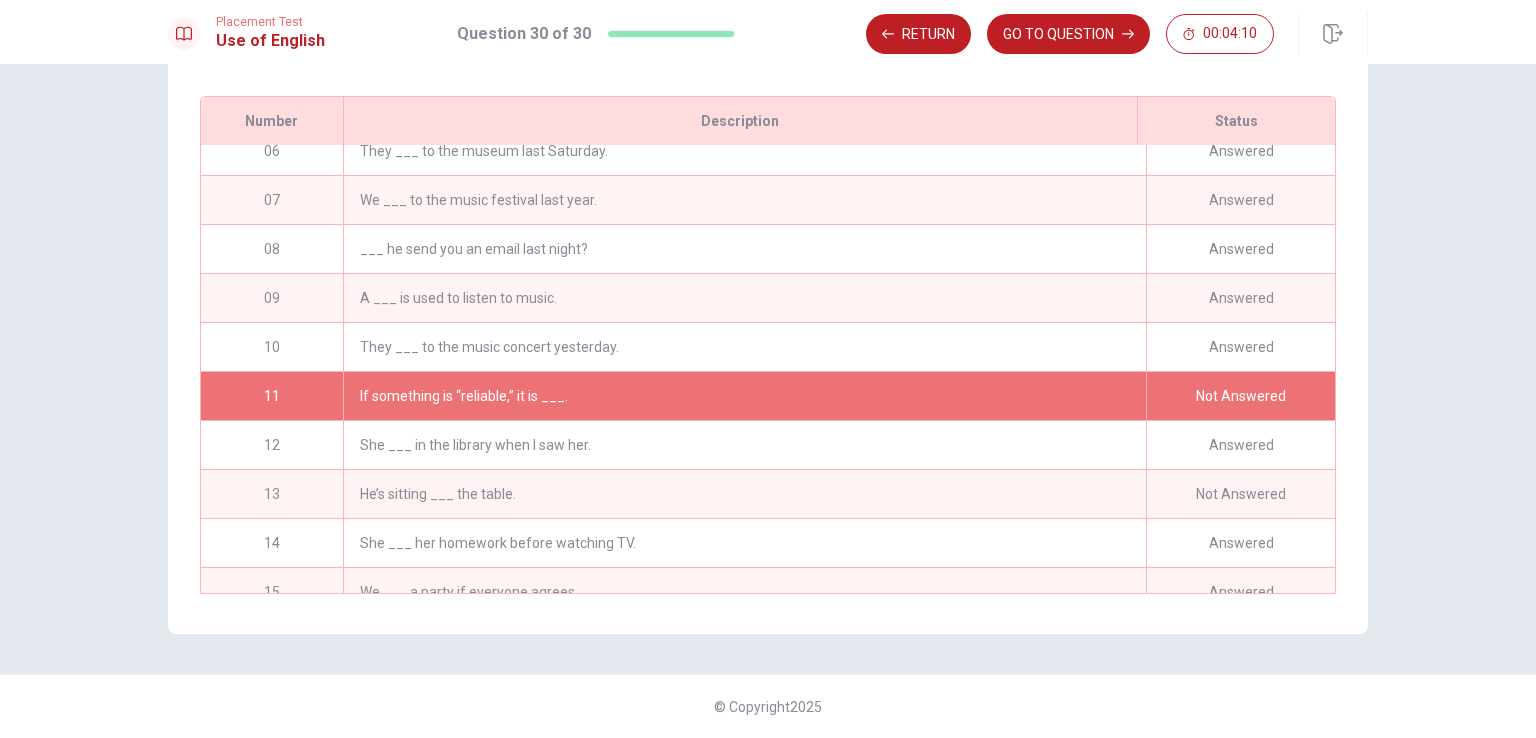 click on "Not Answered" at bounding box center [1240, 396] 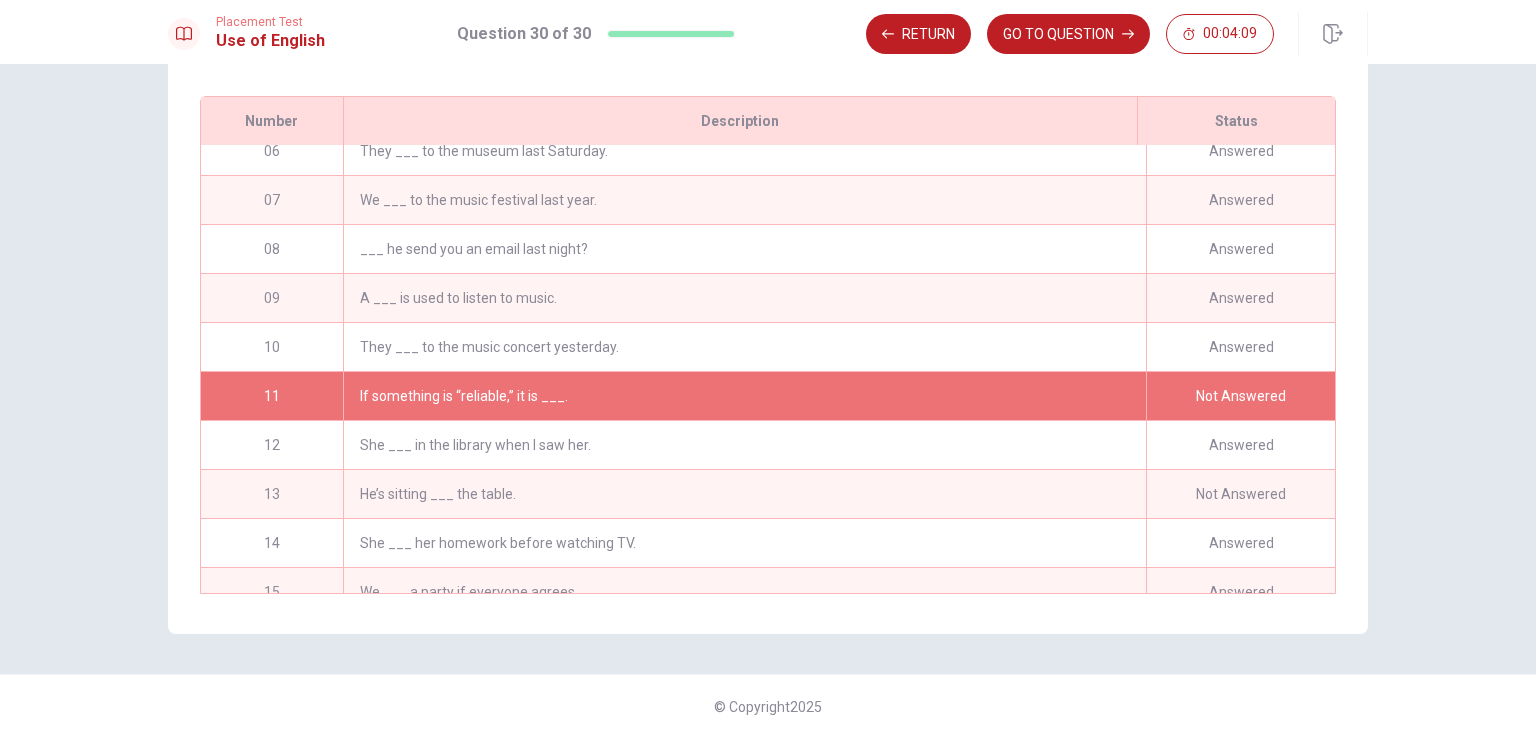 click on "If something is “reliable,” it is ___." at bounding box center (744, 396) 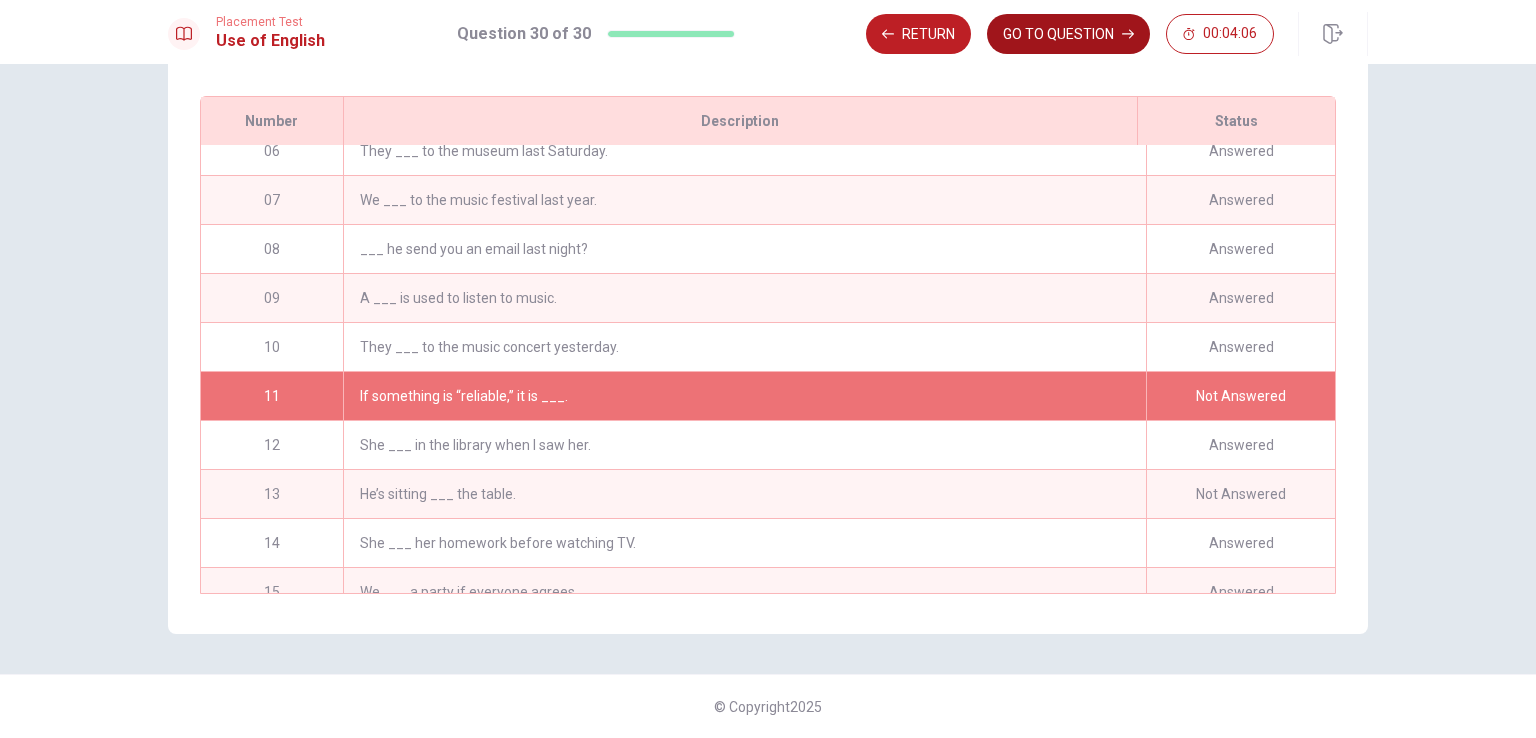 click on "GO TO QUESTION" at bounding box center [1068, 34] 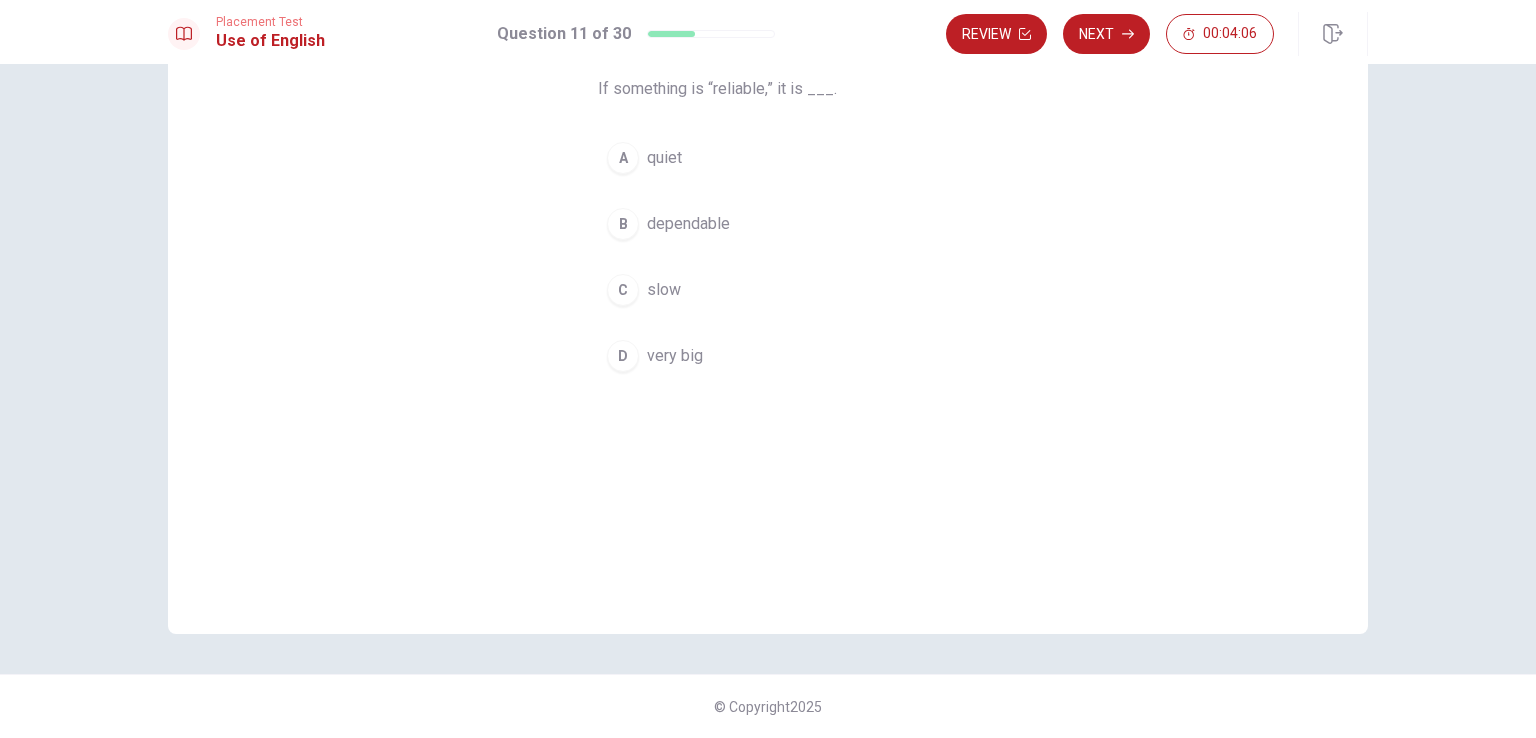 scroll, scrollTop: 165, scrollLeft: 0, axis: vertical 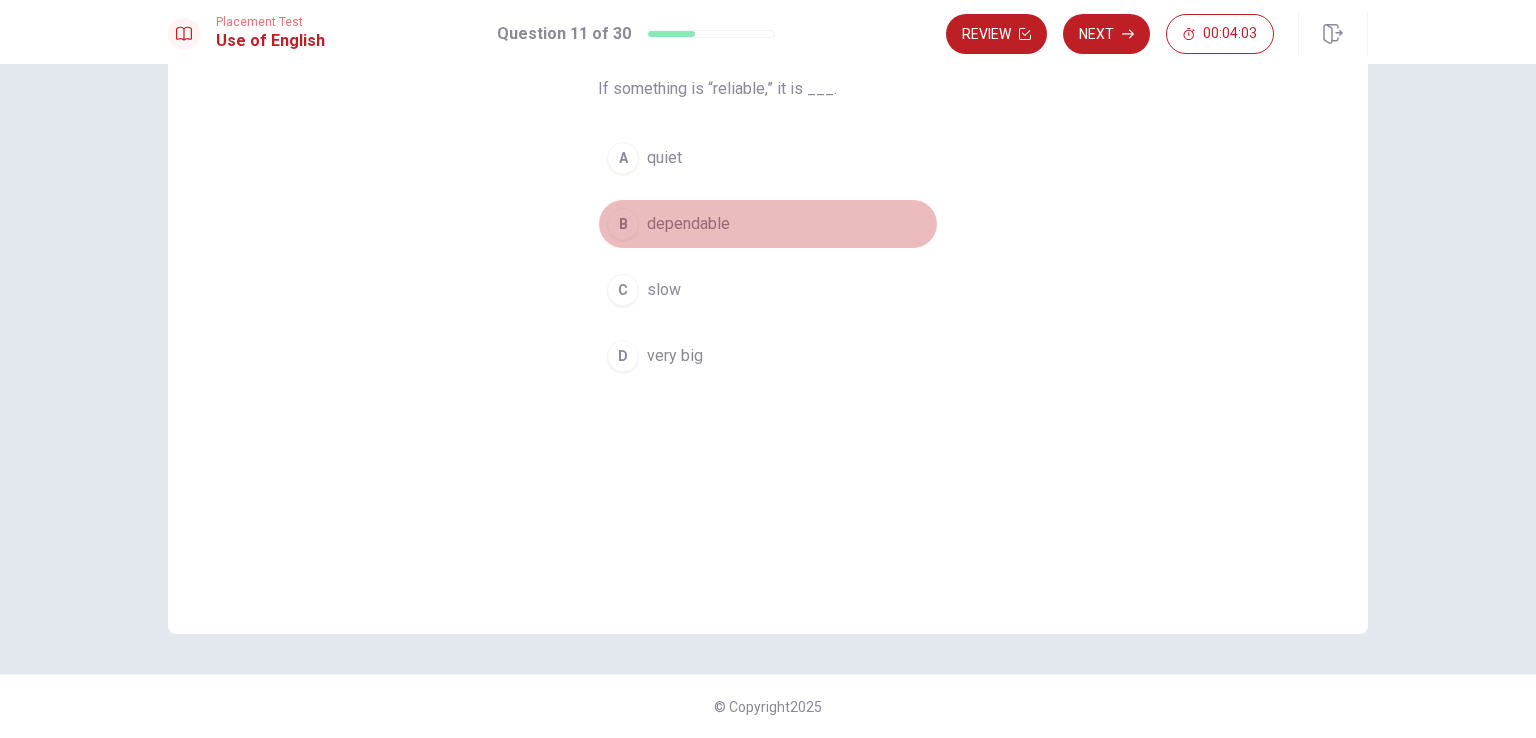 click on "B" at bounding box center [623, 224] 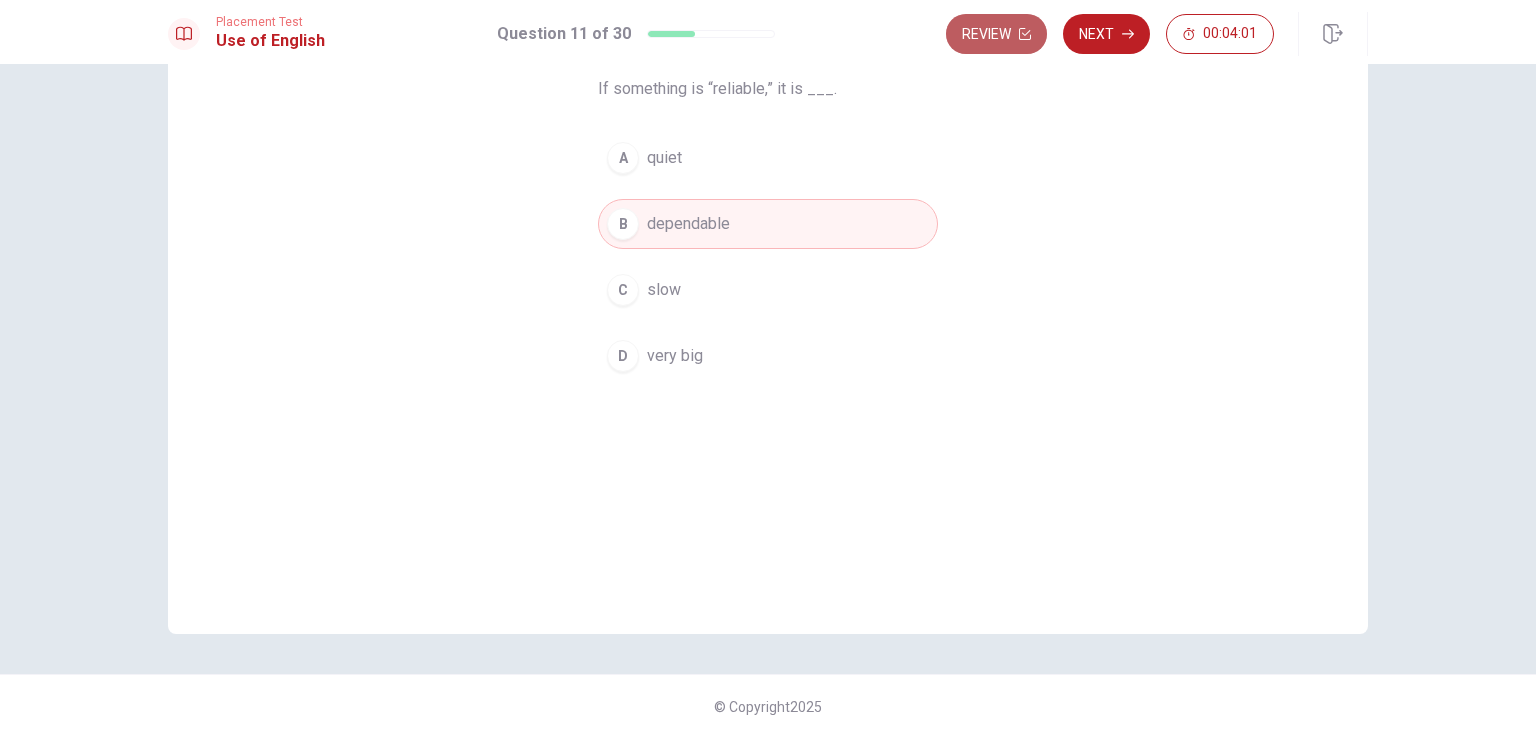 click on "Review" at bounding box center (996, 34) 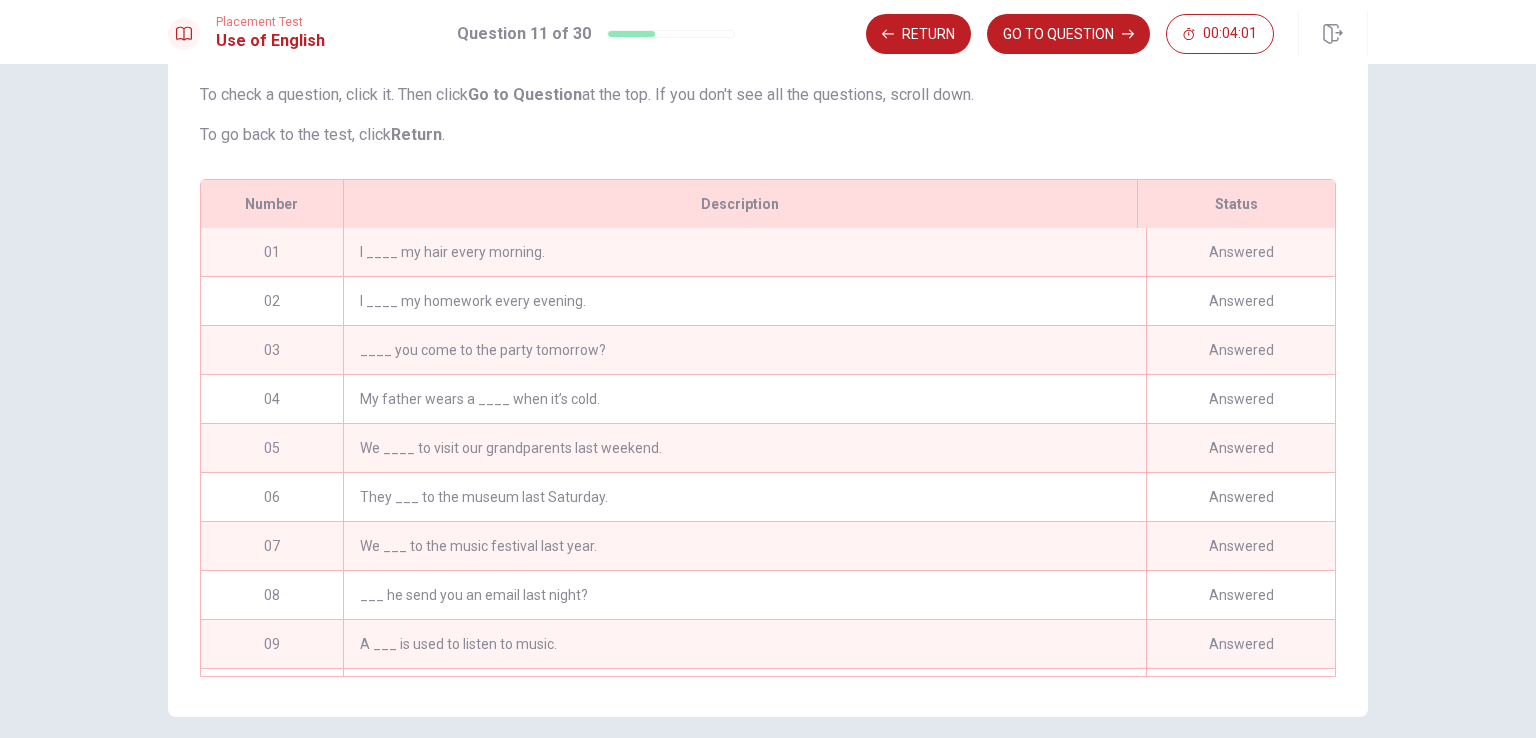 scroll, scrollTop: 272, scrollLeft: 0, axis: vertical 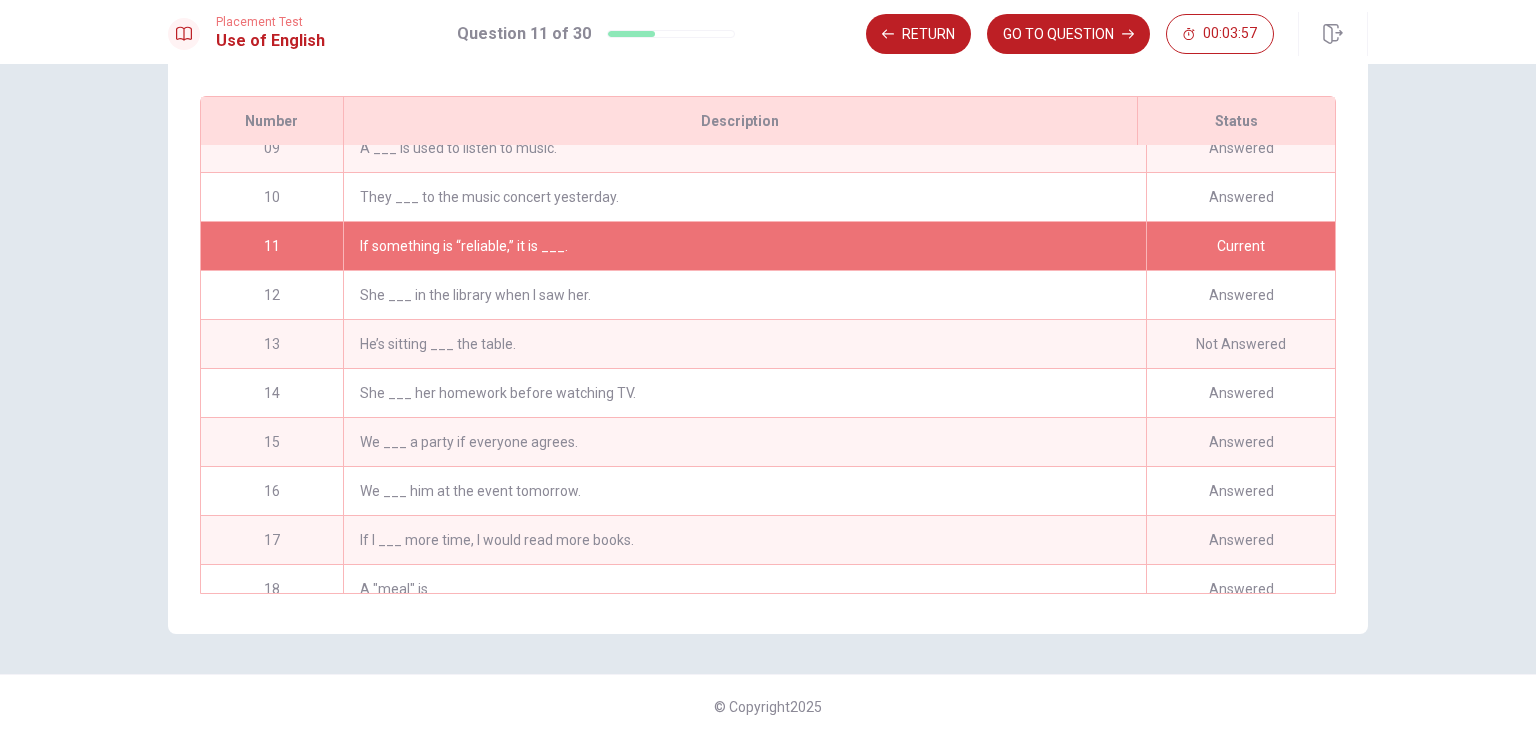 click on "He’s sitting ___ the table." at bounding box center (744, 344) 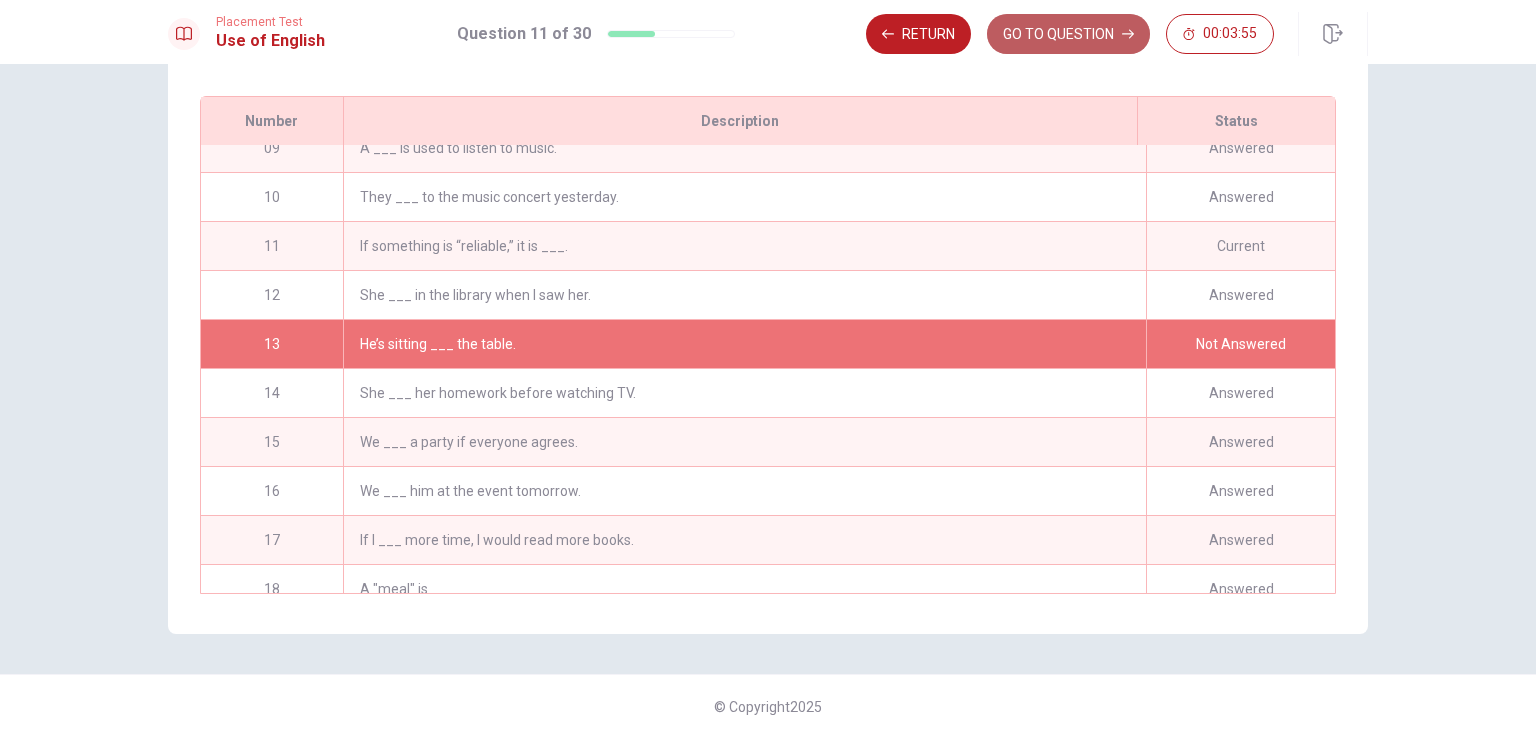 click on "GO TO QUESTION" at bounding box center [1068, 34] 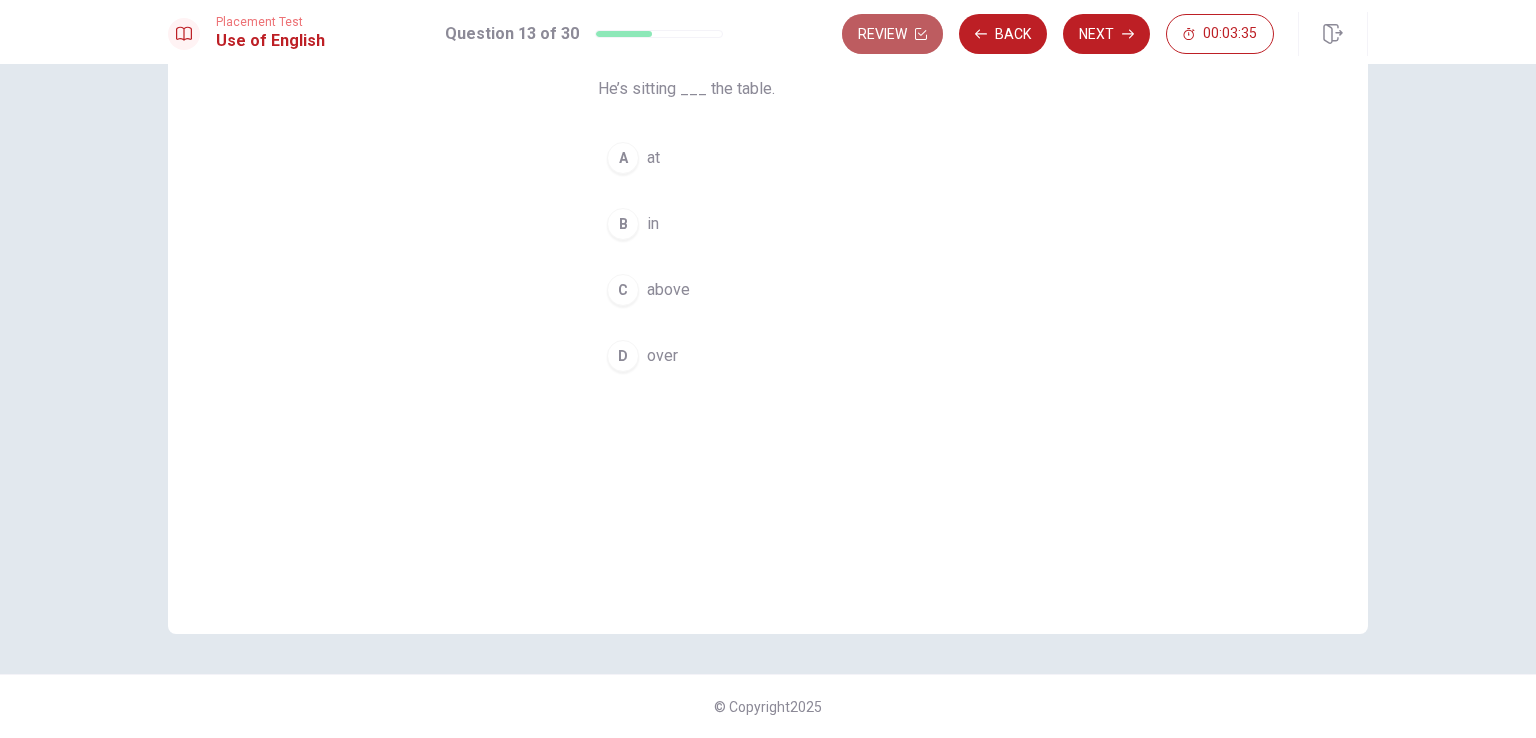 click on "Review" at bounding box center [892, 34] 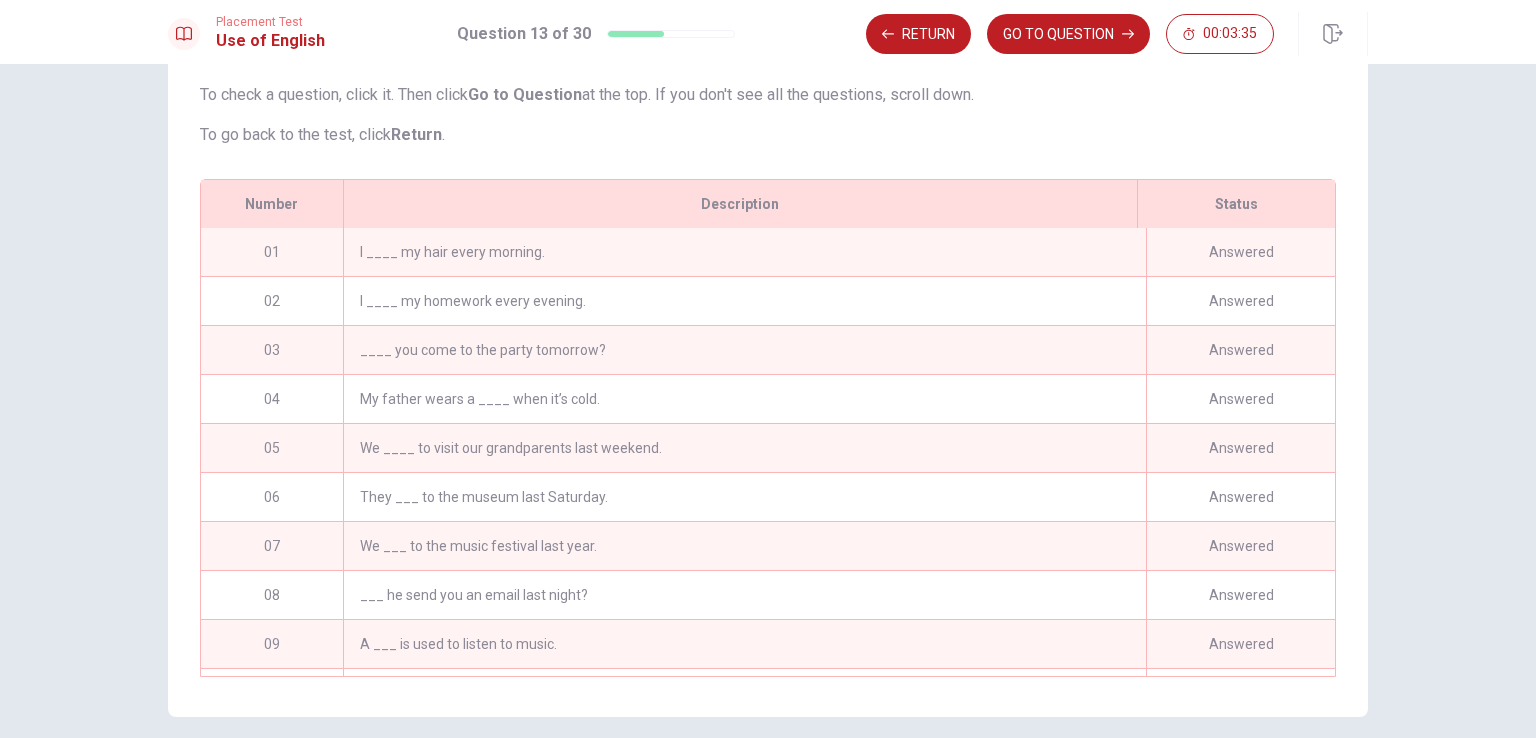 scroll, scrollTop: 272, scrollLeft: 0, axis: vertical 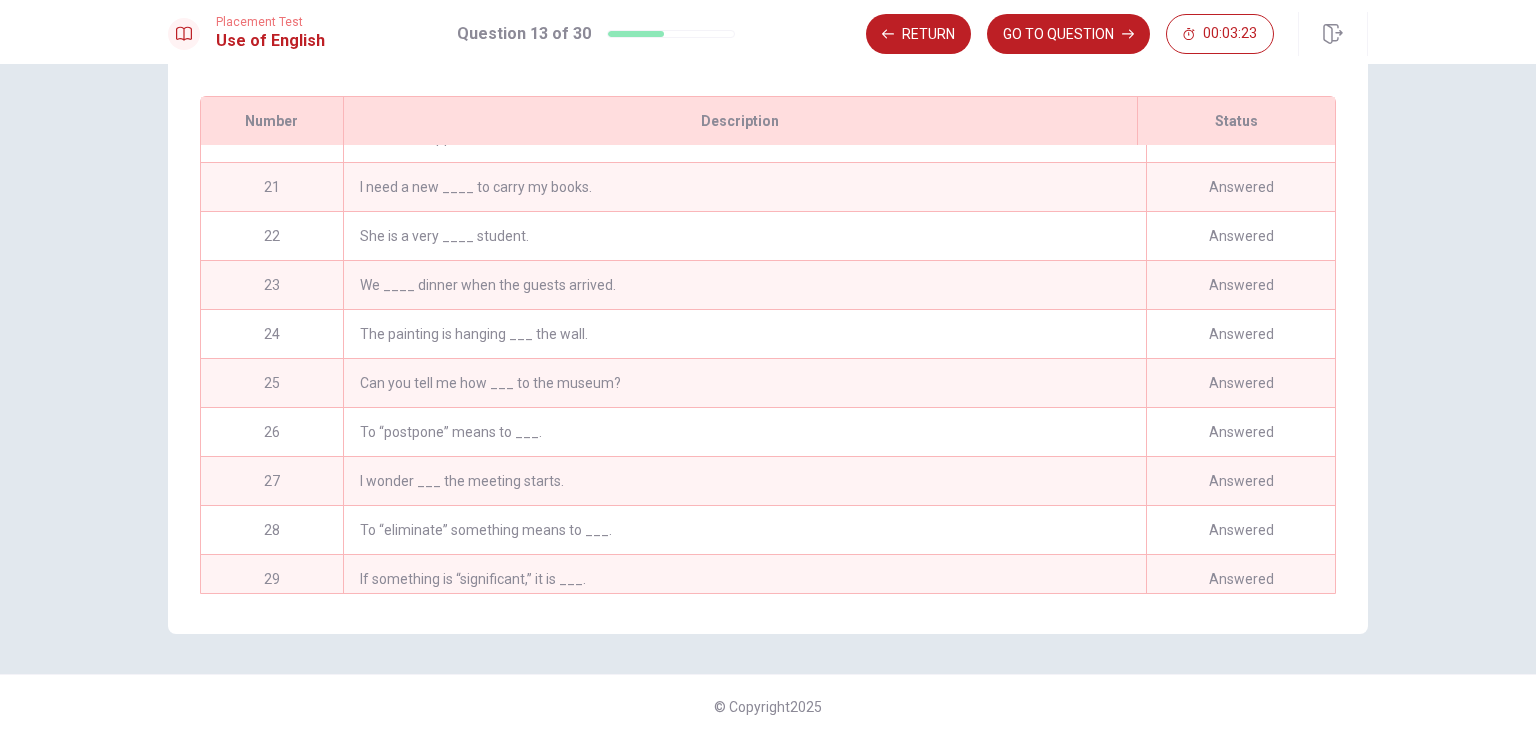 click on "We ____ dinner when the guests arrived." at bounding box center (744, 285) 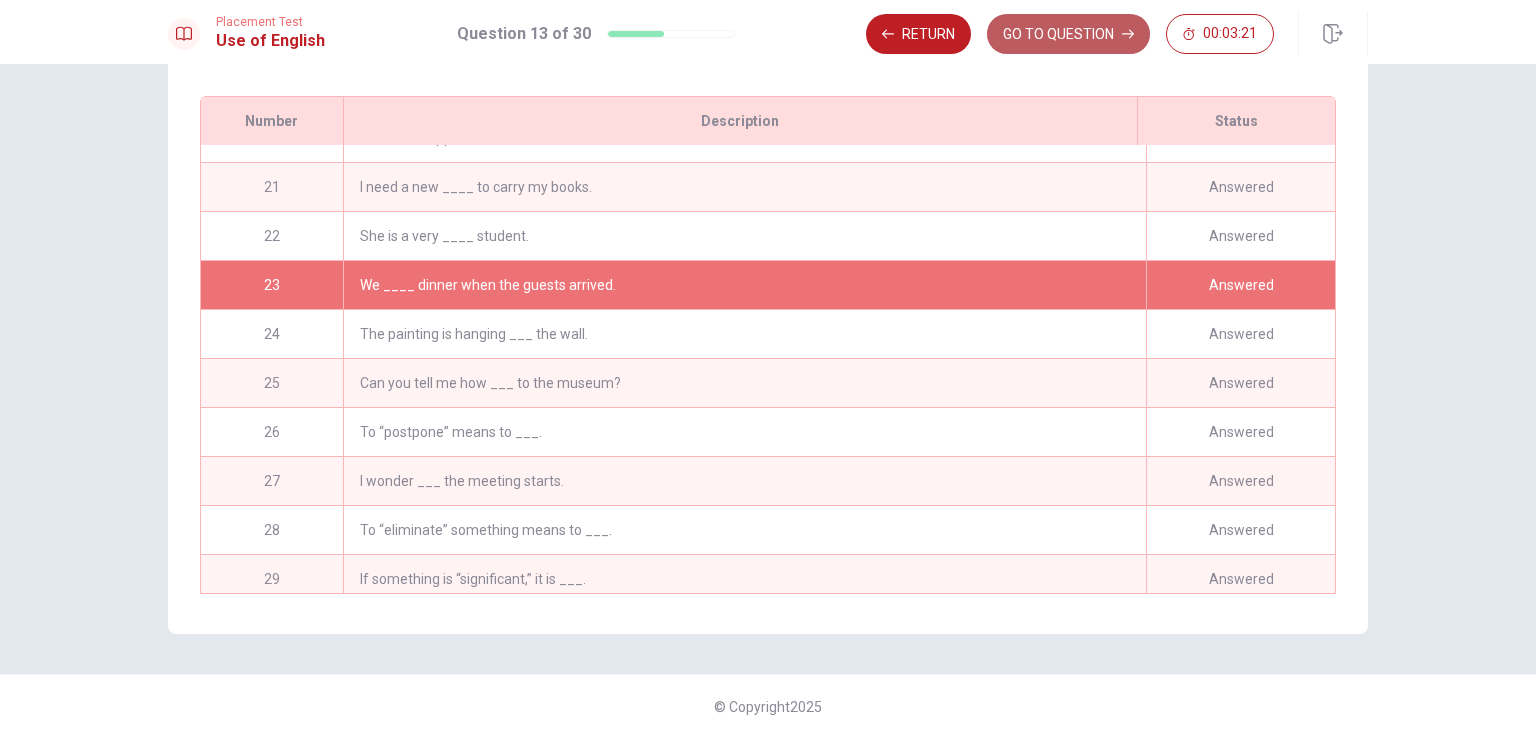 click on "GO TO QUESTION" at bounding box center [1068, 34] 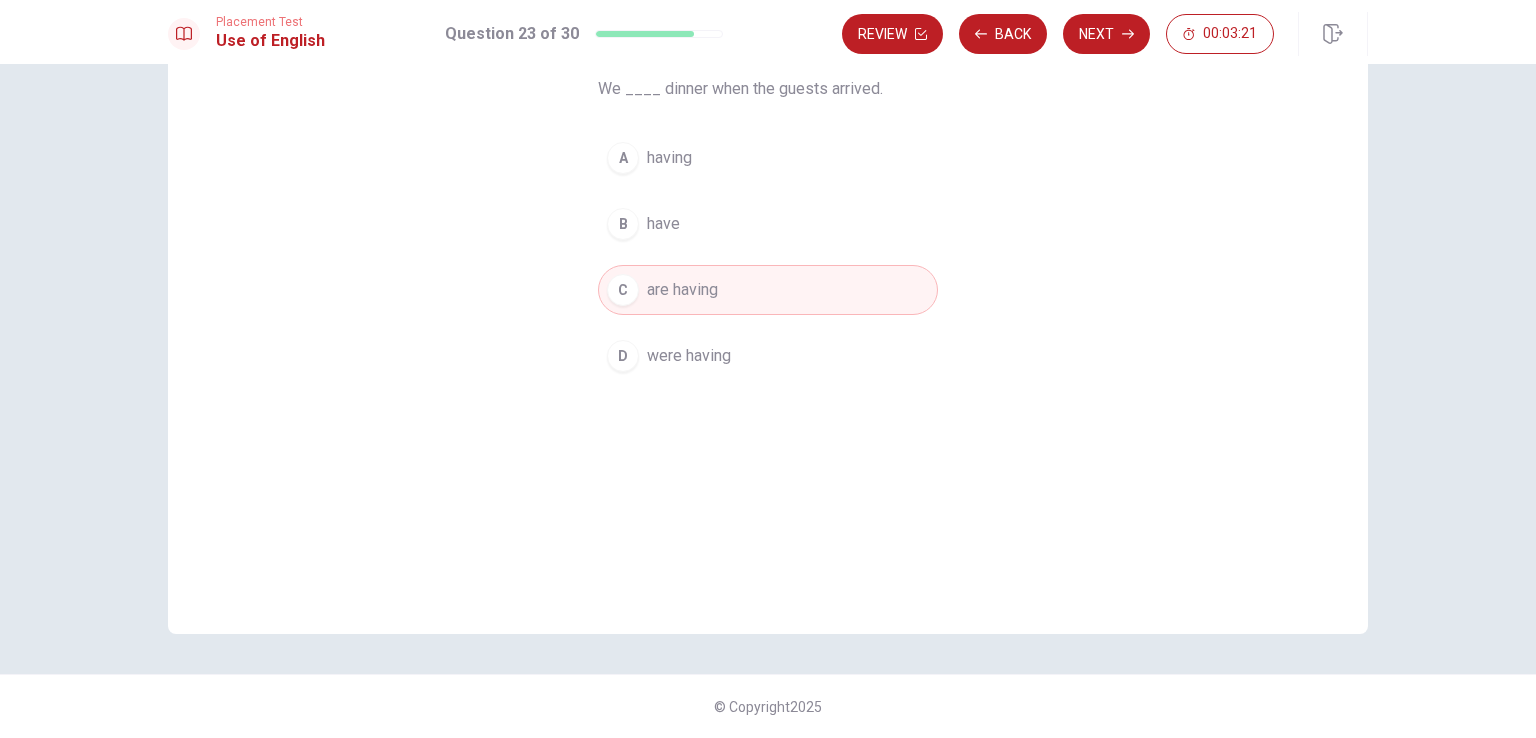 scroll, scrollTop: 165, scrollLeft: 0, axis: vertical 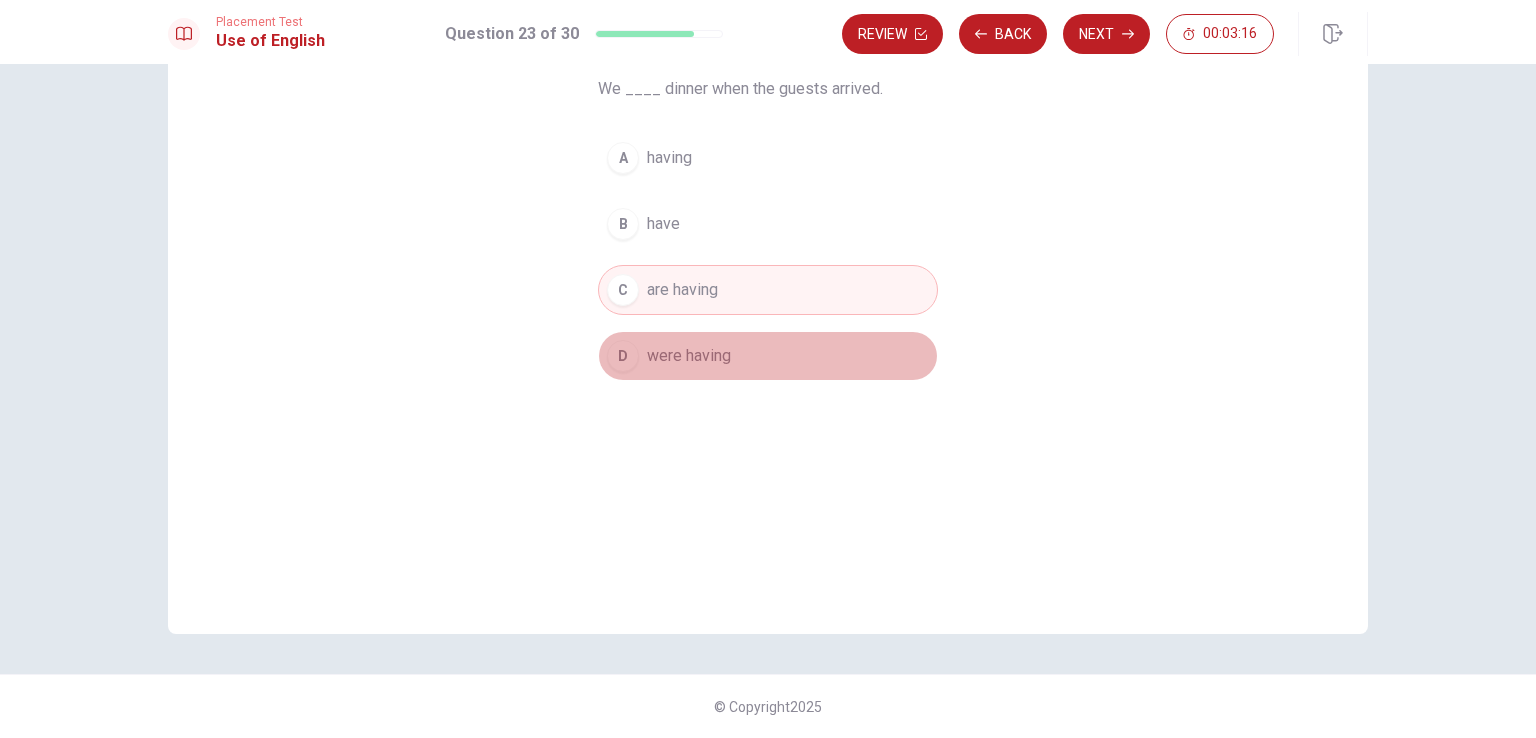 click on "were having" at bounding box center [689, 356] 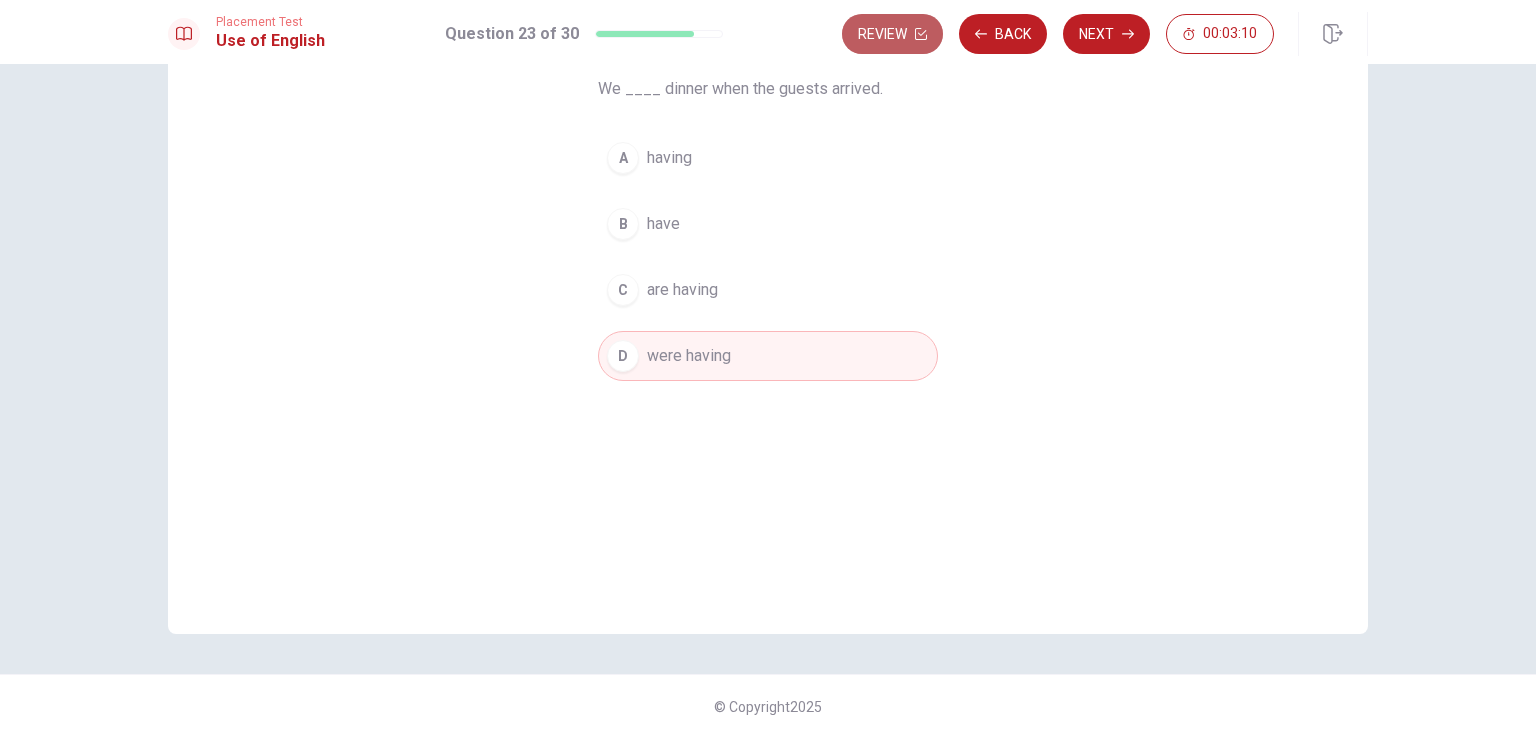 click on "Review" at bounding box center (892, 34) 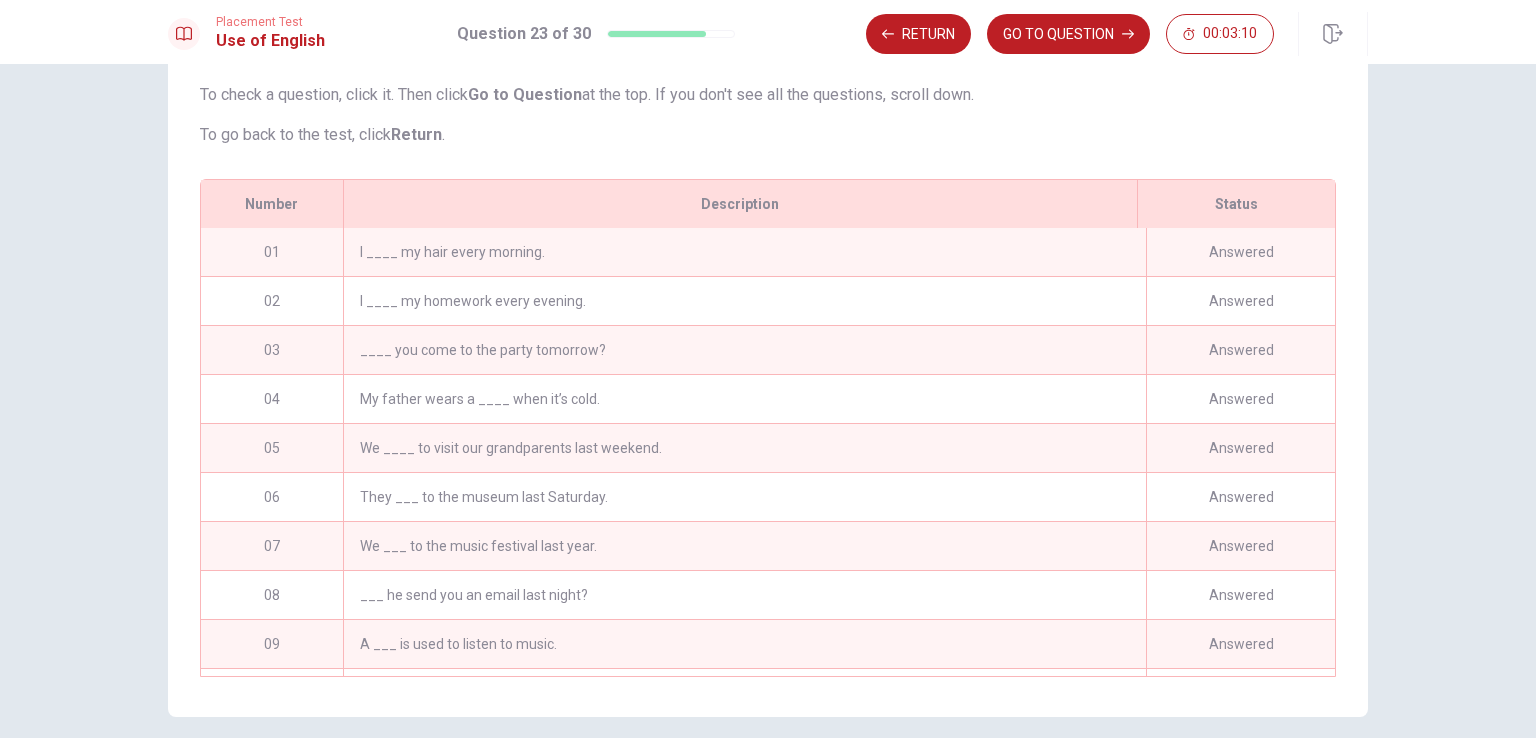 scroll, scrollTop: 269, scrollLeft: 0, axis: vertical 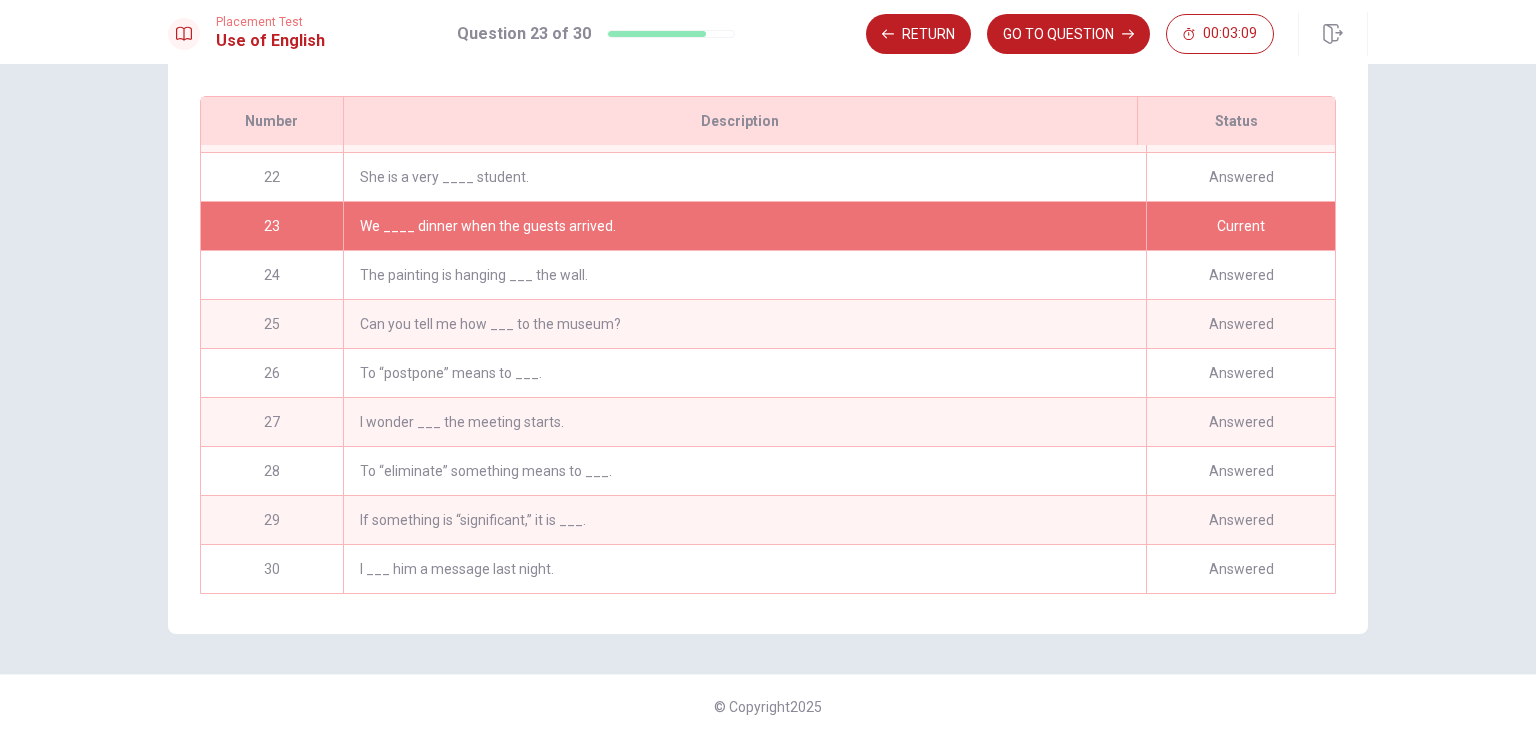 click on "The painting is hanging ___ the wall." at bounding box center (744, 275) 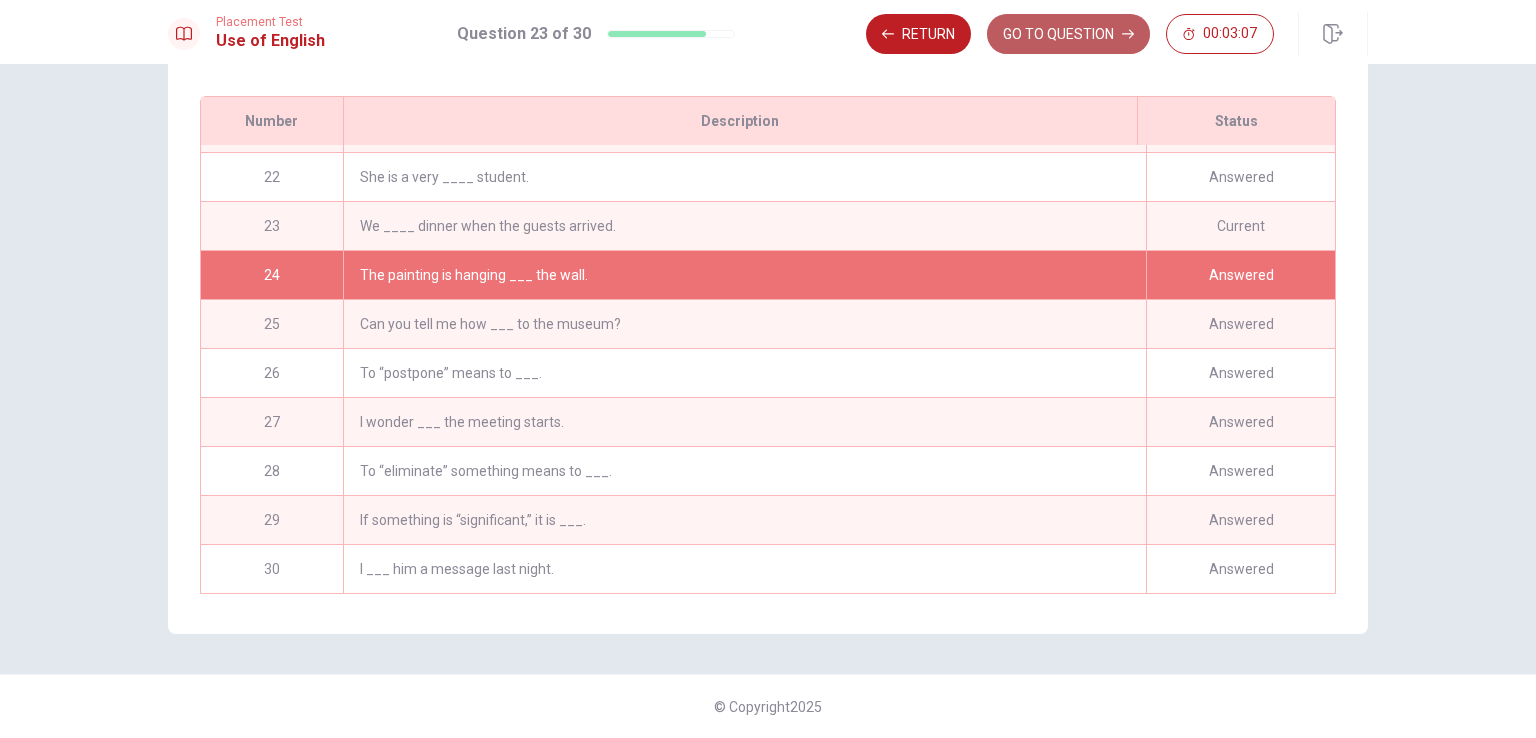 click on "GO TO QUESTION" at bounding box center [1068, 34] 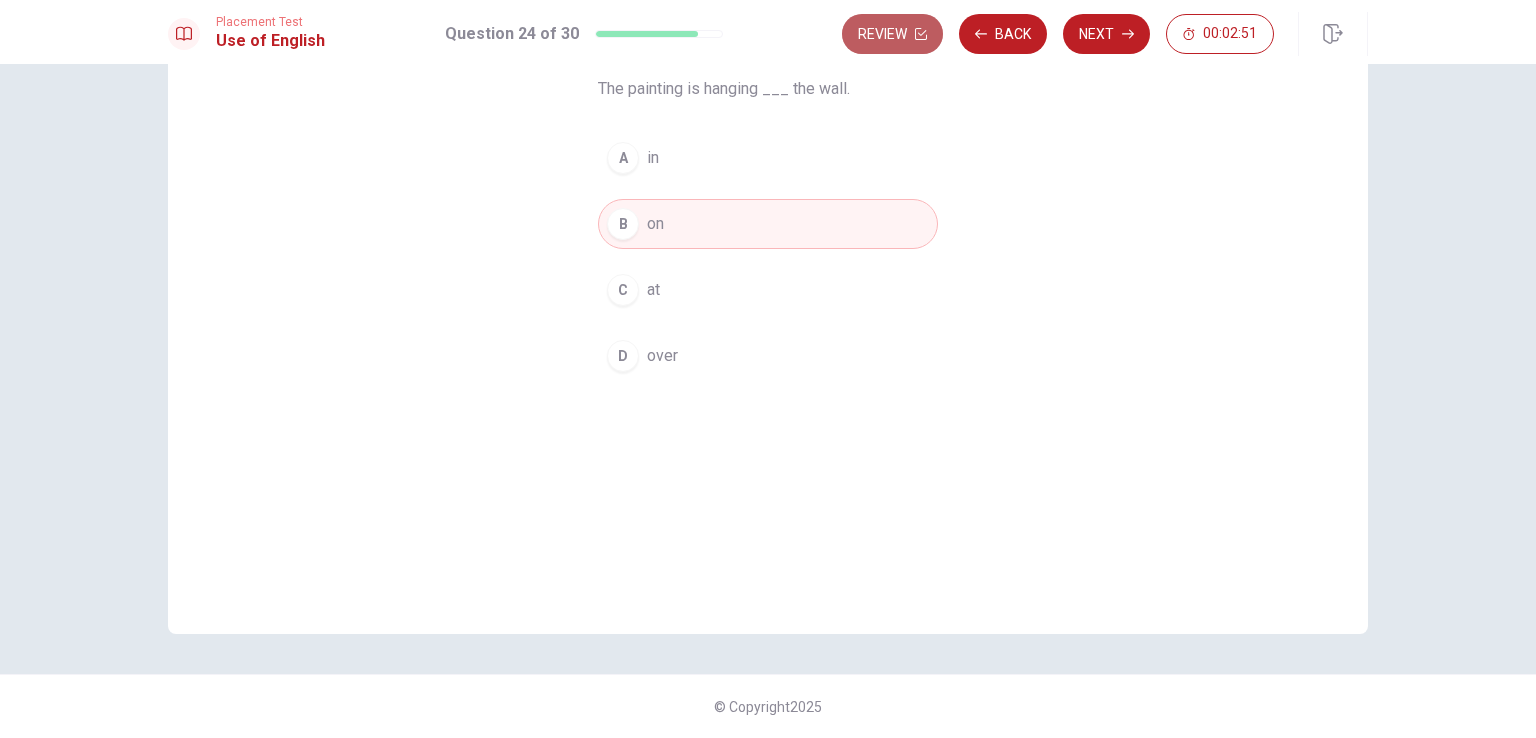 click 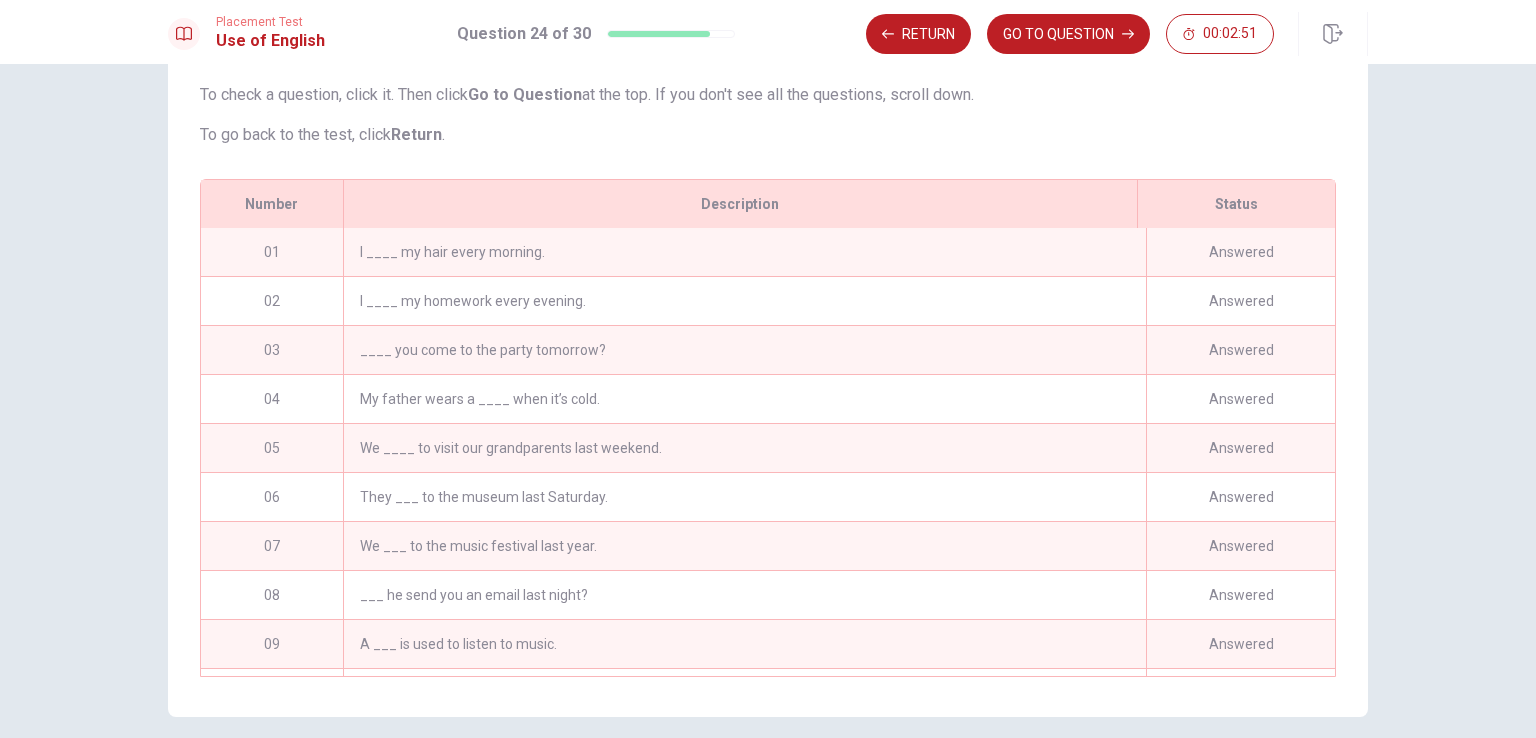 scroll, scrollTop: 272, scrollLeft: 0, axis: vertical 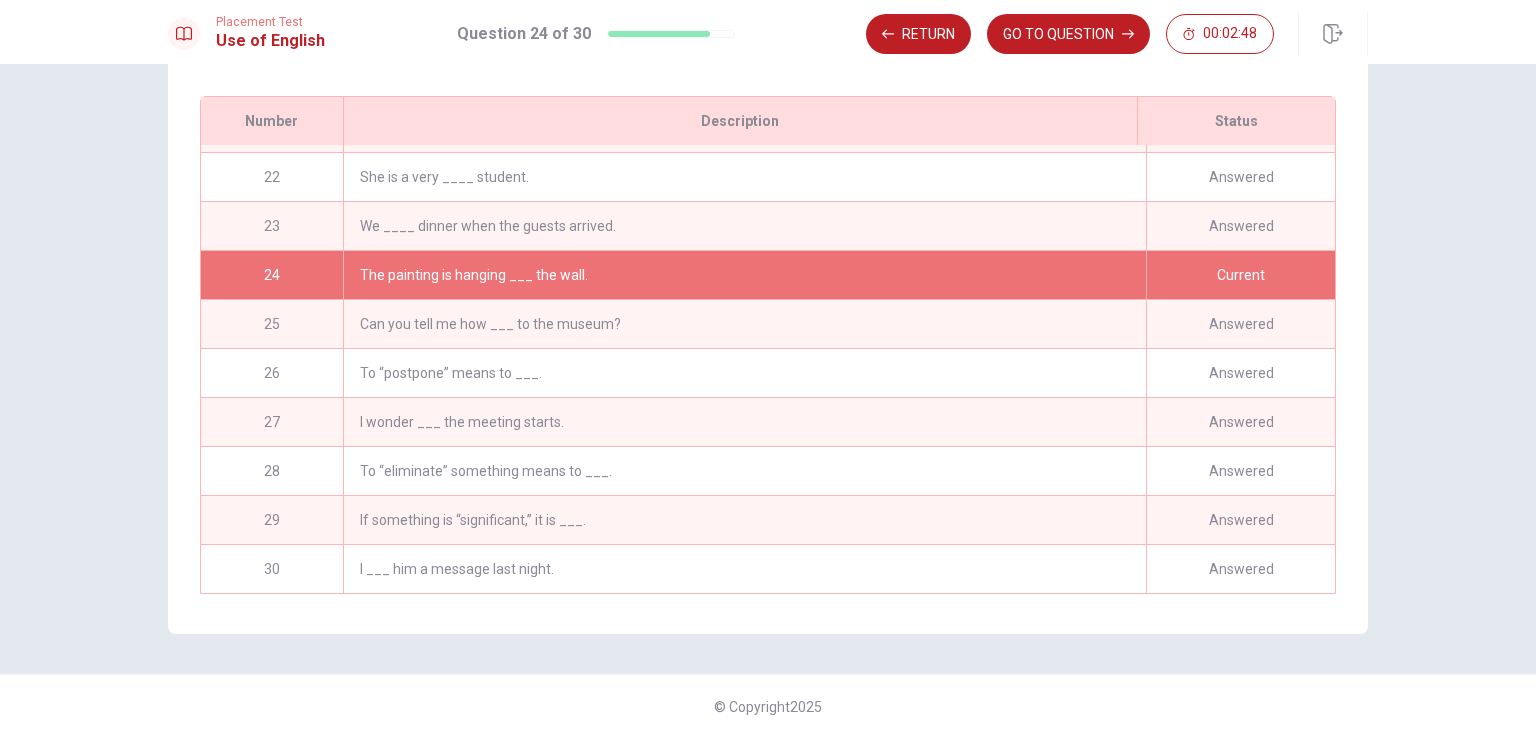 click on "Can you tell me how ___ to the museum?" at bounding box center [744, 324] 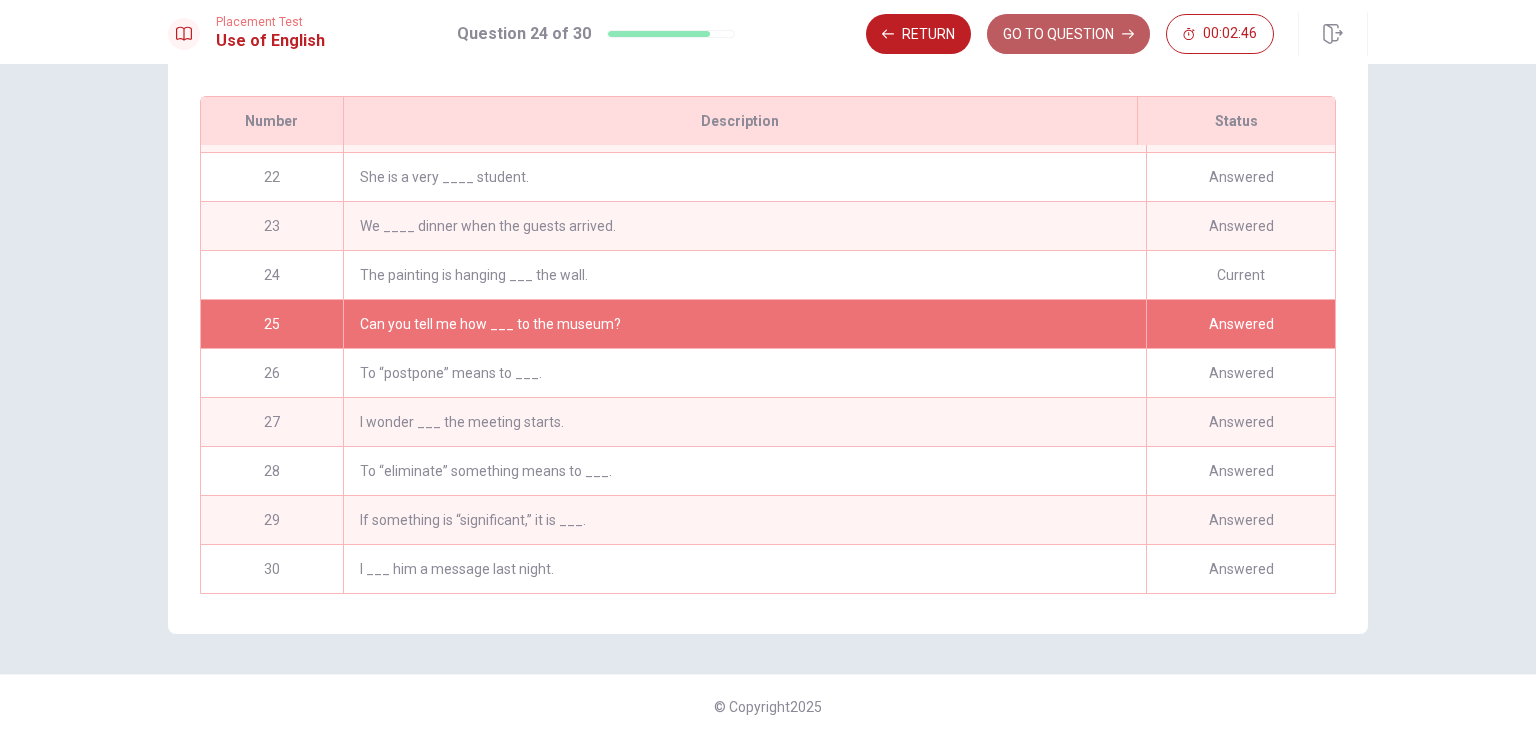 click on "GO TO QUESTION" at bounding box center (1068, 34) 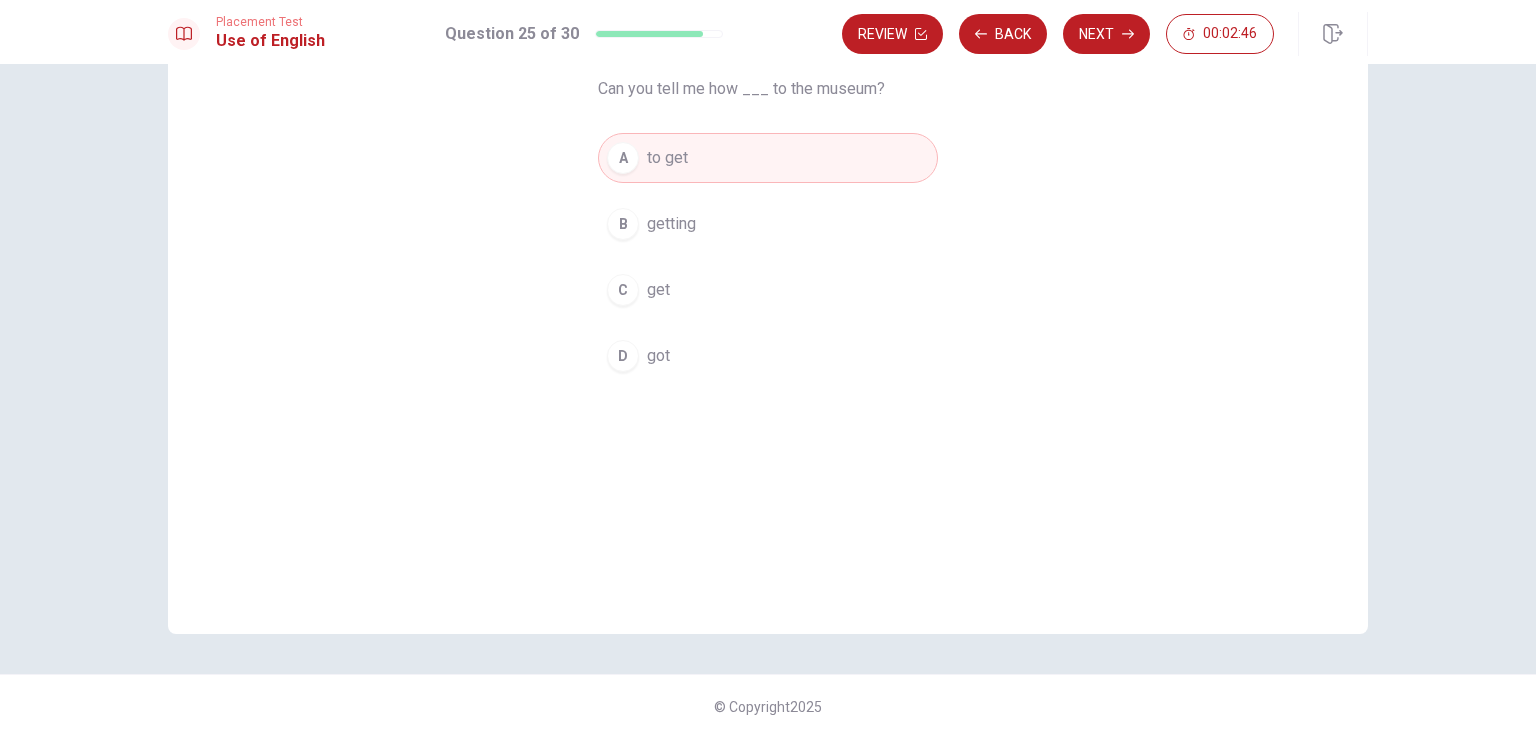 scroll, scrollTop: 165, scrollLeft: 0, axis: vertical 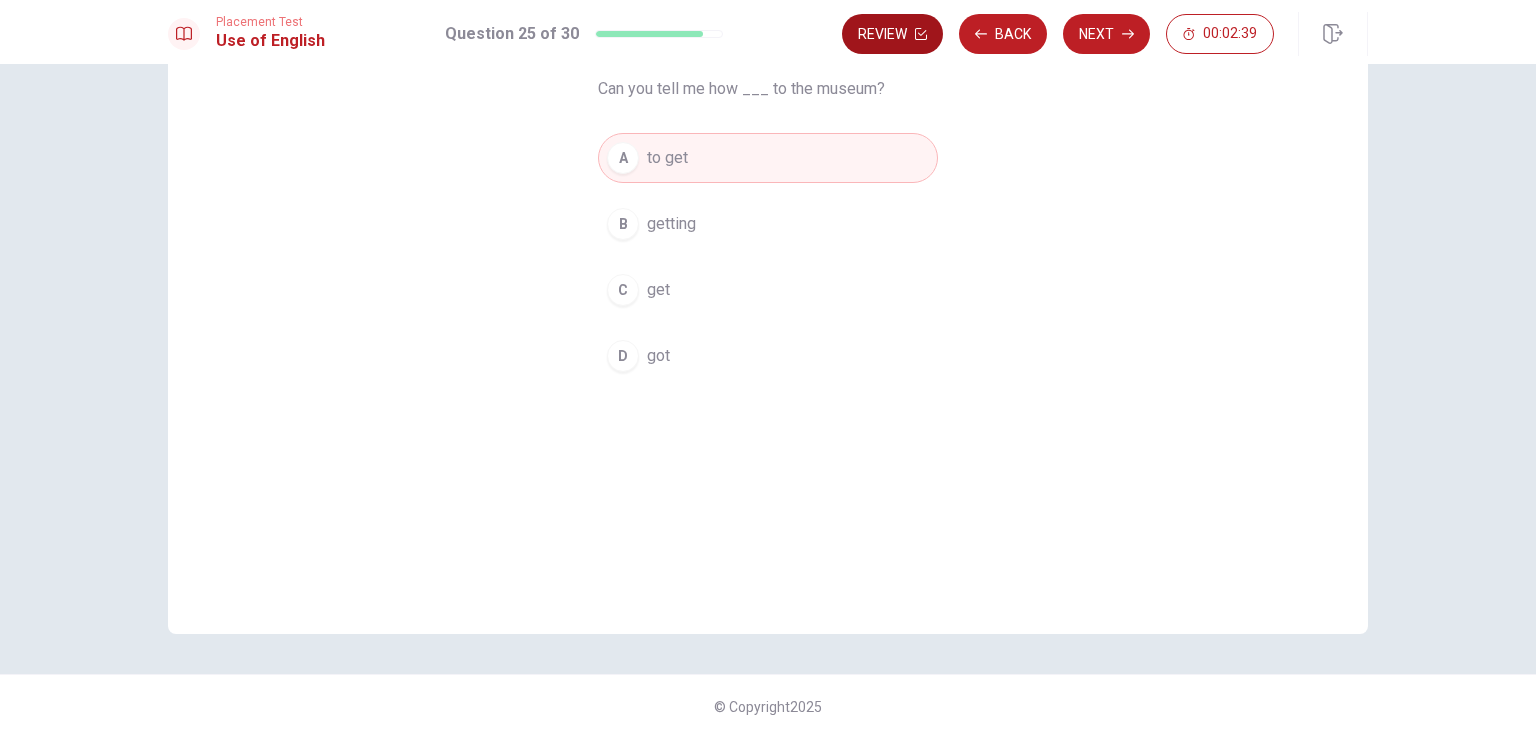 click 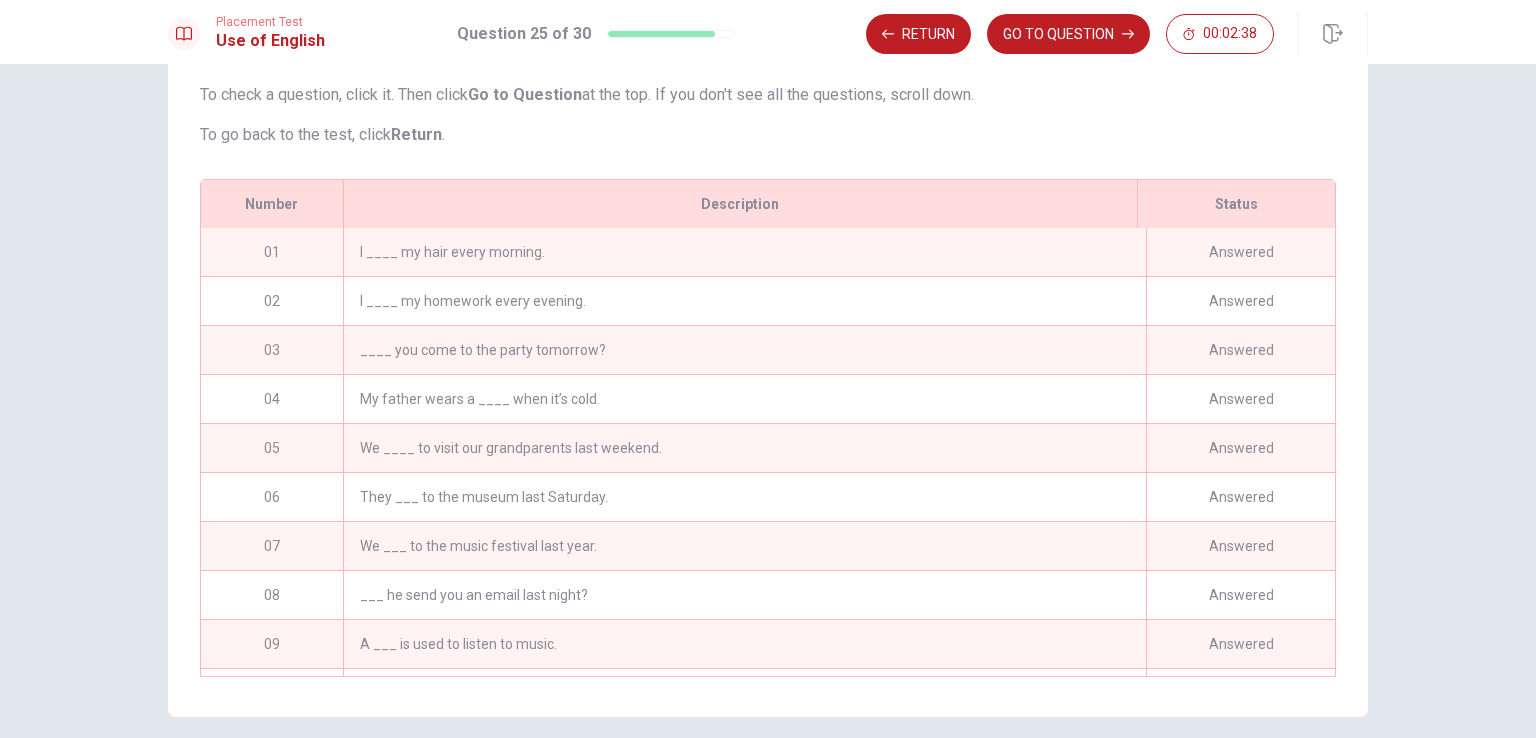 scroll, scrollTop: 272, scrollLeft: 0, axis: vertical 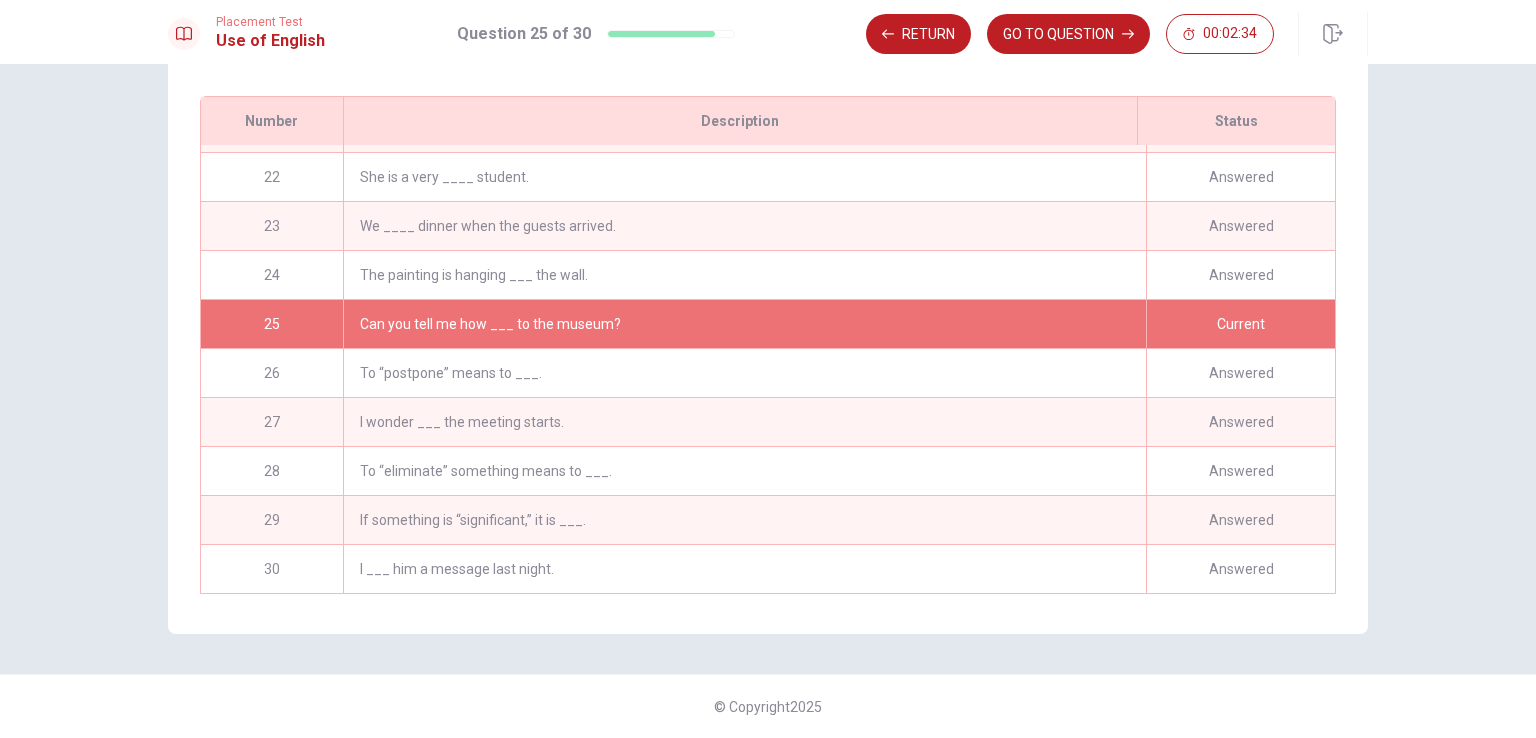click on "I wonder ___ the meeting starts." at bounding box center [744, 422] 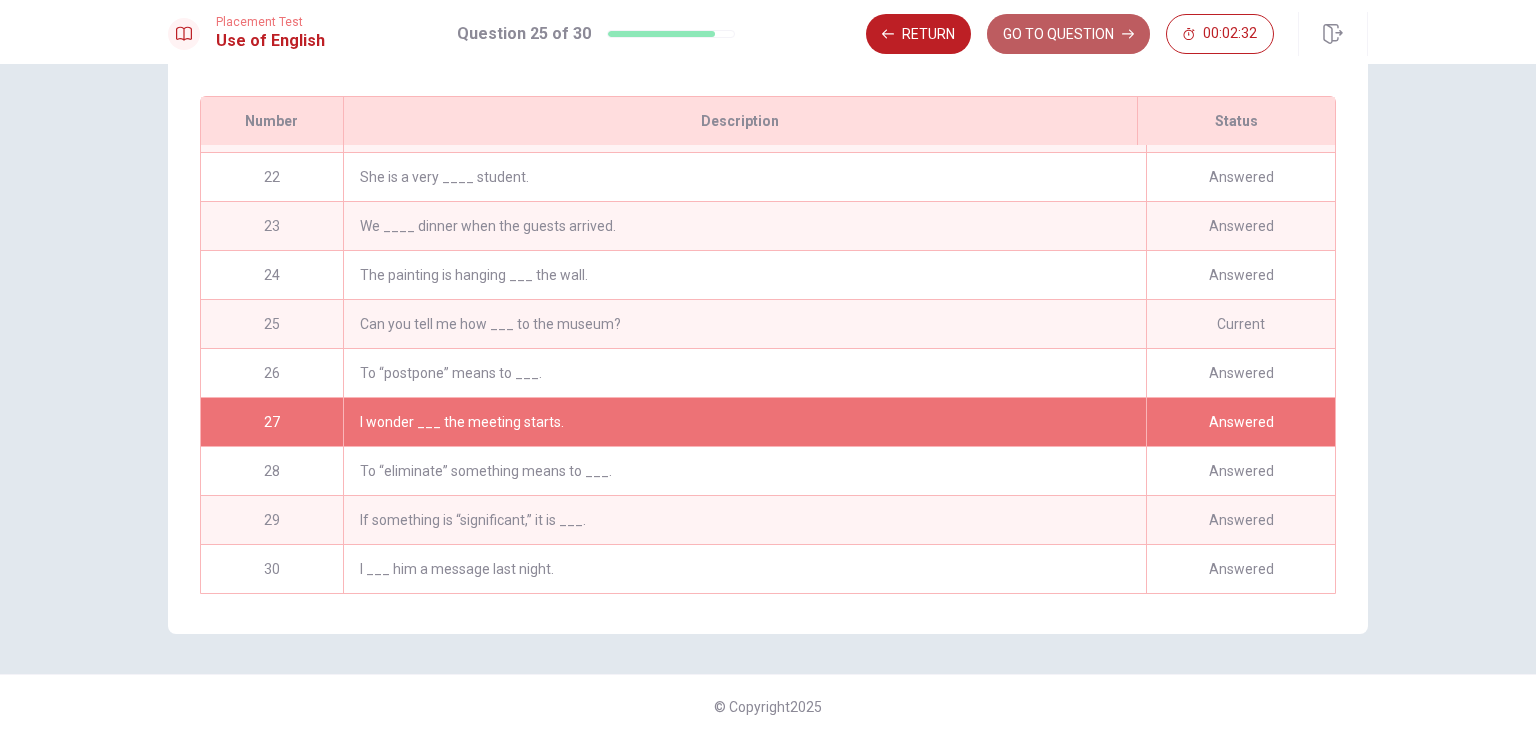 click on "GO TO QUESTION" at bounding box center [1068, 34] 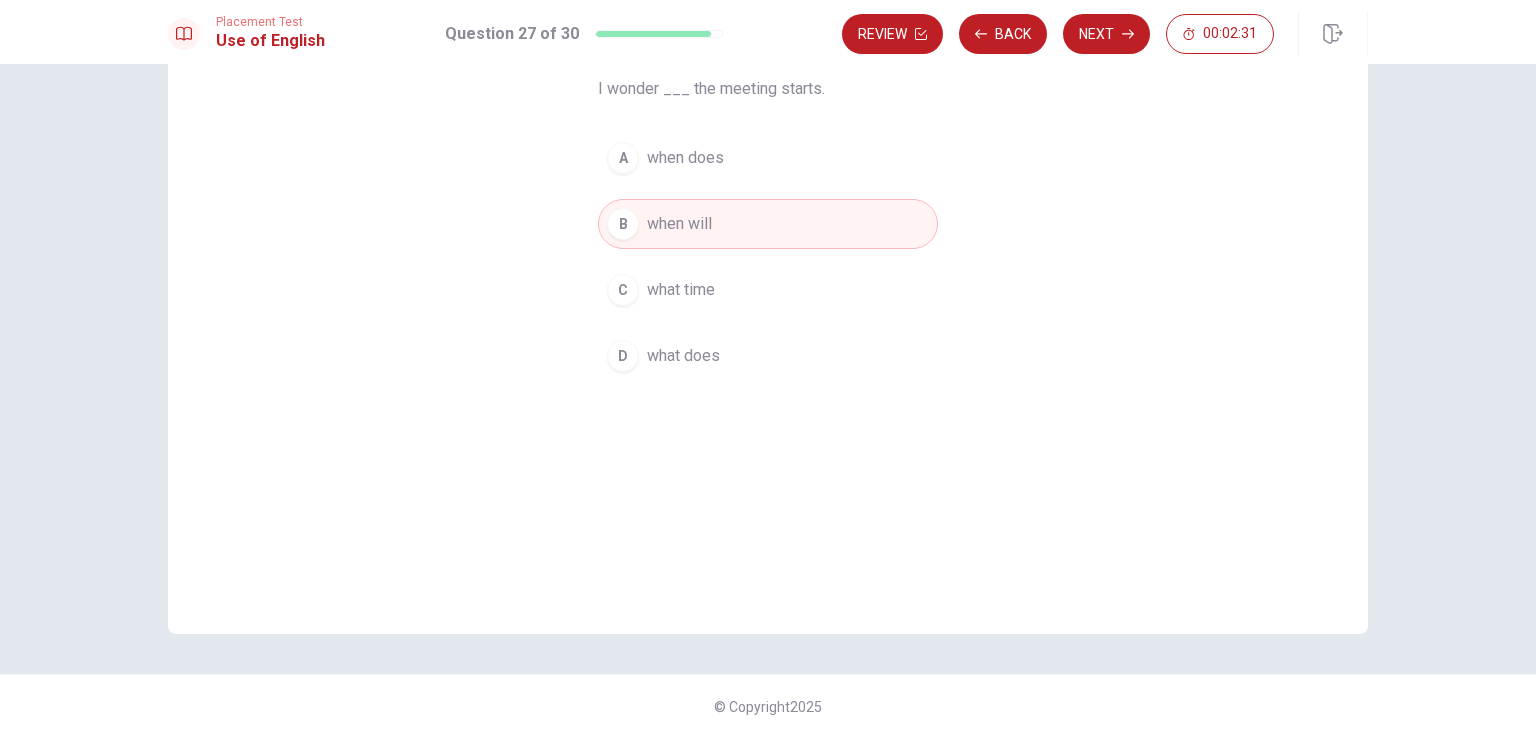 scroll, scrollTop: 165, scrollLeft: 0, axis: vertical 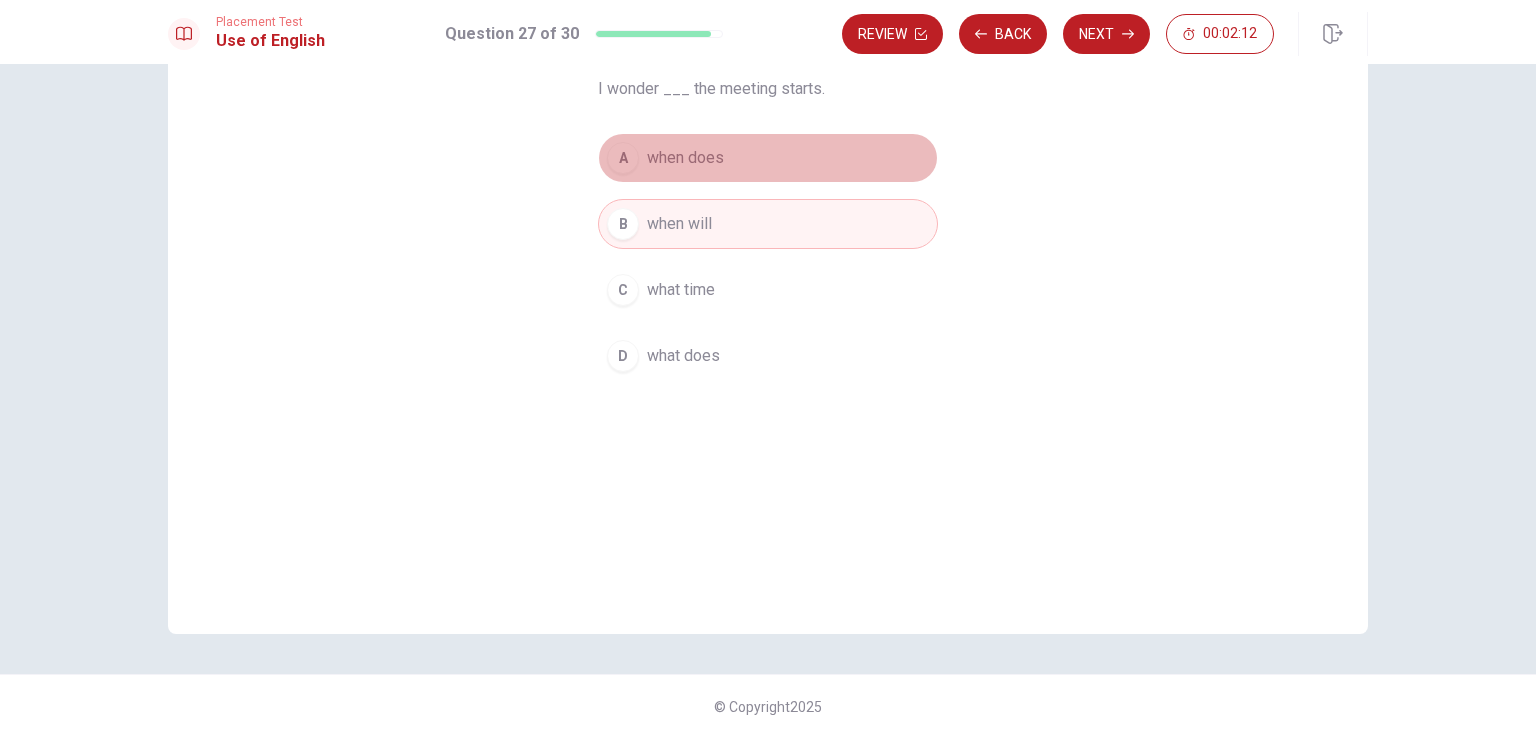 click on "A when does" at bounding box center [768, 158] 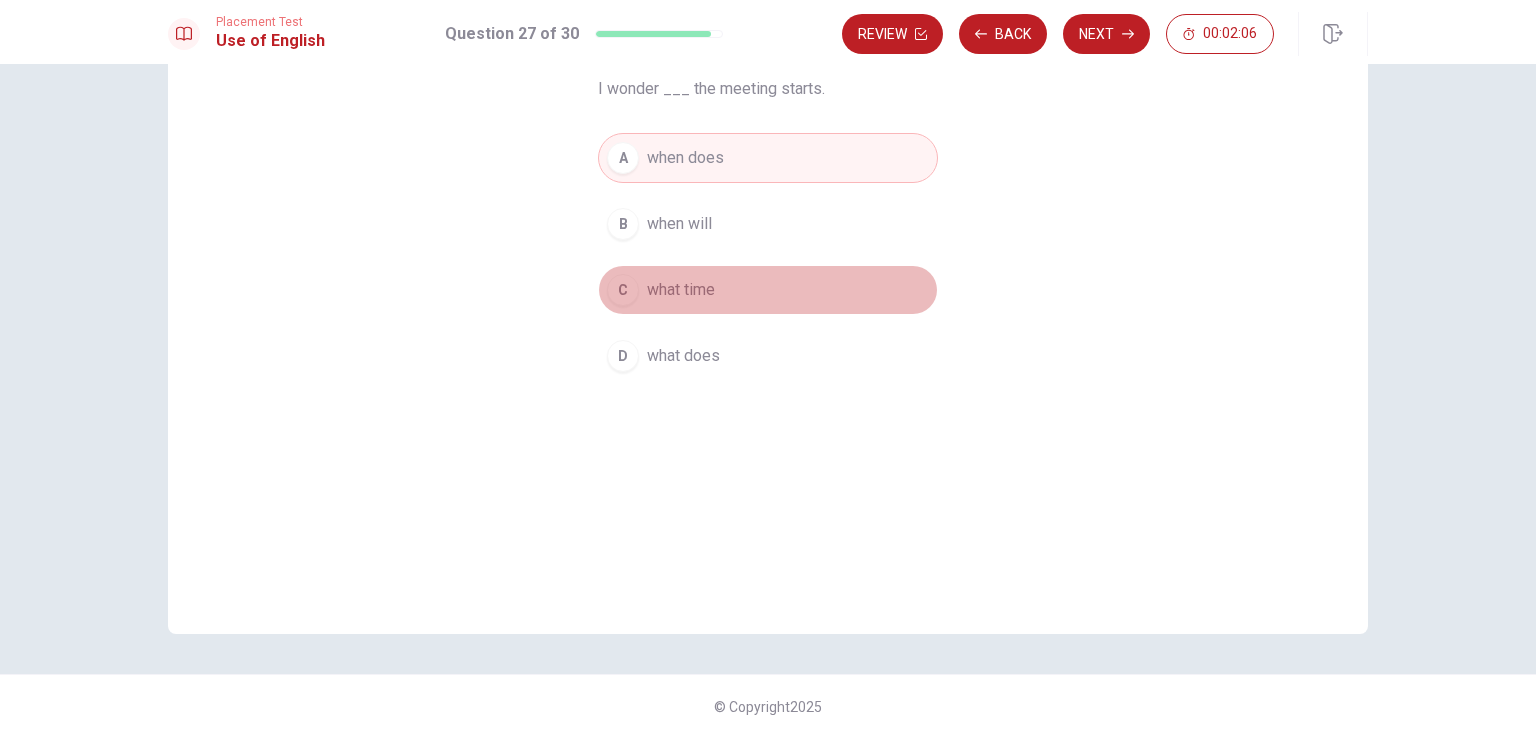 click on "what time" at bounding box center [681, 290] 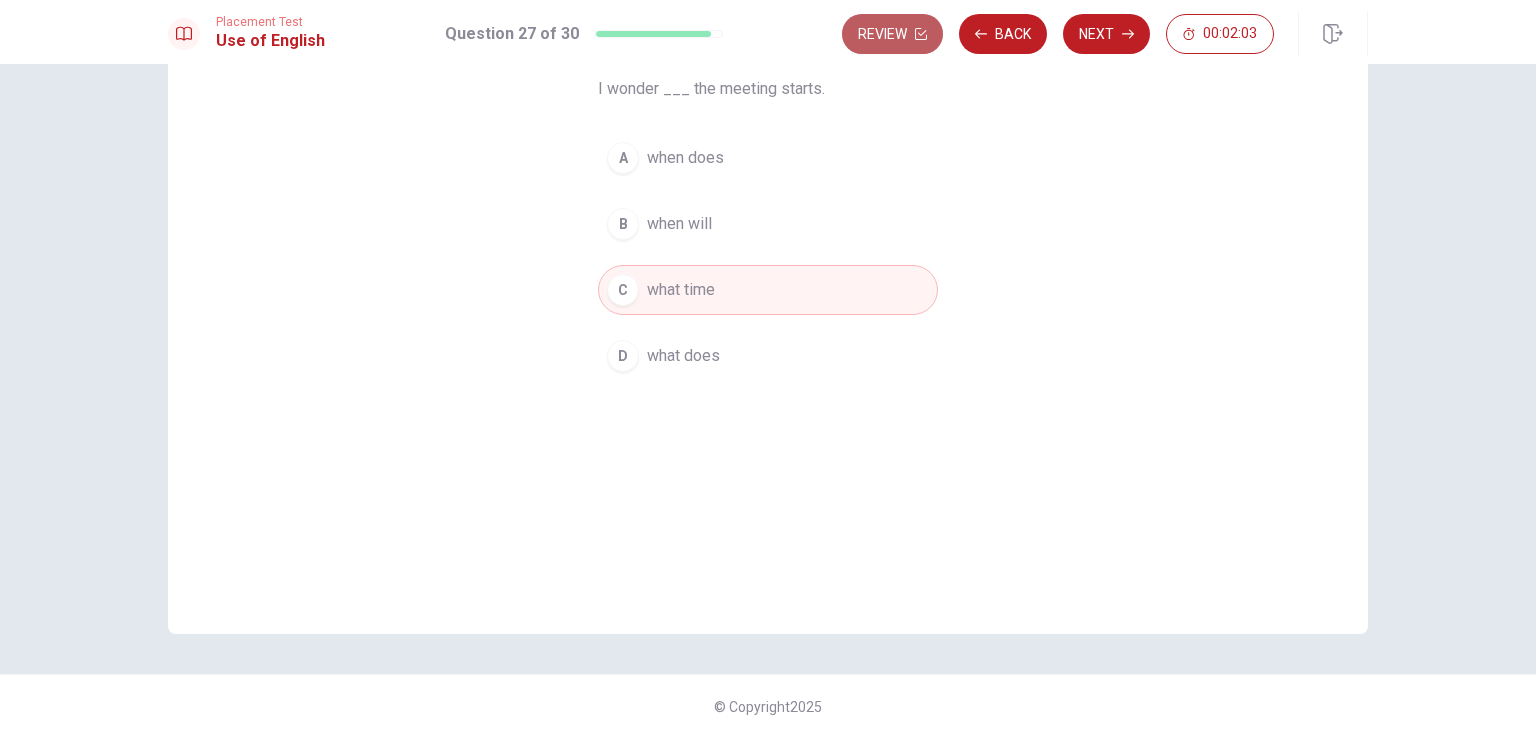 click on "Review" at bounding box center (892, 34) 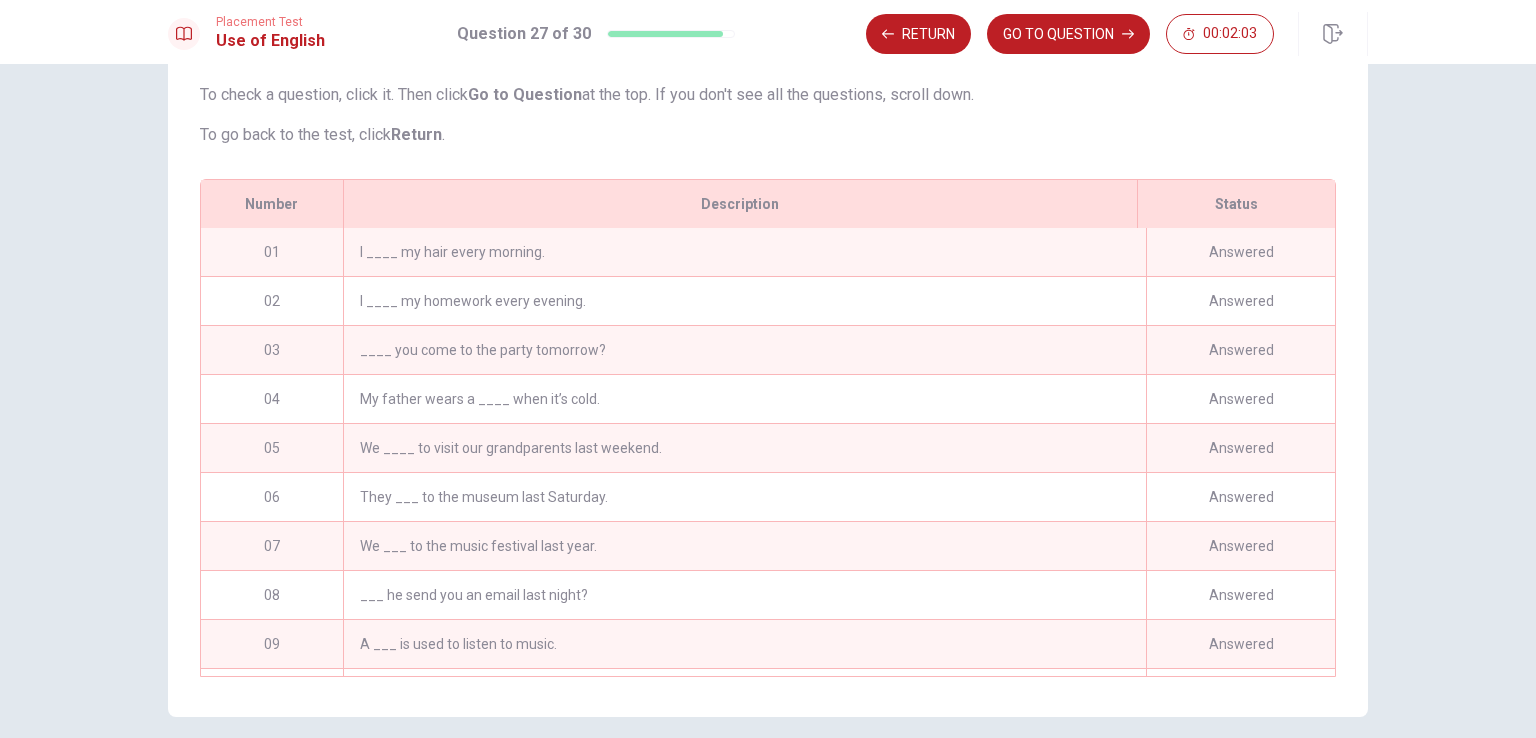 scroll, scrollTop: 272, scrollLeft: 0, axis: vertical 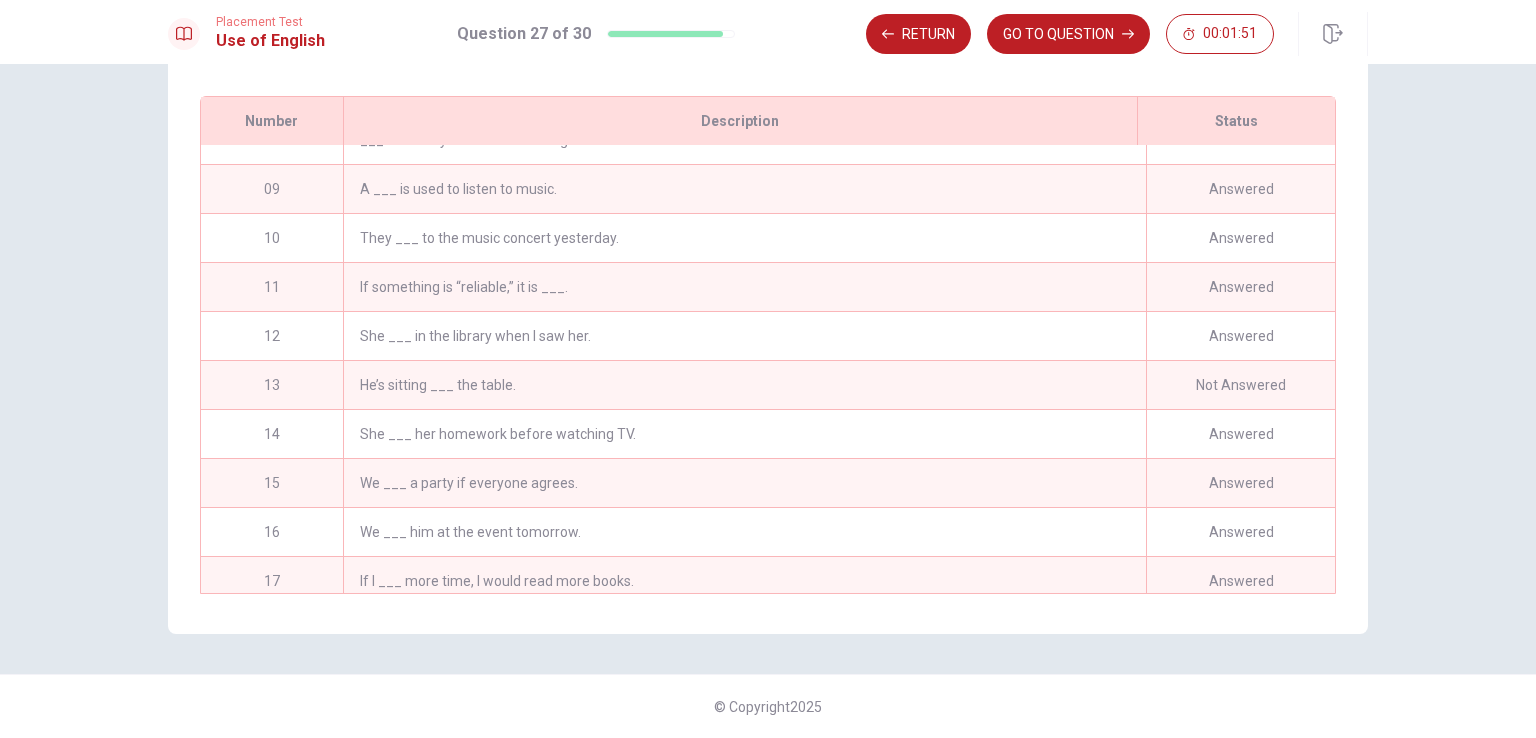 click on "He’s sitting ___ the table." at bounding box center [744, 385] 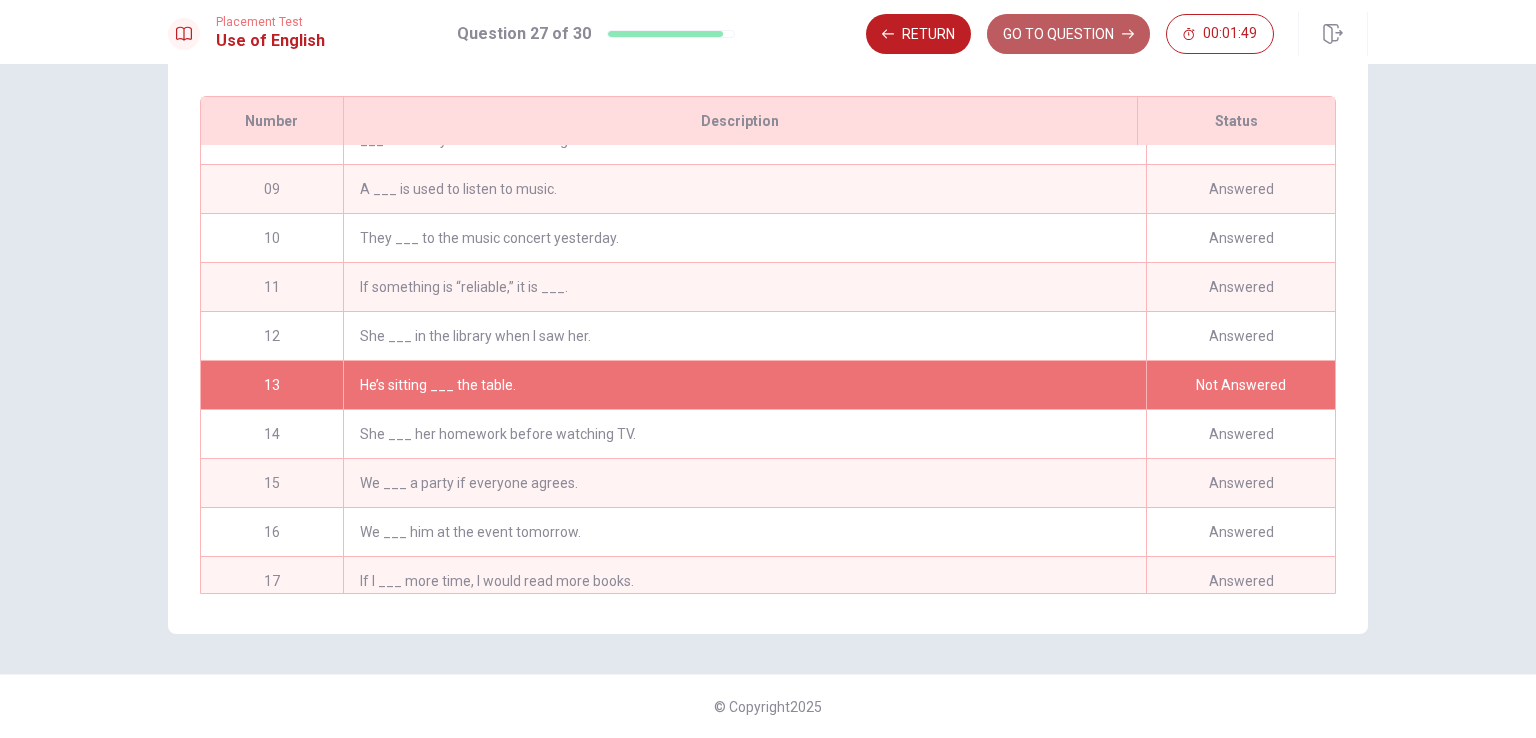 click on "GO TO QUESTION" at bounding box center [1068, 34] 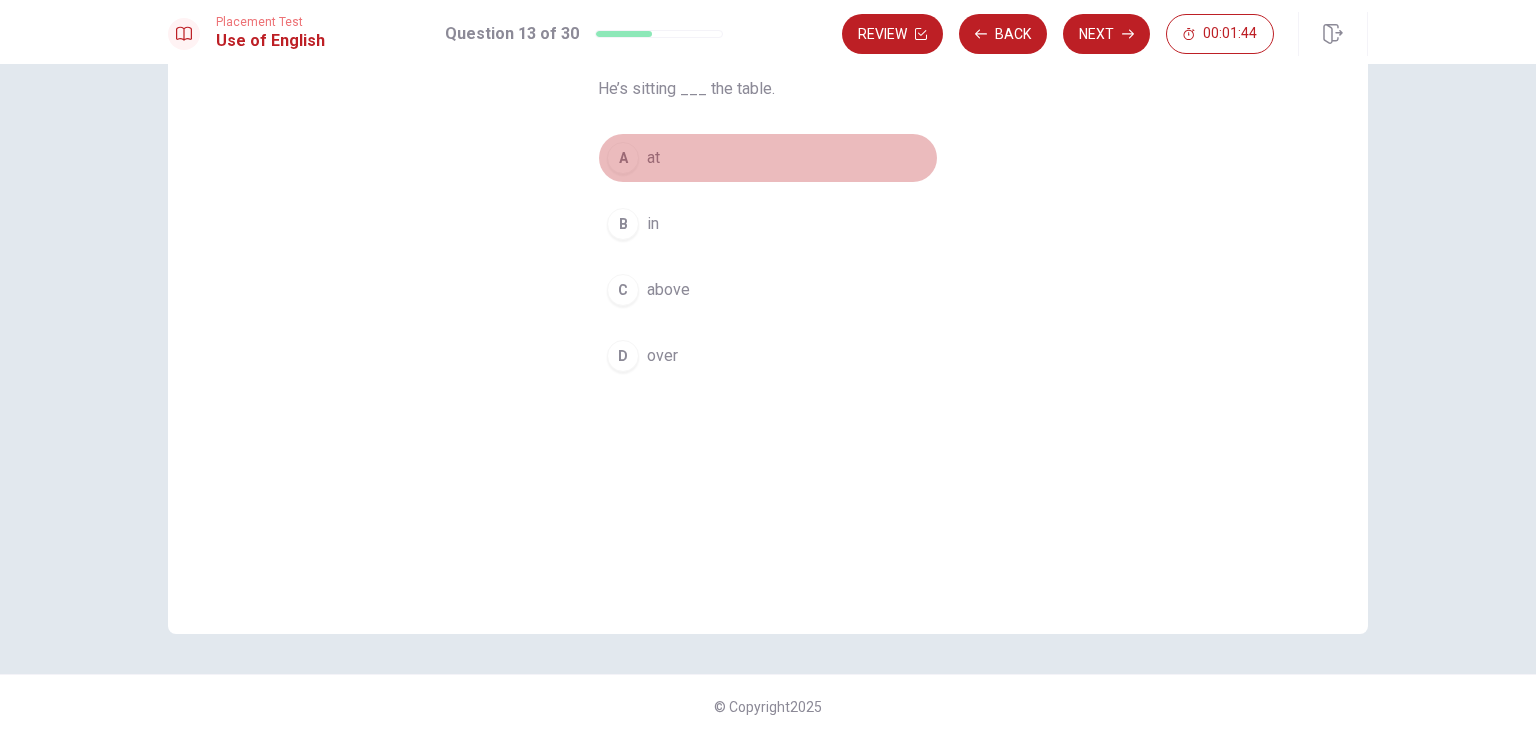 click on "A" at bounding box center [623, 158] 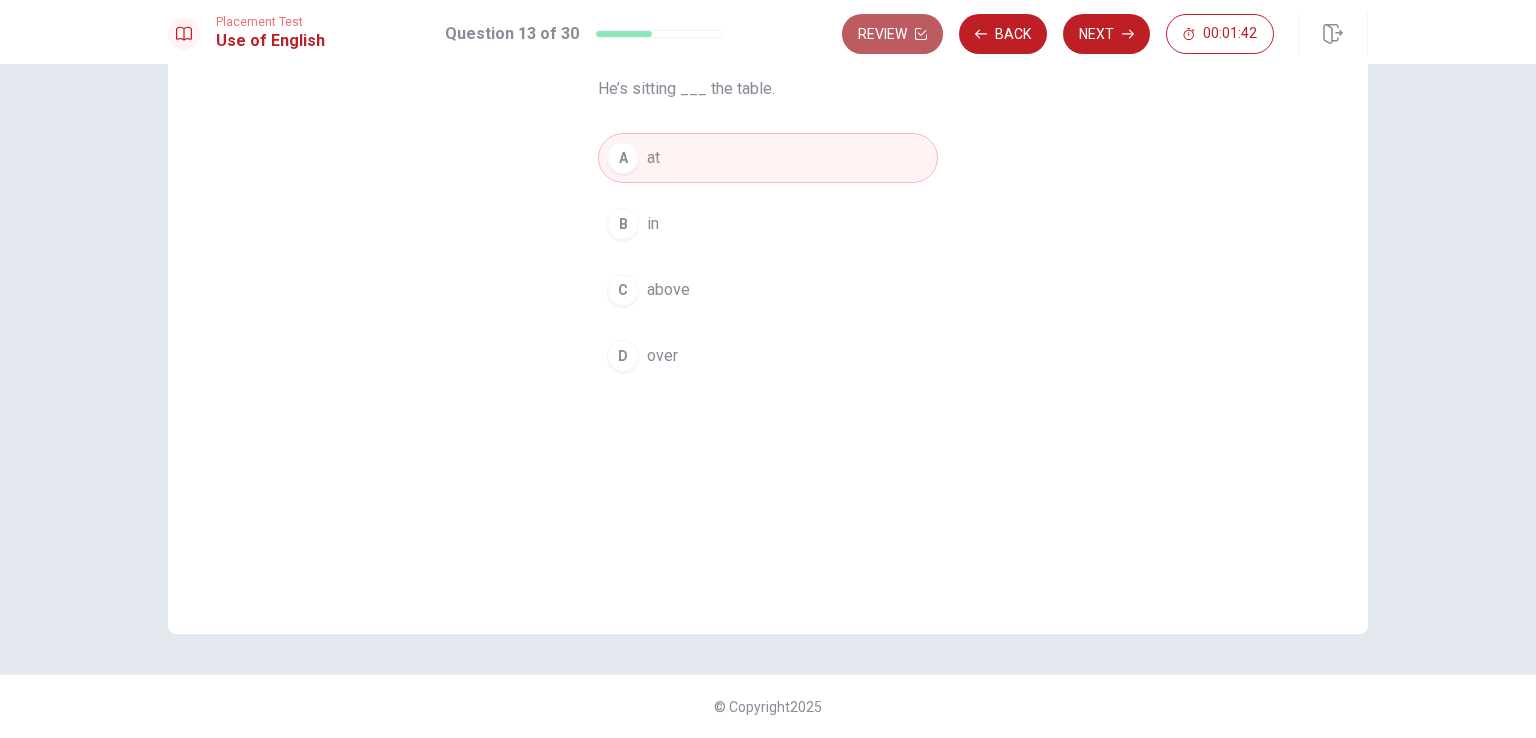 click on "Review" at bounding box center (892, 34) 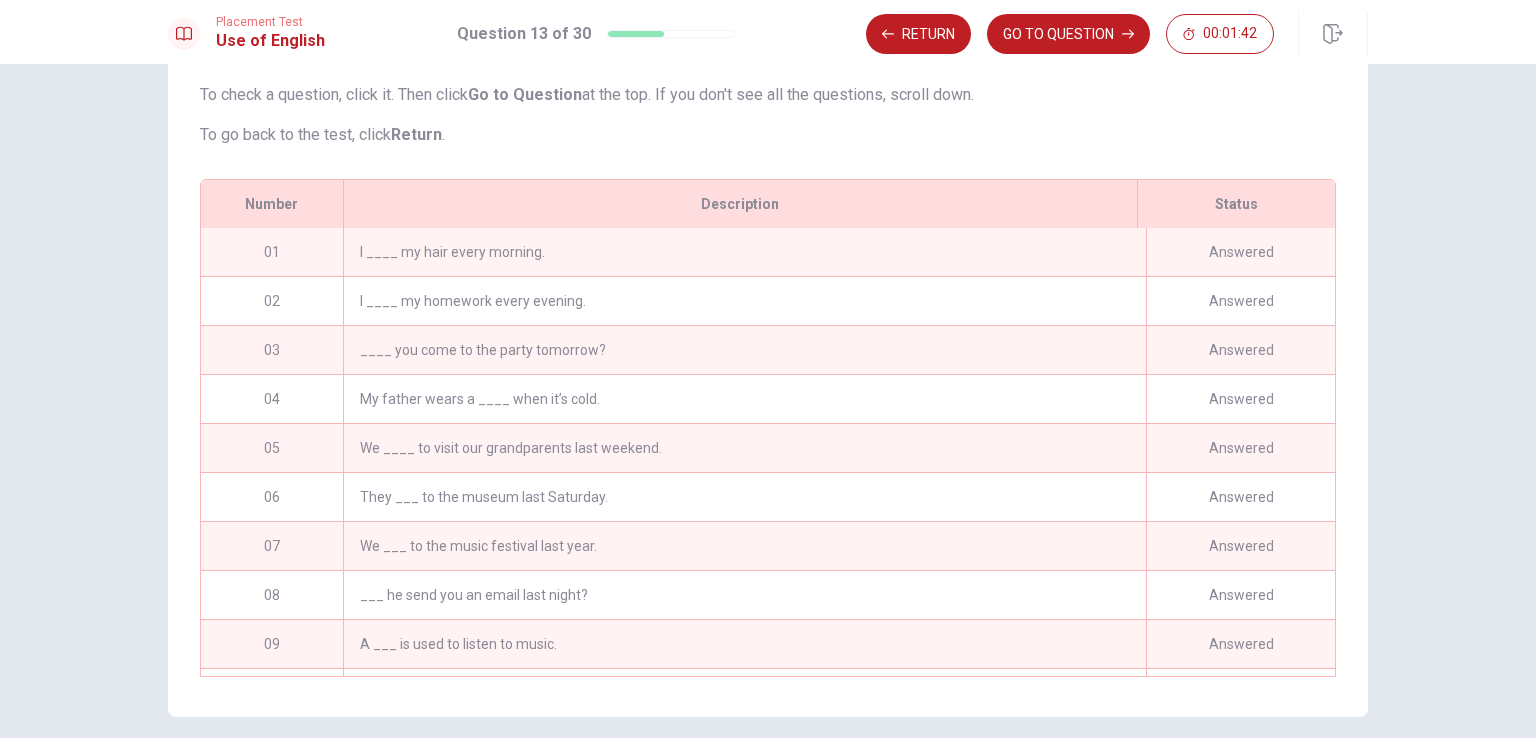 scroll, scrollTop: 272, scrollLeft: 0, axis: vertical 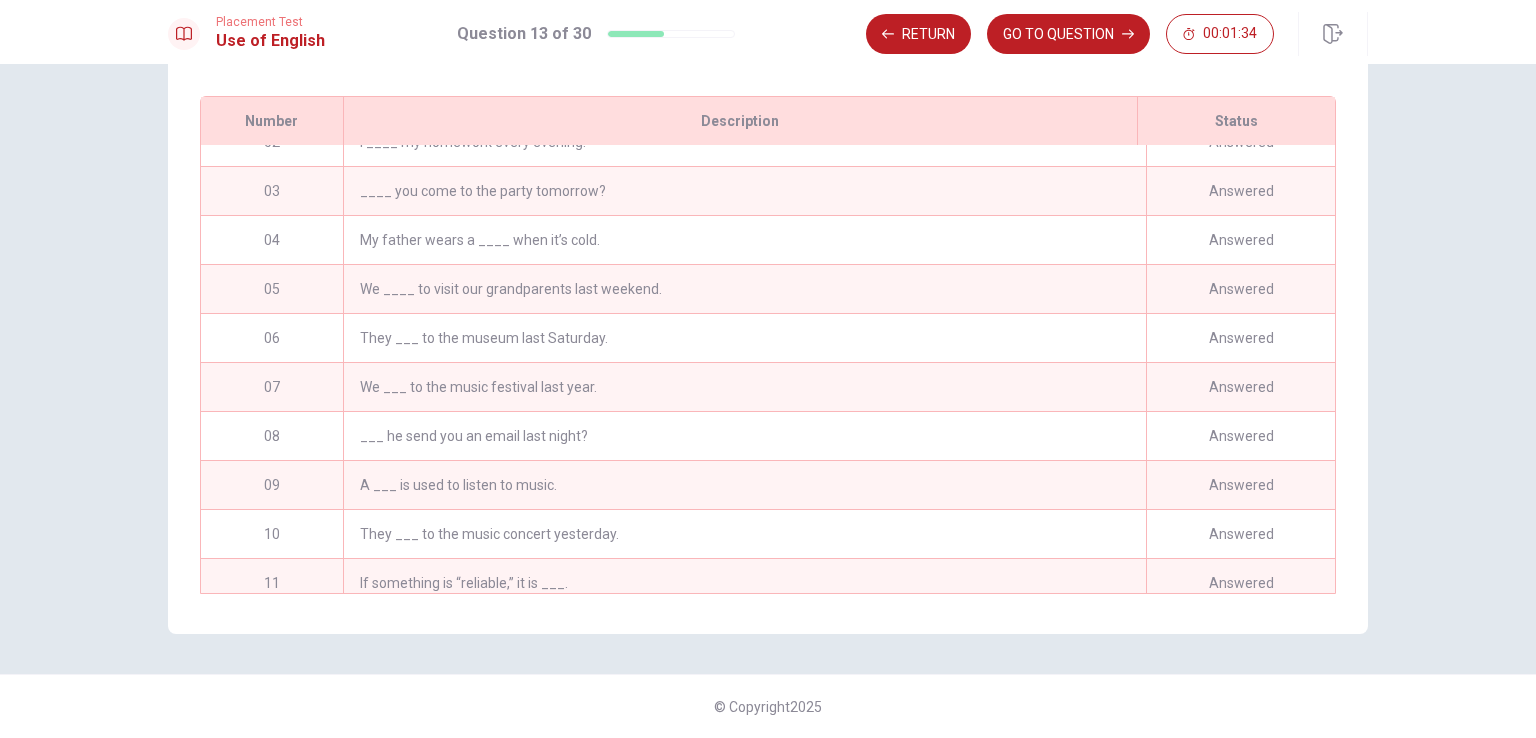 click on "___ he send you an email last night?" at bounding box center [744, 436] 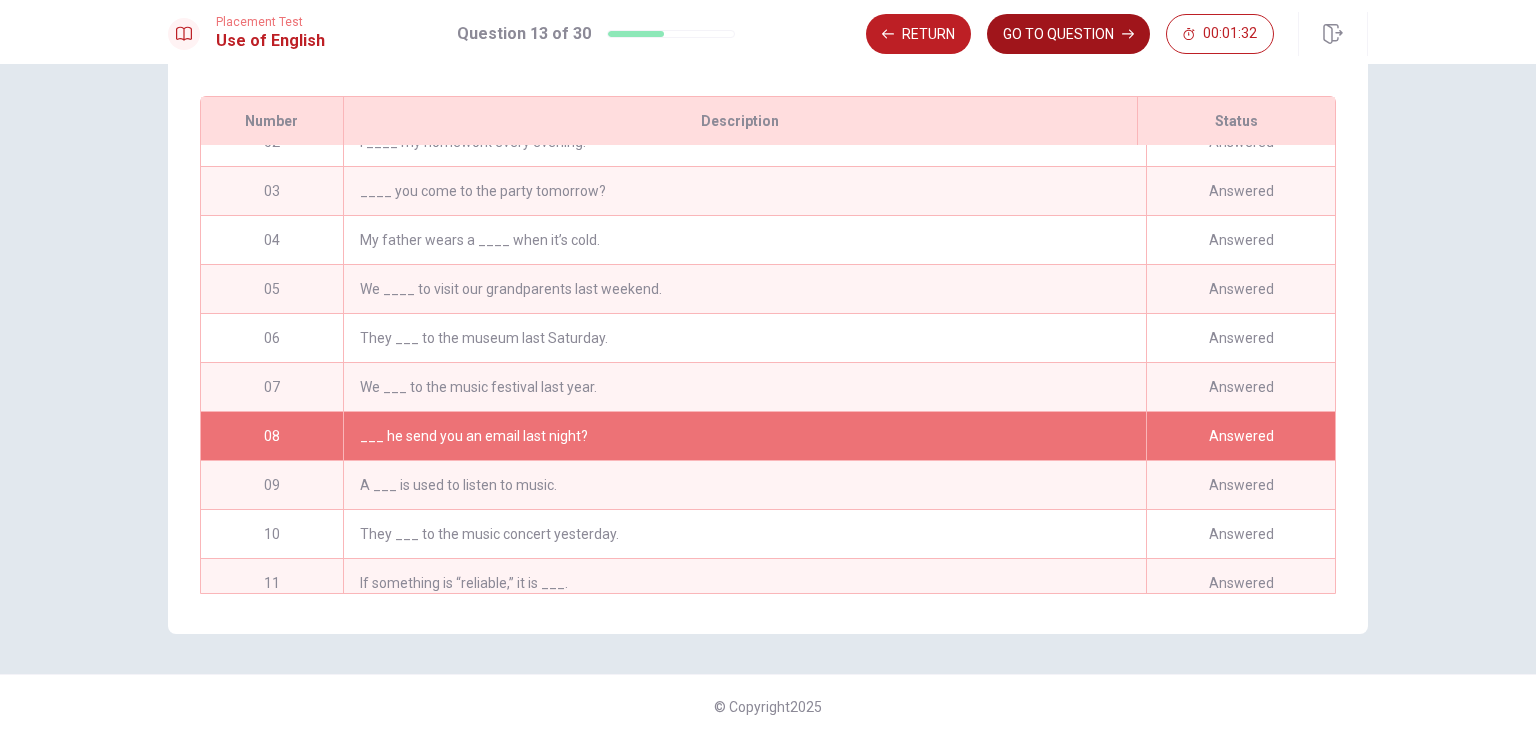 click on "GO TO QUESTION" at bounding box center (1068, 34) 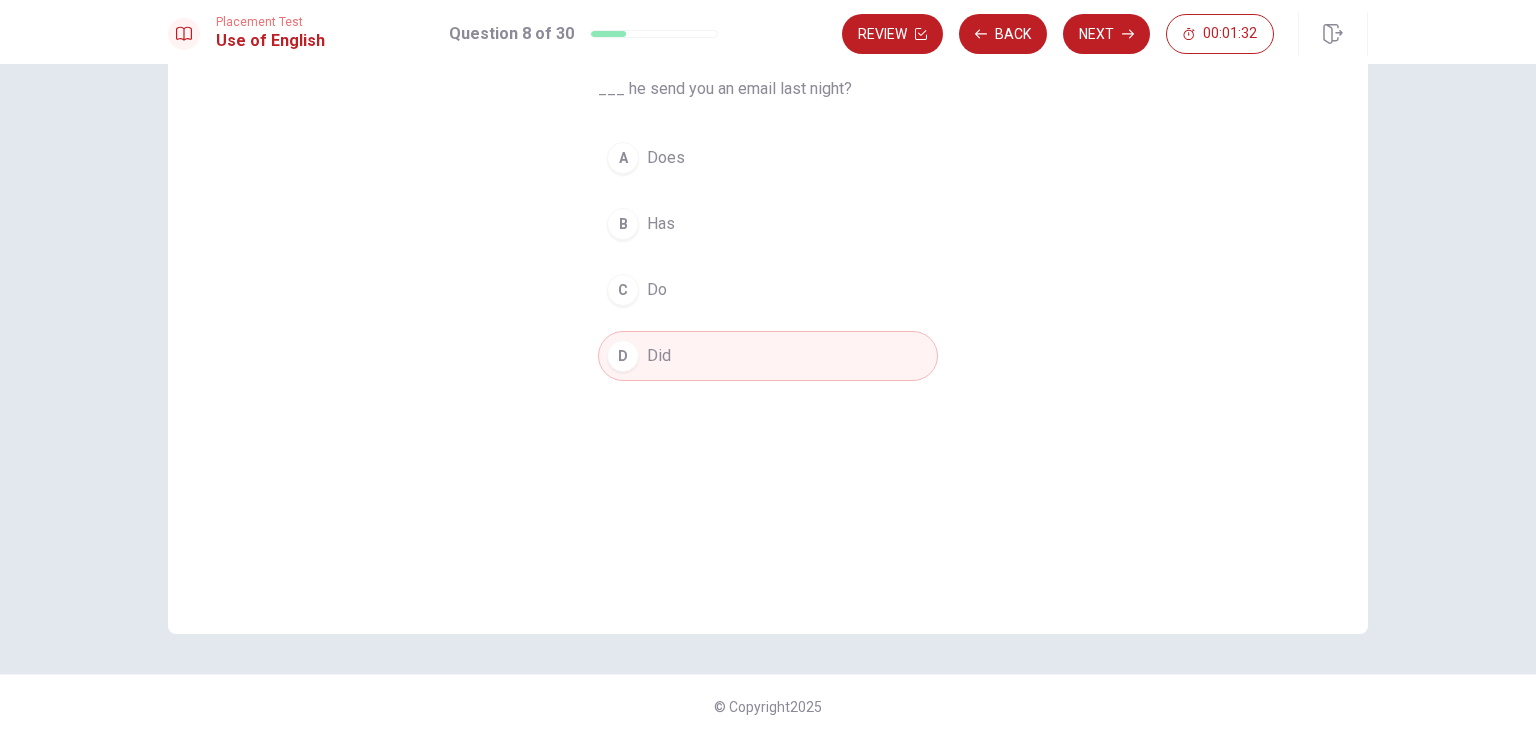 scroll, scrollTop: 165, scrollLeft: 0, axis: vertical 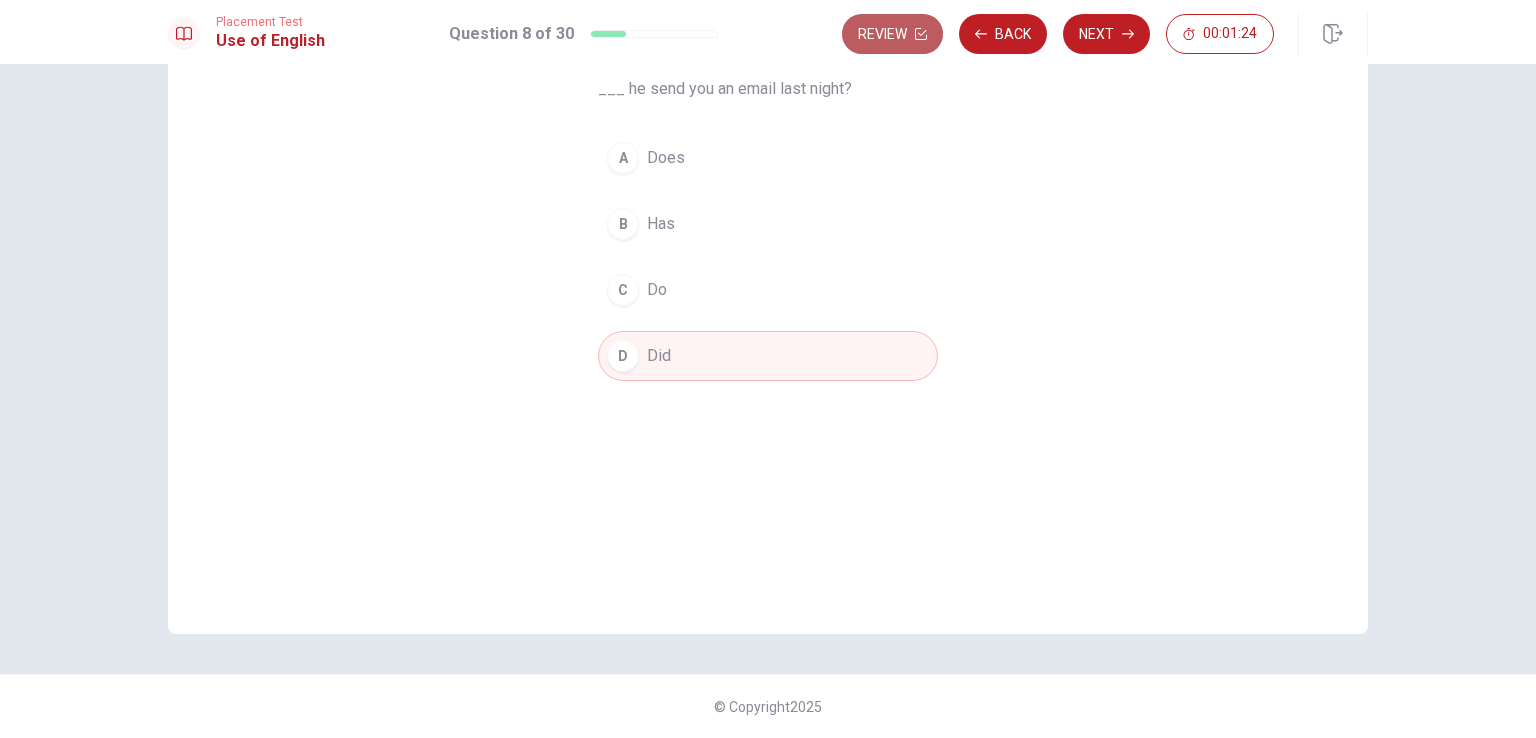 click 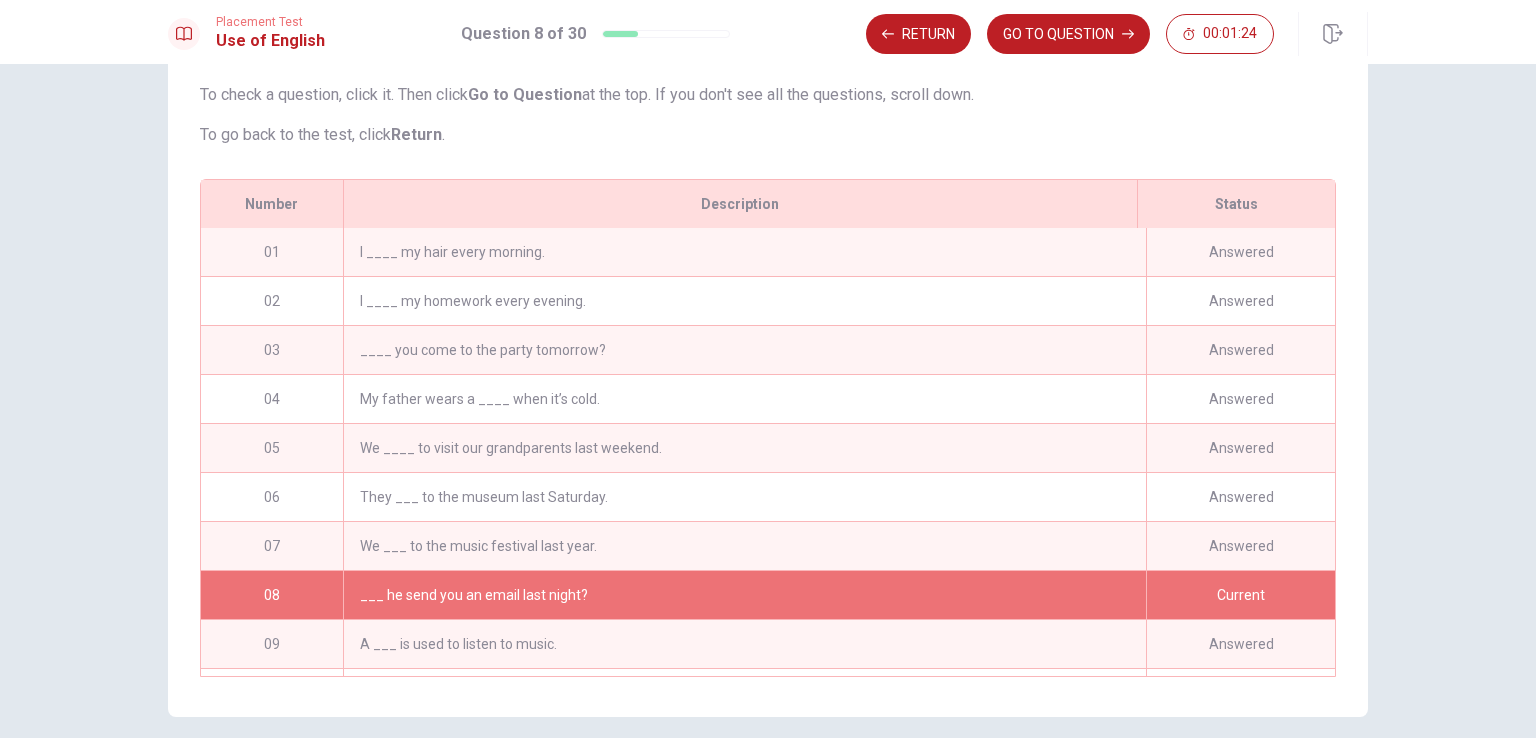 scroll, scrollTop: 272, scrollLeft: 0, axis: vertical 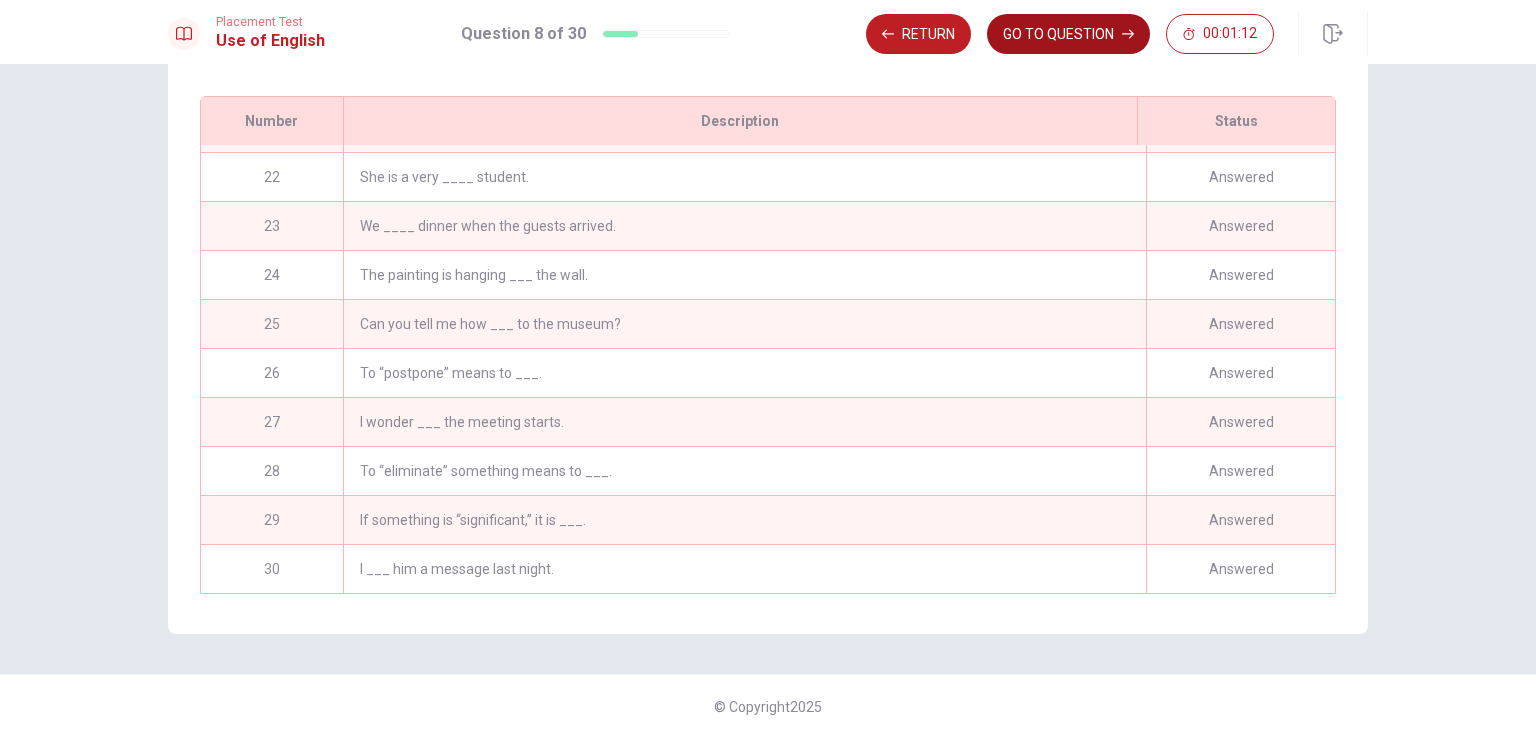 click on "GO TO QUESTION" at bounding box center (1068, 34) 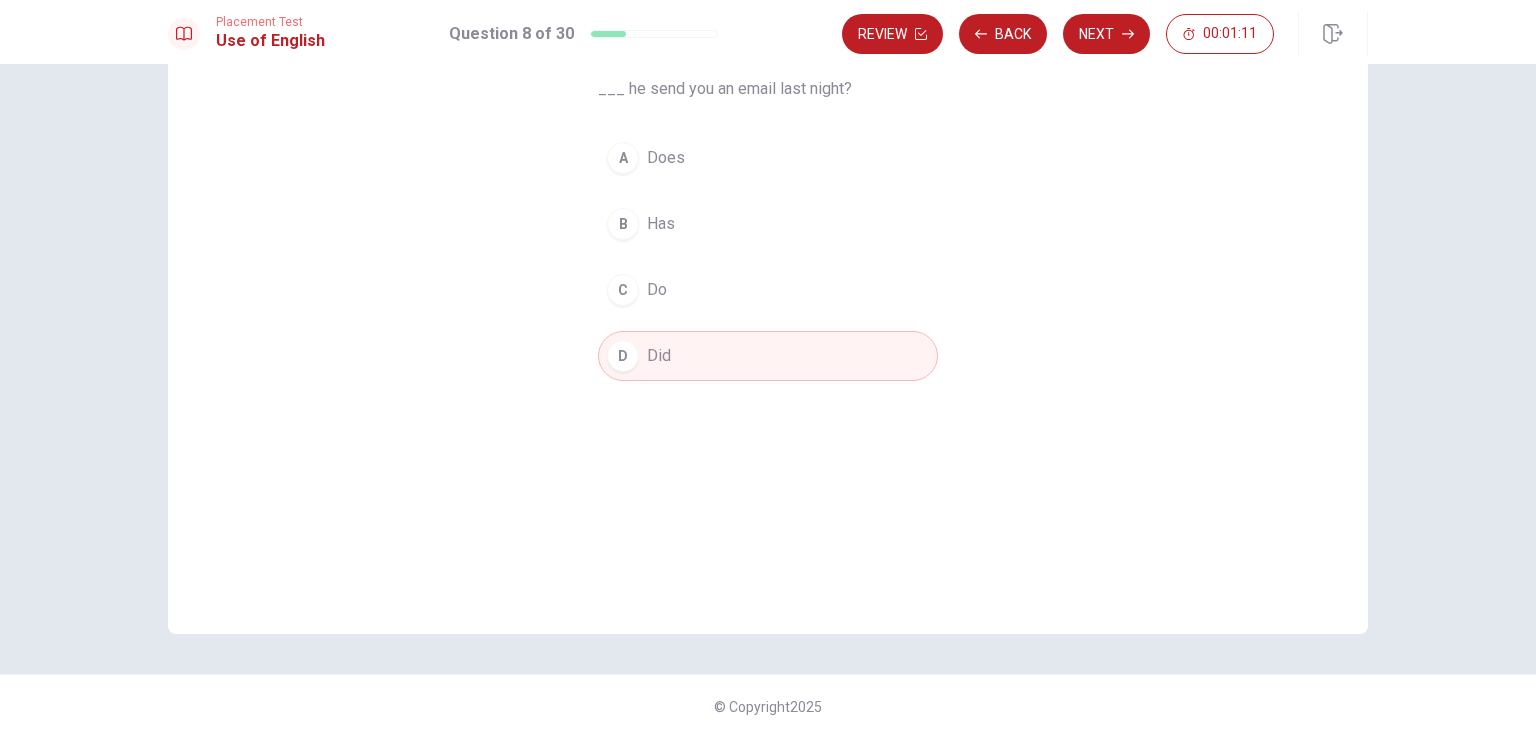 scroll, scrollTop: 165, scrollLeft: 0, axis: vertical 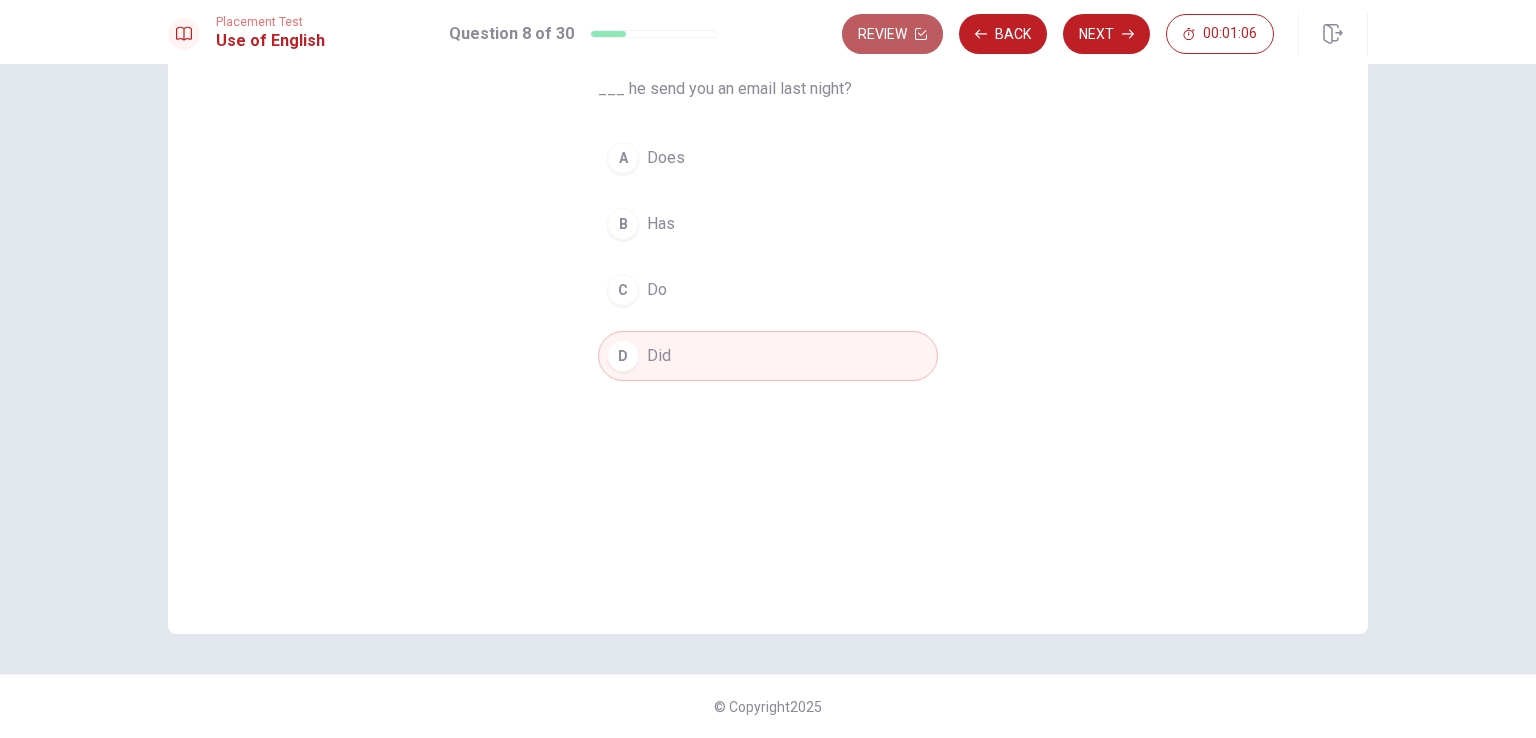 click on "Review" at bounding box center [892, 34] 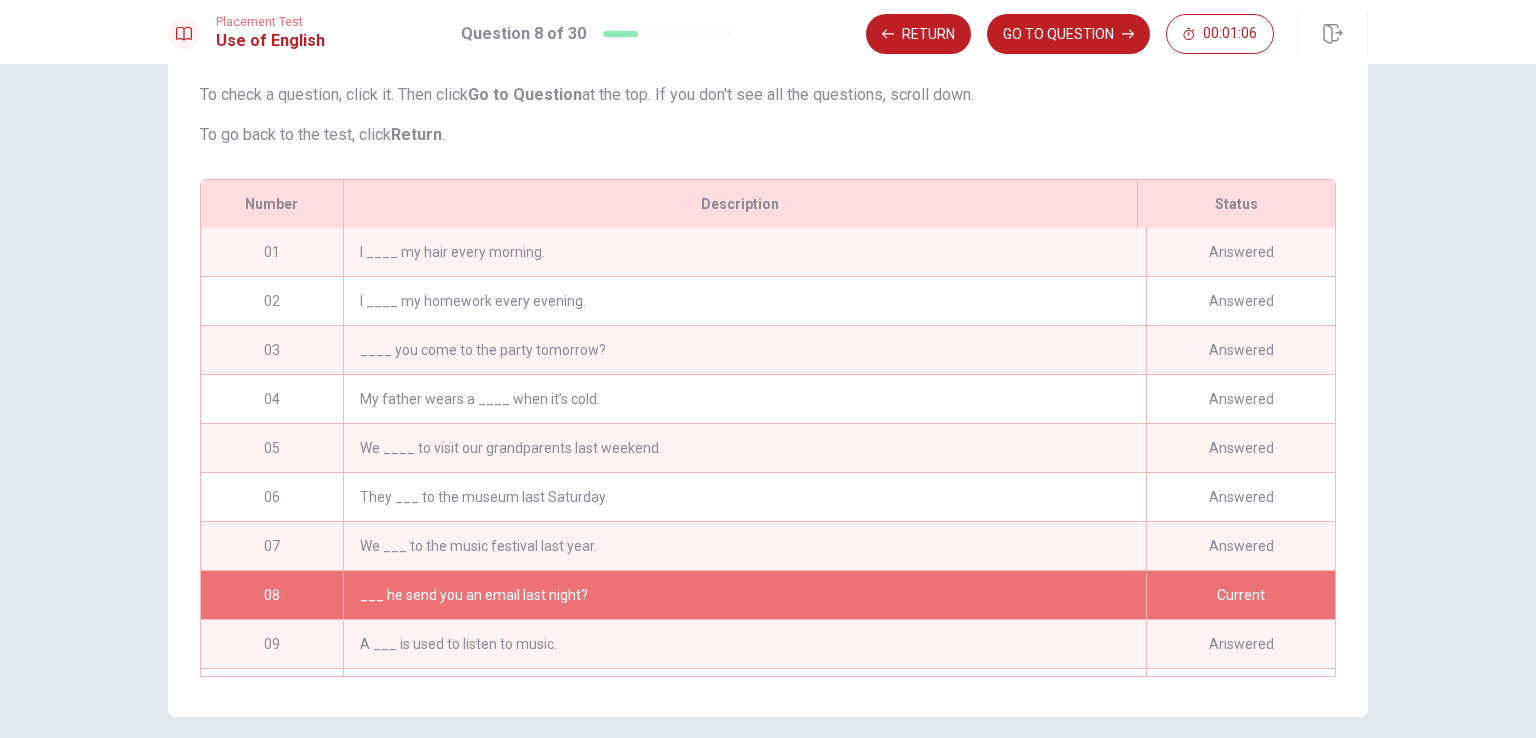 scroll, scrollTop: 272, scrollLeft: 0, axis: vertical 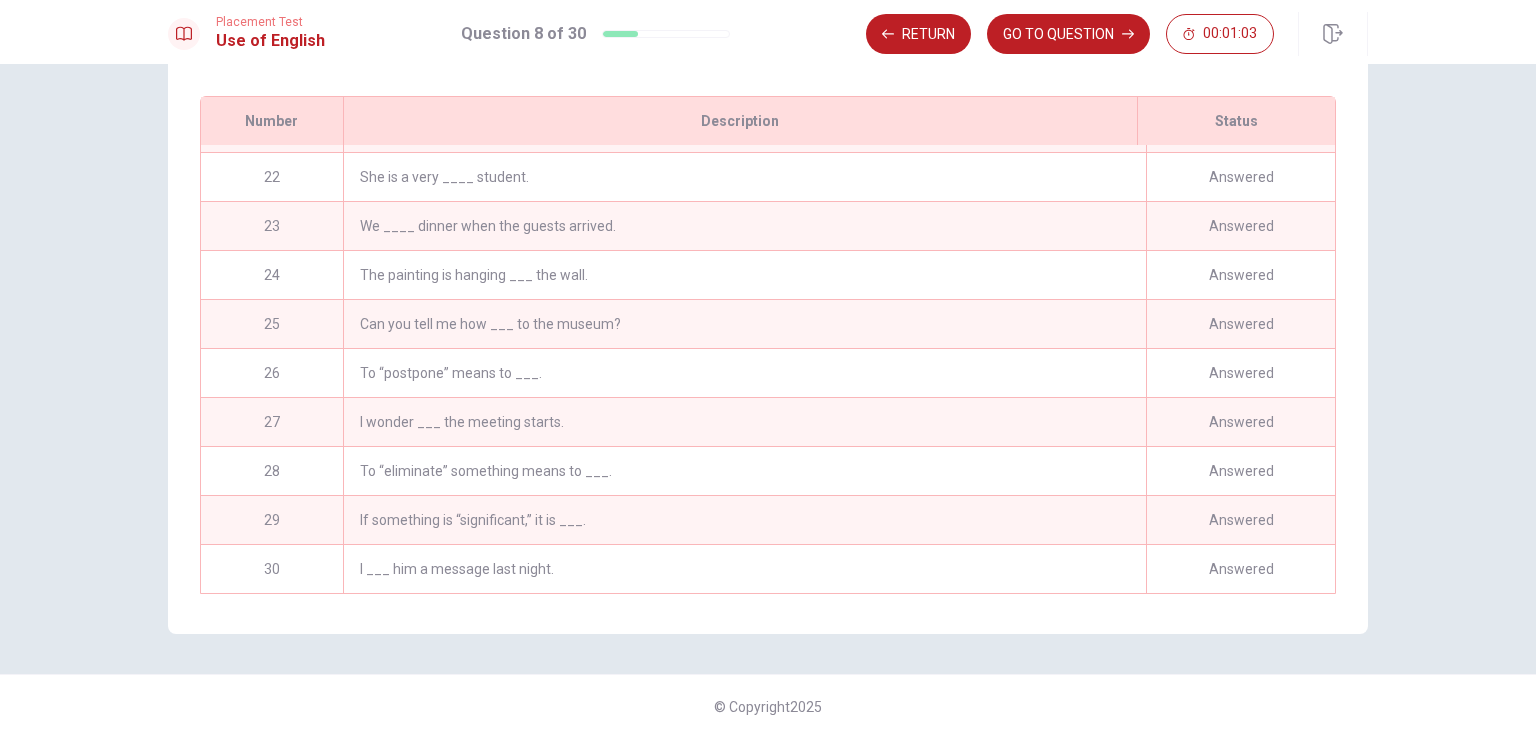 click on "I ___ him a message last night." at bounding box center (744, 569) 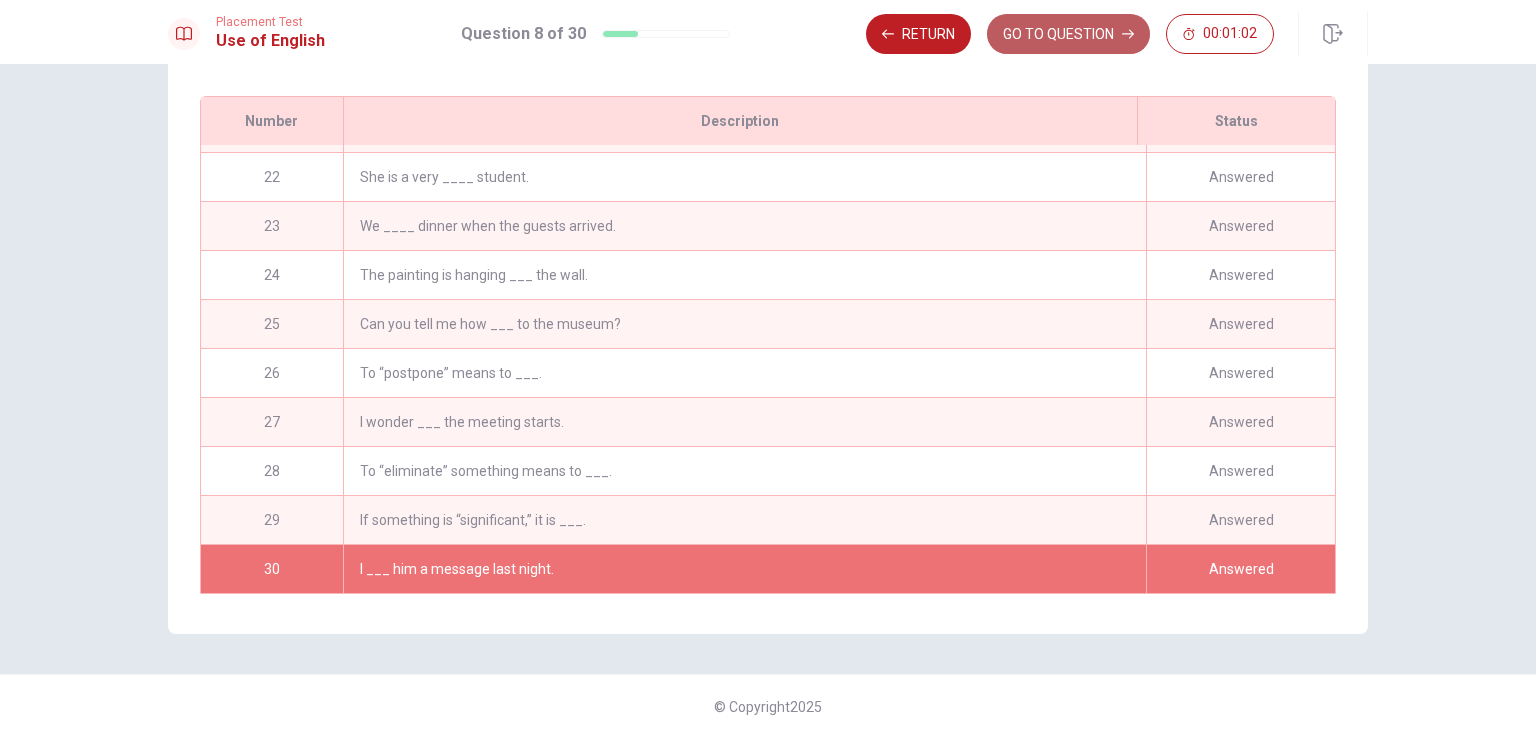 click on "GO TO QUESTION" at bounding box center [1068, 34] 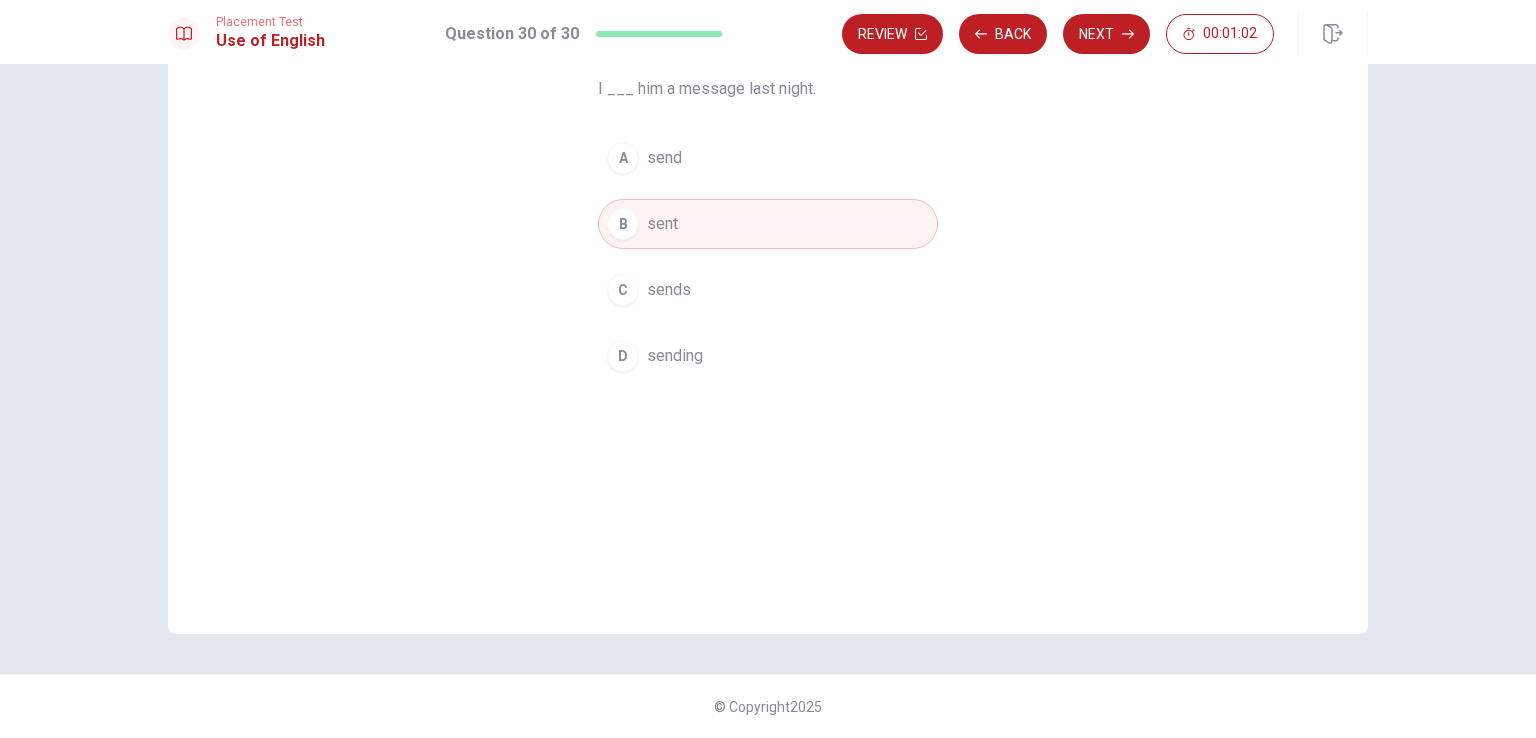 scroll, scrollTop: 165, scrollLeft: 0, axis: vertical 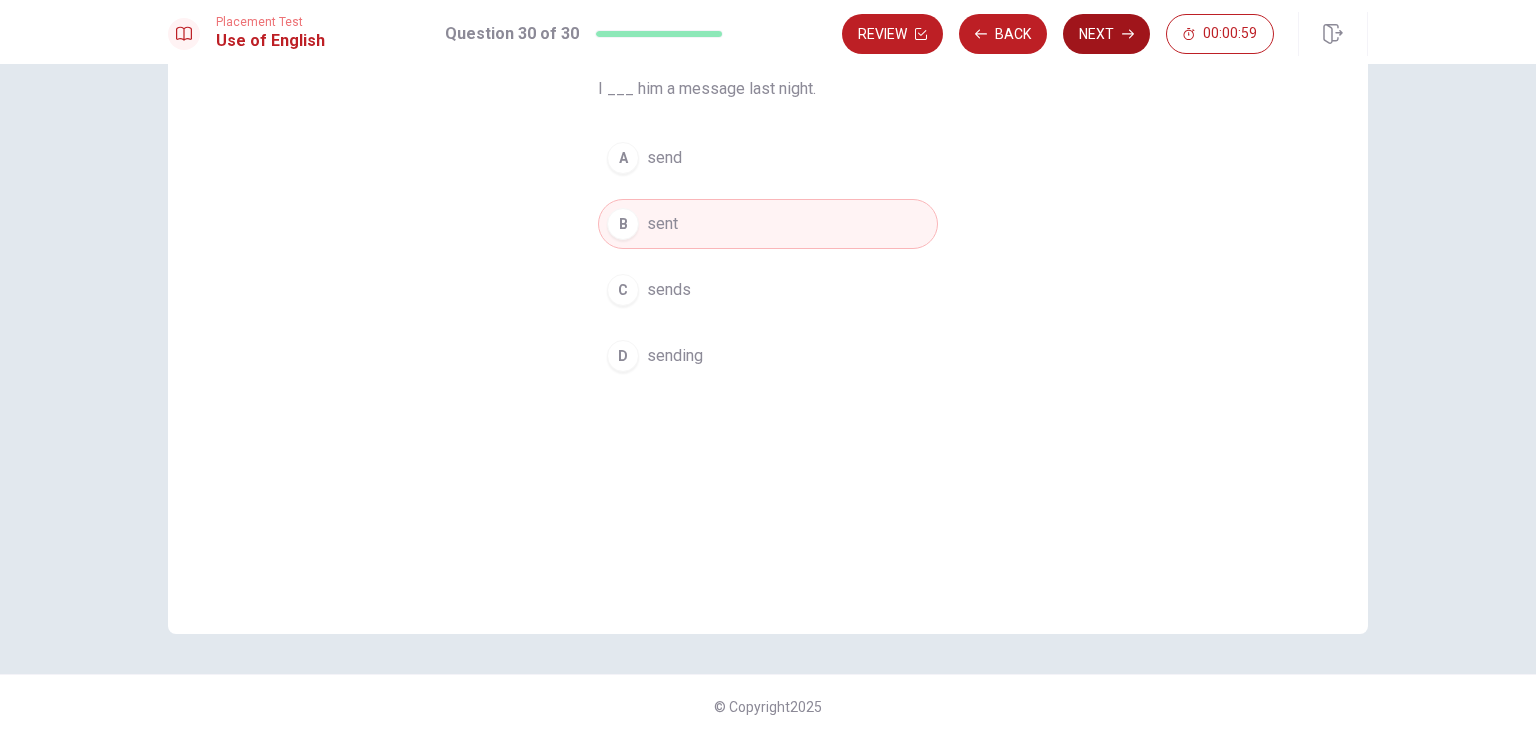 click on "Next" at bounding box center (1106, 34) 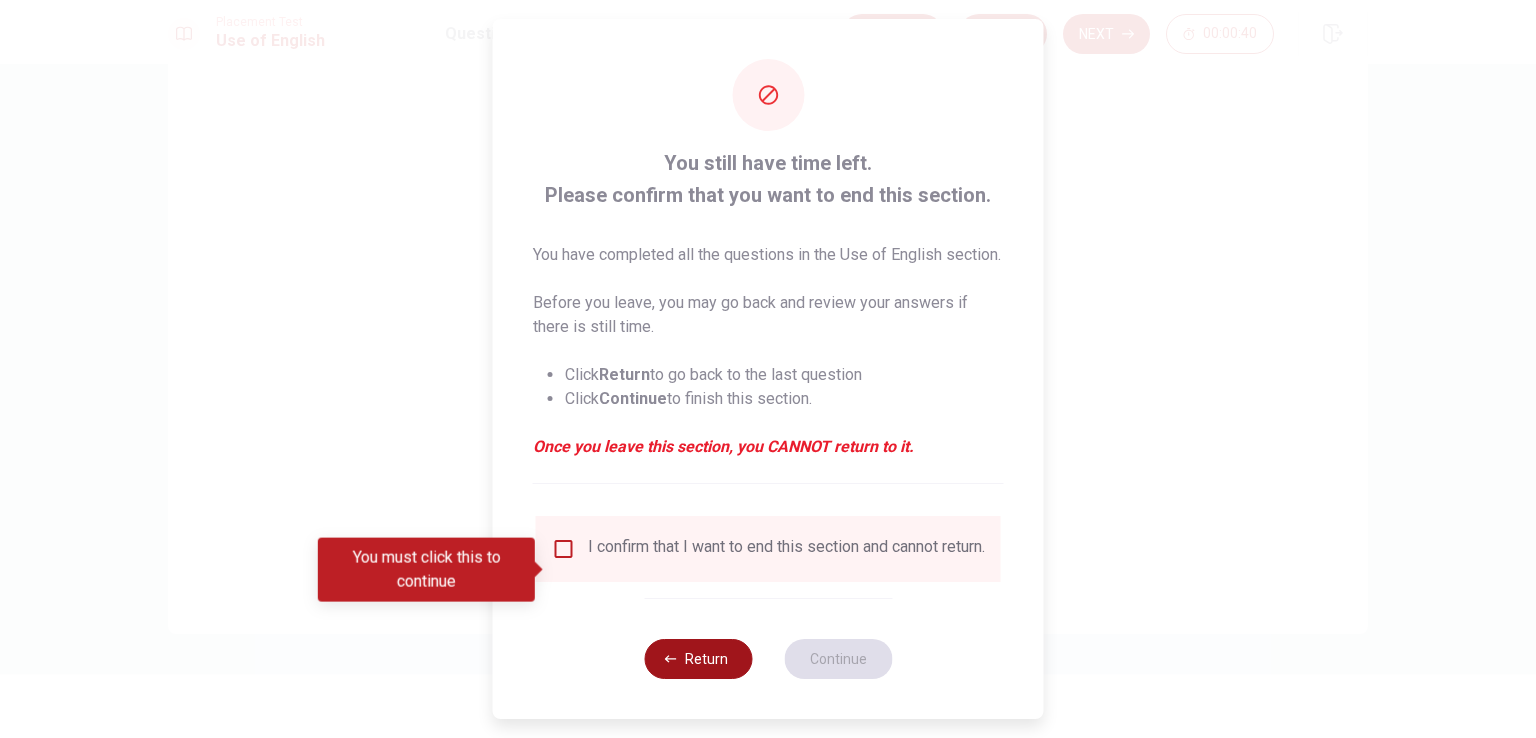 click on "Return" at bounding box center (698, 659) 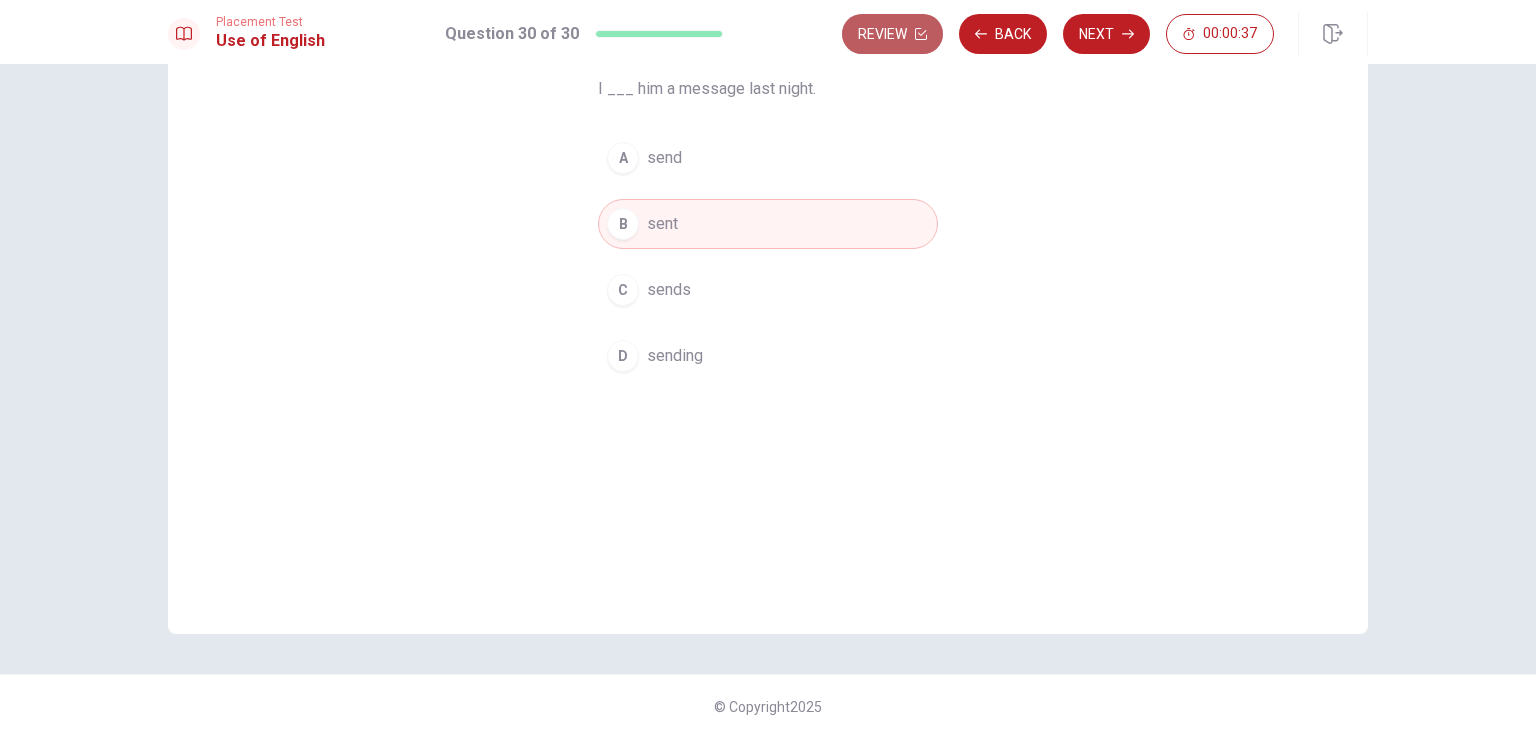 click on "Review" at bounding box center (892, 34) 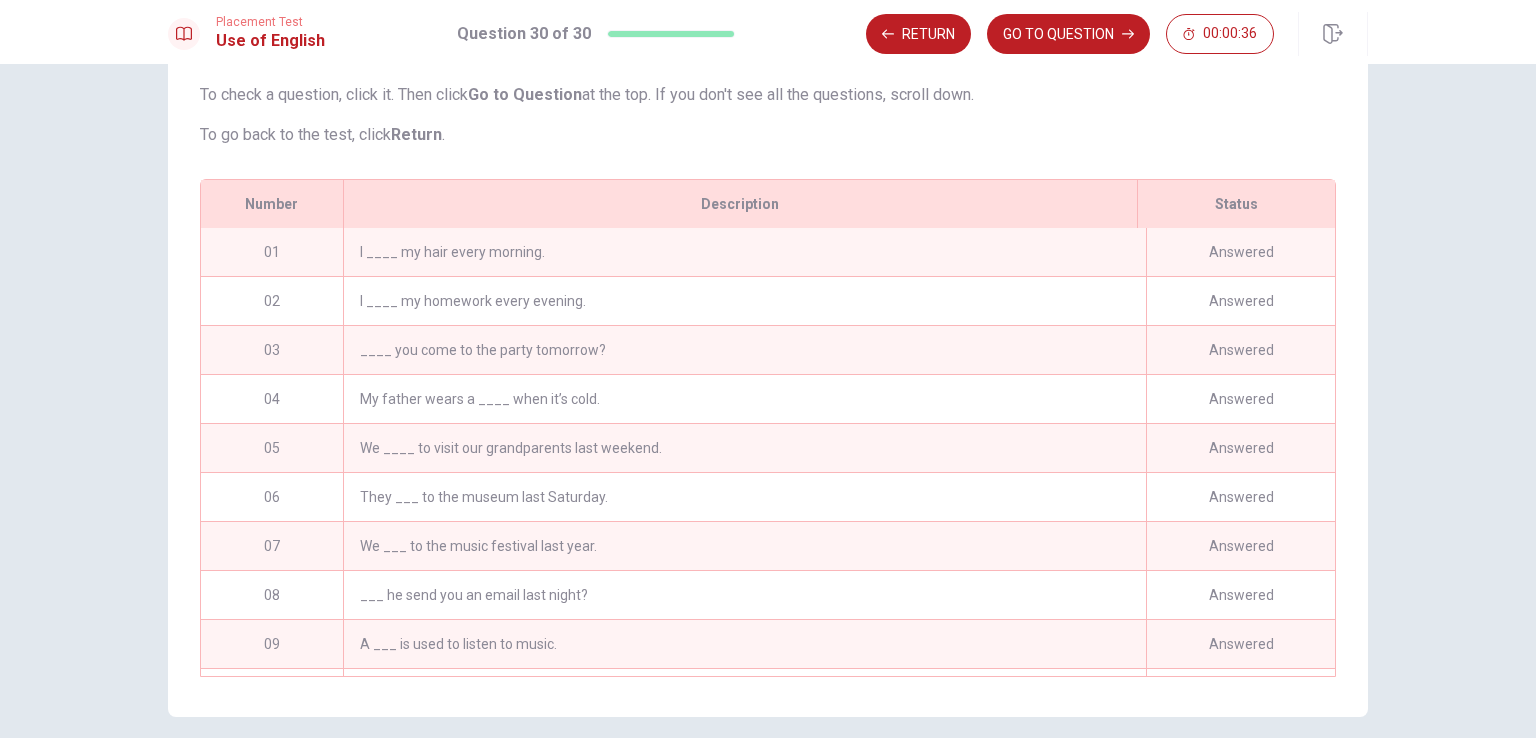 scroll, scrollTop: 272, scrollLeft: 0, axis: vertical 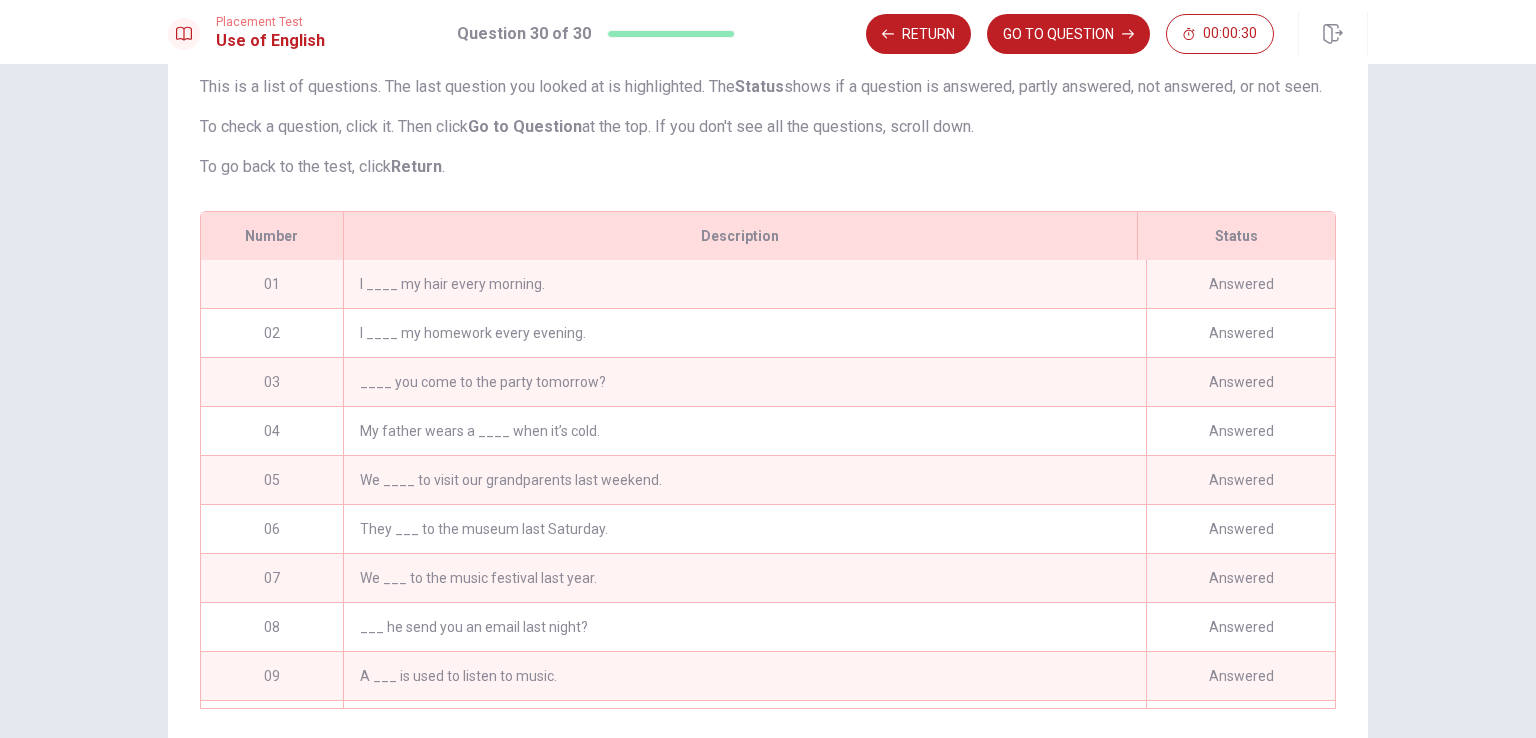 click on "I ____ my hair every morning." at bounding box center [744, 284] 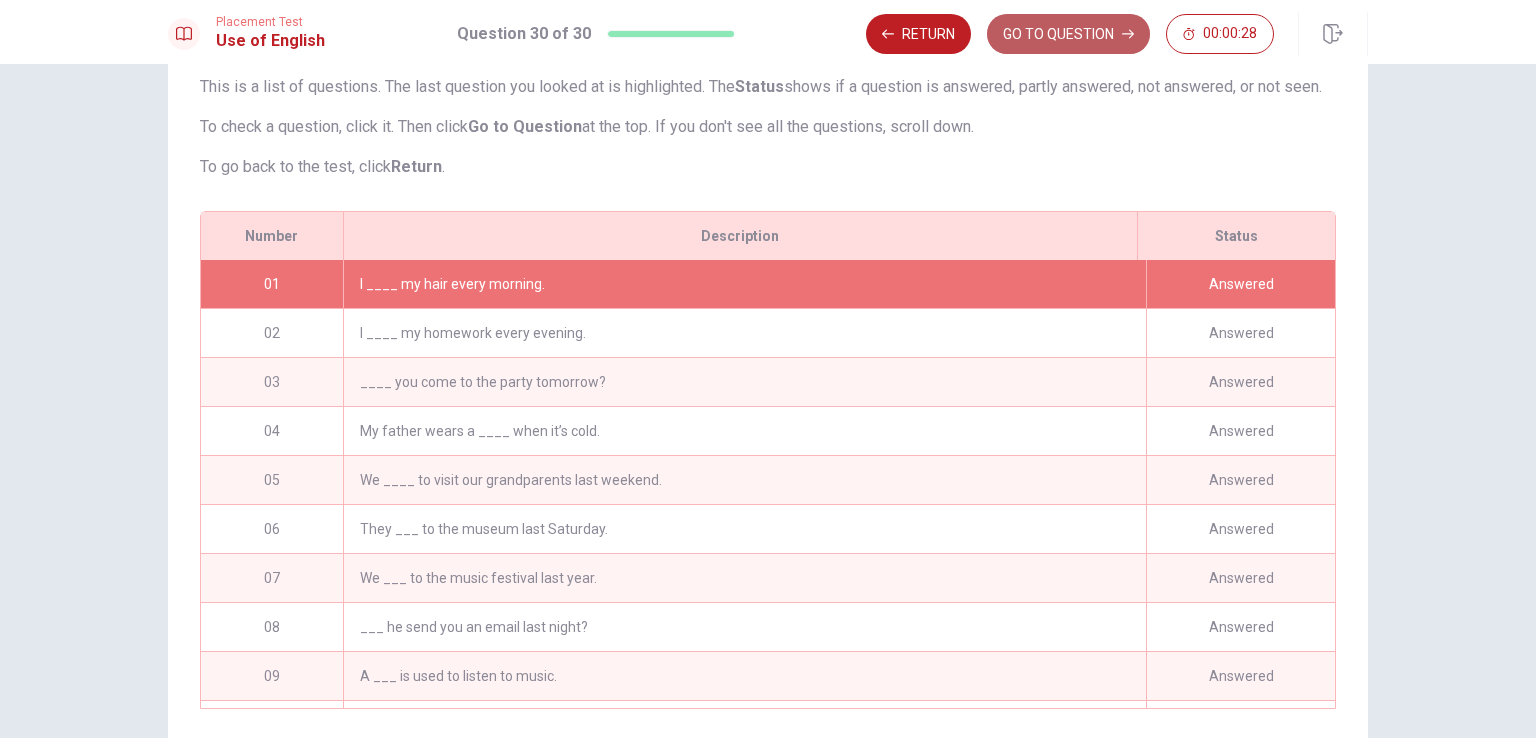 click on "GO TO QUESTION" at bounding box center [1068, 34] 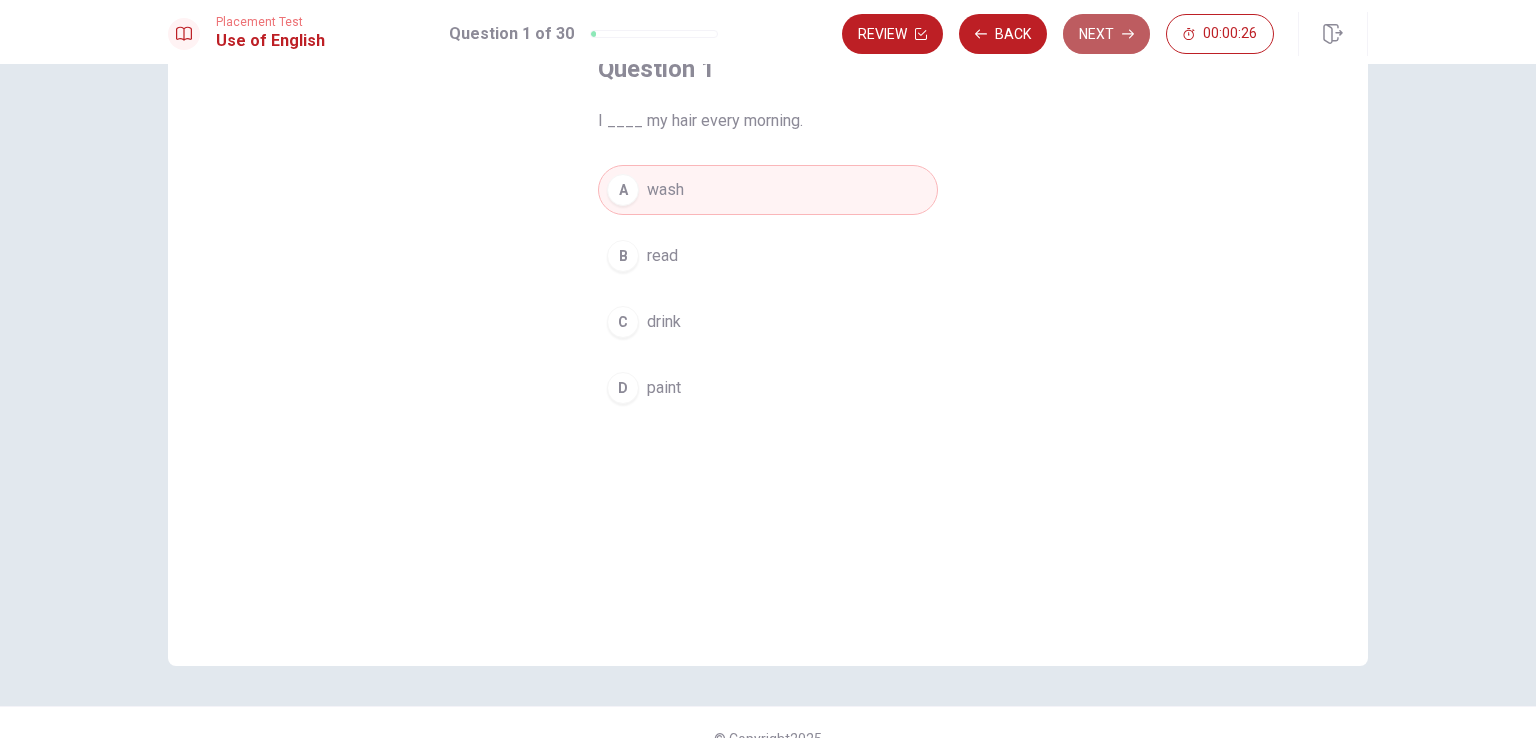 click on "Next" at bounding box center [1106, 34] 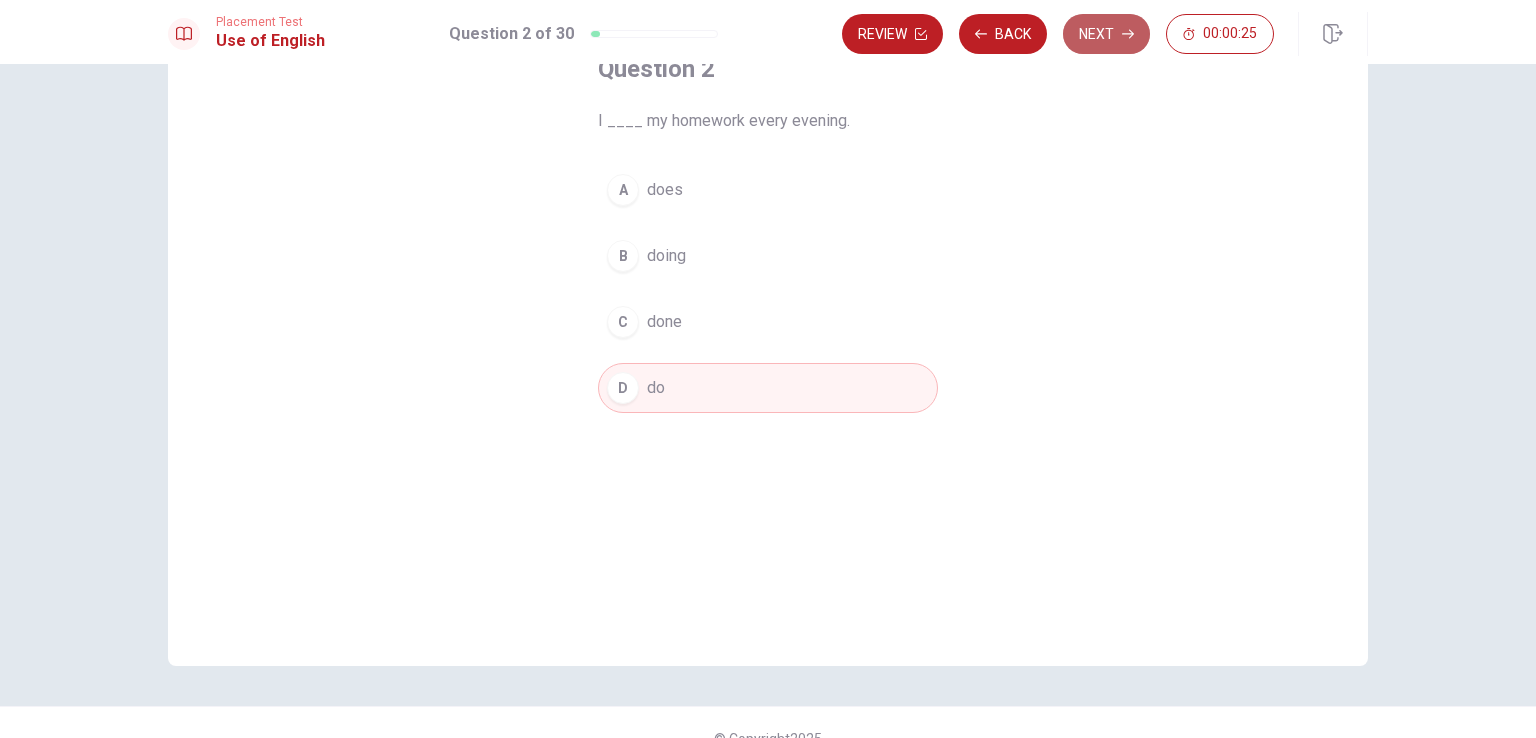click on "Next" at bounding box center (1106, 34) 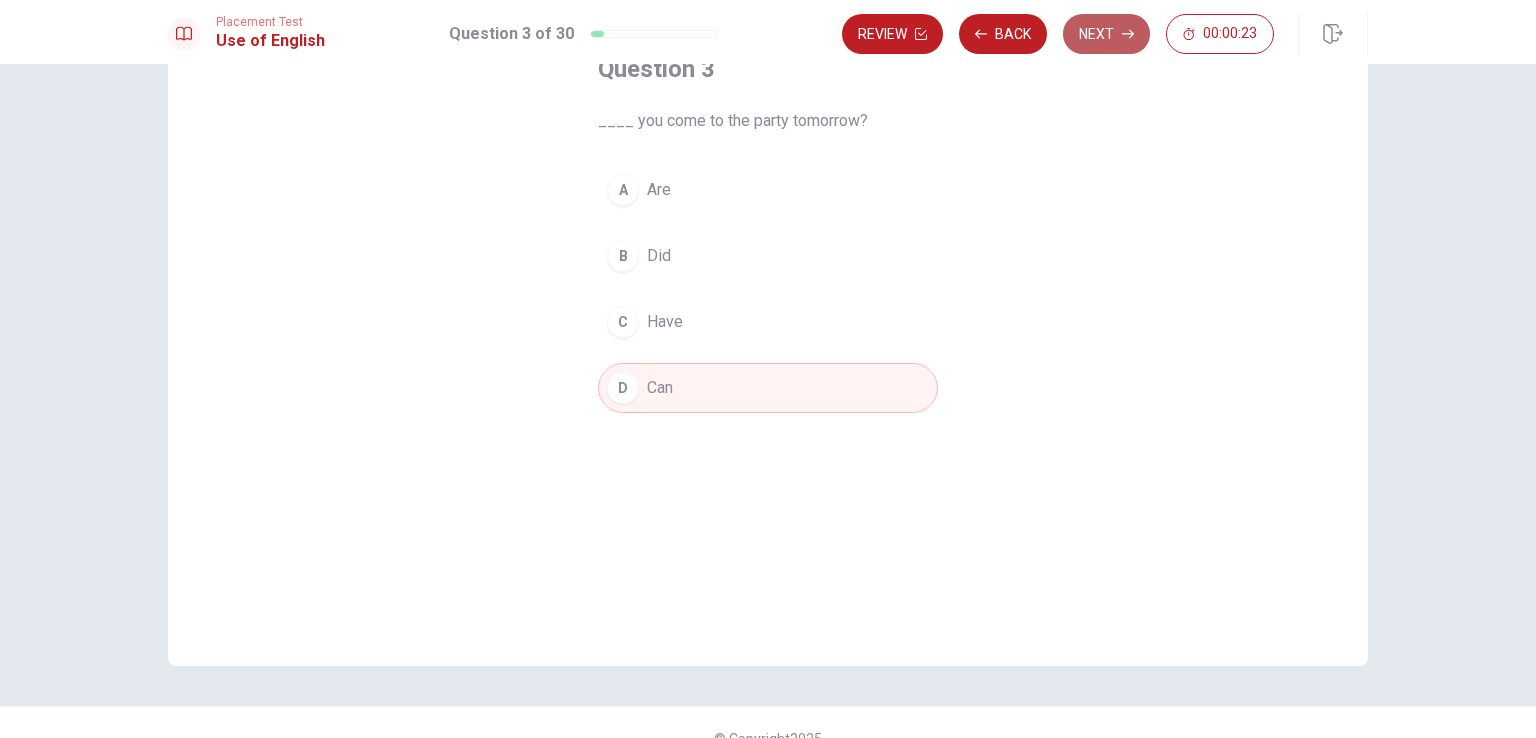 click on "Next" at bounding box center [1106, 34] 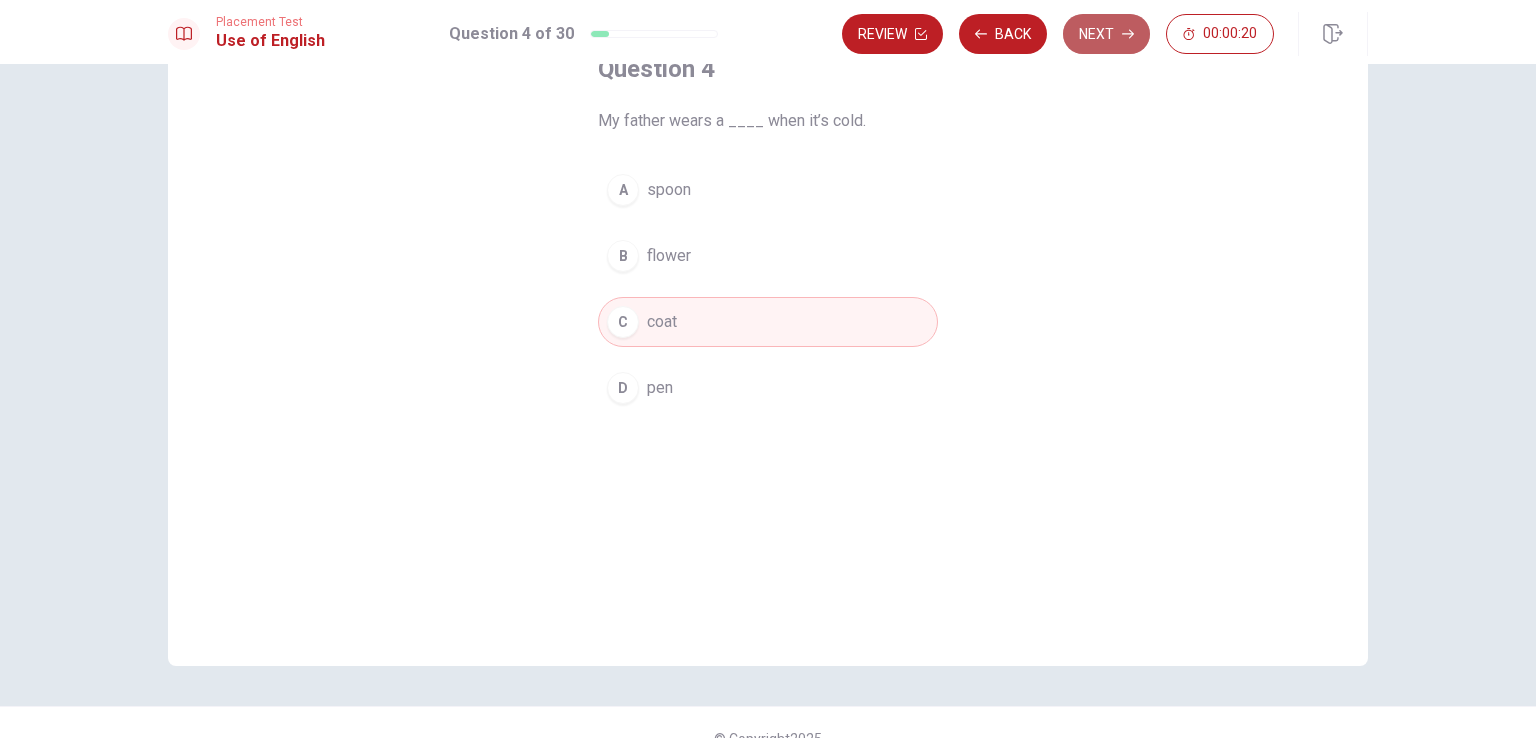 click on "Next" at bounding box center [1106, 34] 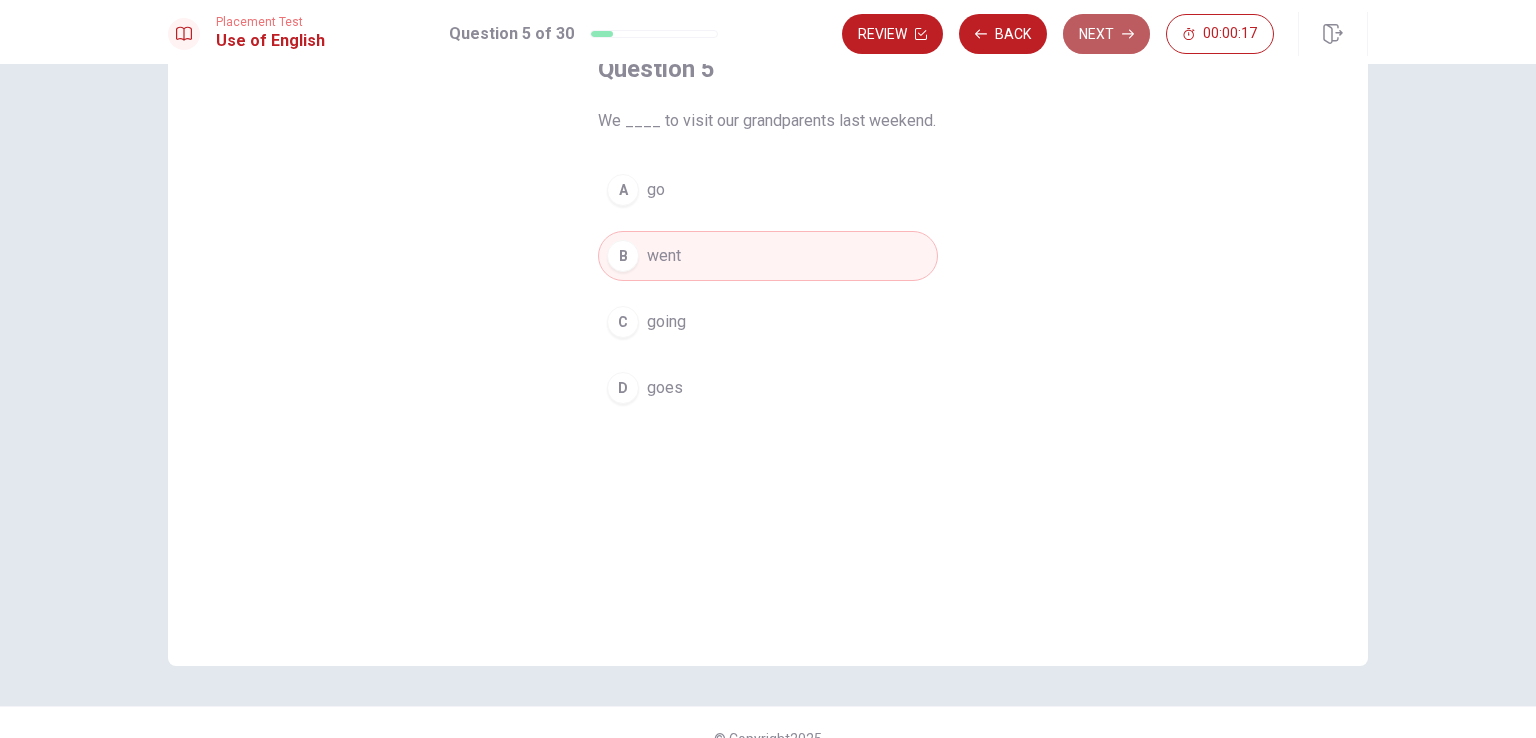 click on "Next" at bounding box center (1106, 34) 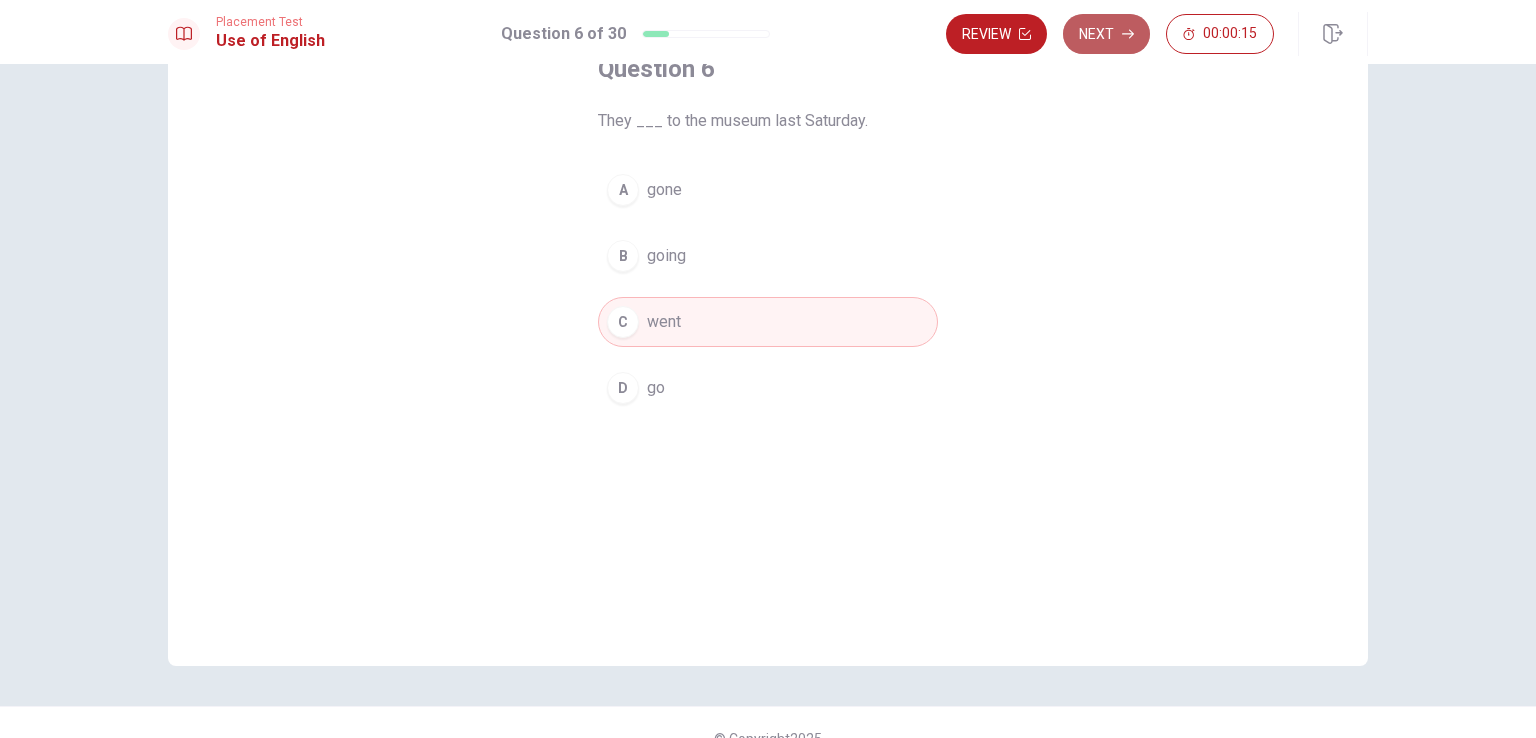 click on "Next" at bounding box center [1106, 34] 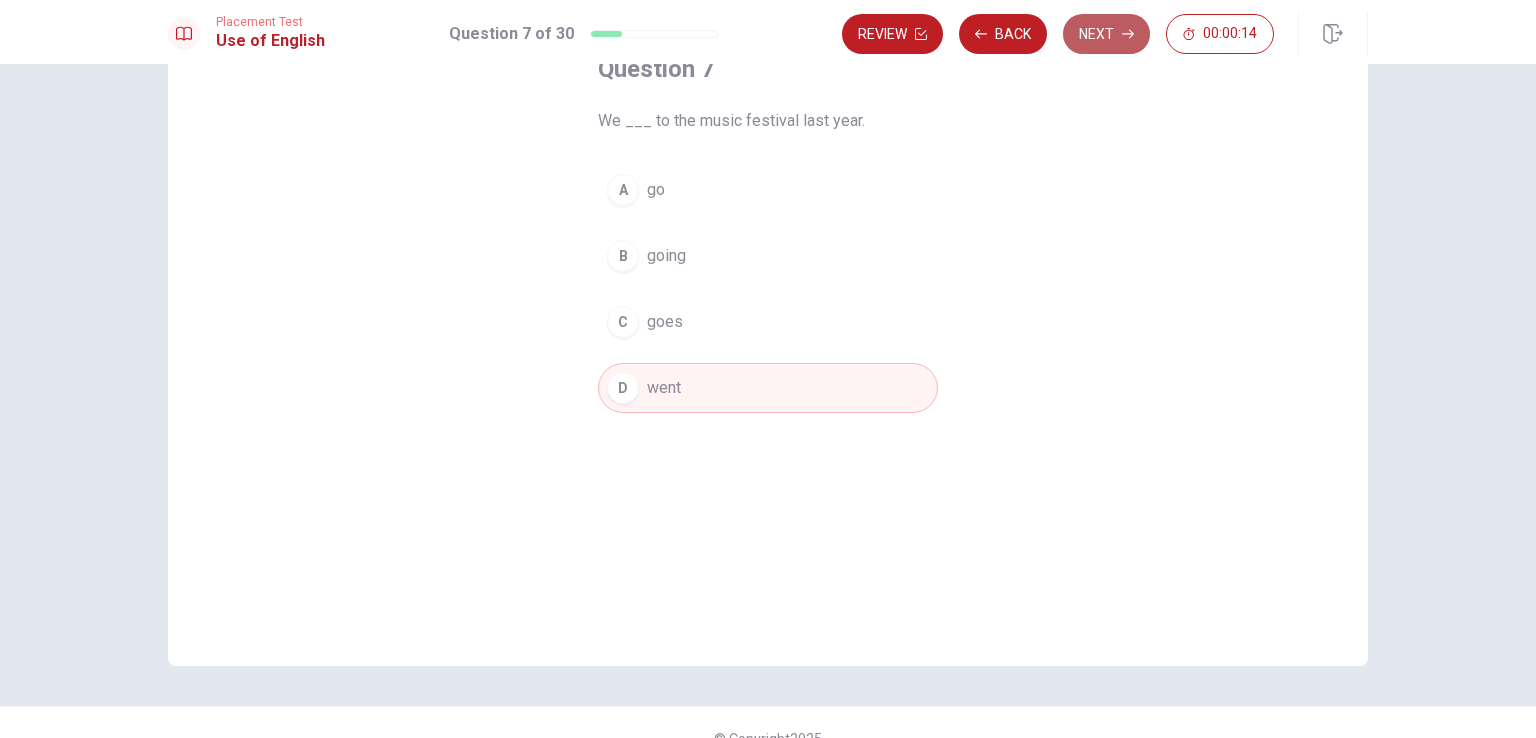 click on "Next" at bounding box center [1106, 34] 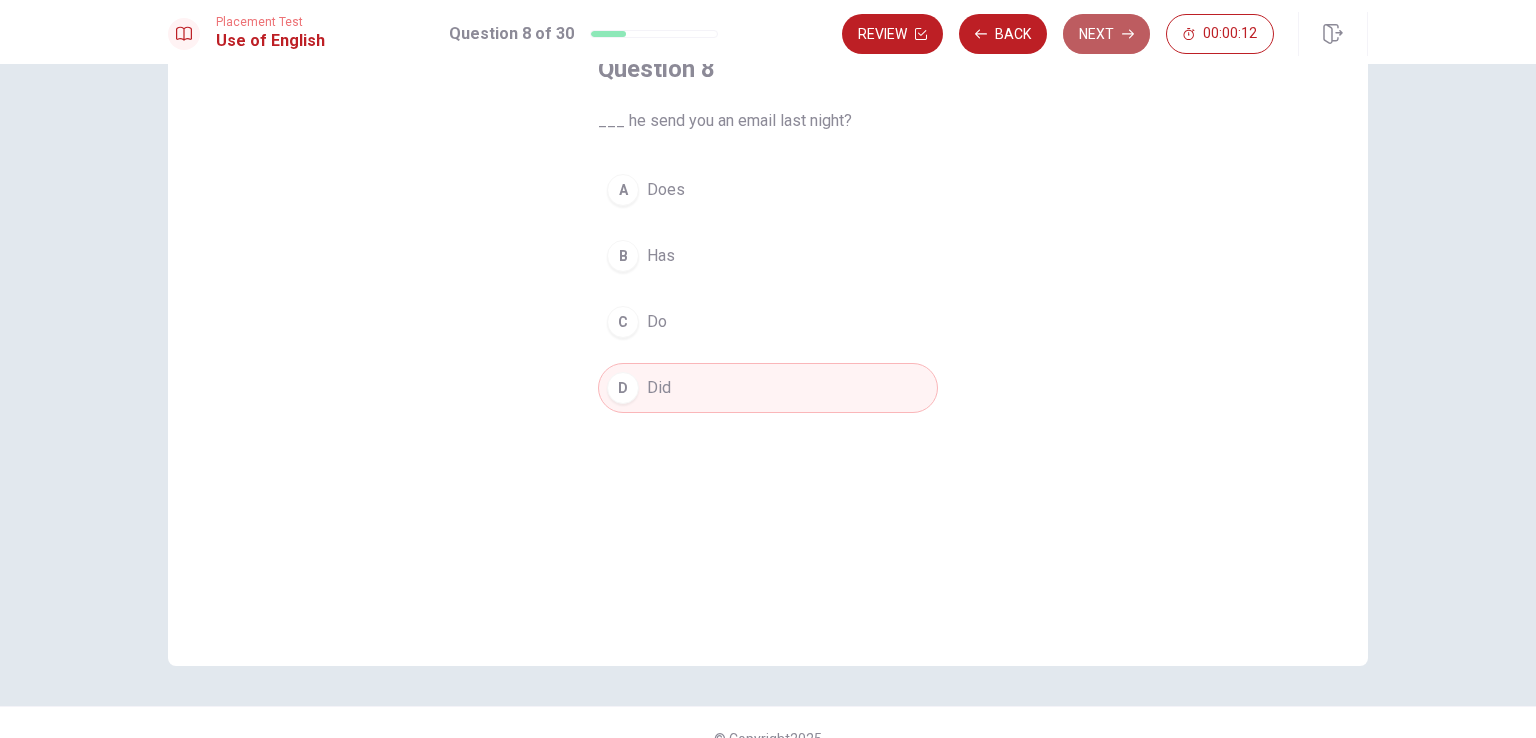 click on "Next" at bounding box center (1106, 34) 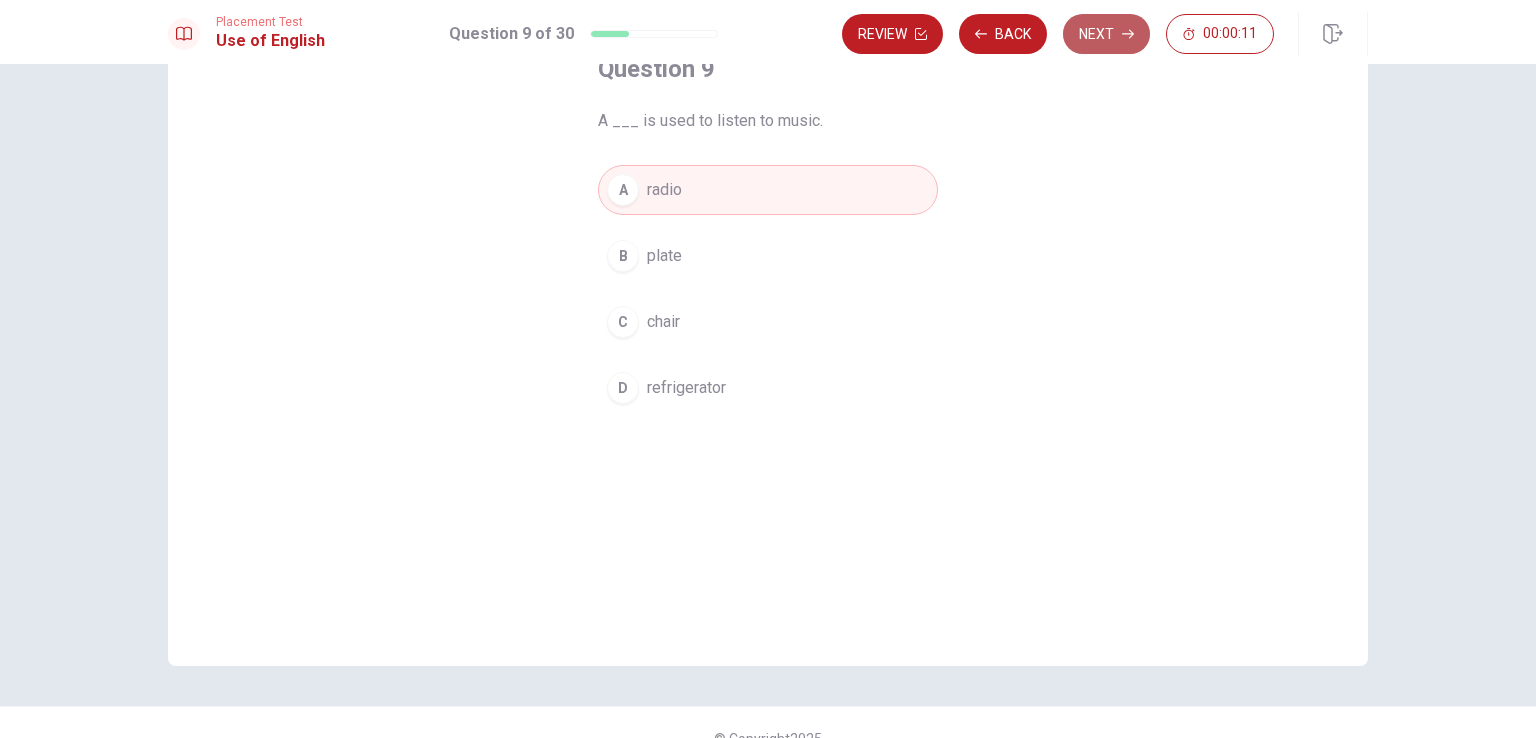 click on "Next" at bounding box center [1106, 34] 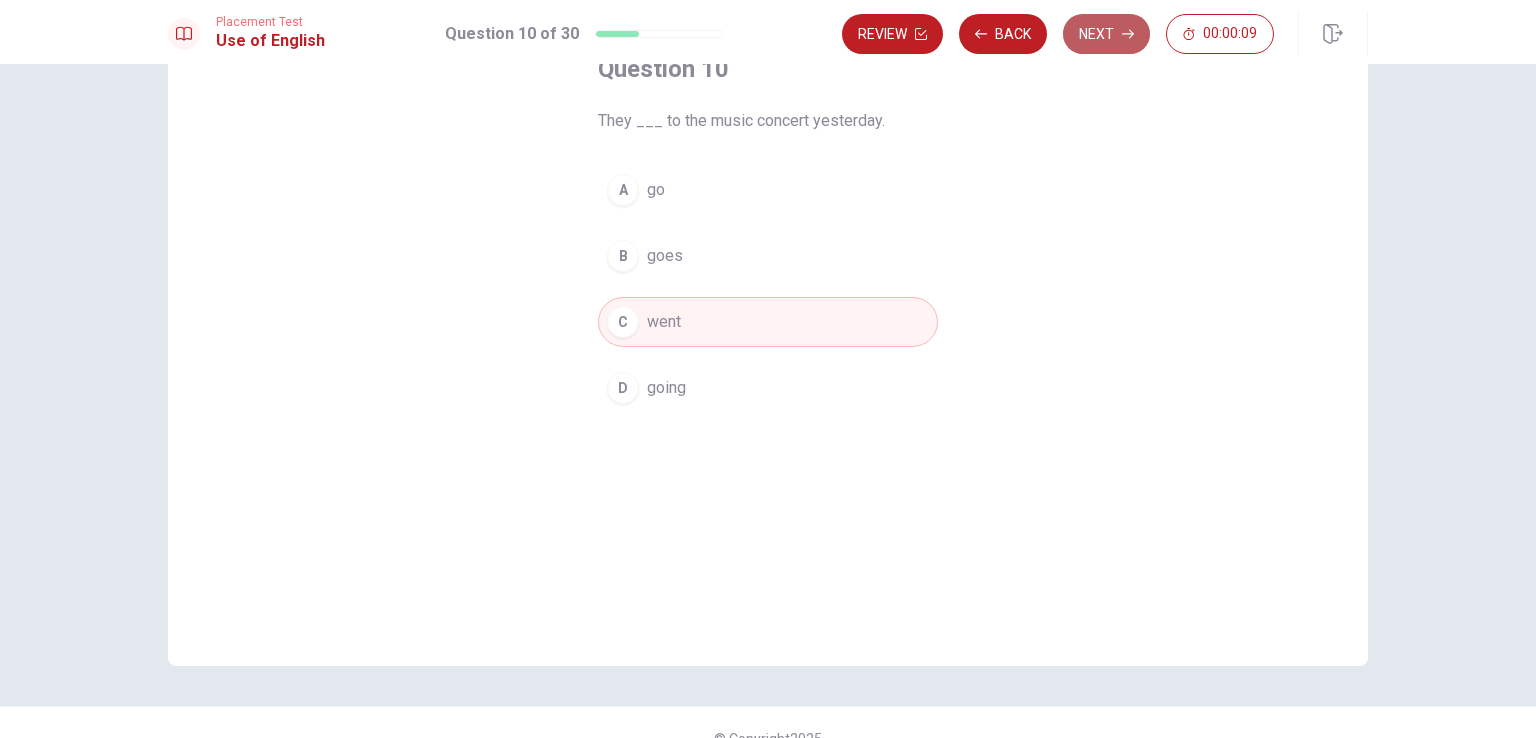 click on "Next" at bounding box center (1106, 34) 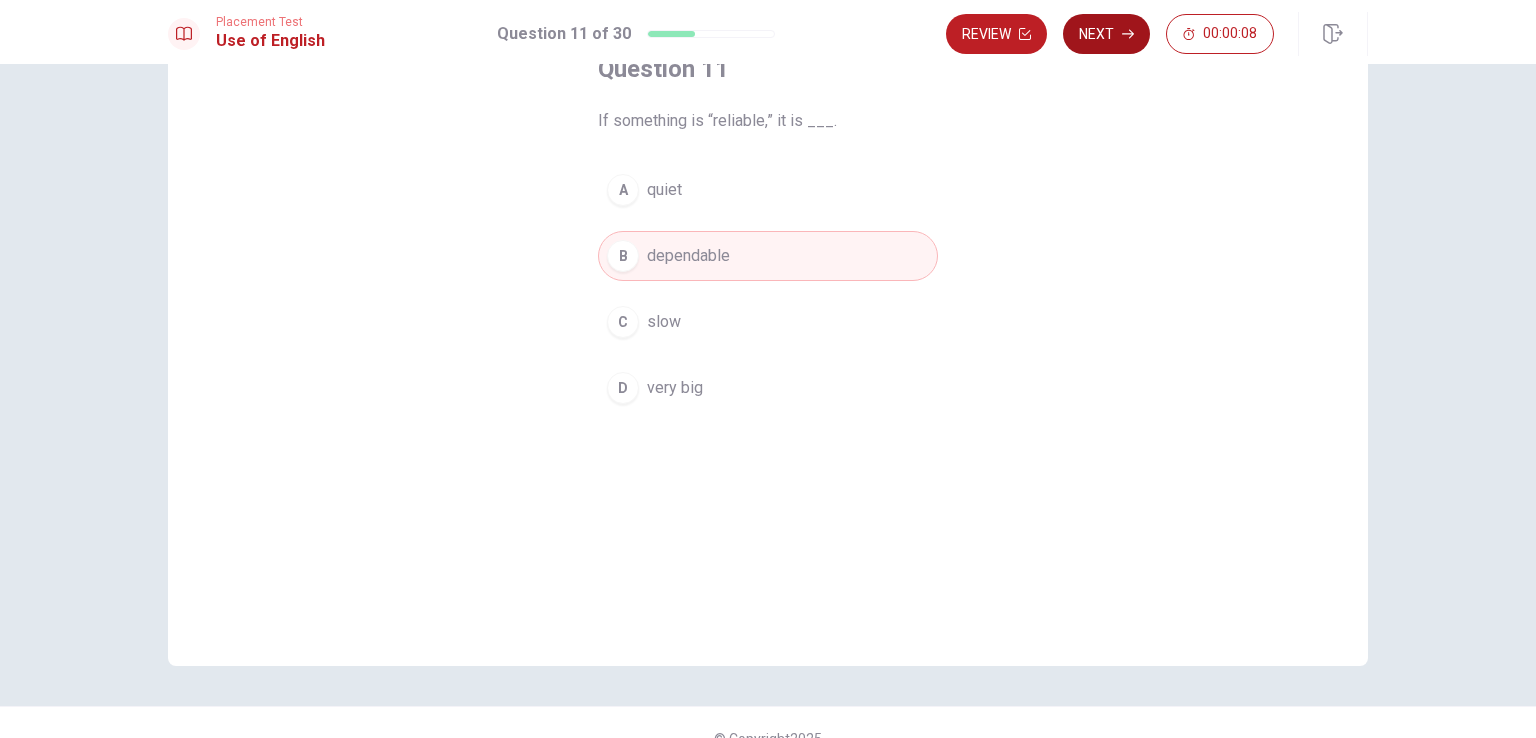 click on "Next" at bounding box center [1106, 34] 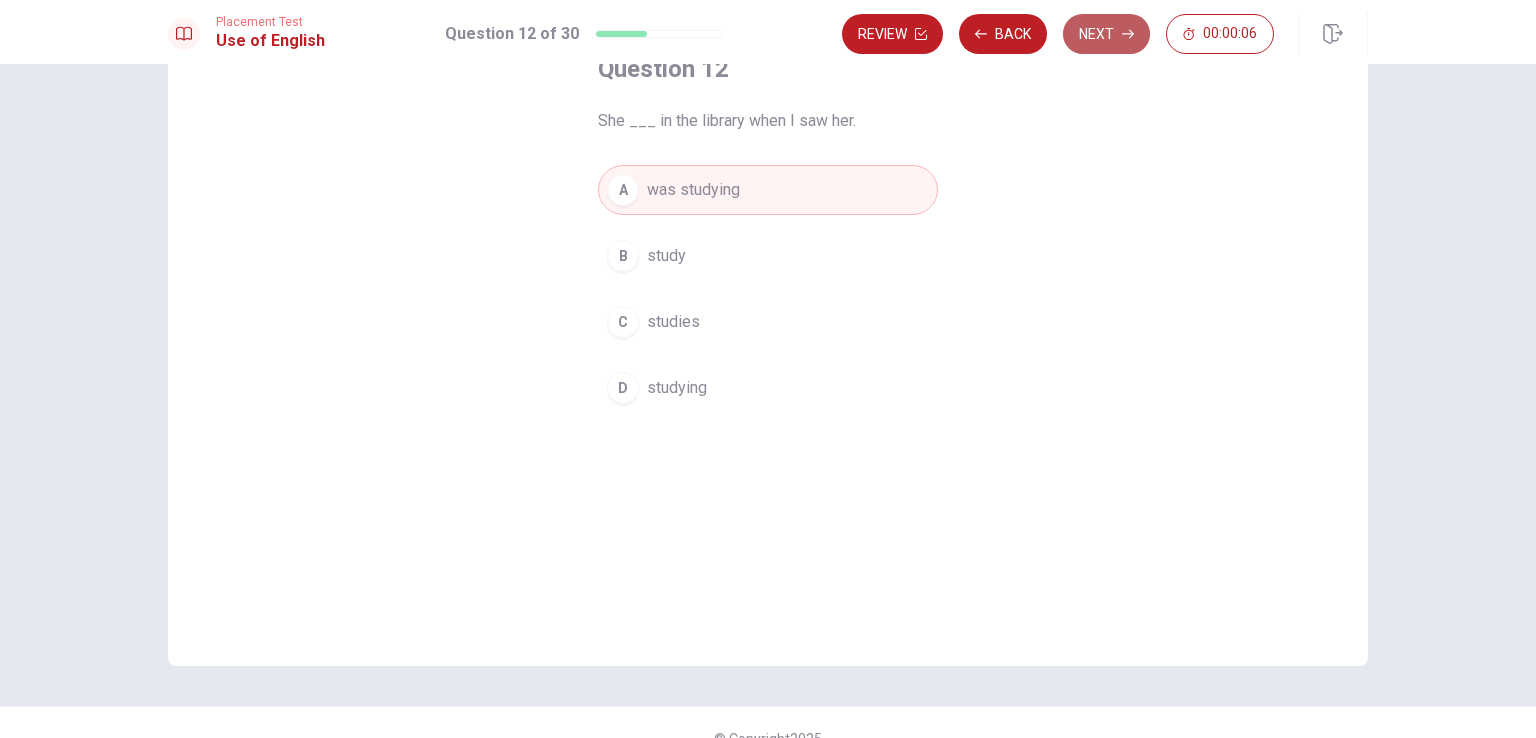 click on "Next" at bounding box center [1106, 34] 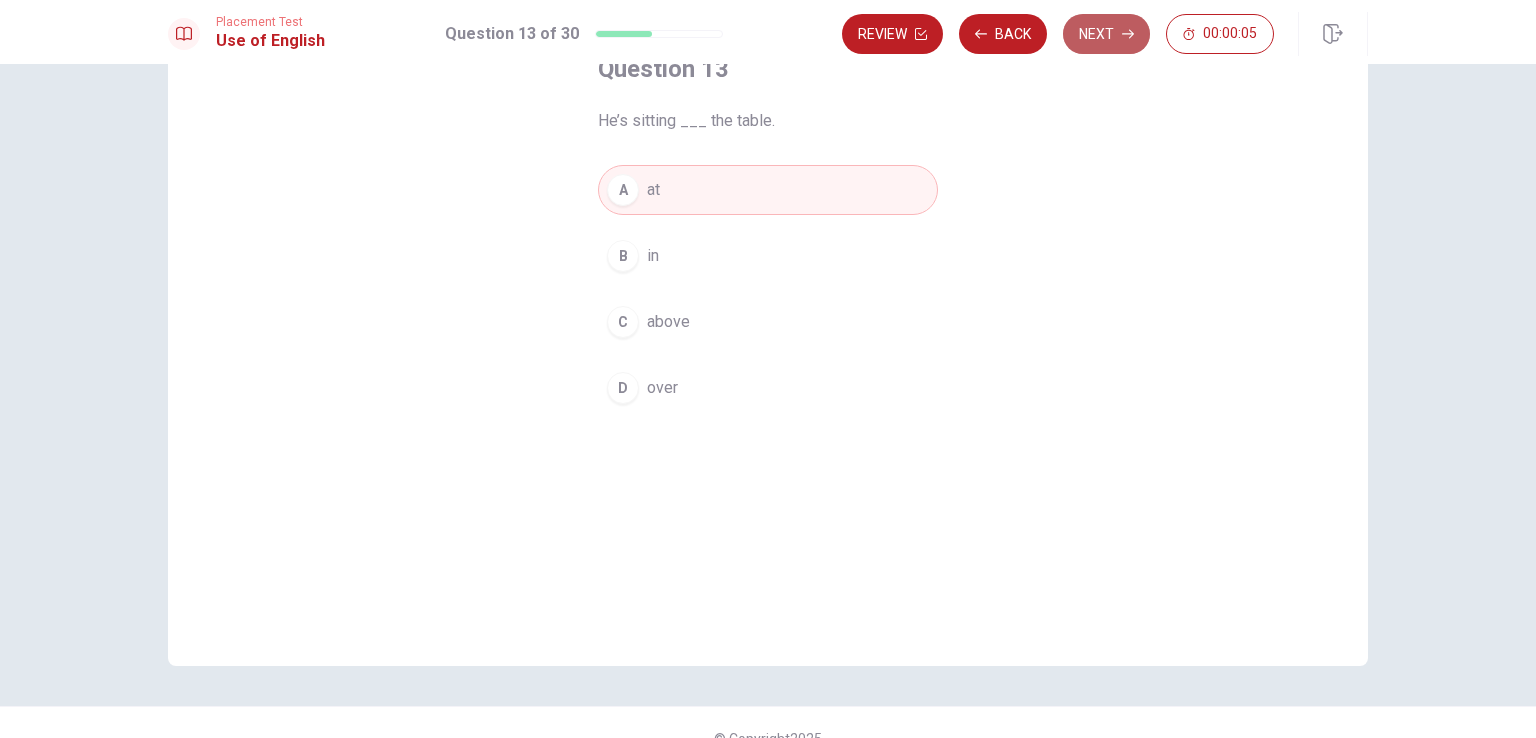 click on "Next" at bounding box center (1106, 34) 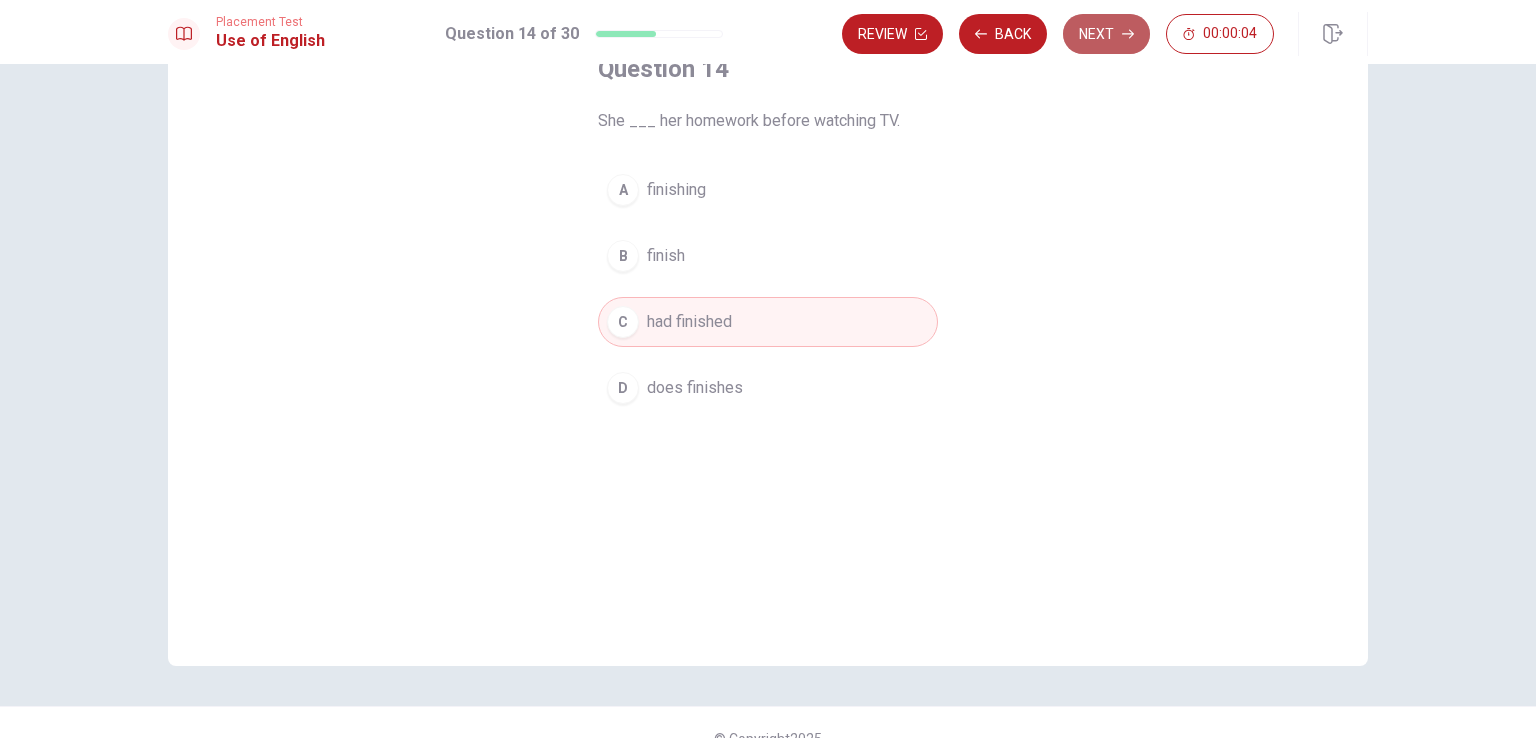 click on "Next" at bounding box center [1106, 34] 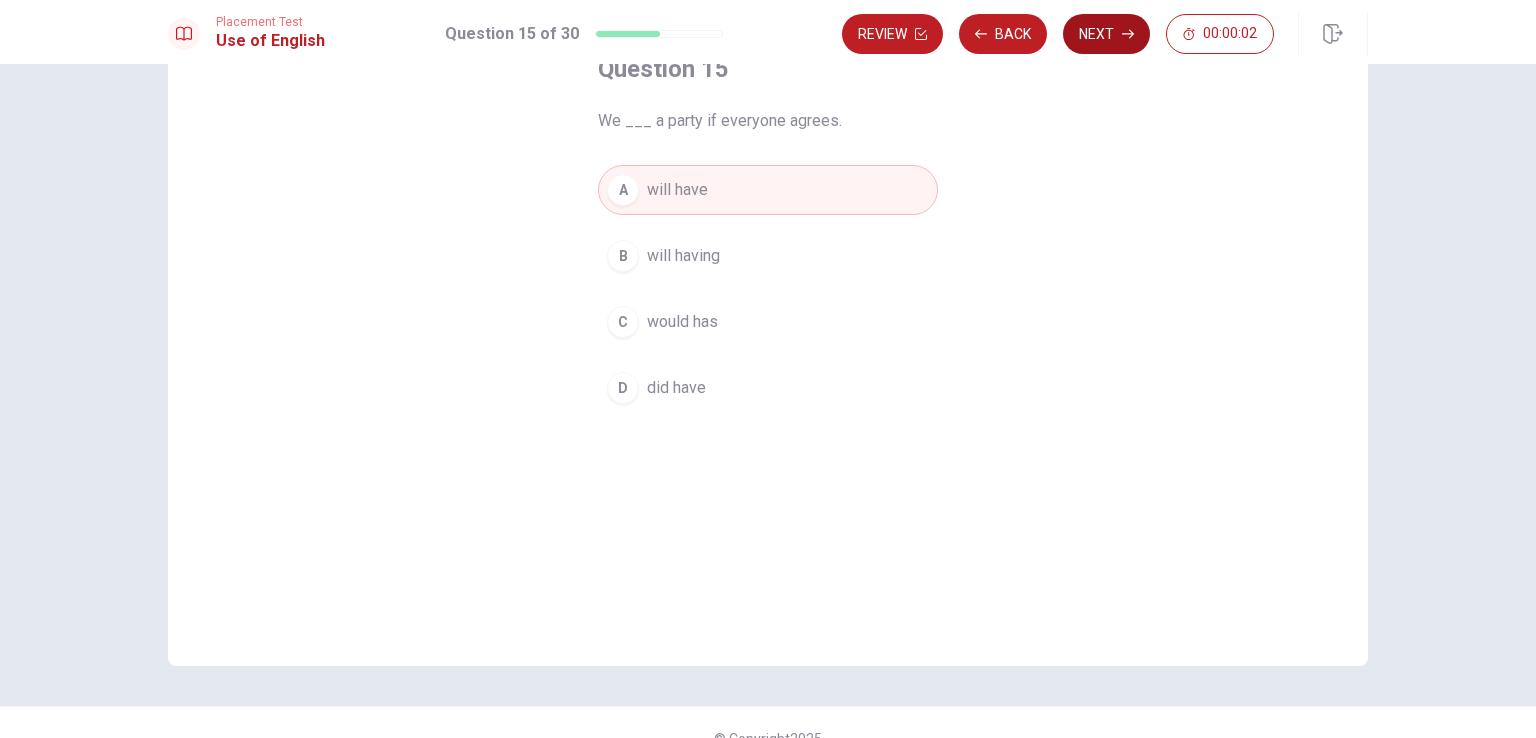 click on "Next" at bounding box center [1106, 34] 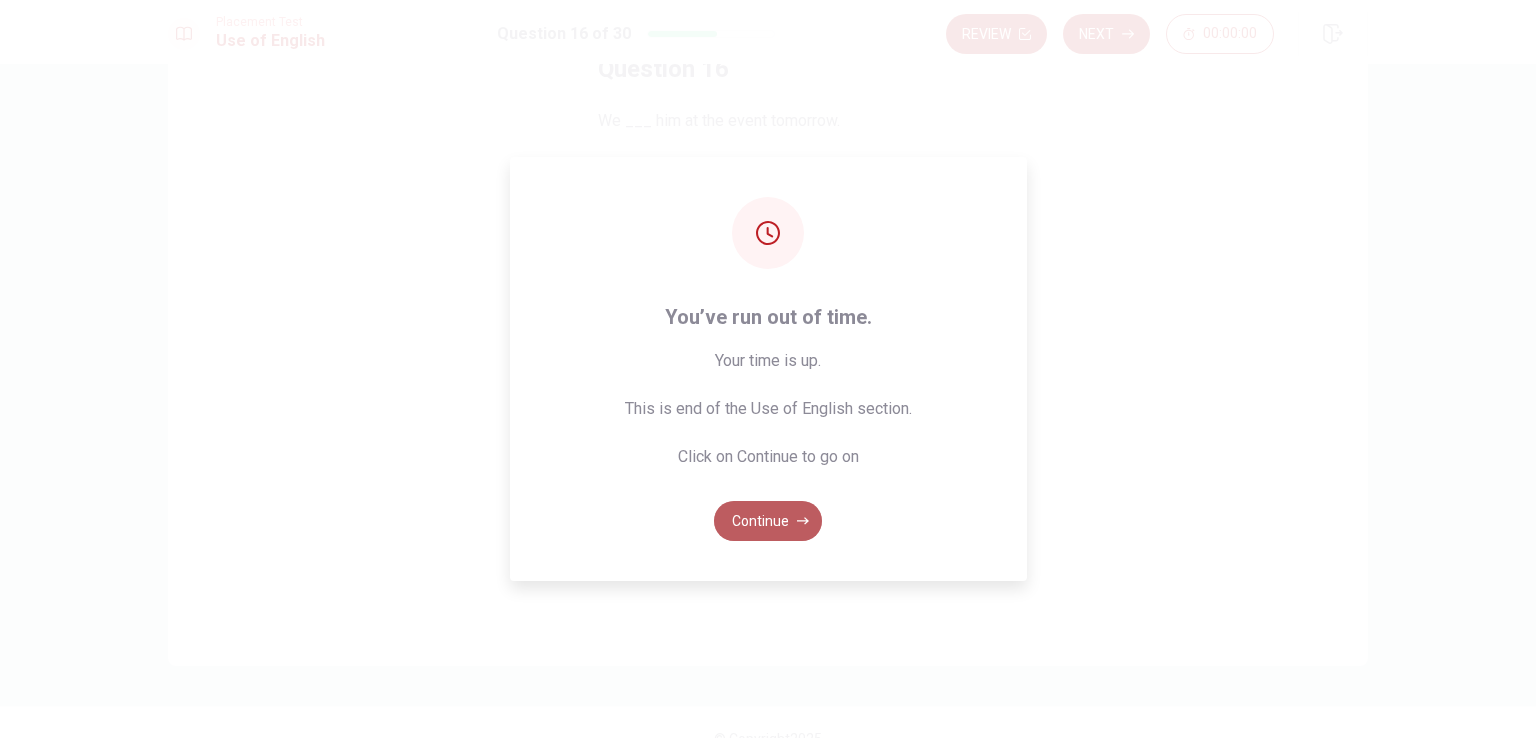 click on "Continue" at bounding box center [768, 521] 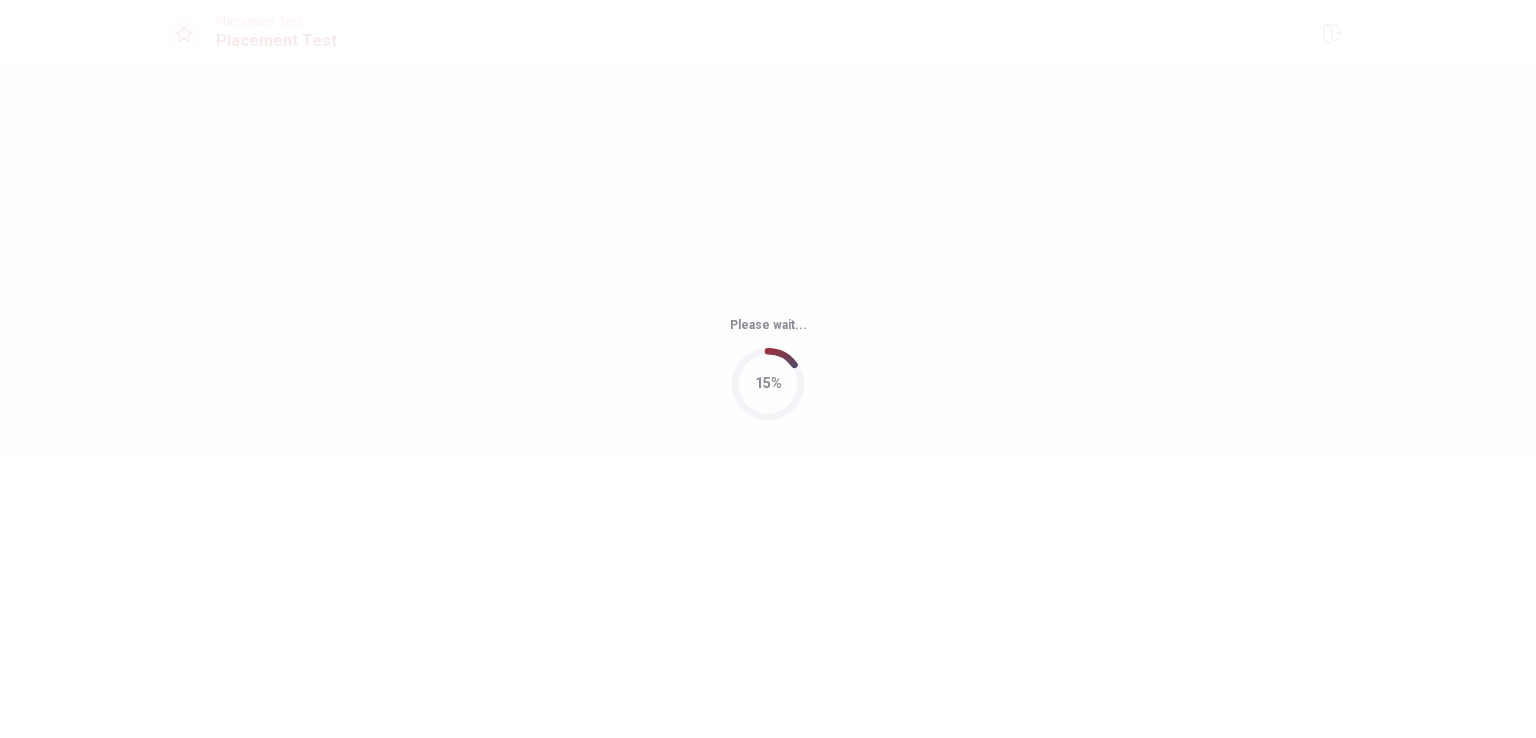 scroll, scrollTop: 0, scrollLeft: 0, axis: both 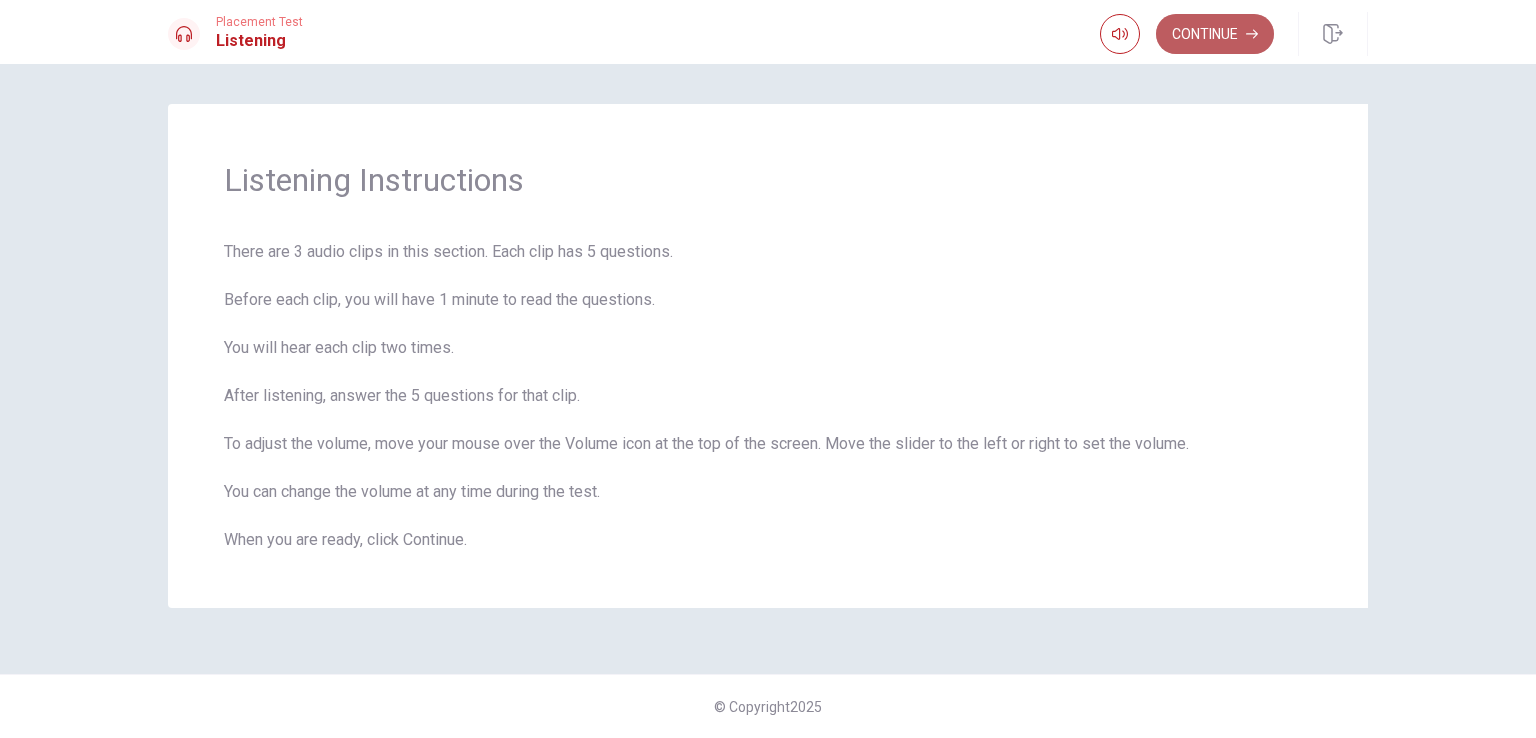 click on "Continue" at bounding box center [1215, 34] 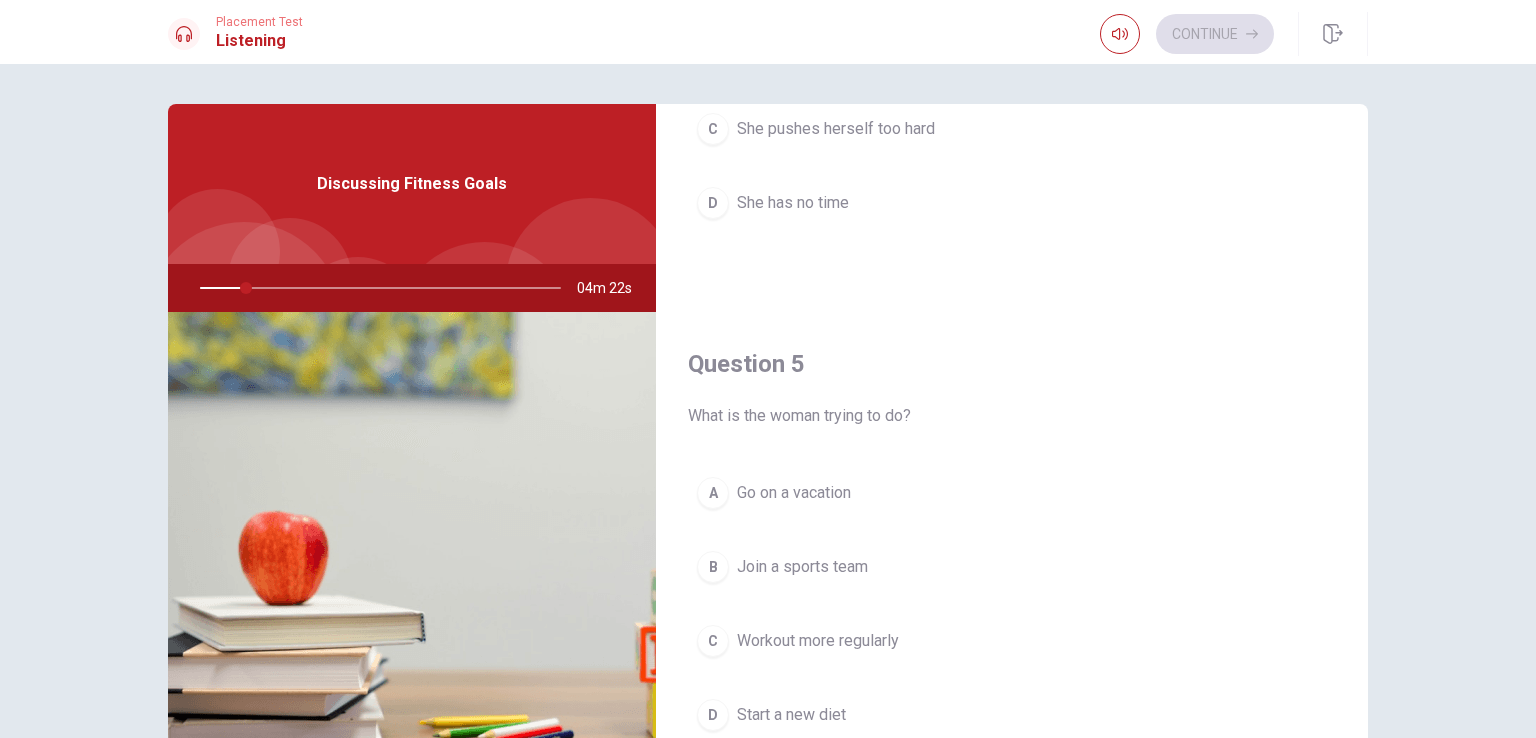 scroll, scrollTop: 1856, scrollLeft: 0, axis: vertical 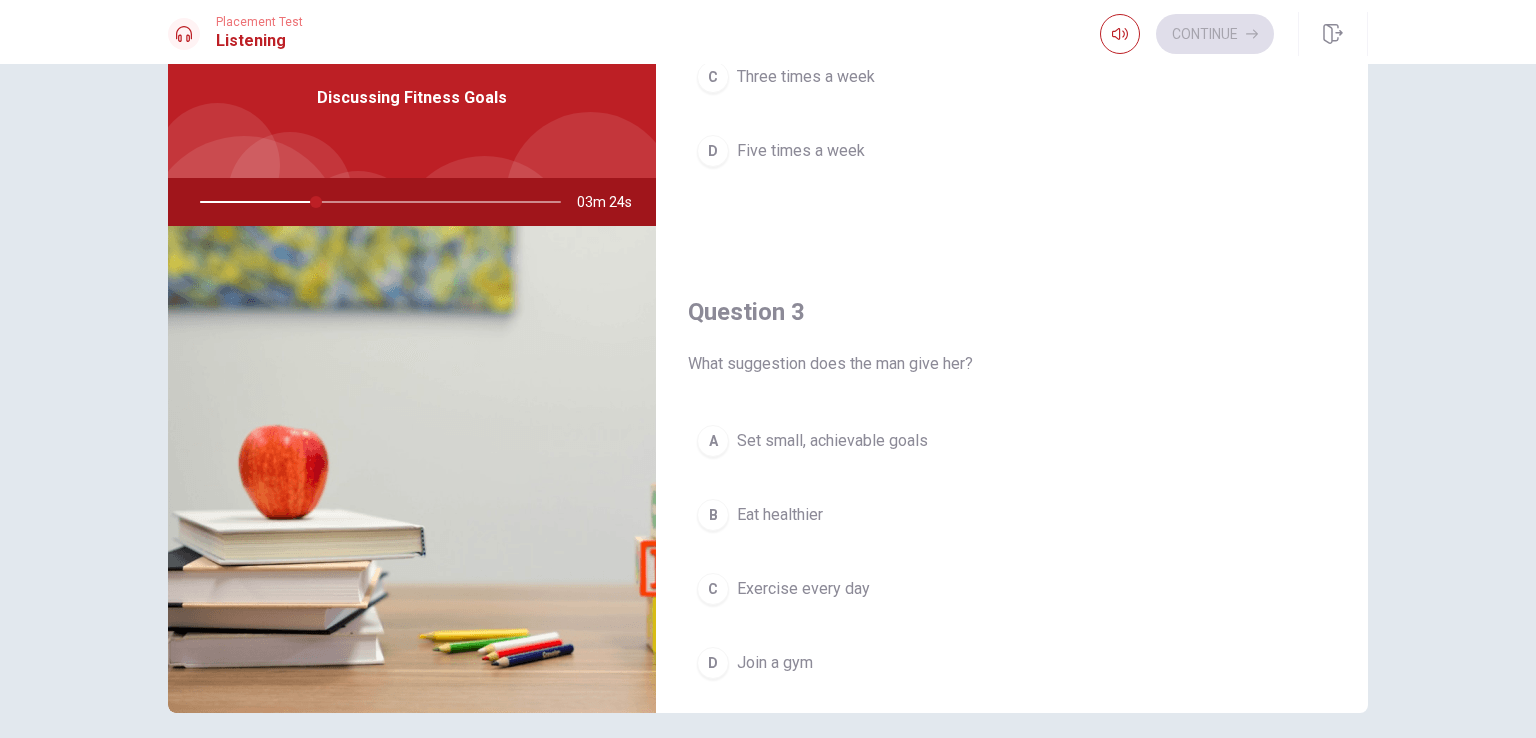 click on "A" at bounding box center (713, 441) 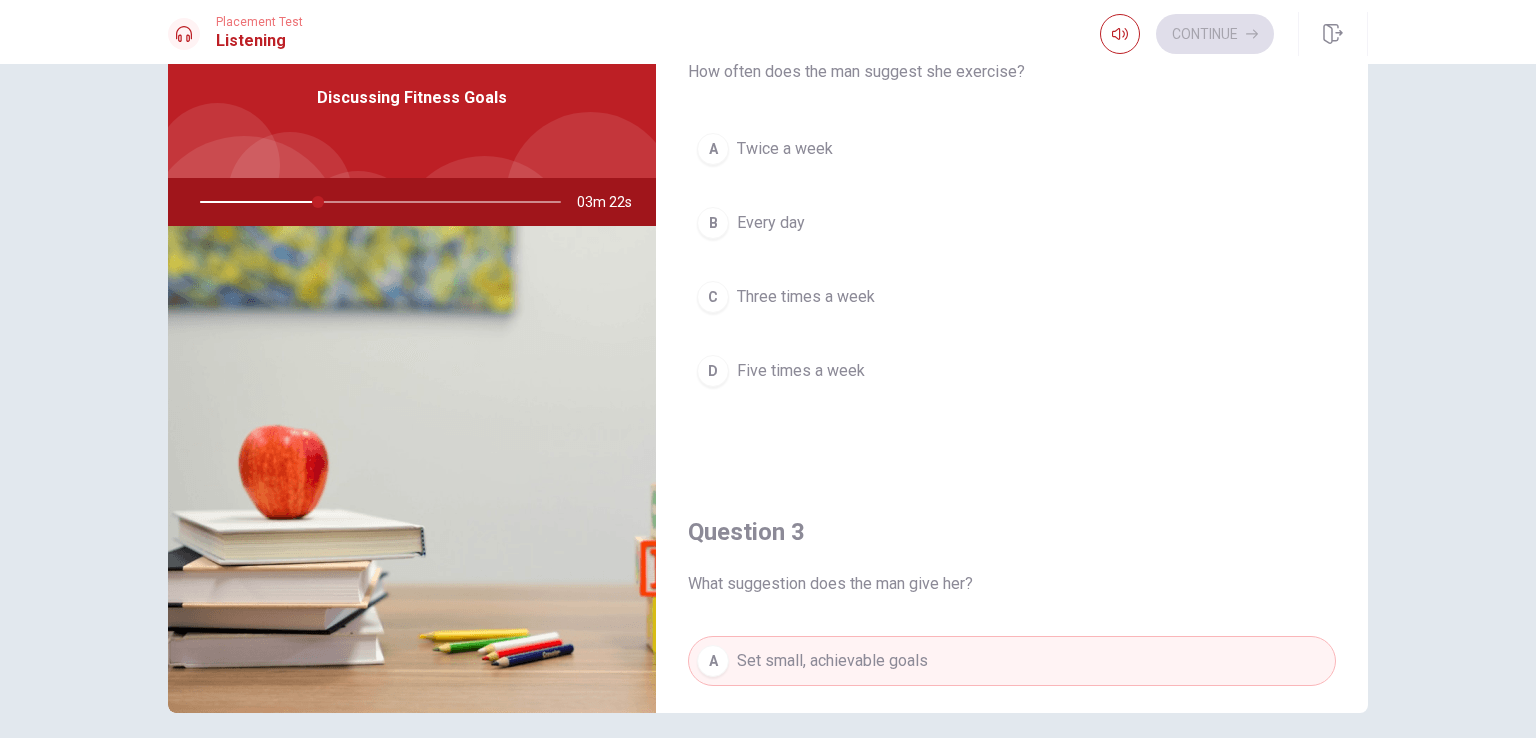 scroll, scrollTop: 540, scrollLeft: 0, axis: vertical 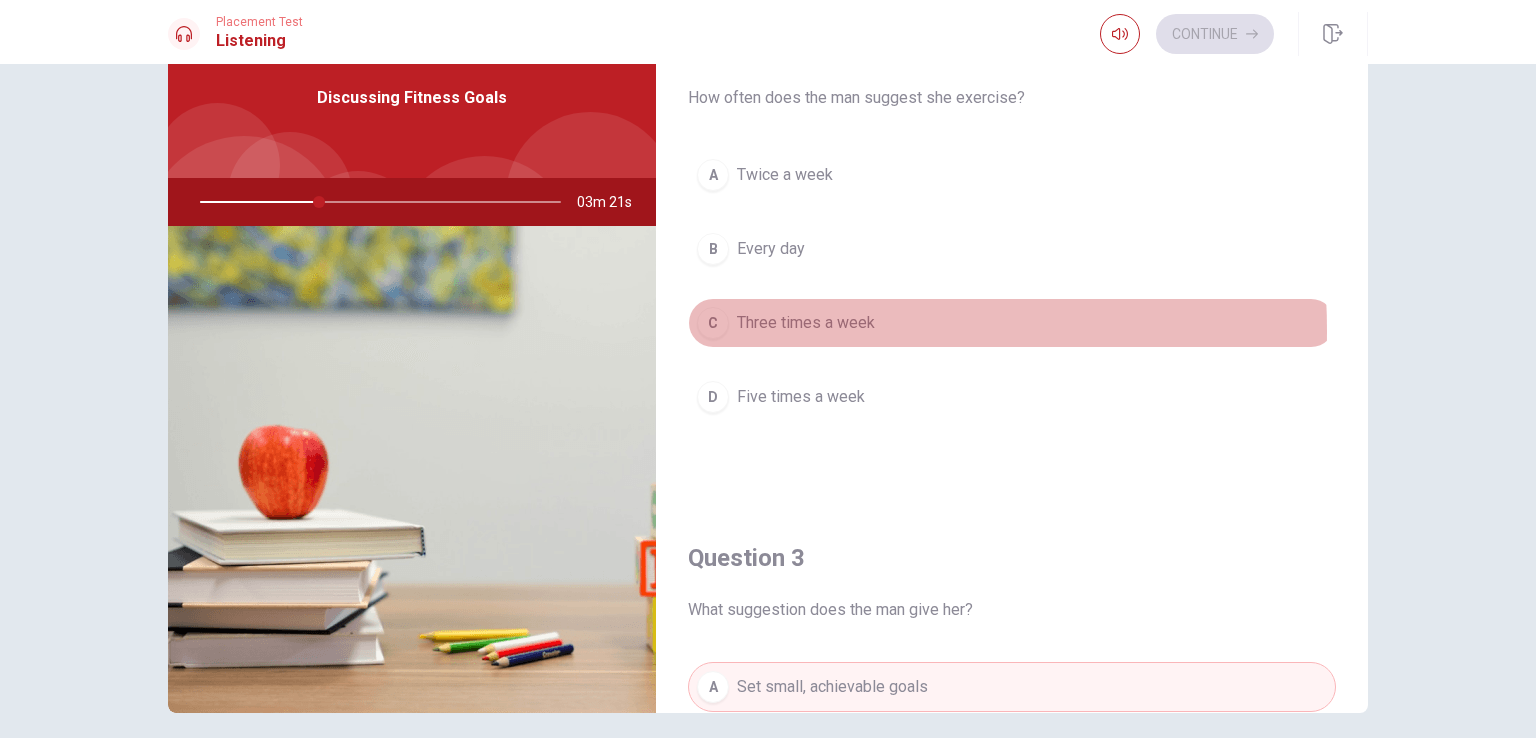 click on "C Three times a week" at bounding box center [1012, 323] 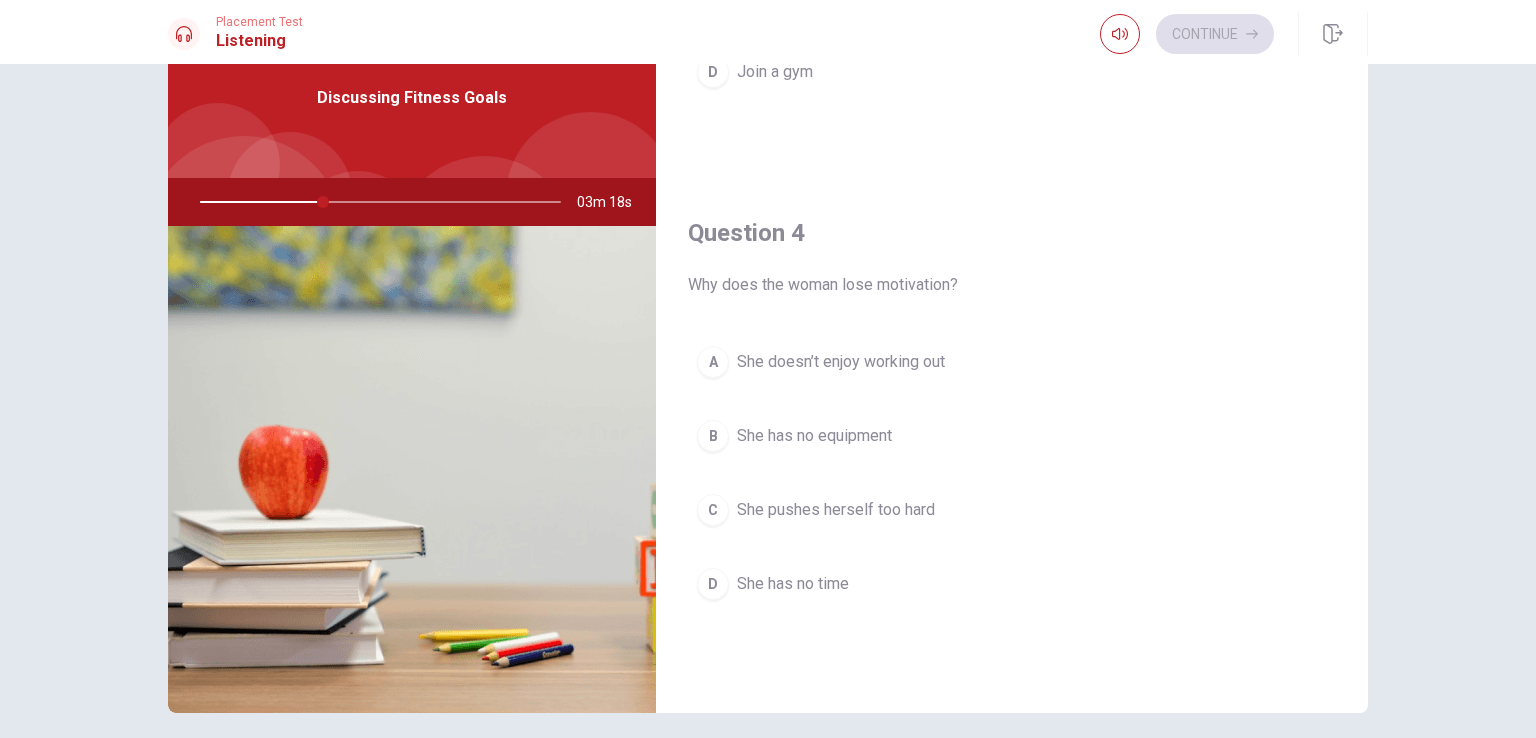 scroll, scrollTop: 1380, scrollLeft: 0, axis: vertical 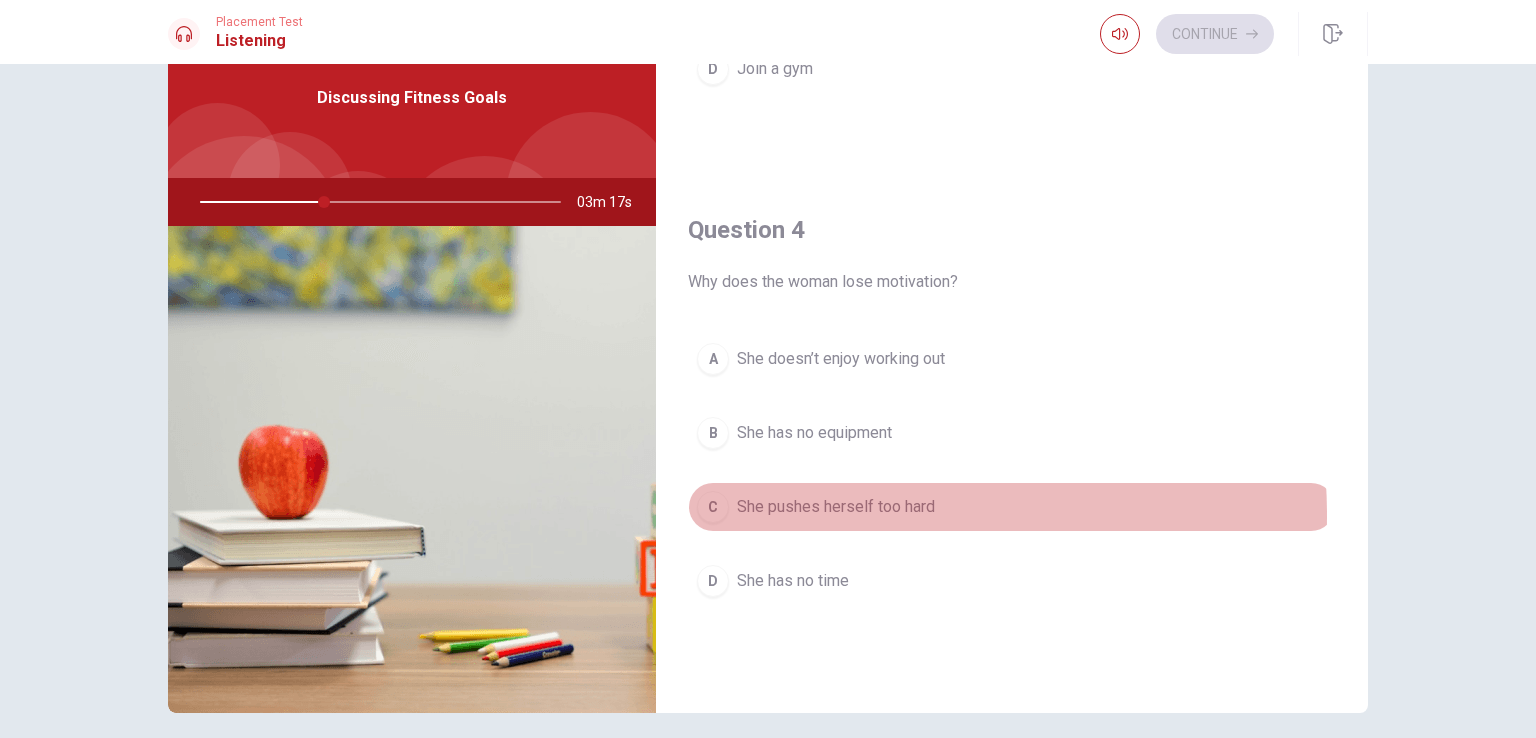 click on "She pushes herself too hard" at bounding box center [836, 507] 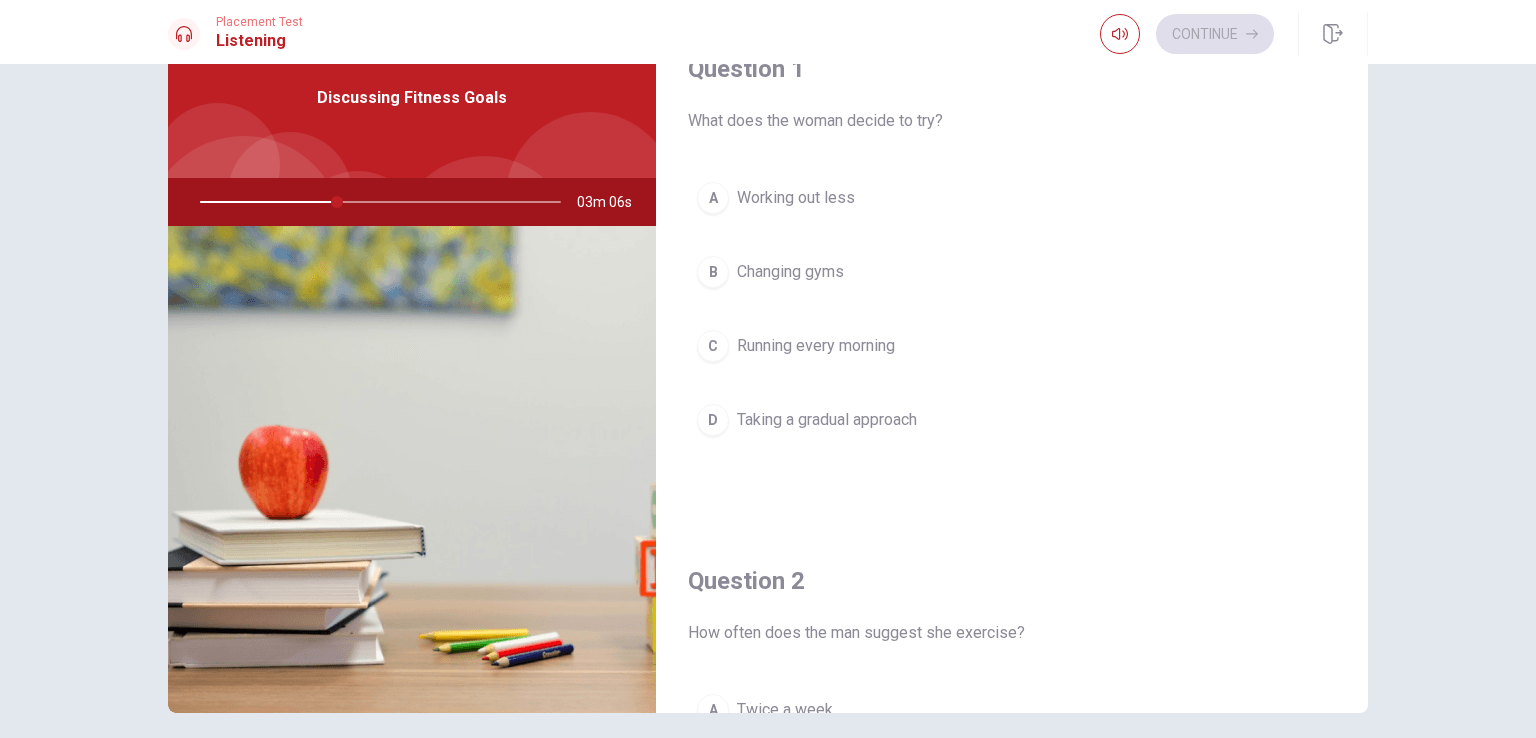 scroll, scrollTop: 0, scrollLeft: 0, axis: both 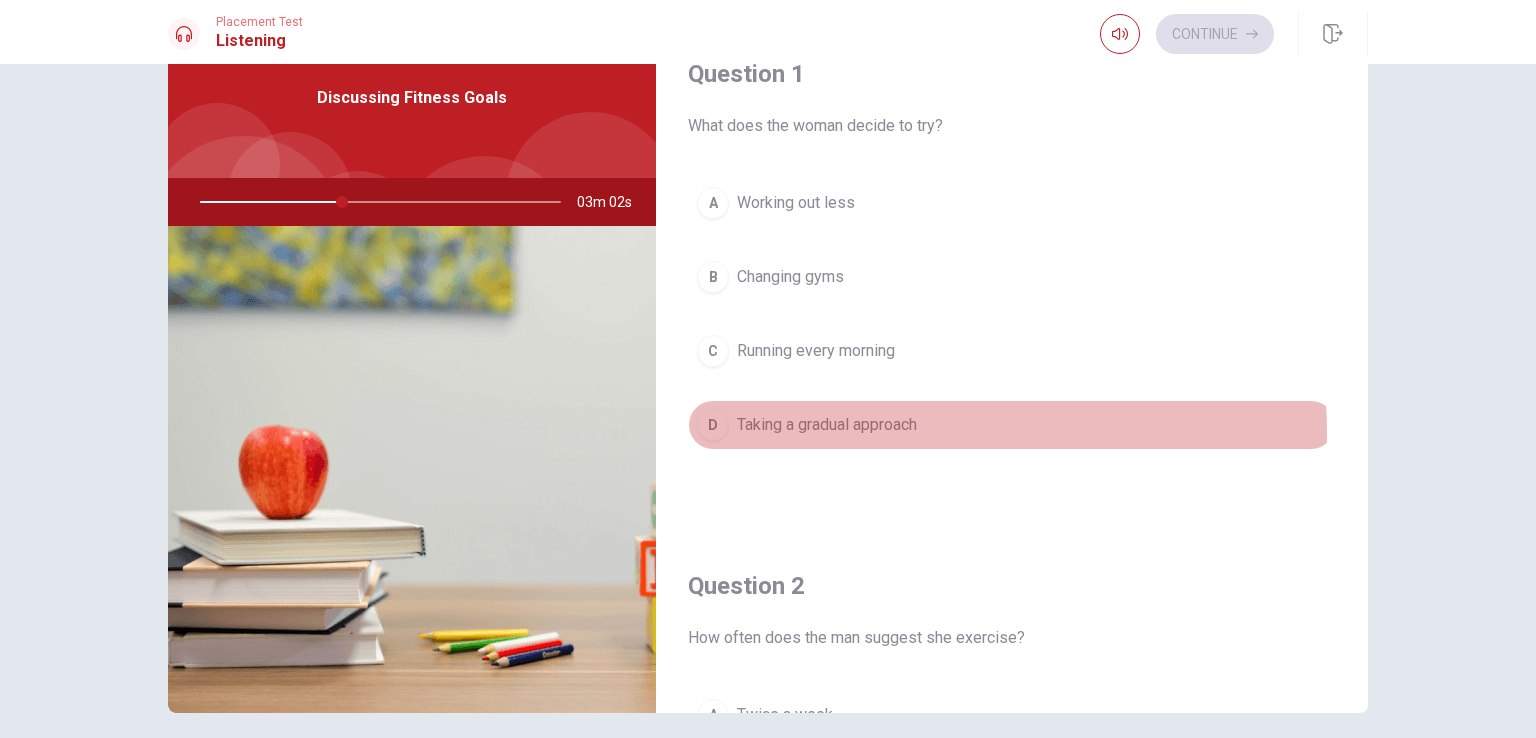 click on "Taking a gradual approach" at bounding box center (827, 425) 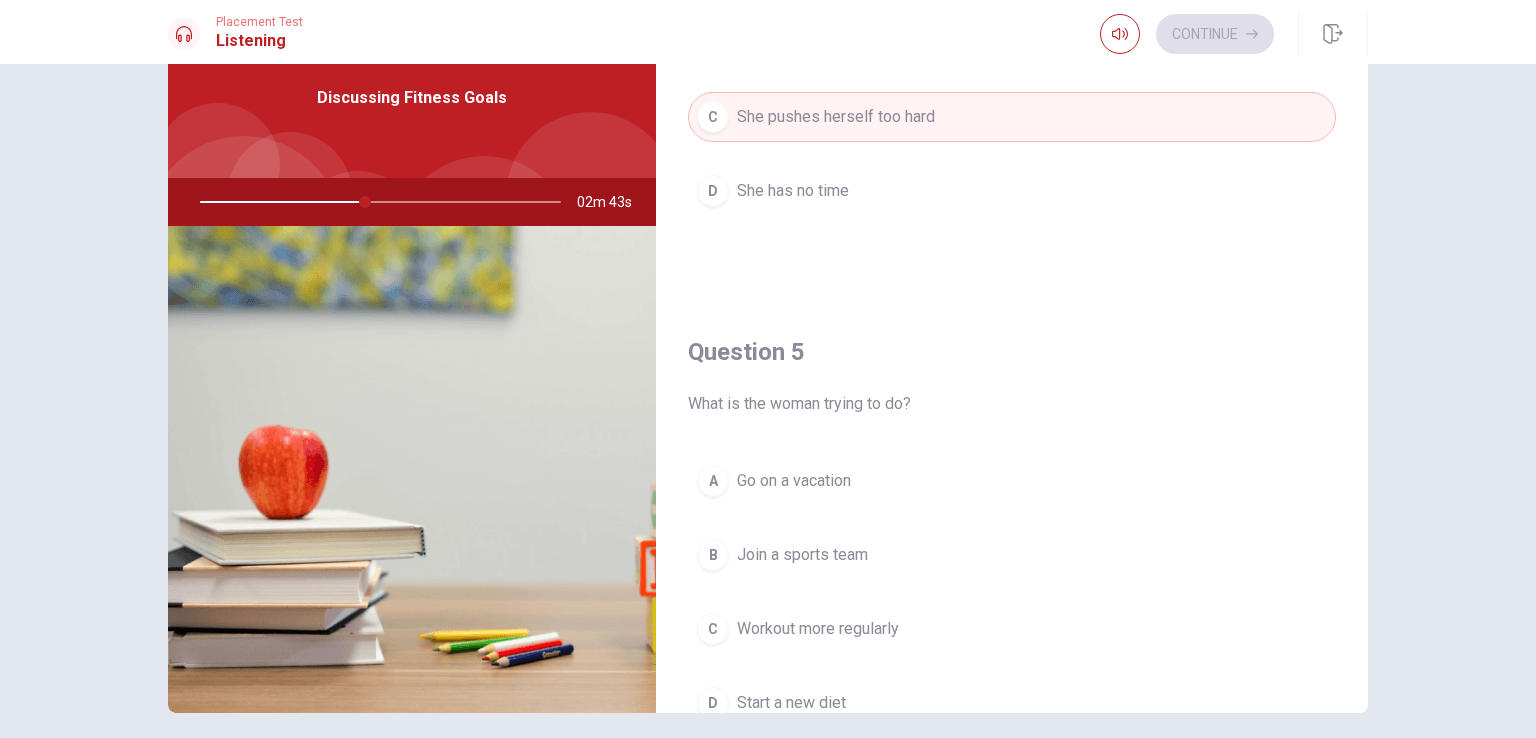 scroll, scrollTop: 1856, scrollLeft: 0, axis: vertical 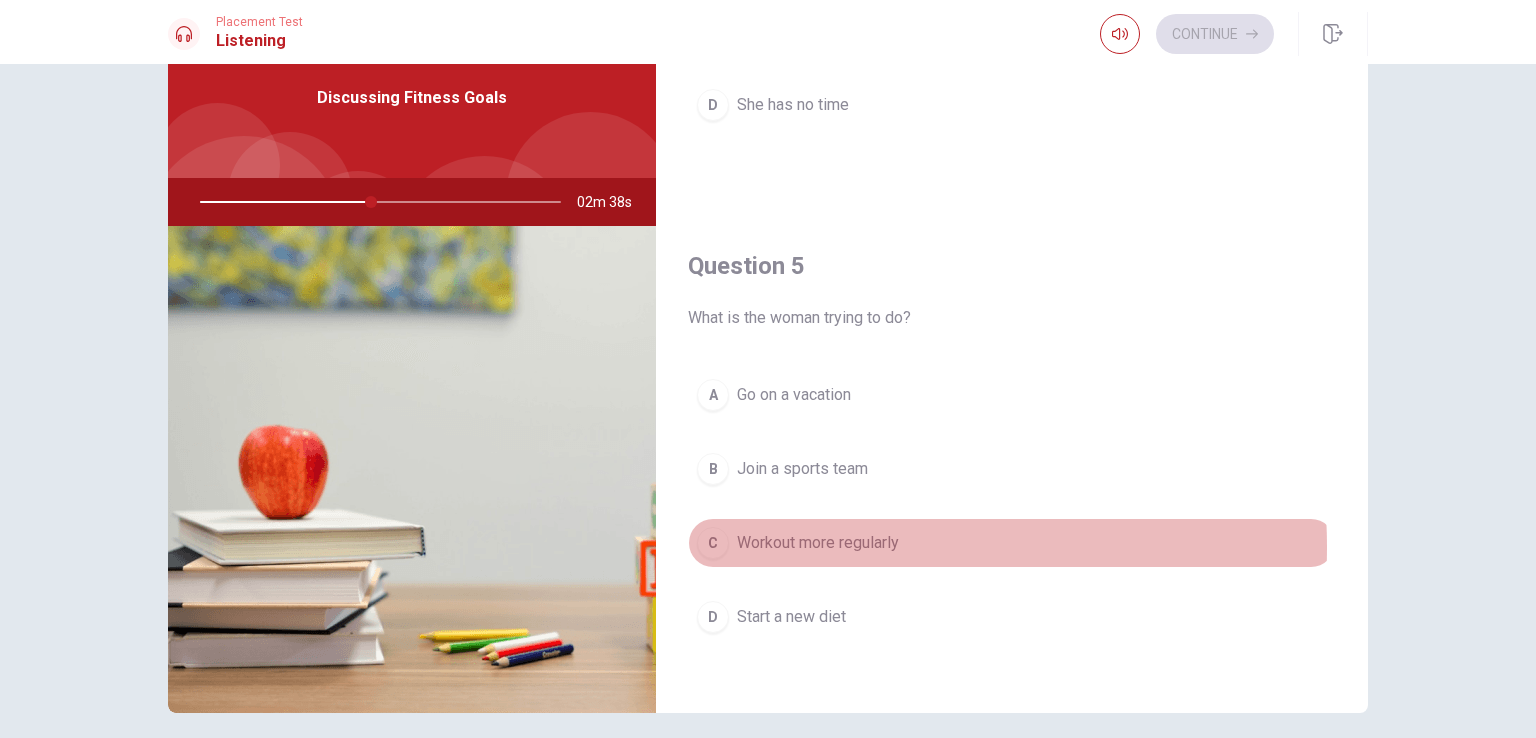 click on "Workout more regularly" at bounding box center [818, 543] 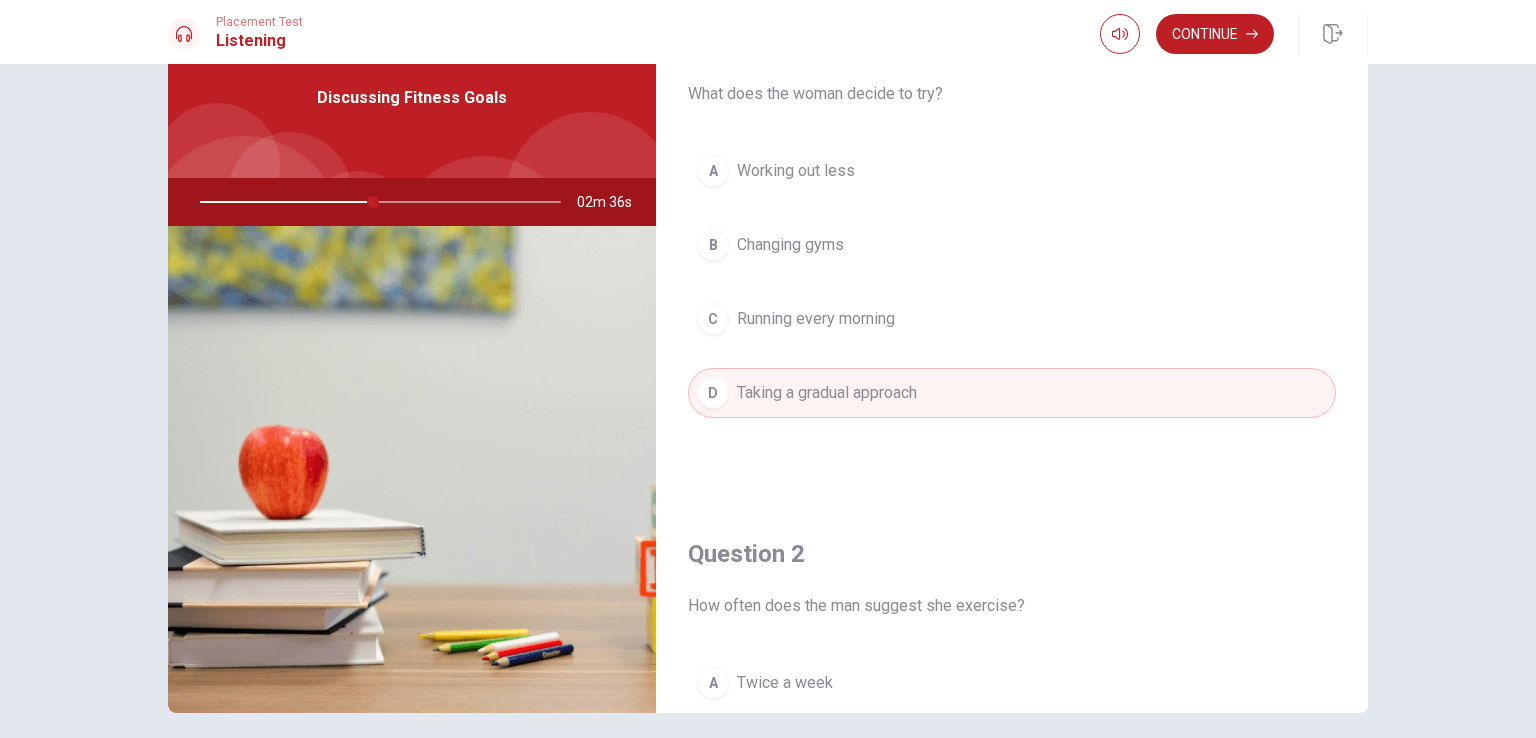 scroll, scrollTop: 0, scrollLeft: 0, axis: both 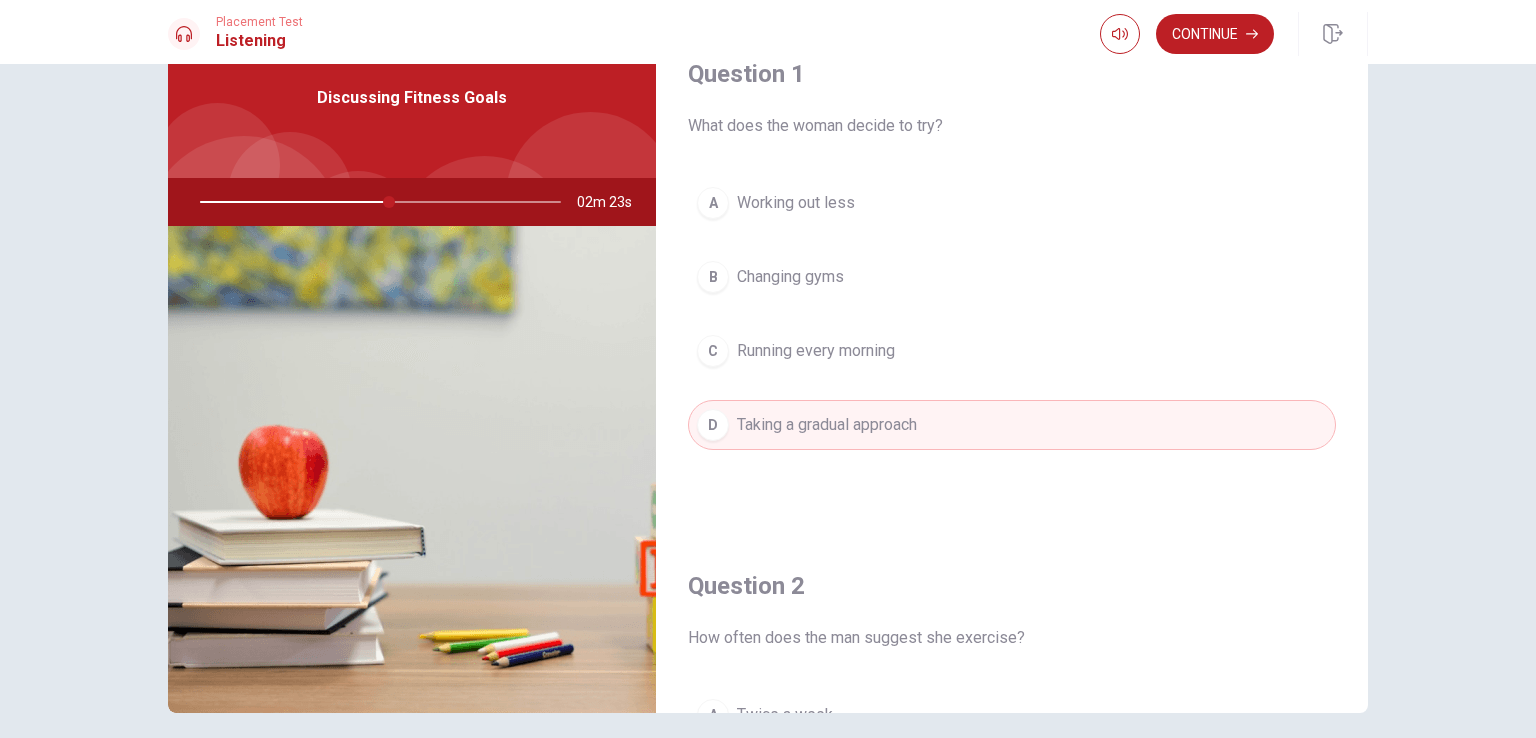 drag, startPoint x: 378, startPoint y: 202, endPoint x: 352, endPoint y: 202, distance: 26 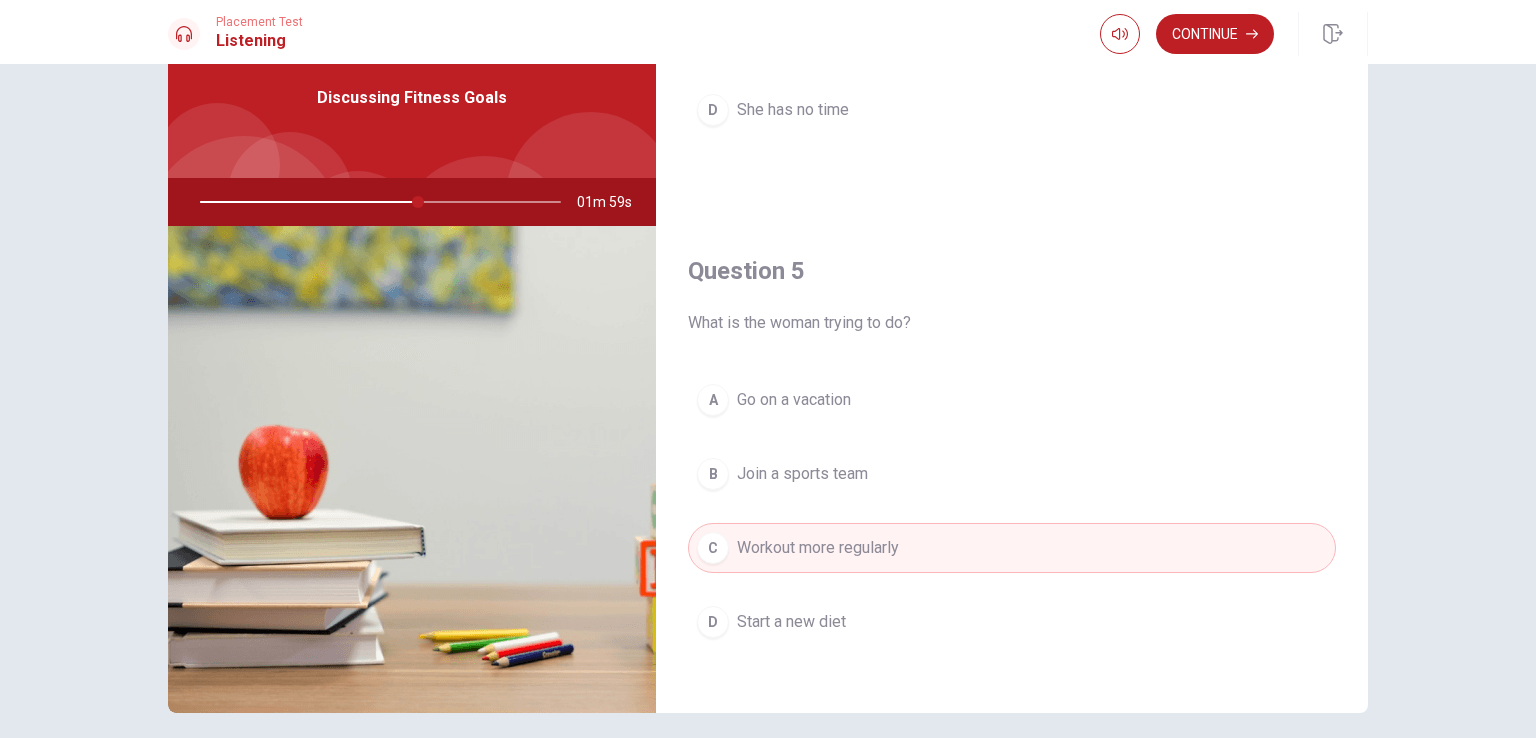 scroll, scrollTop: 1856, scrollLeft: 0, axis: vertical 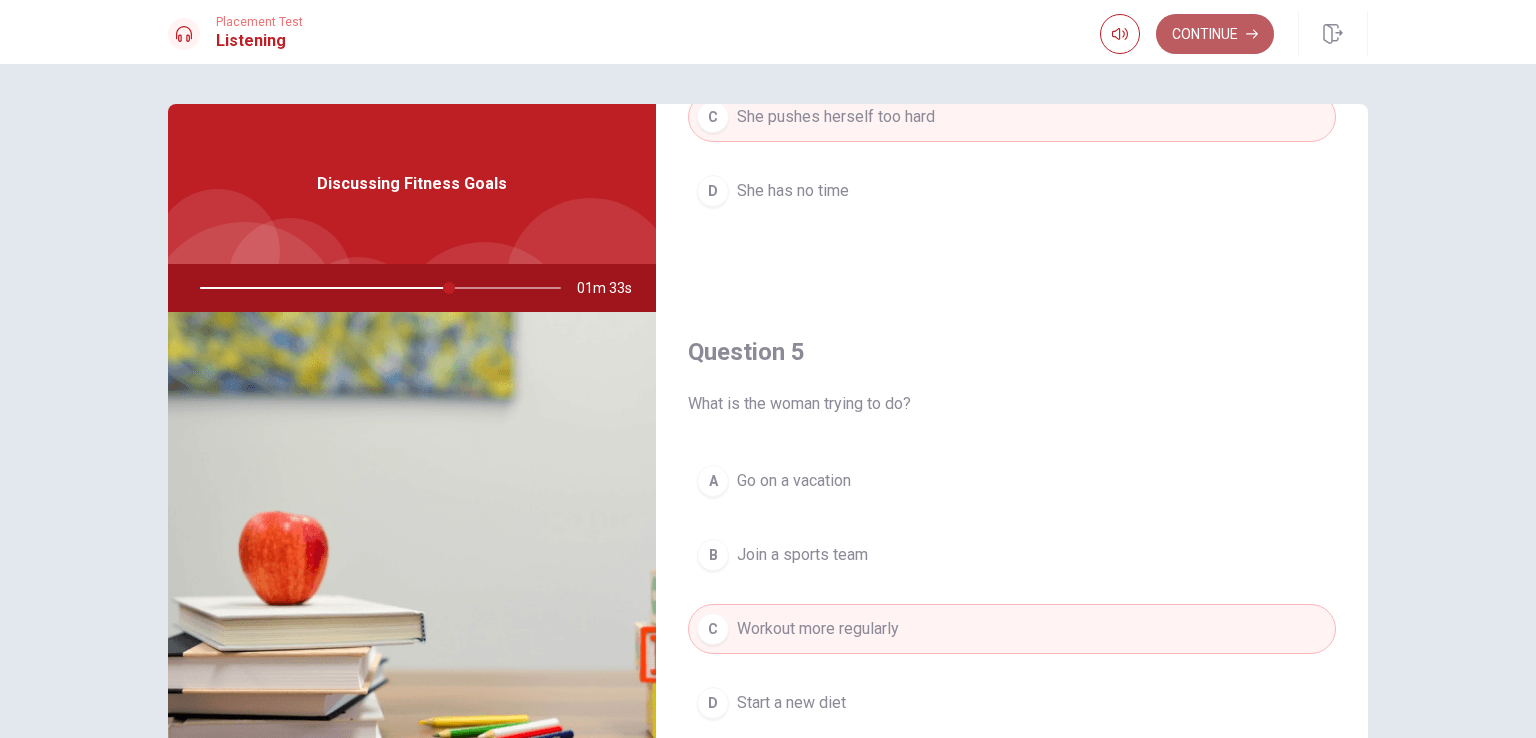 click on "Continue" at bounding box center (1215, 34) 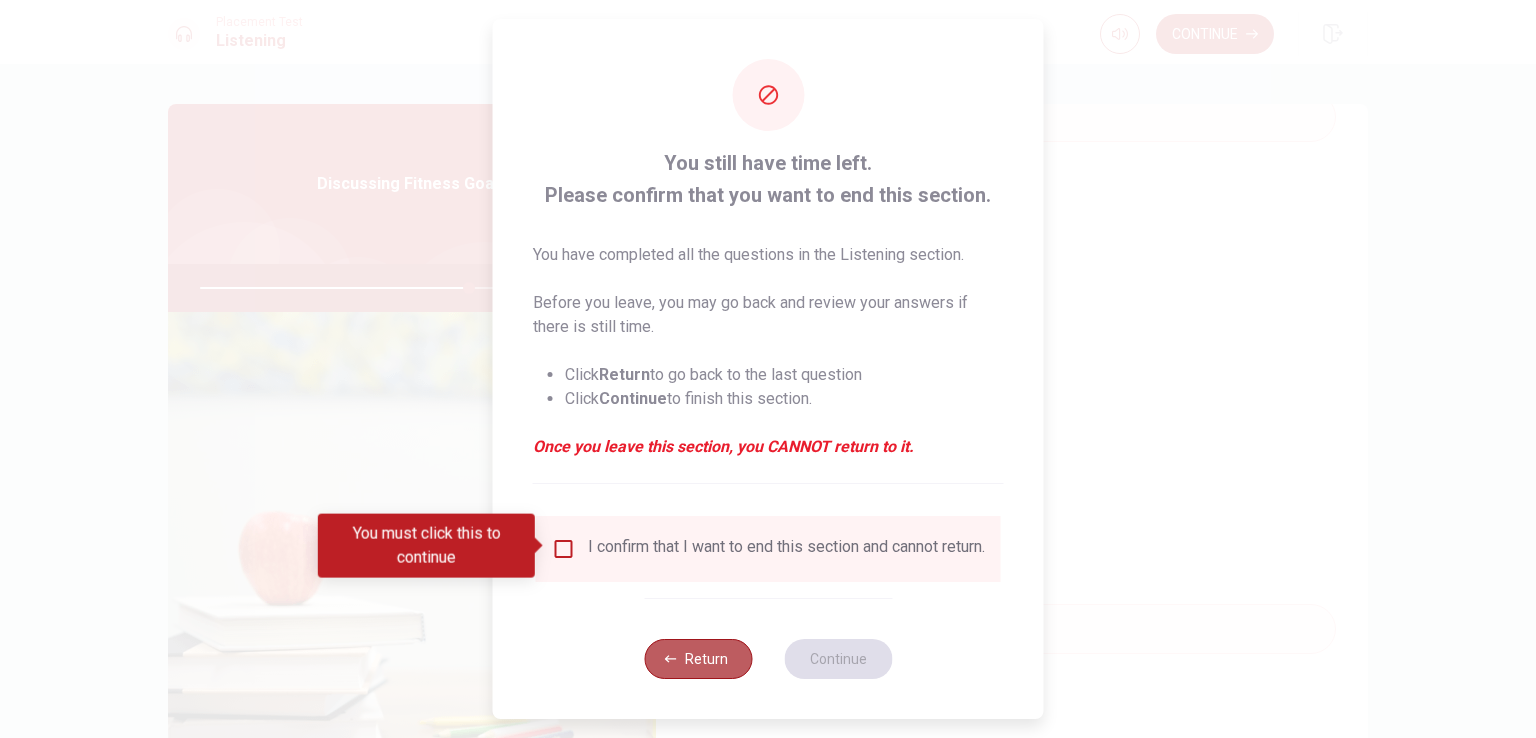 click on "Return" at bounding box center (698, 659) 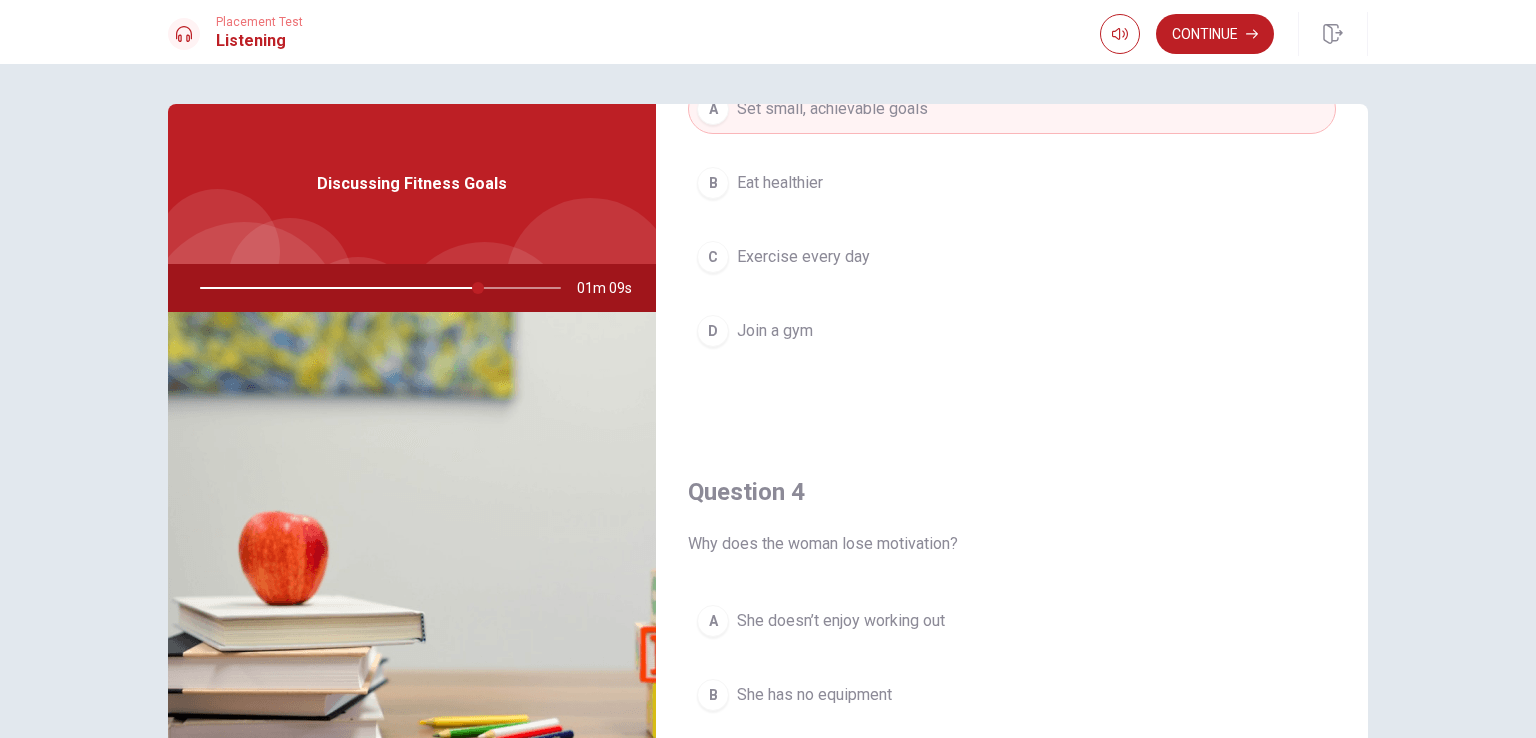 scroll, scrollTop: 1156, scrollLeft: 0, axis: vertical 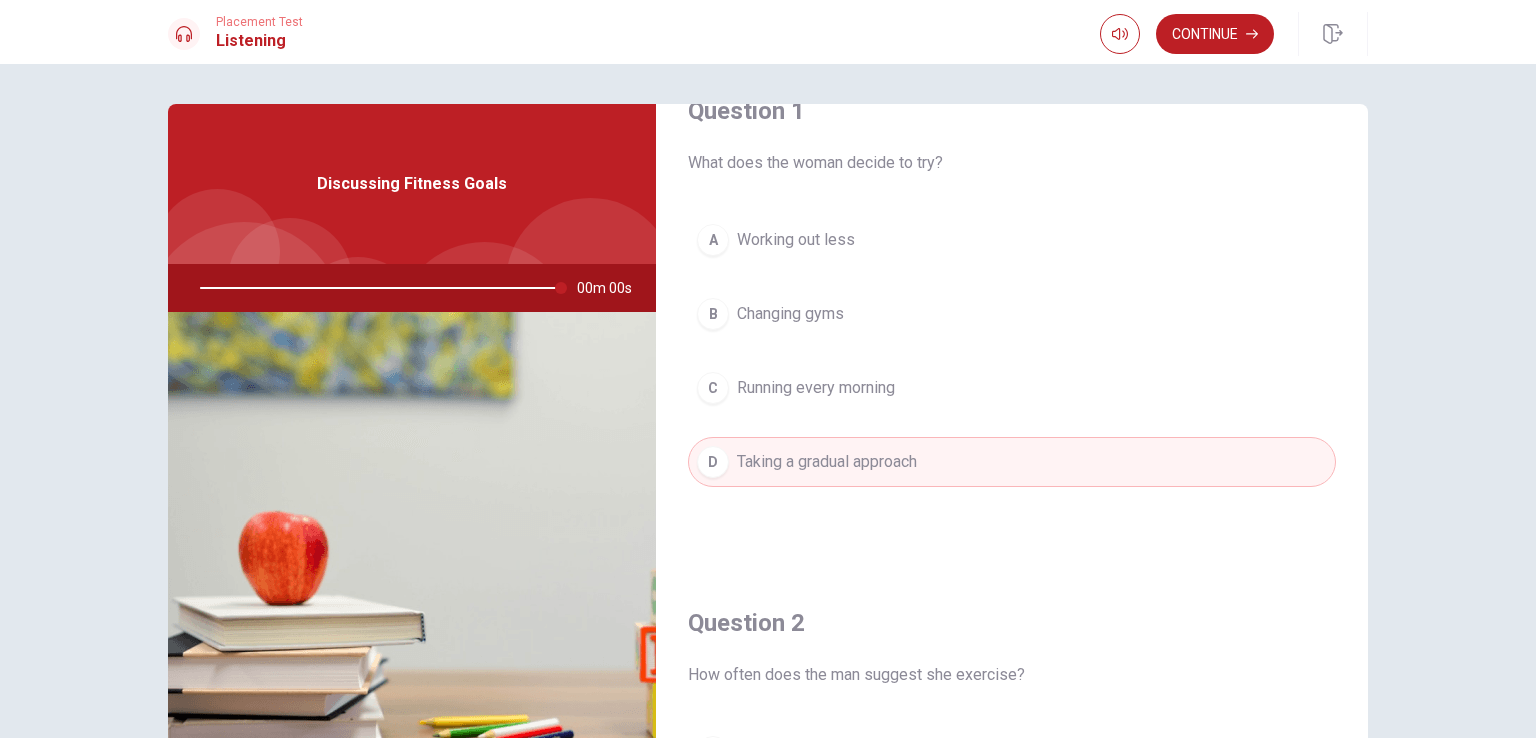 type on "0" 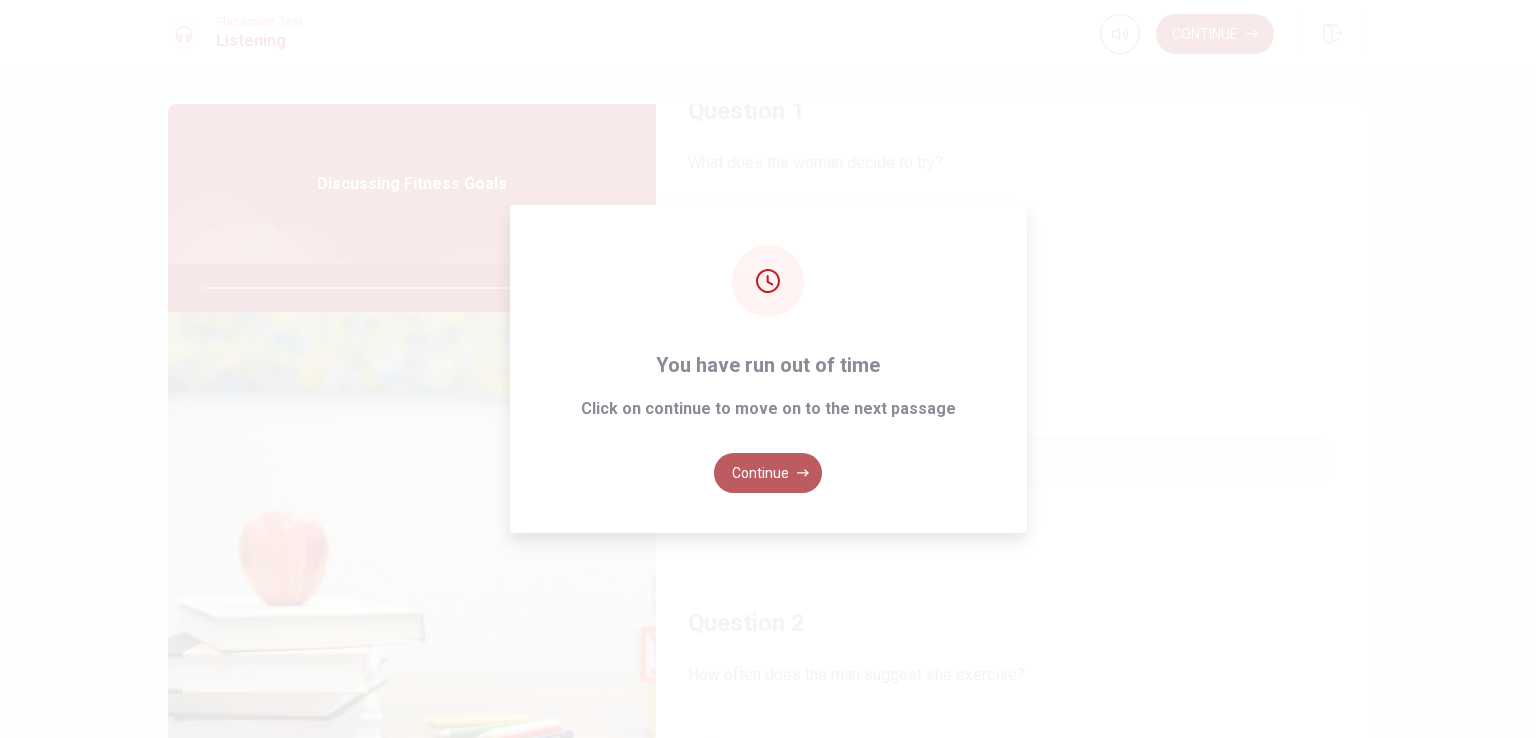 click on "Continue" at bounding box center (768, 473) 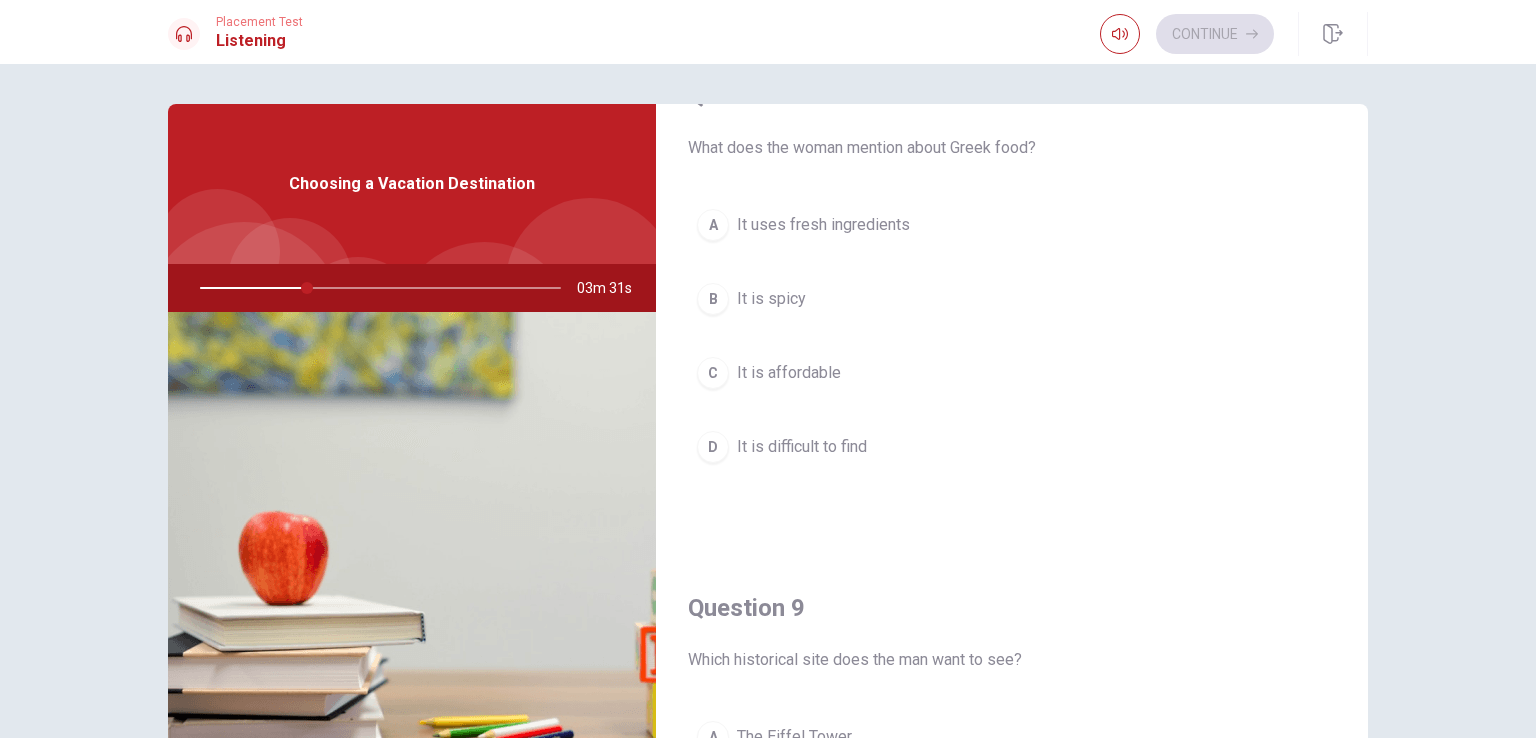 scroll, scrollTop: 1856, scrollLeft: 0, axis: vertical 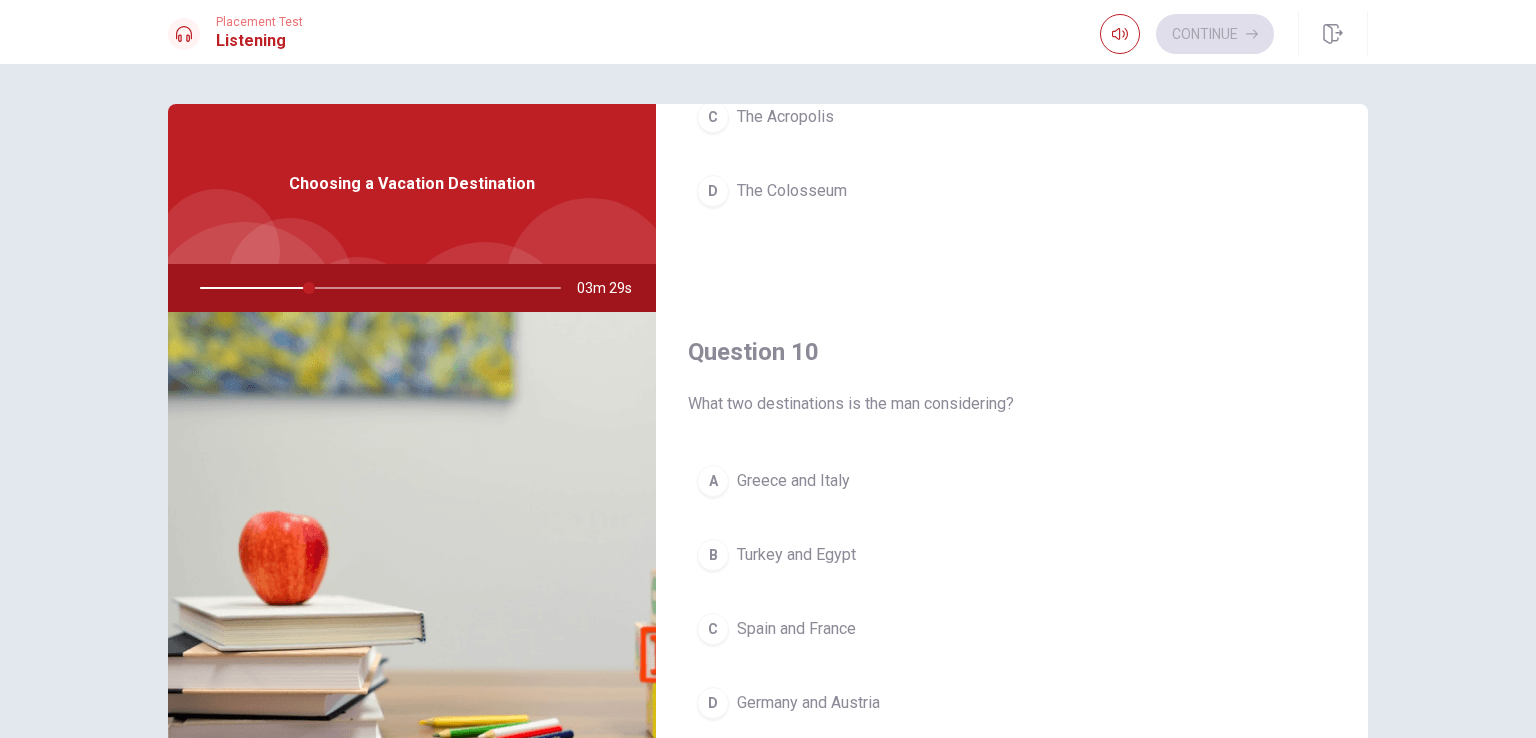 click on "A" at bounding box center [713, 481] 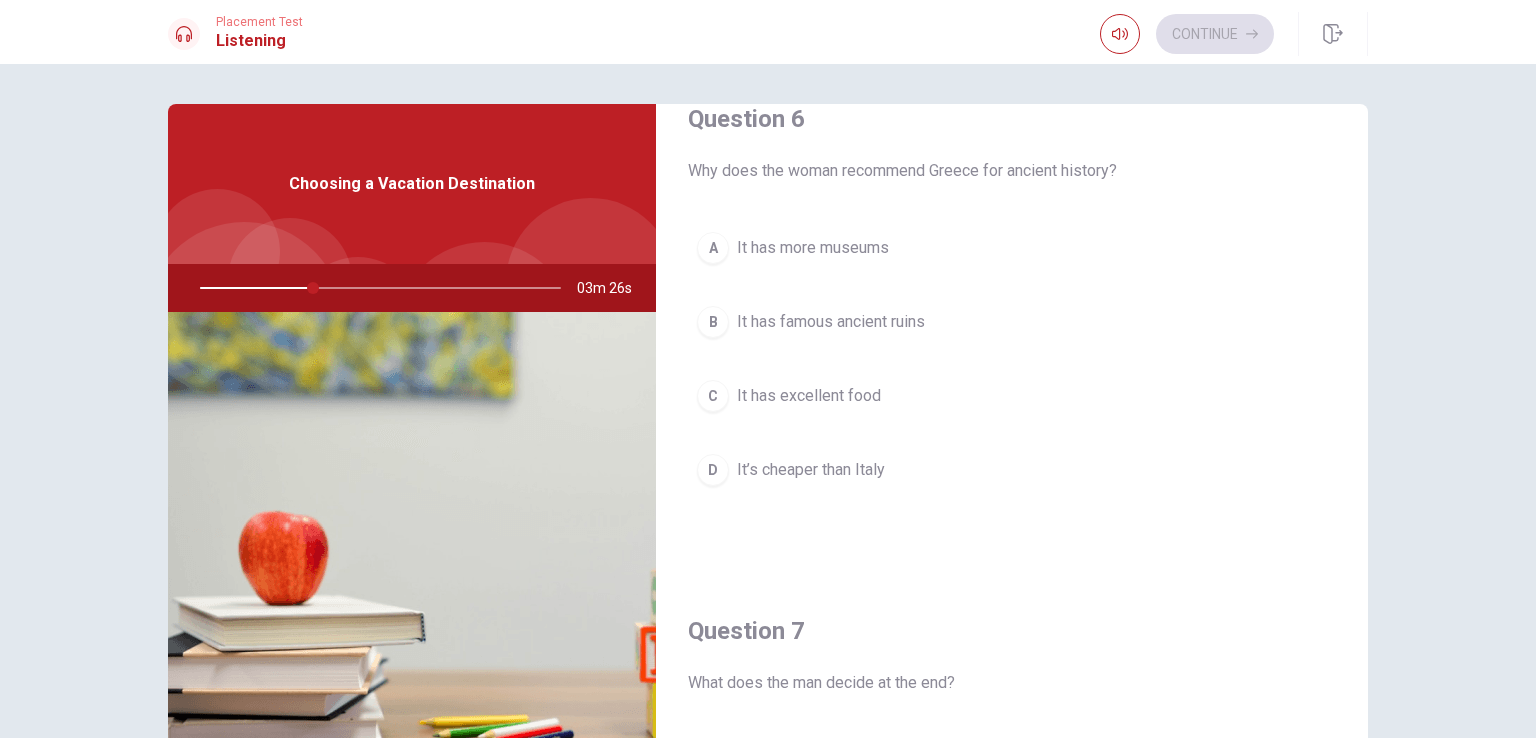 scroll, scrollTop: 0, scrollLeft: 0, axis: both 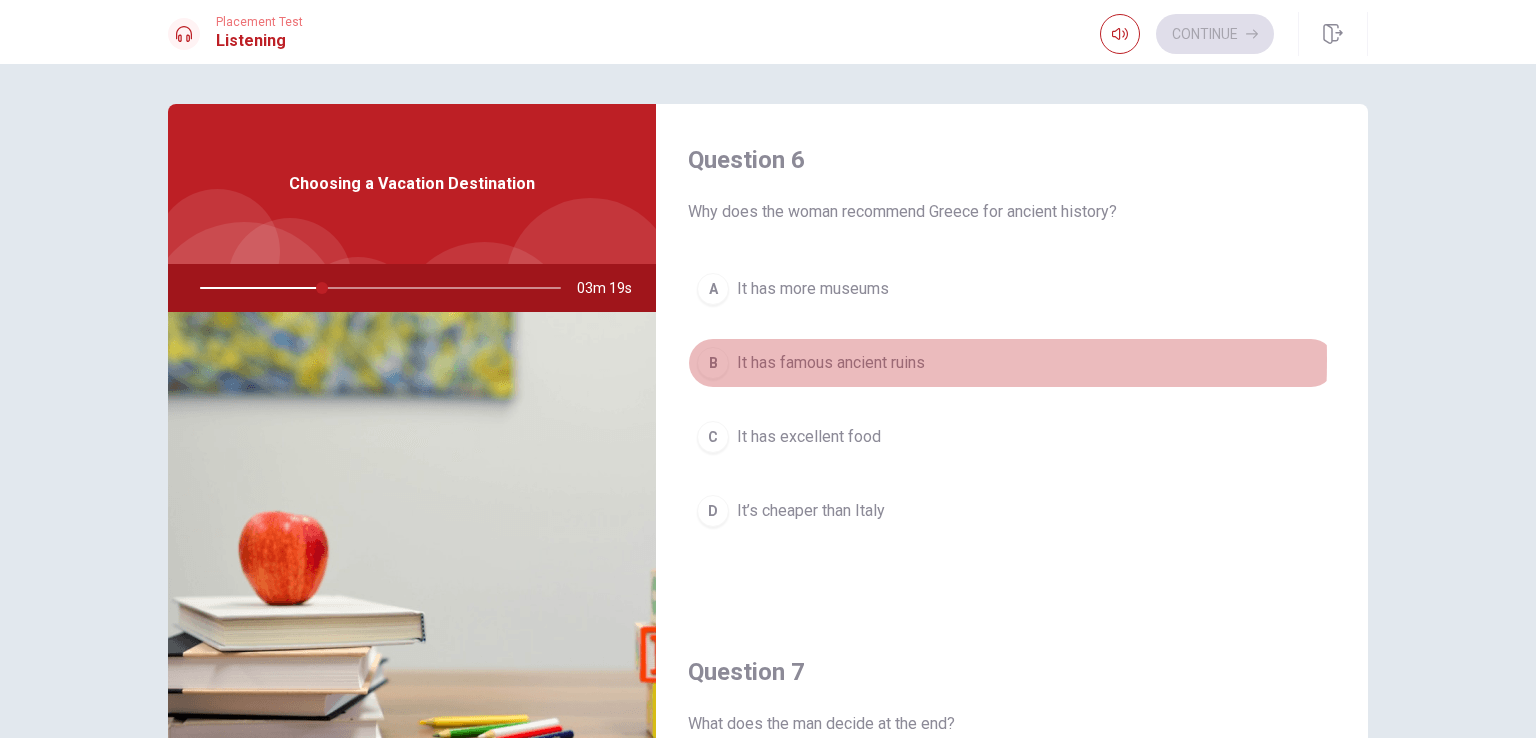 click on "B" at bounding box center (713, 363) 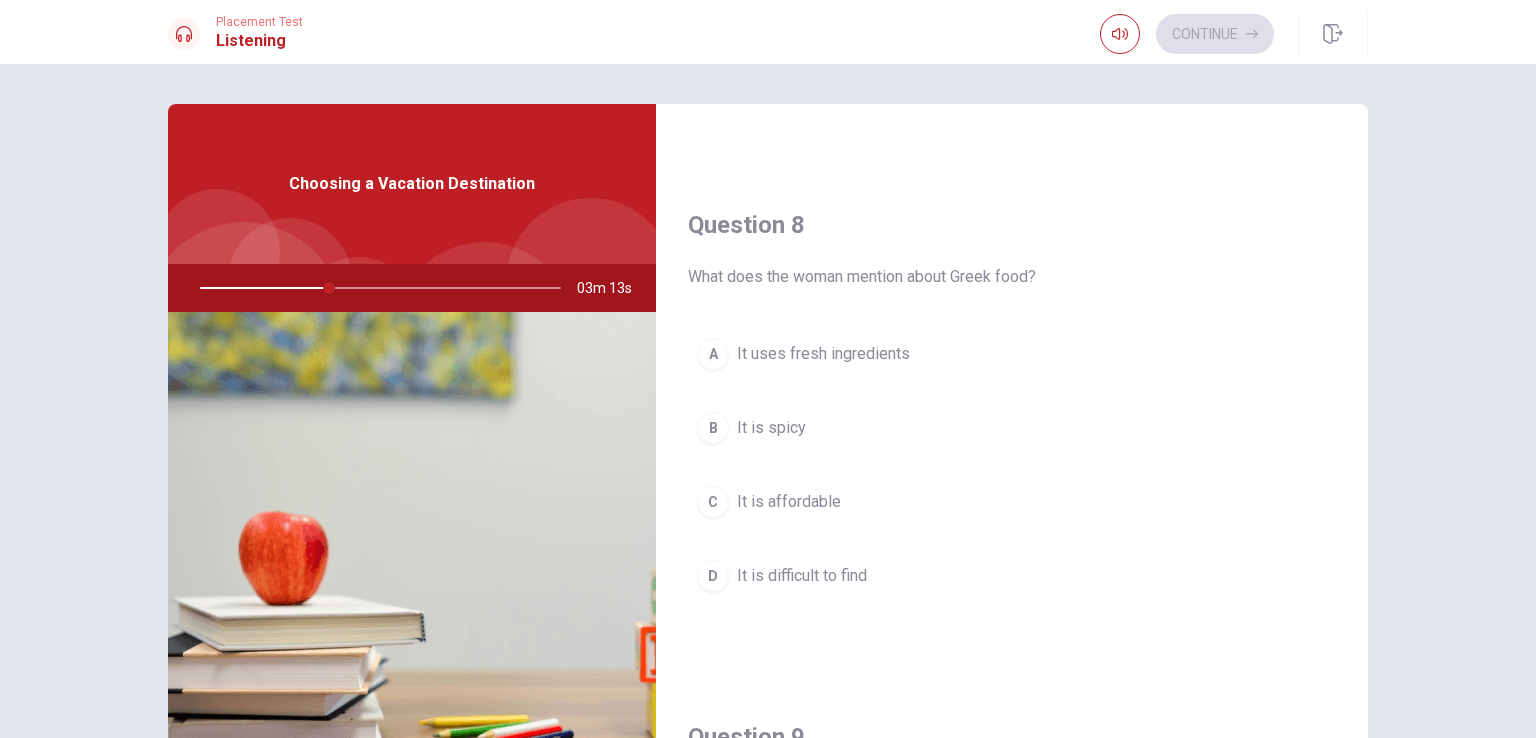 scroll, scrollTop: 1008, scrollLeft: 0, axis: vertical 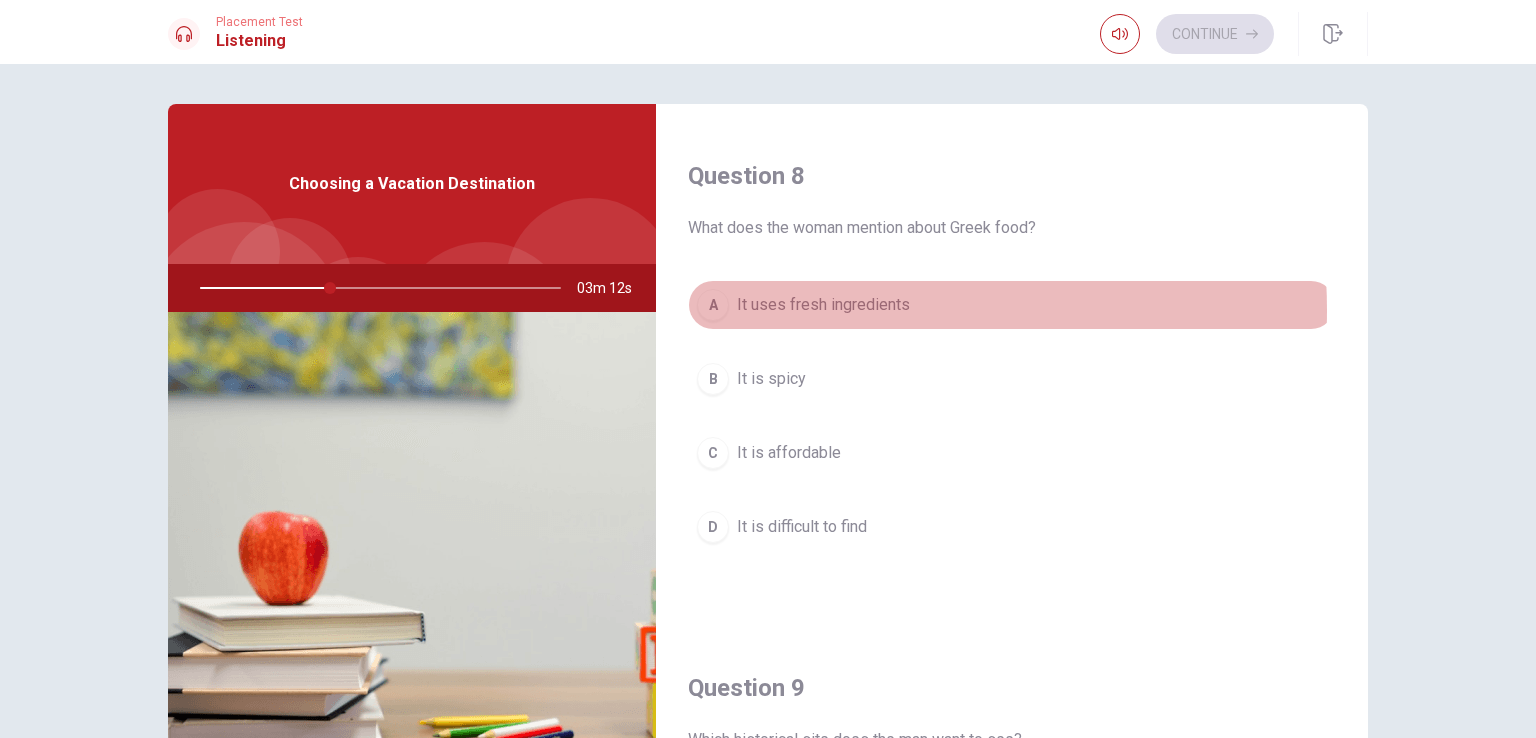 click on "It uses fresh ingredients" at bounding box center (823, 305) 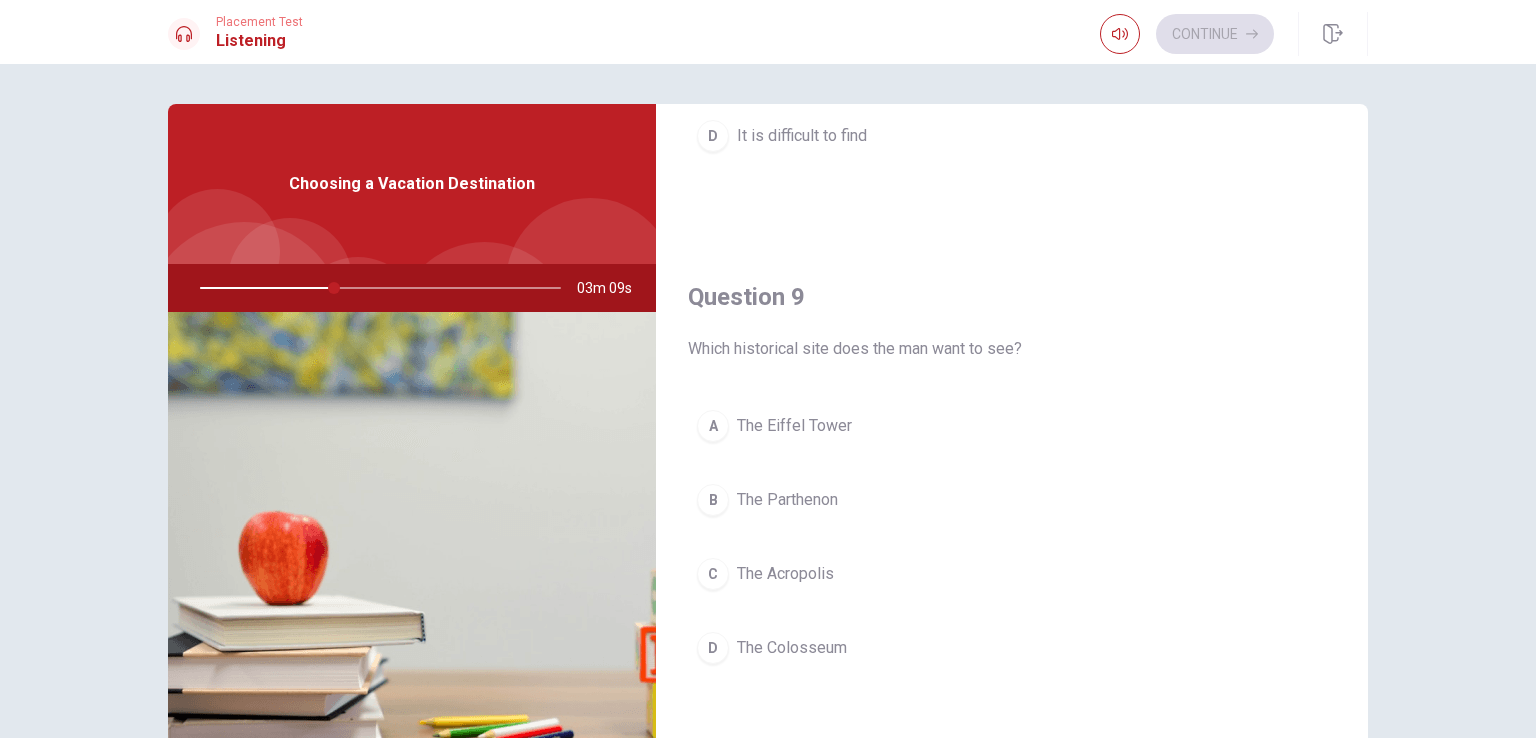 scroll, scrollTop: 1432, scrollLeft: 0, axis: vertical 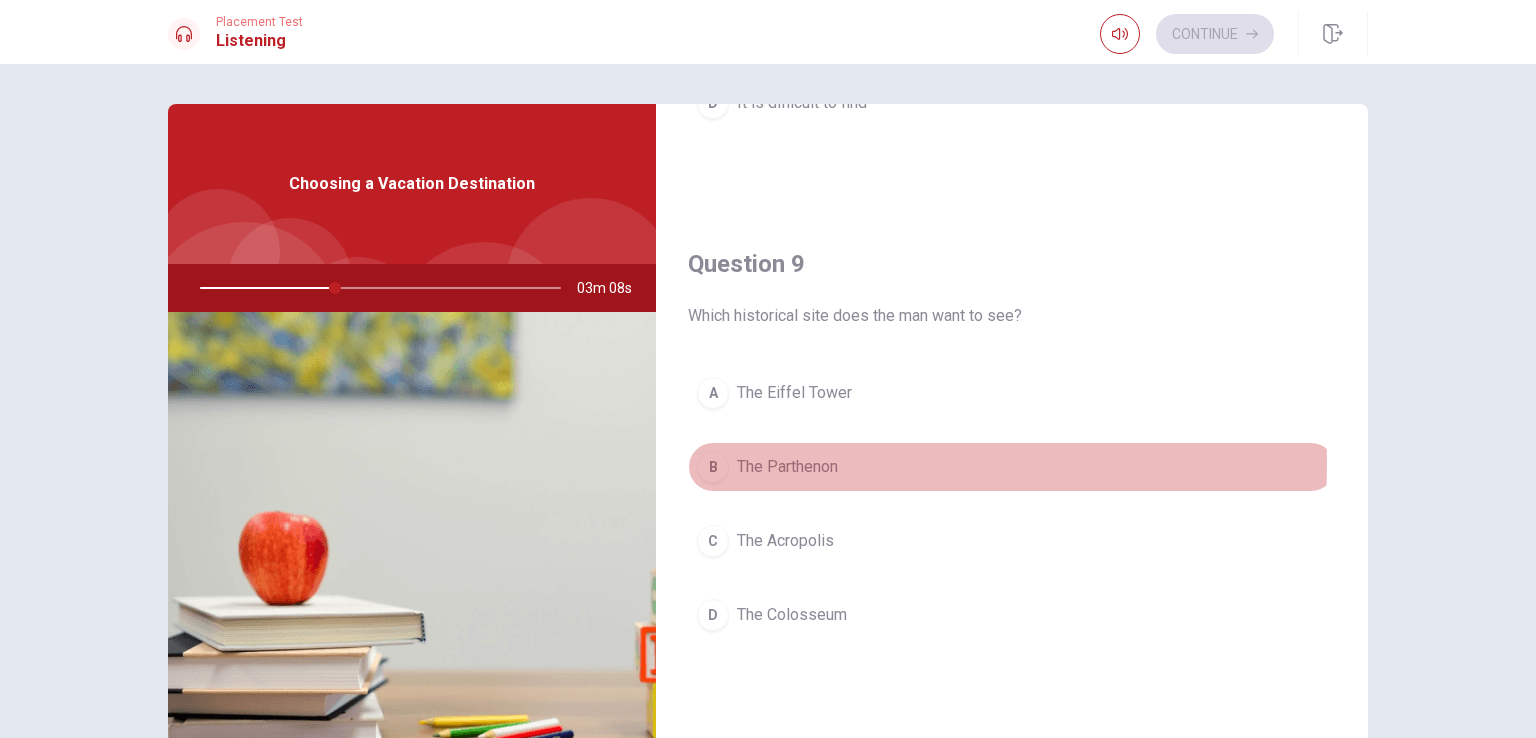 click on "The Parthenon" at bounding box center (787, 467) 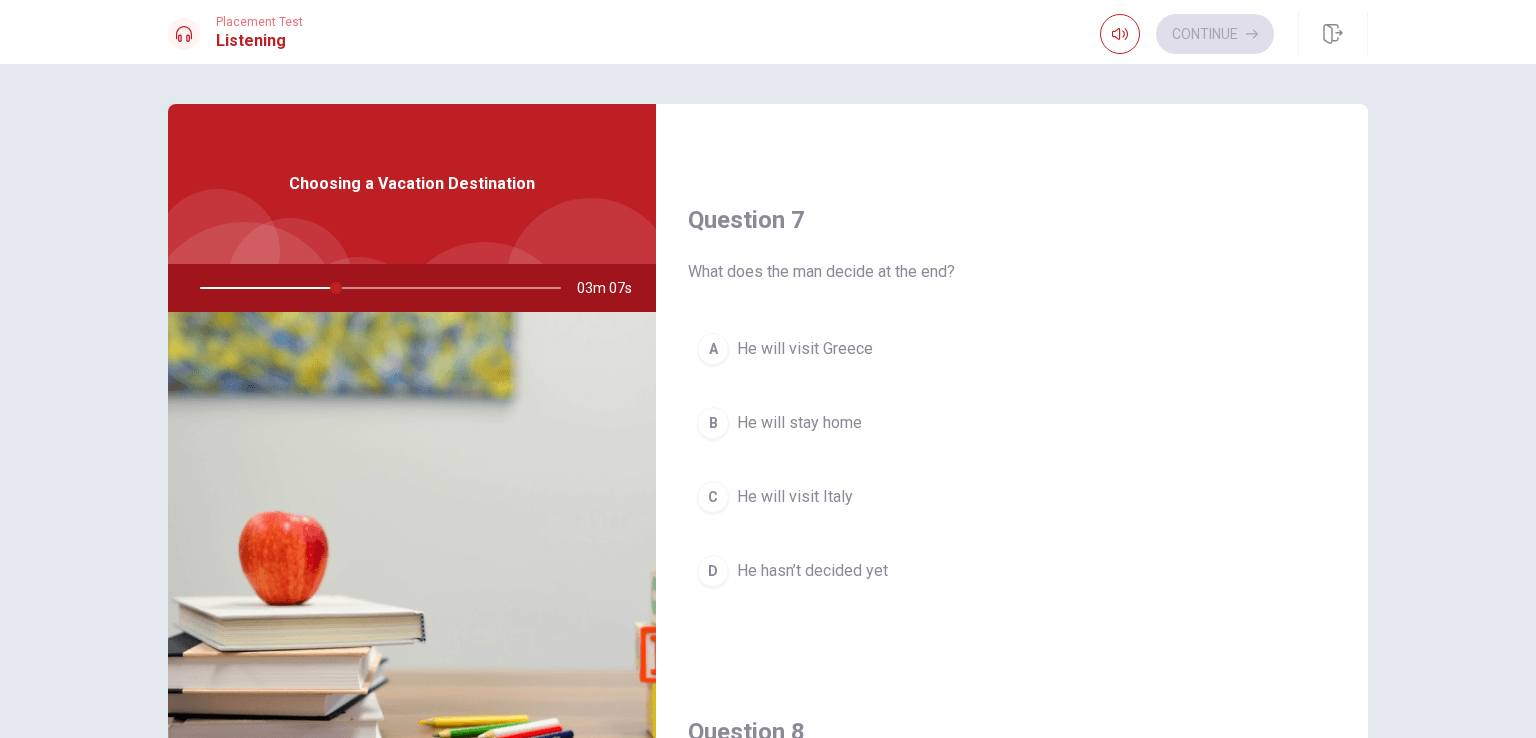 scroll, scrollTop: 334, scrollLeft: 0, axis: vertical 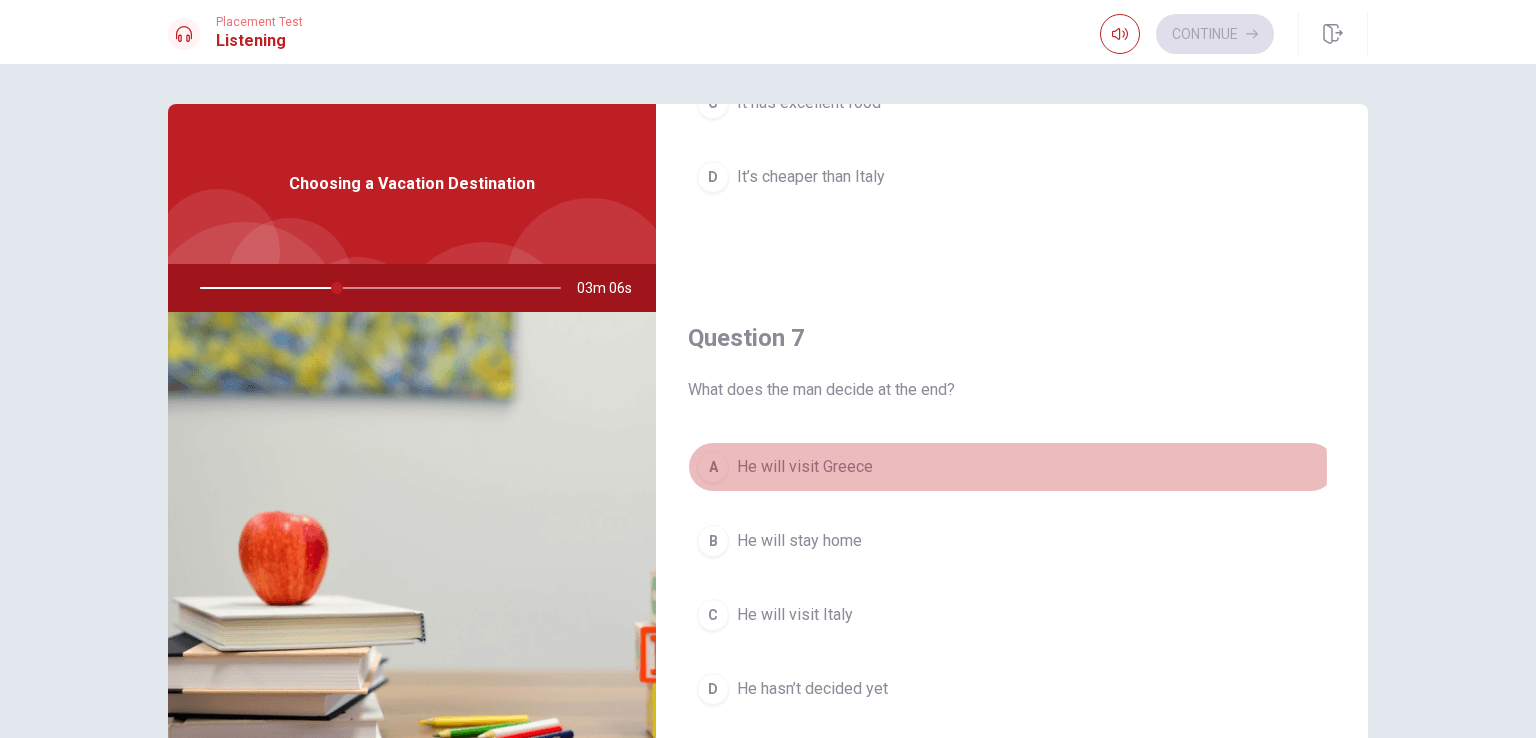 click on "He will visit Greece" at bounding box center [805, 467] 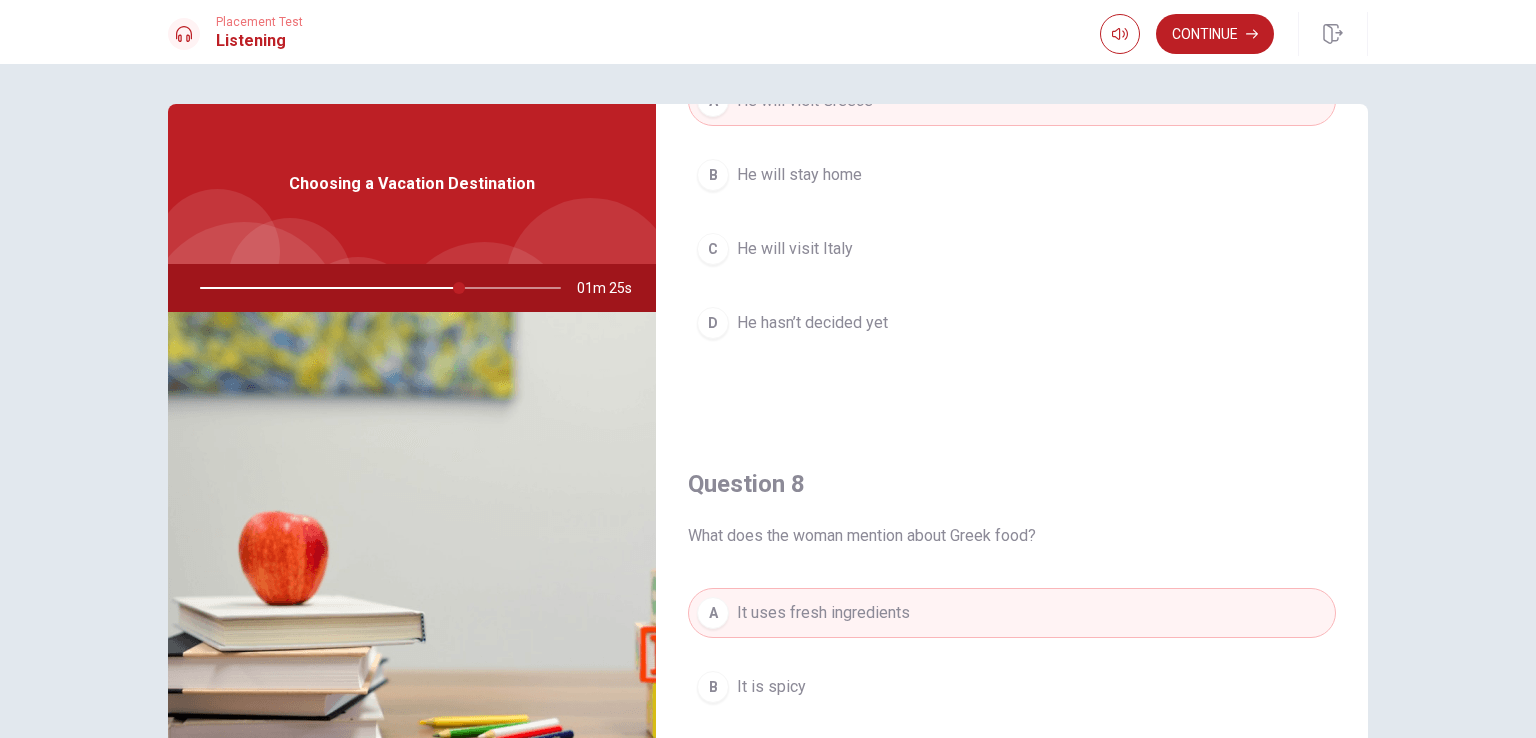 scroll, scrollTop: 688, scrollLeft: 0, axis: vertical 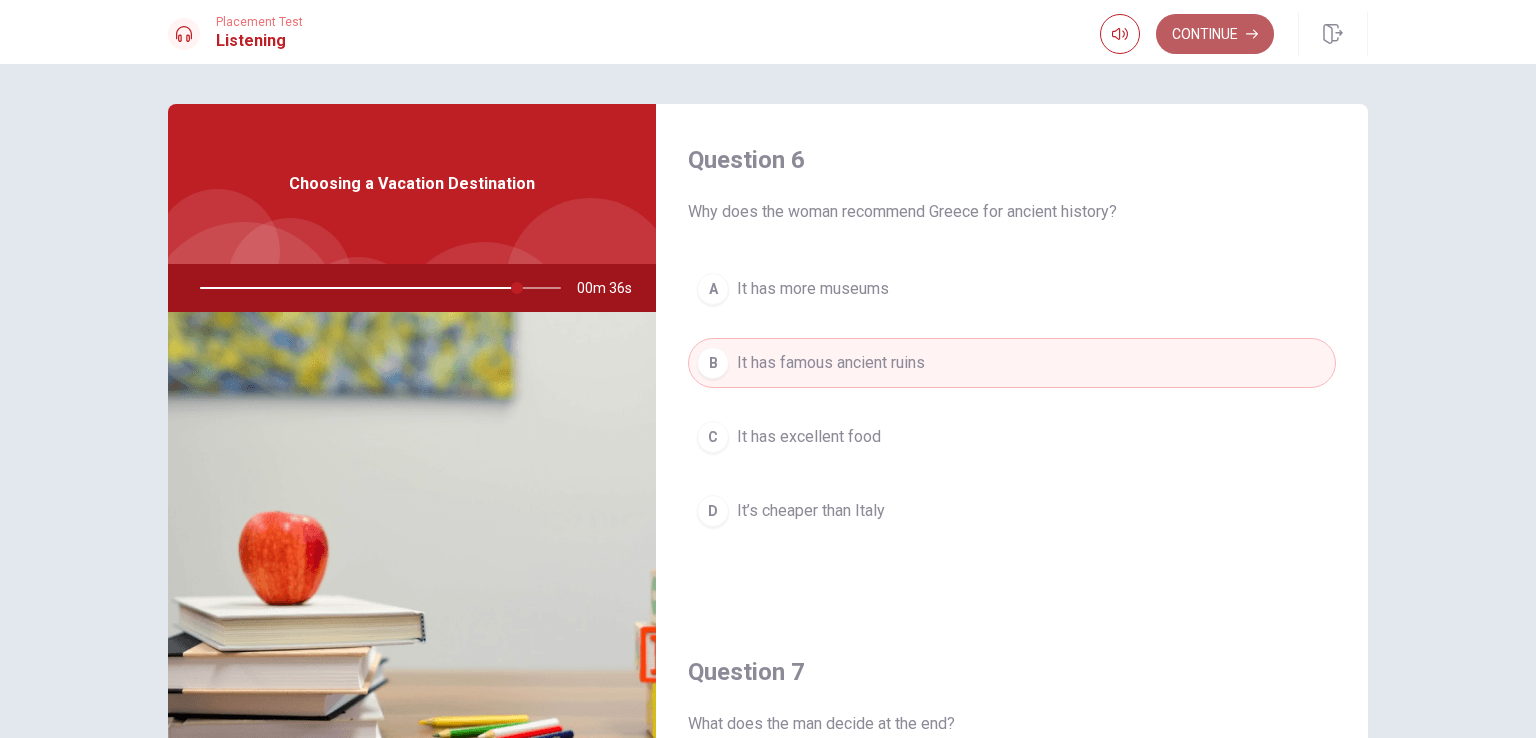 click on "Continue" at bounding box center [1215, 34] 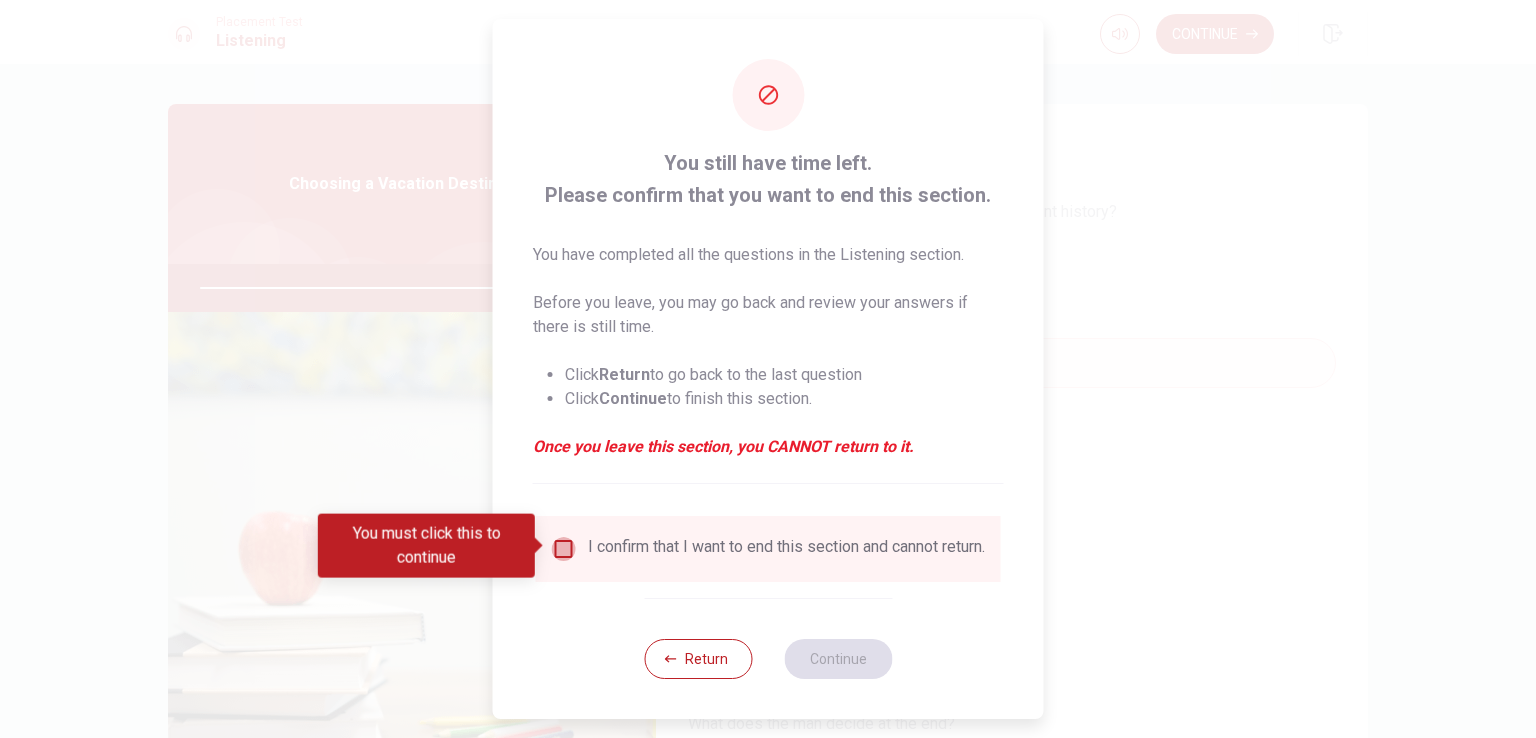 click at bounding box center (564, 549) 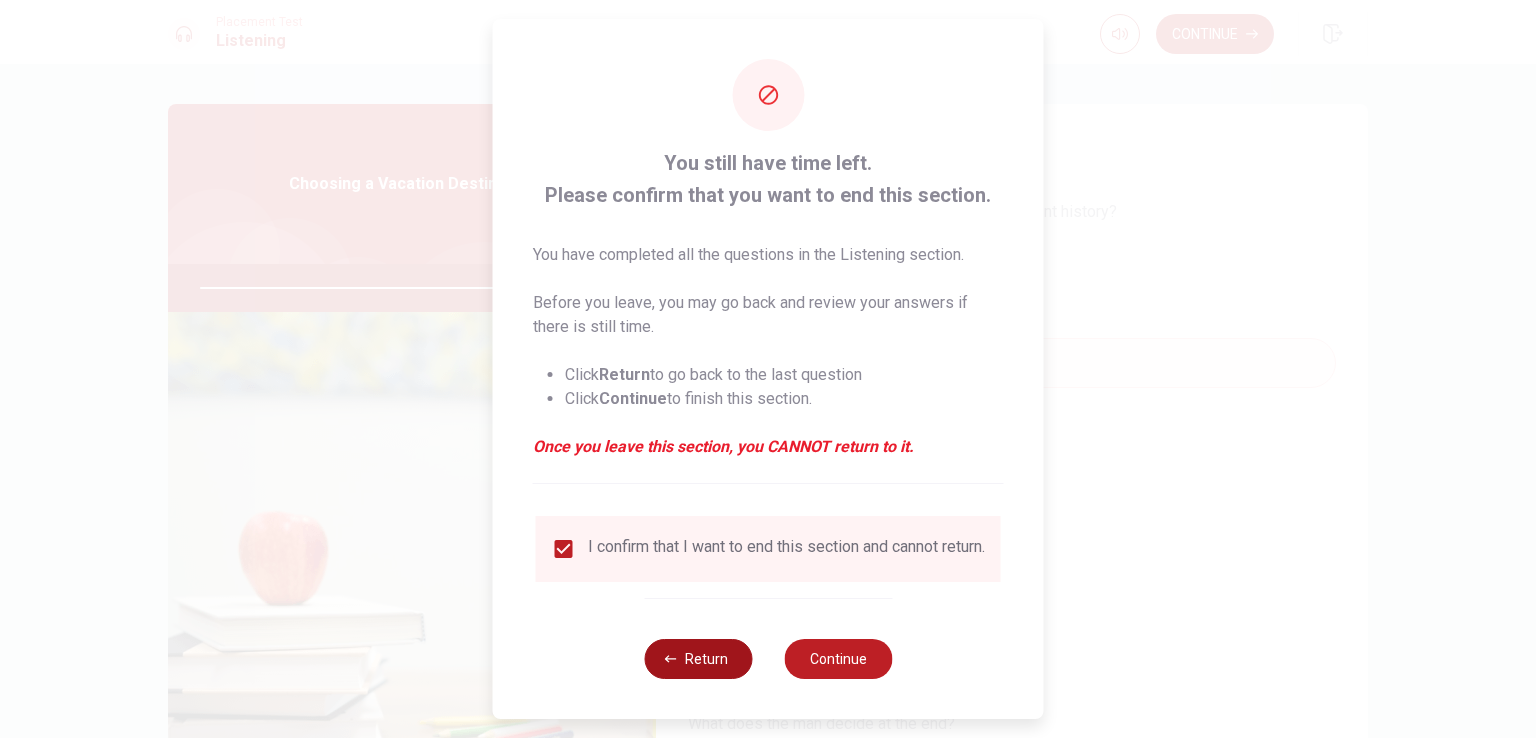 click on "Return" at bounding box center [698, 659] 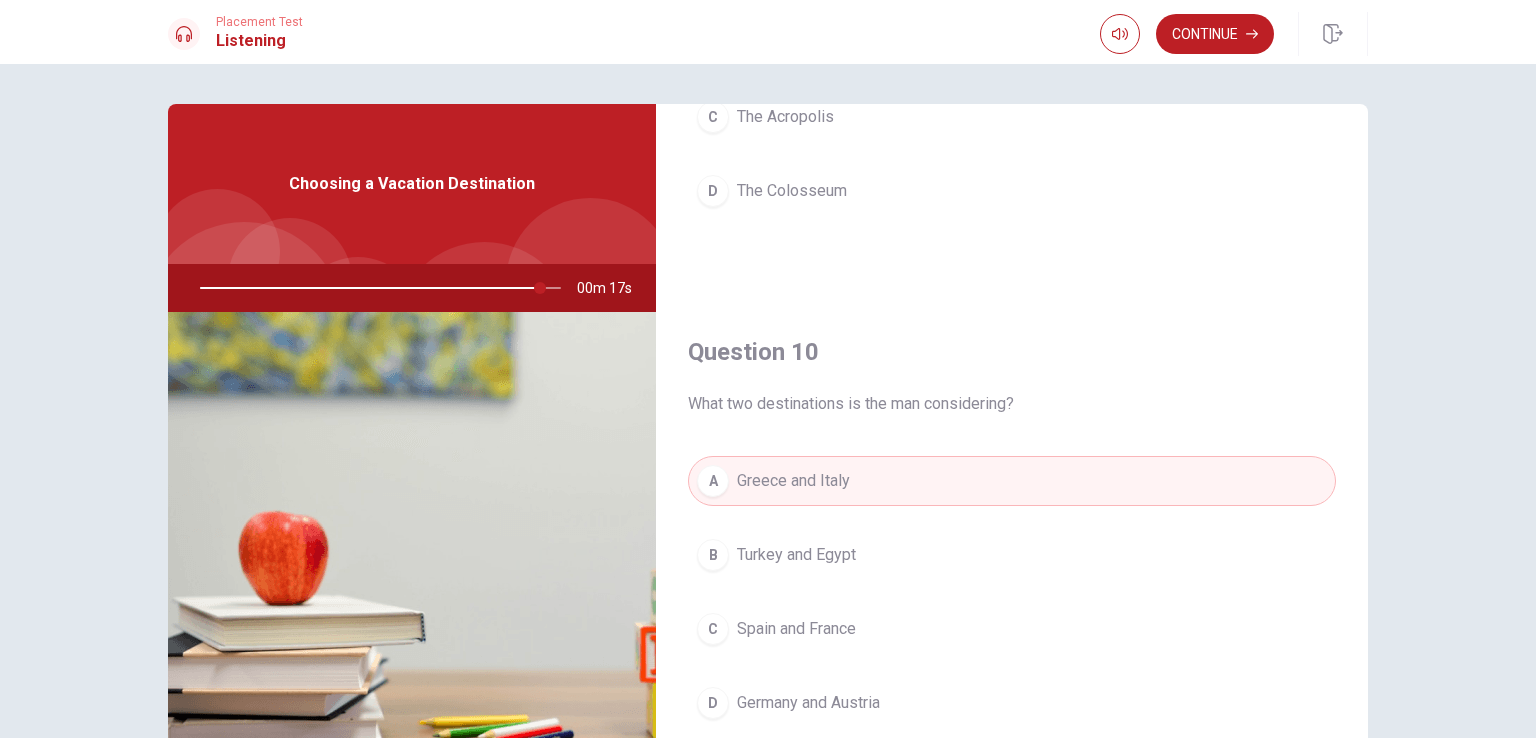 scroll, scrollTop: 0, scrollLeft: 0, axis: both 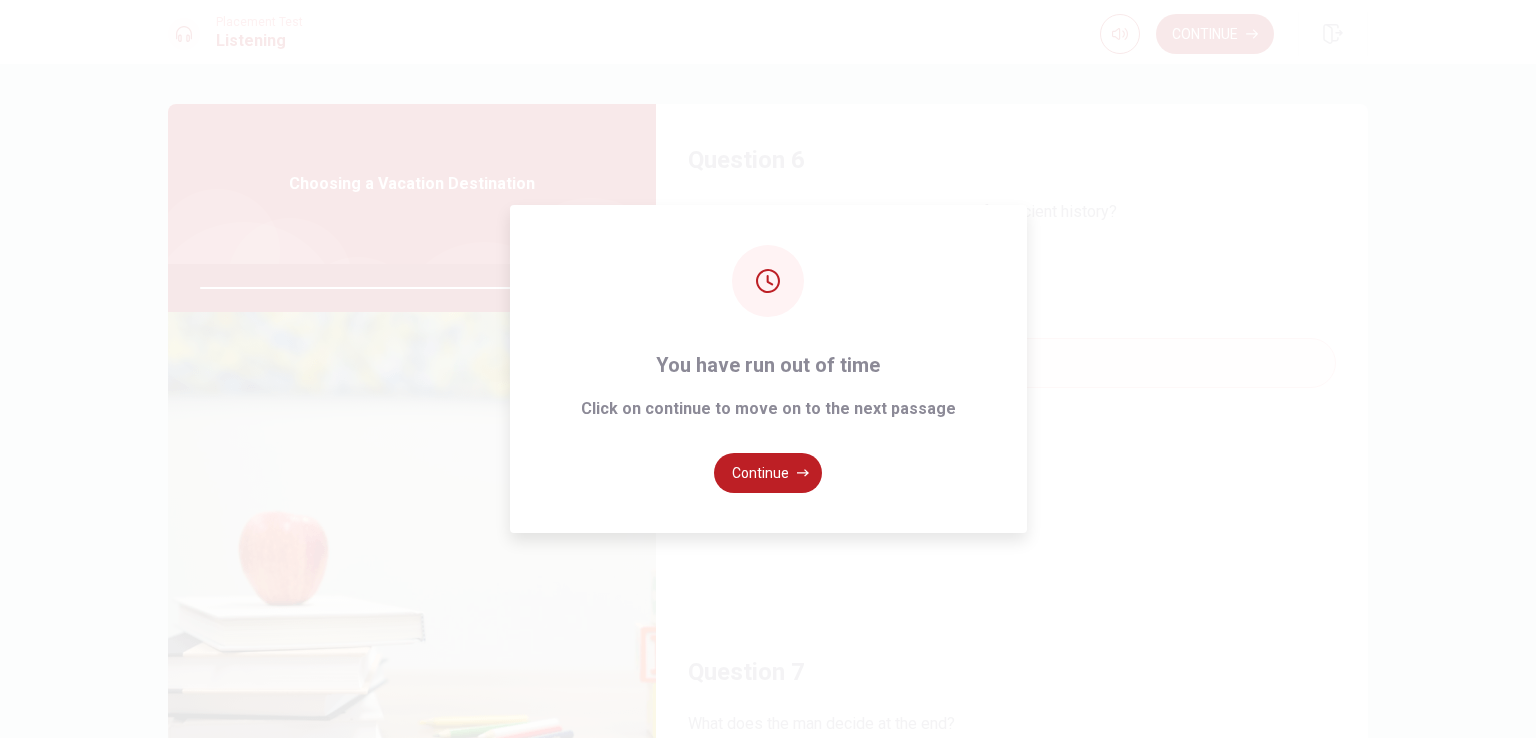 type on "0" 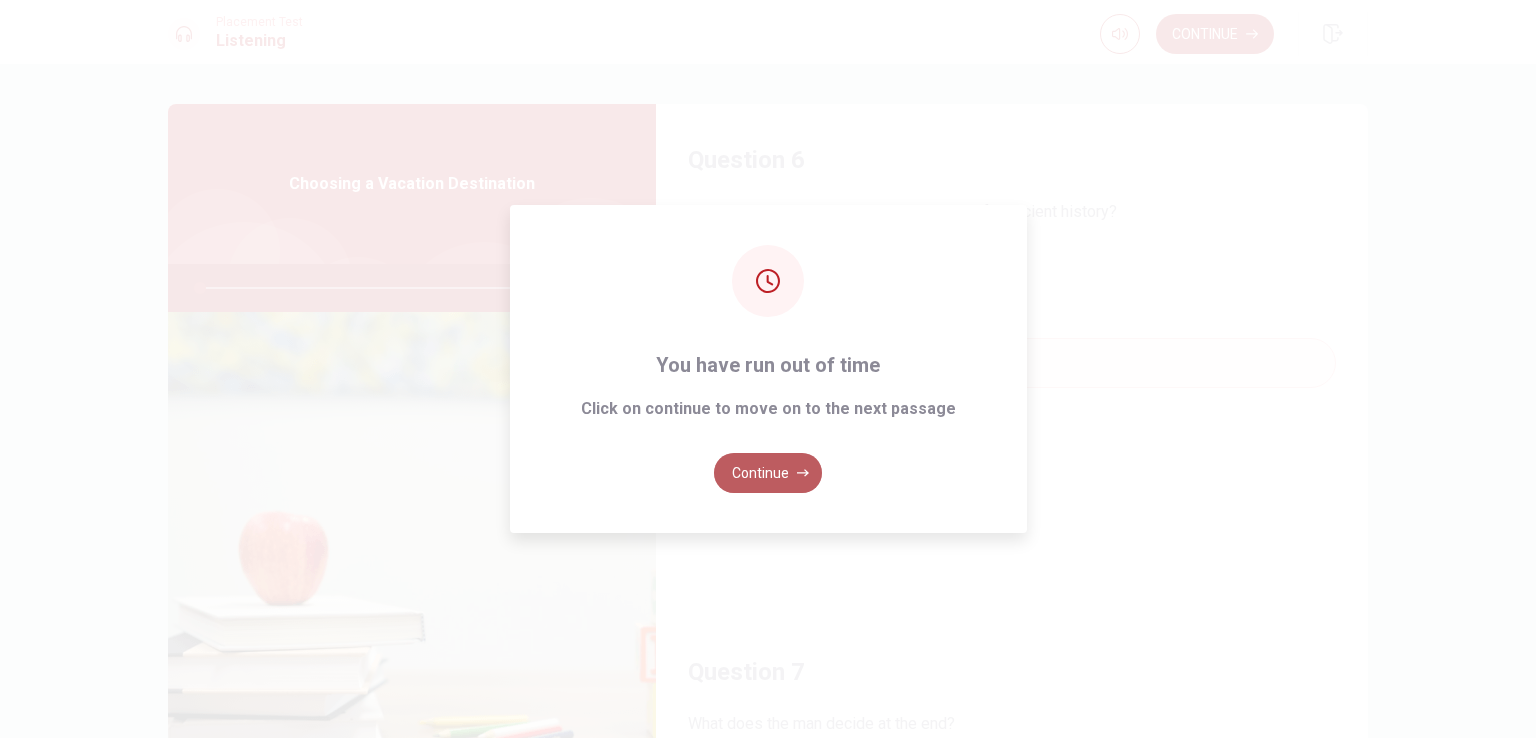 click 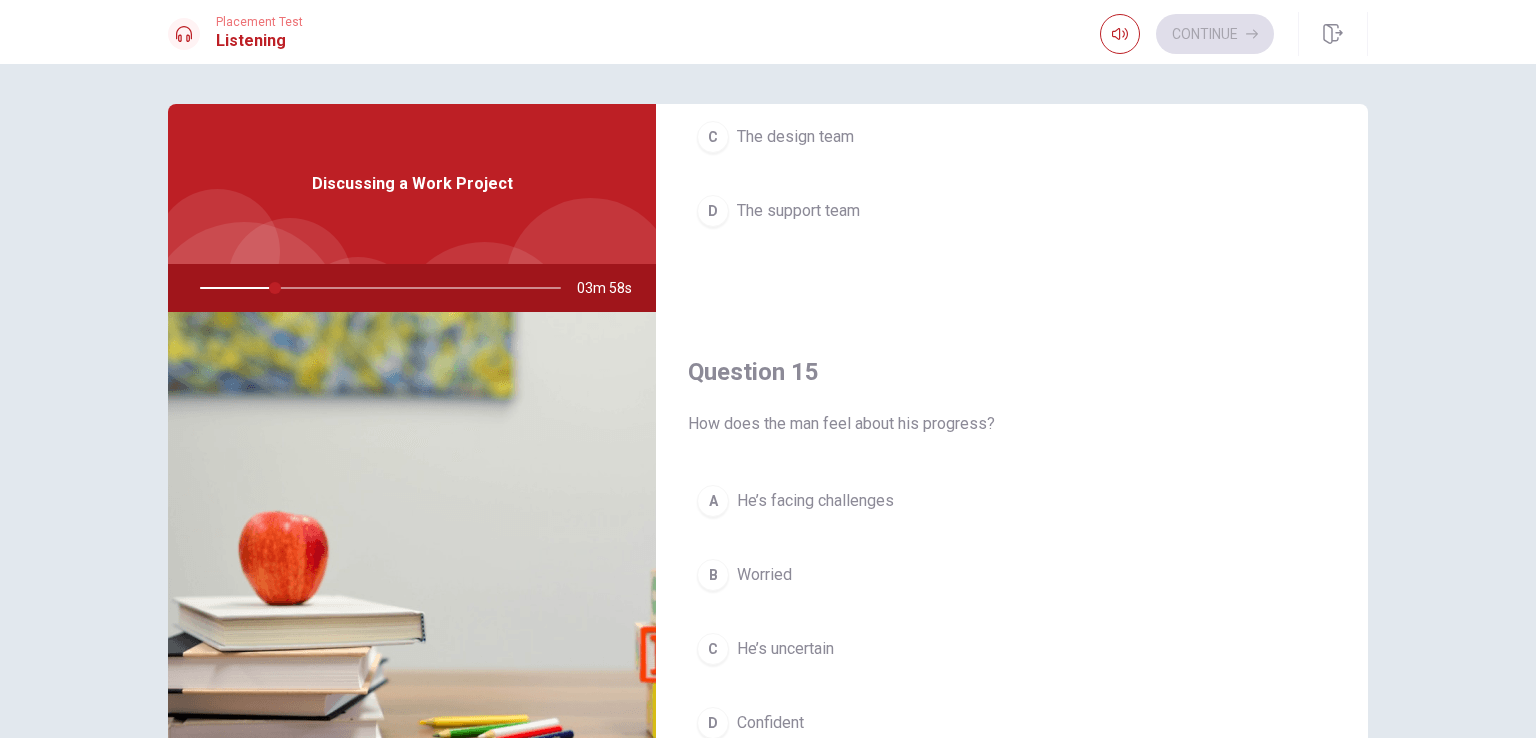 scroll, scrollTop: 1856, scrollLeft: 0, axis: vertical 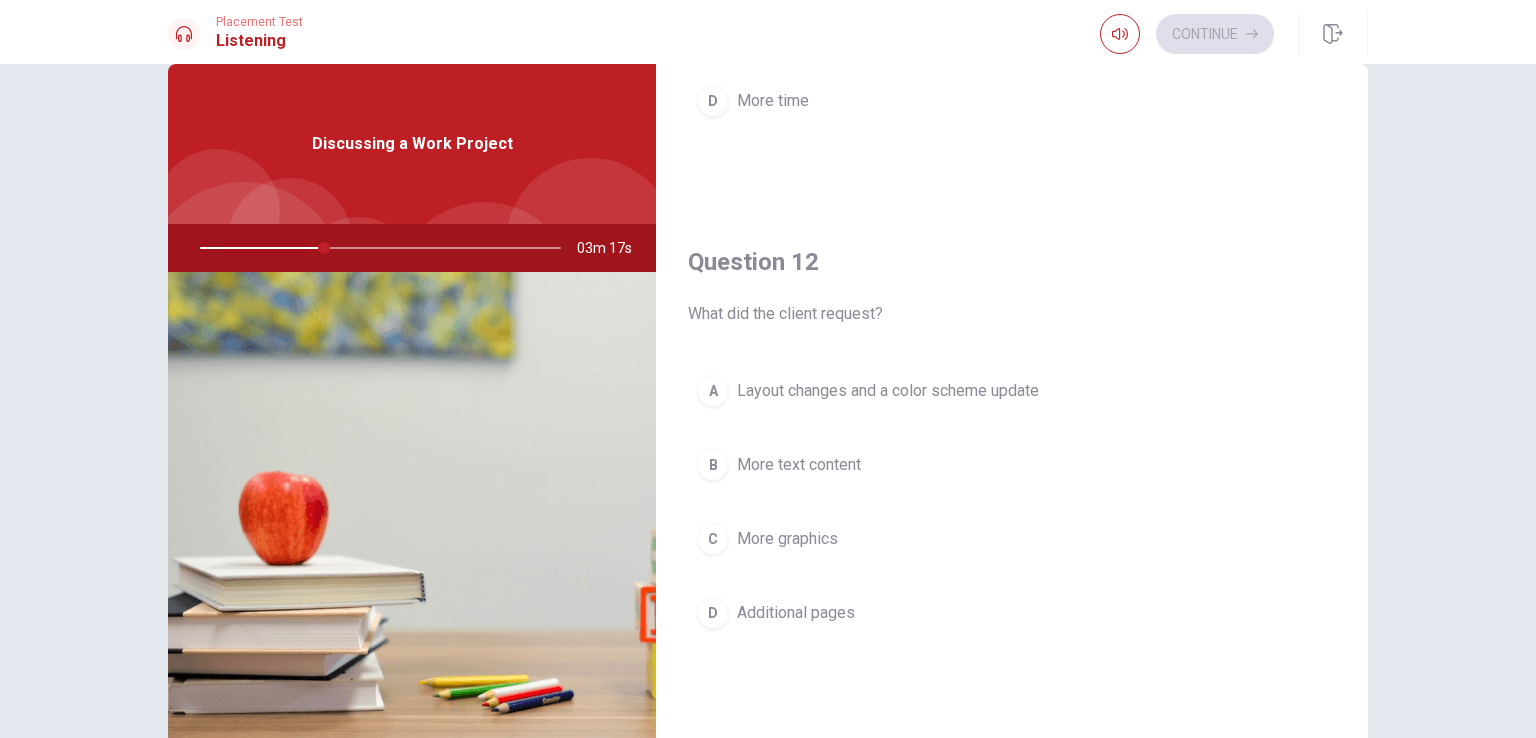 click on "Layout changes and a color scheme update" at bounding box center (888, 391) 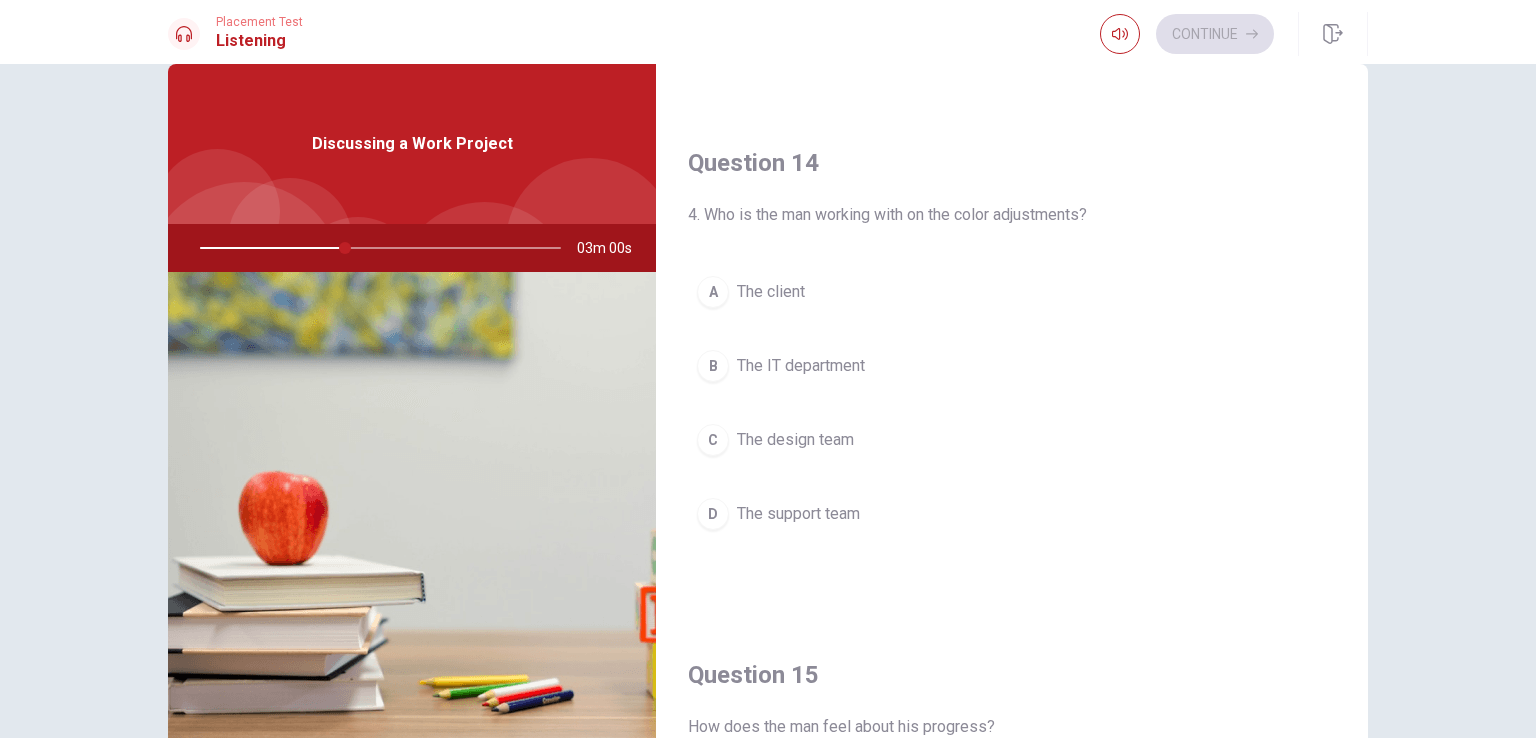 scroll, scrollTop: 1491, scrollLeft: 0, axis: vertical 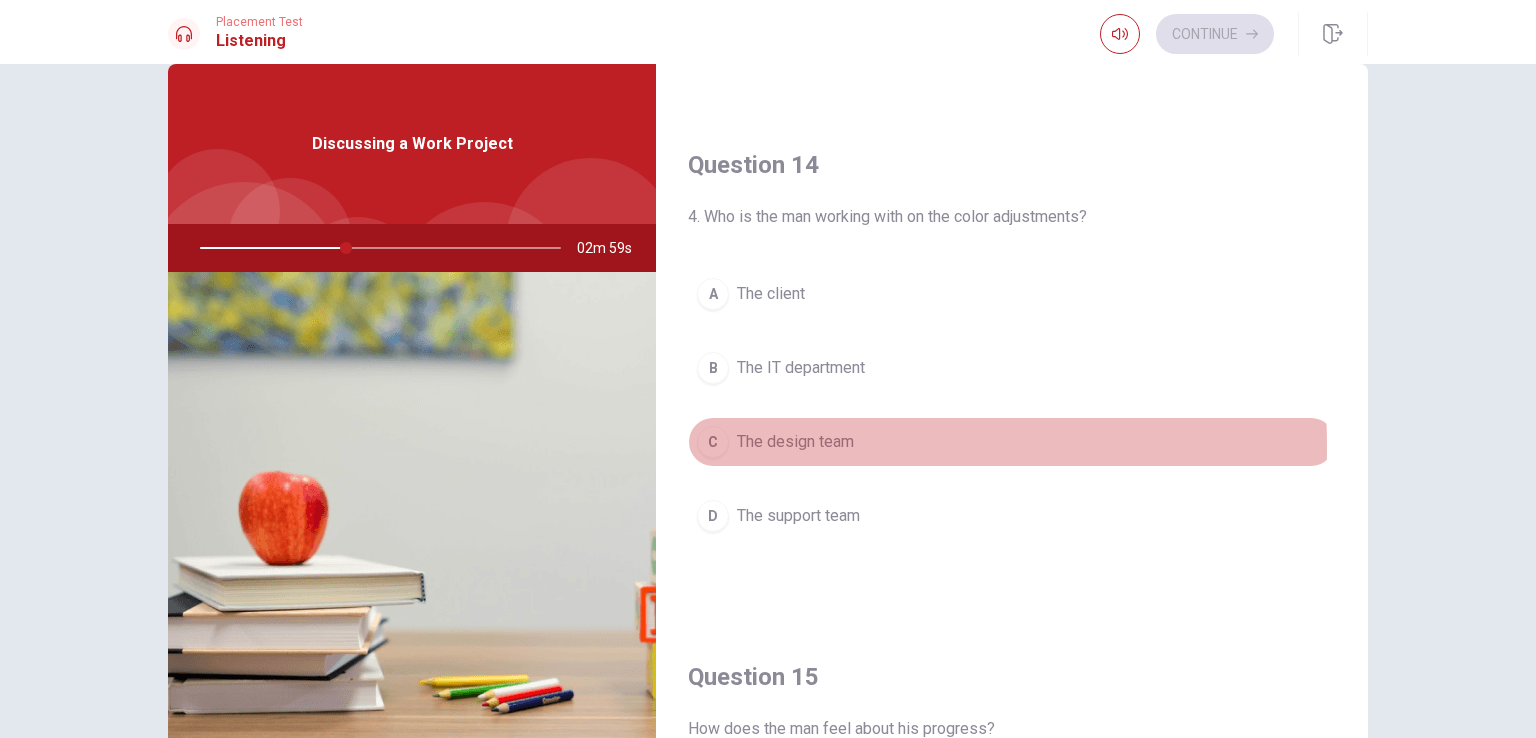 click on "The design team" at bounding box center (795, 442) 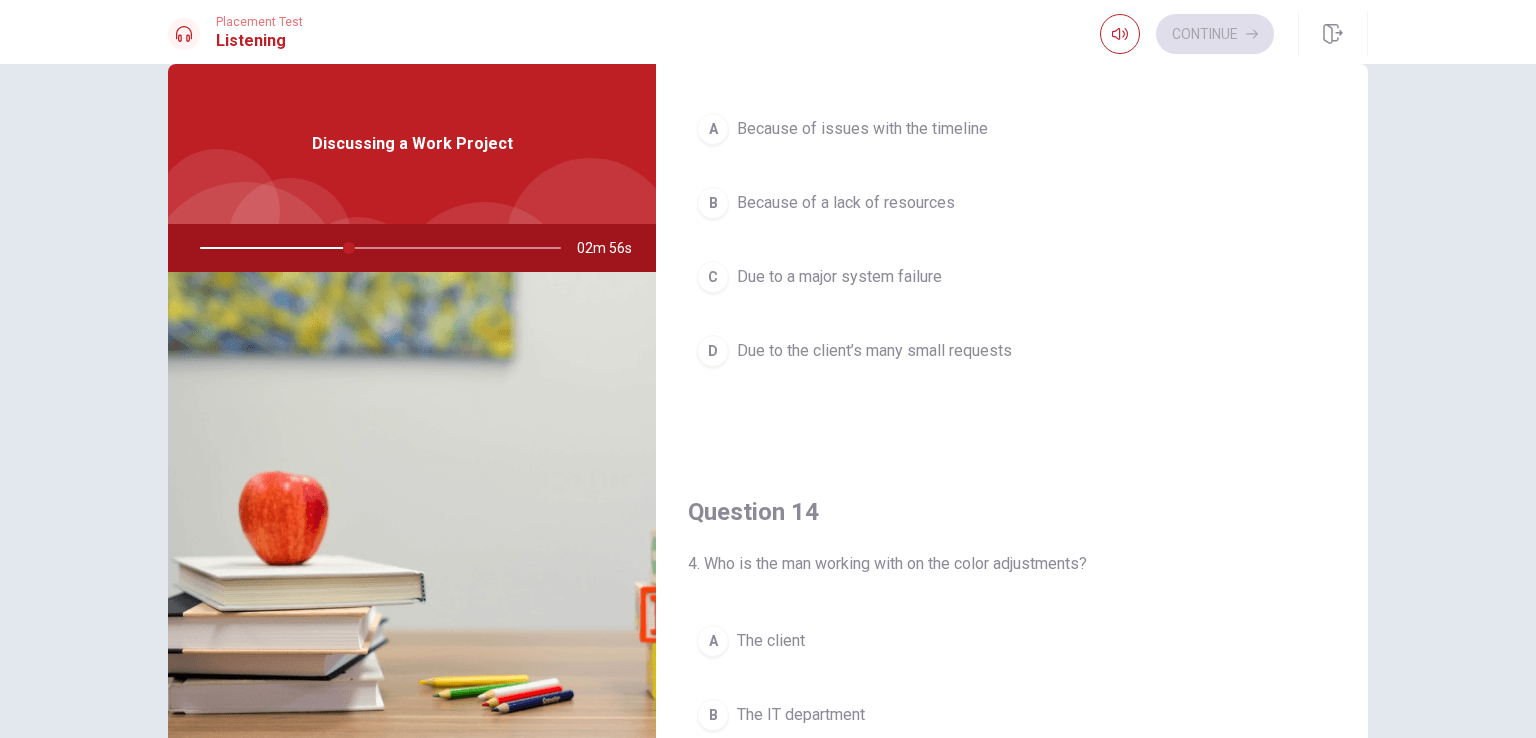scroll, scrollTop: 1140, scrollLeft: 0, axis: vertical 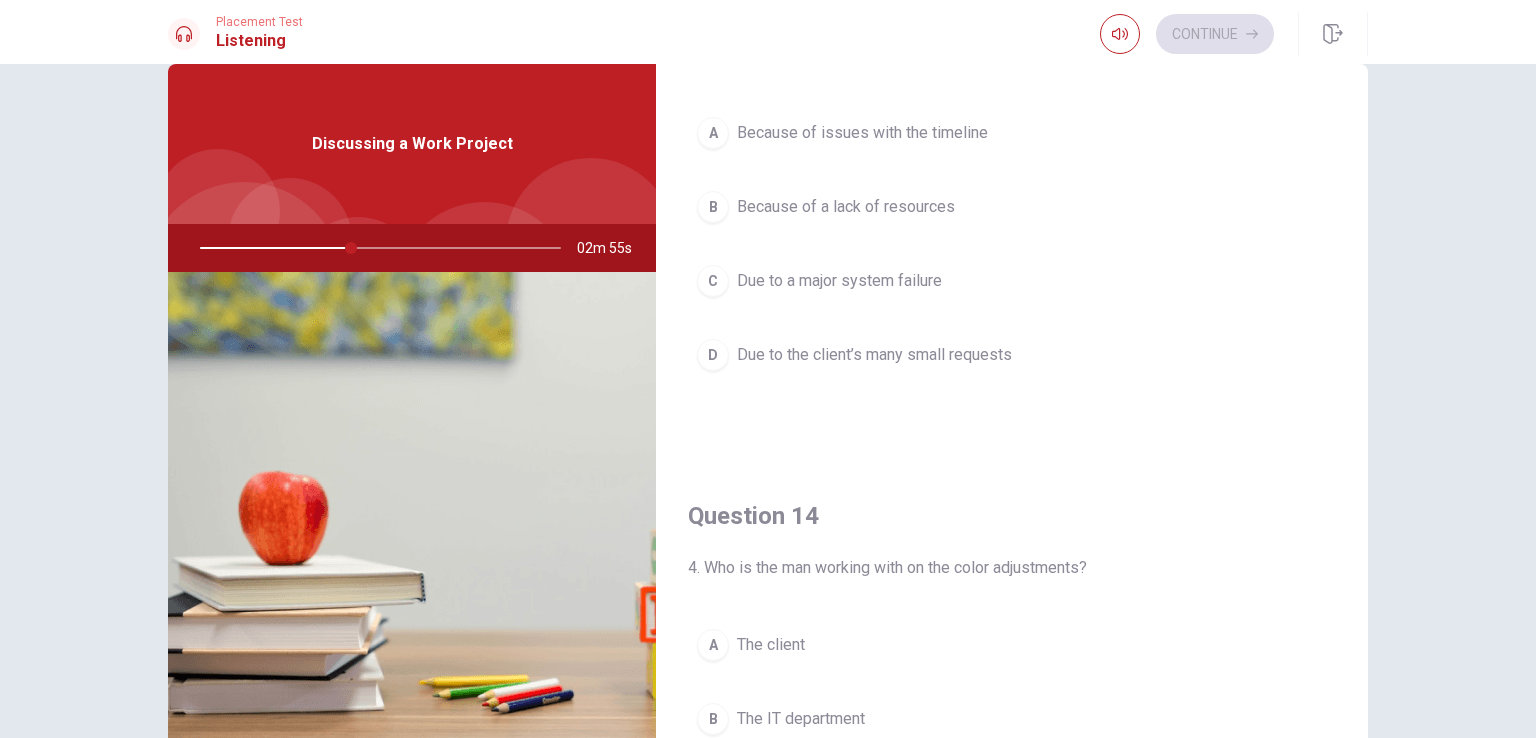 click on "Due to the client’s many small requests" at bounding box center (874, 355) 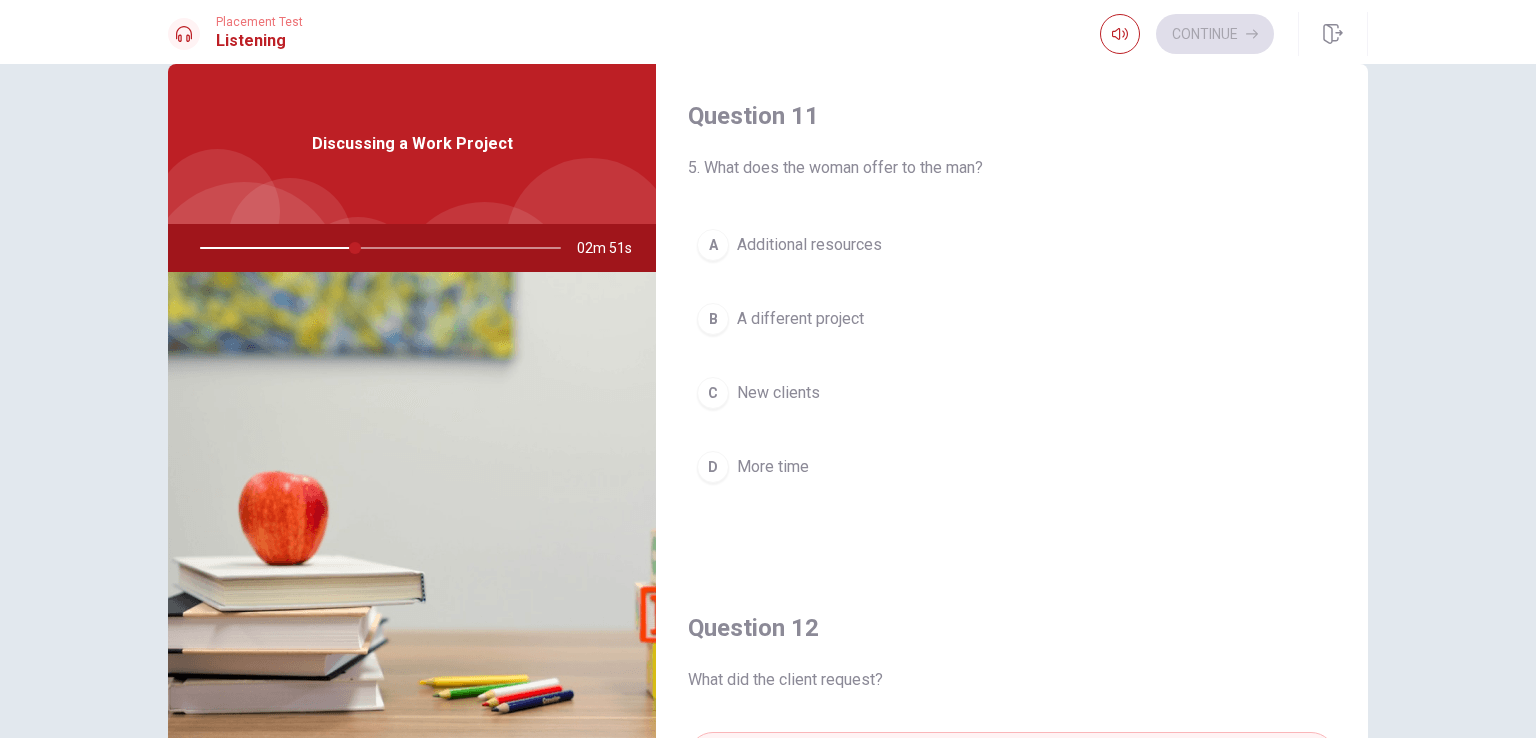 scroll, scrollTop: 0, scrollLeft: 0, axis: both 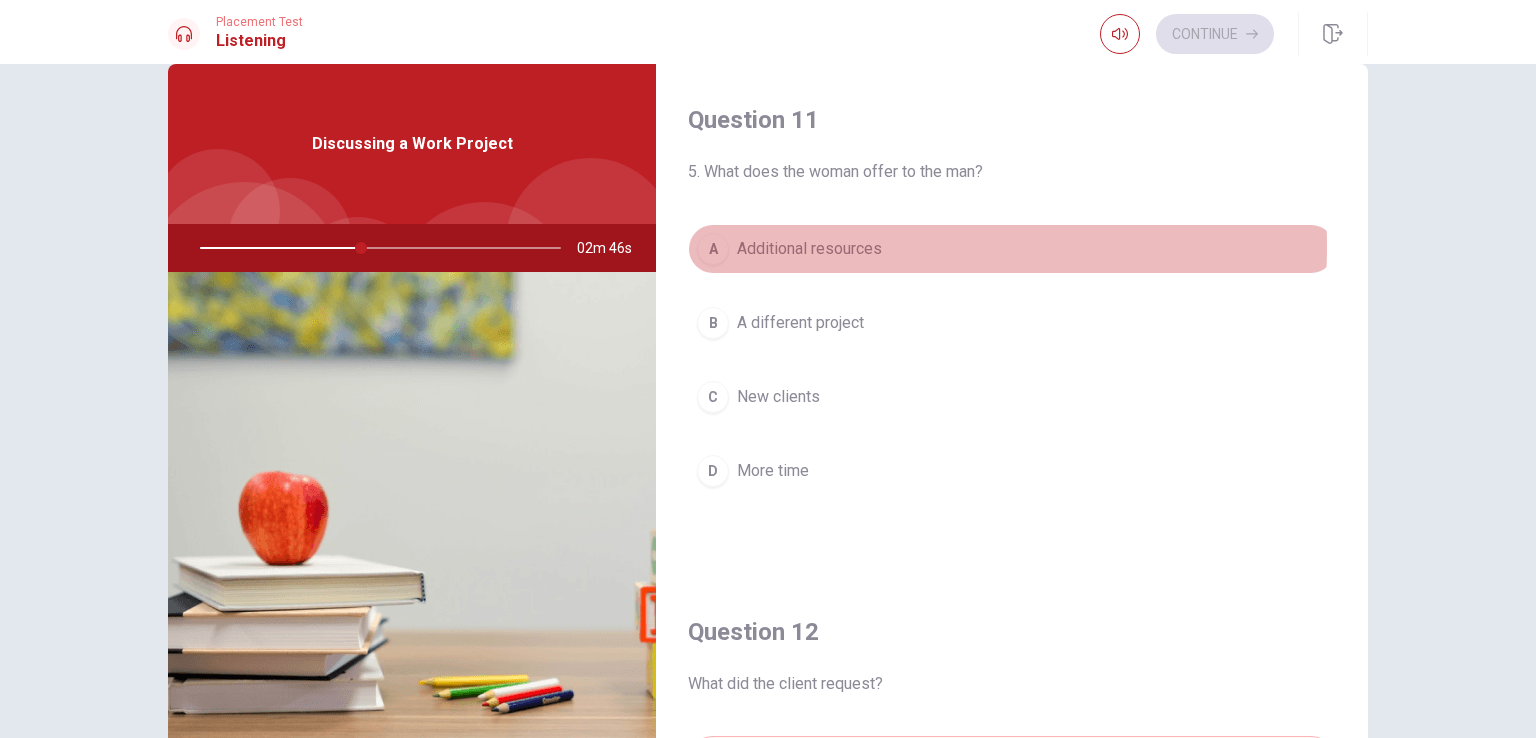 click on "Additional resources" at bounding box center [809, 249] 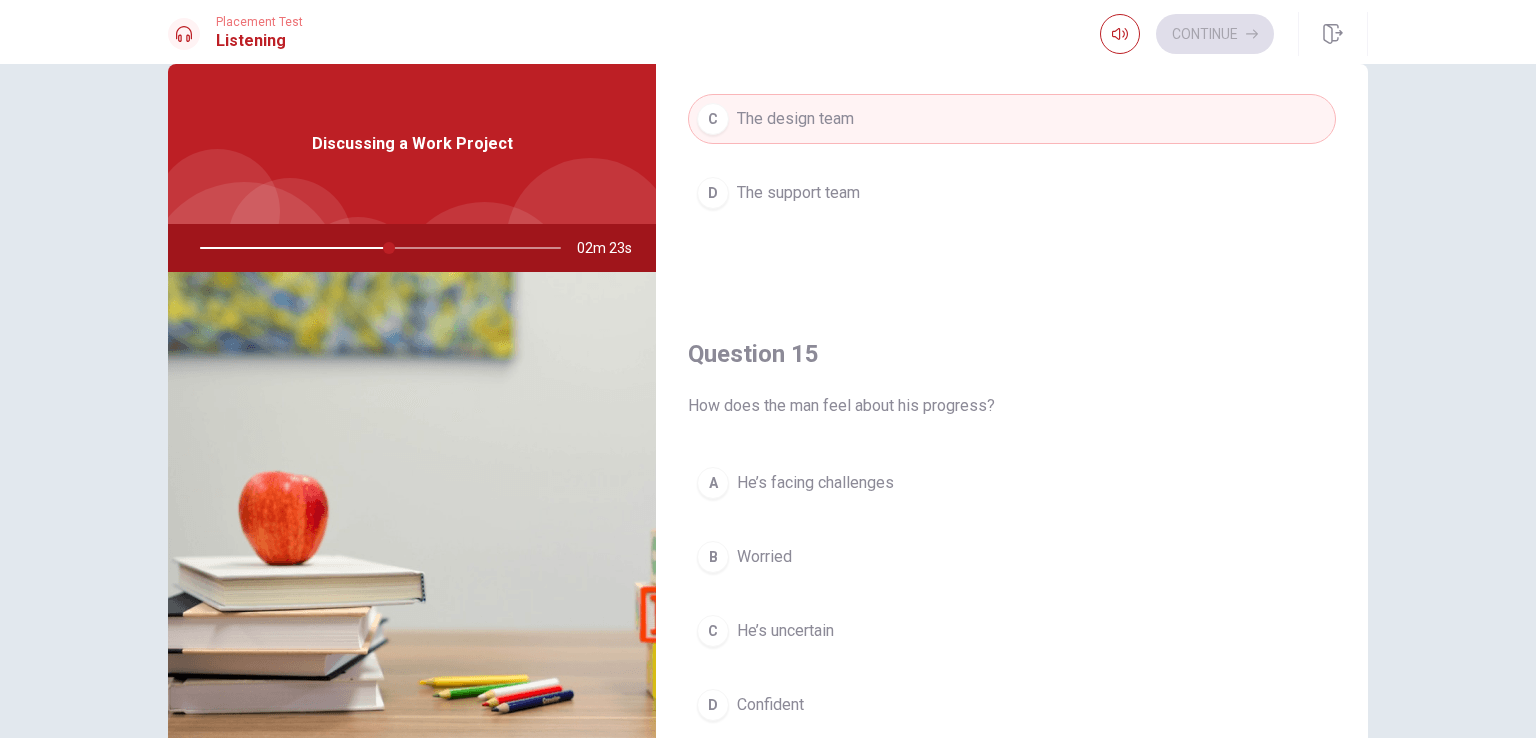 scroll, scrollTop: 1856, scrollLeft: 0, axis: vertical 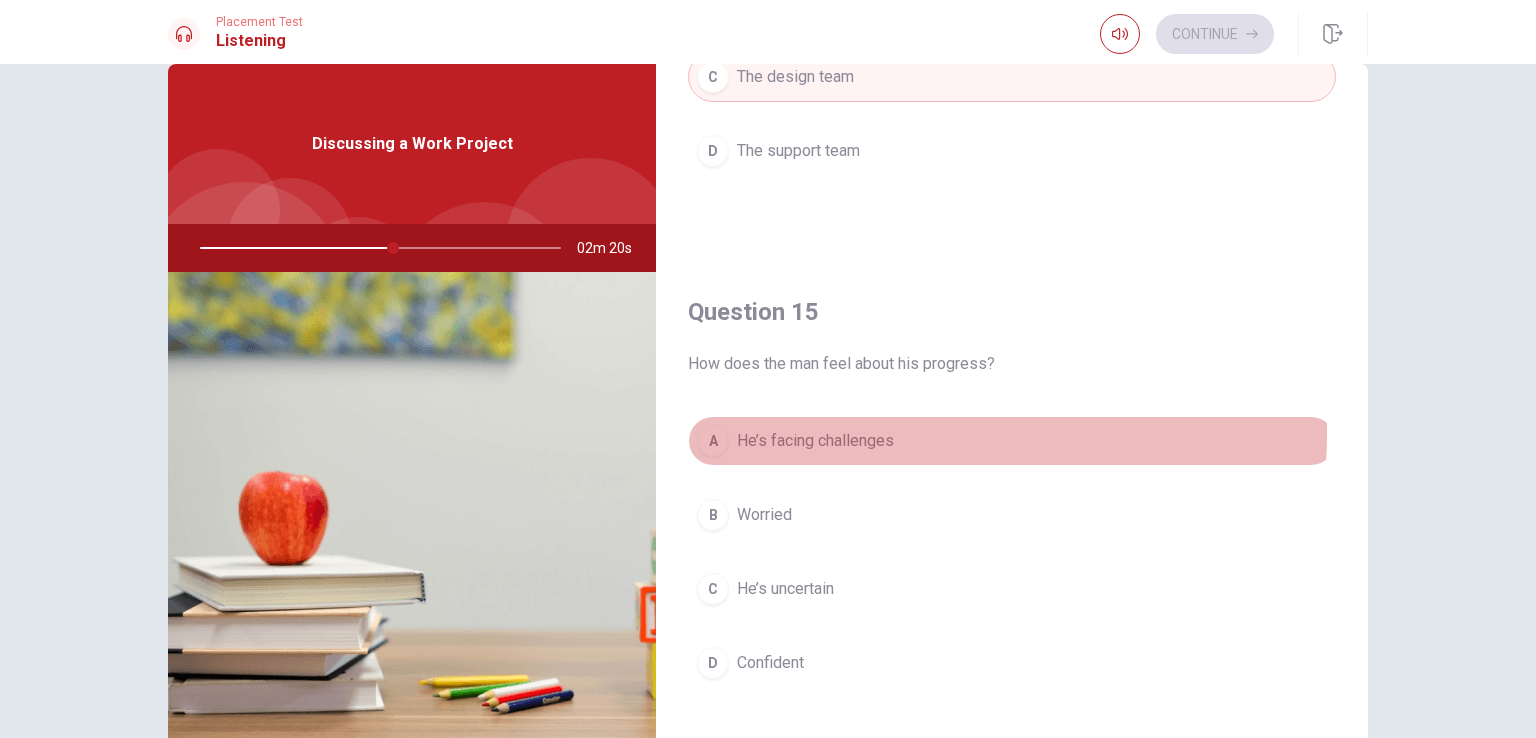 click on "He’s facing challenges" at bounding box center [815, 441] 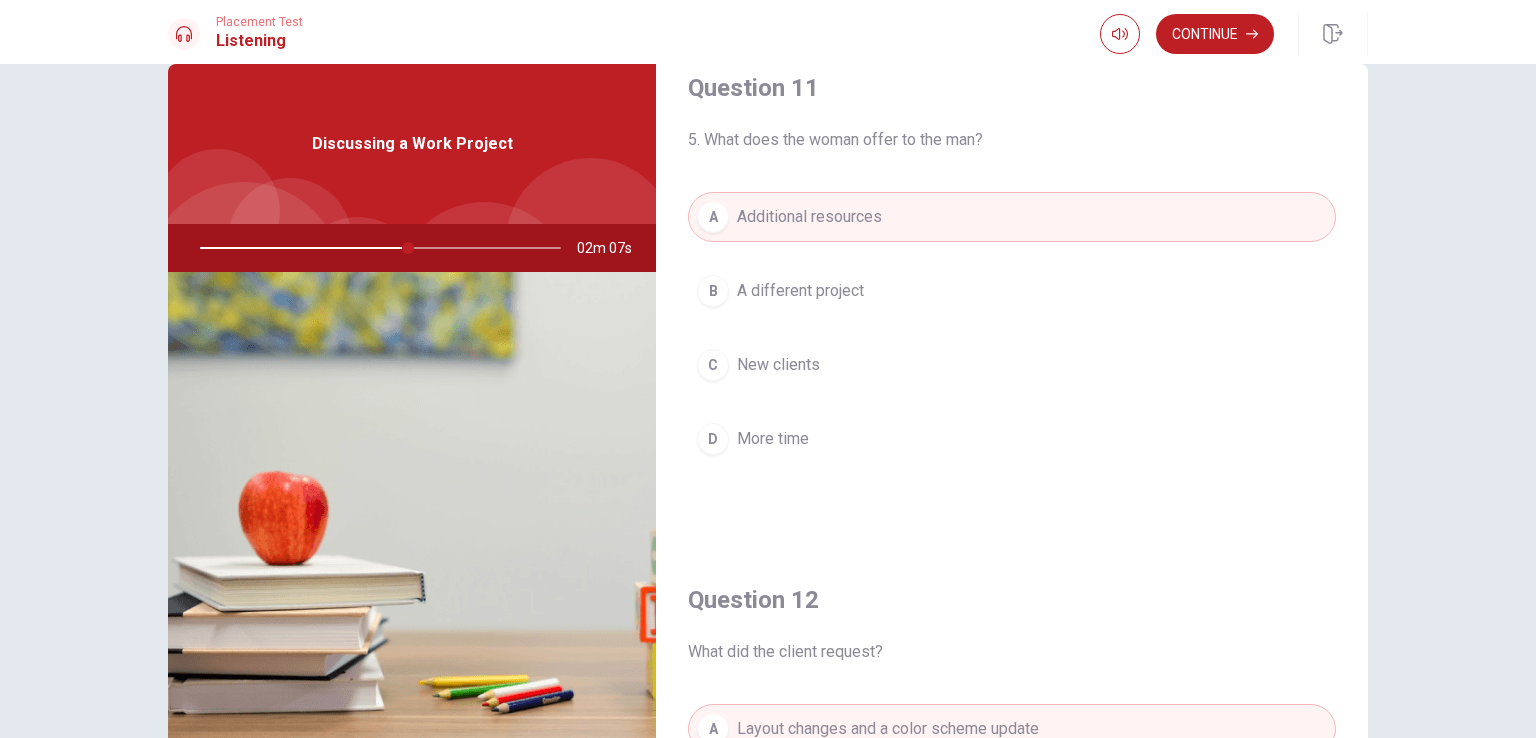 scroll, scrollTop: 0, scrollLeft: 0, axis: both 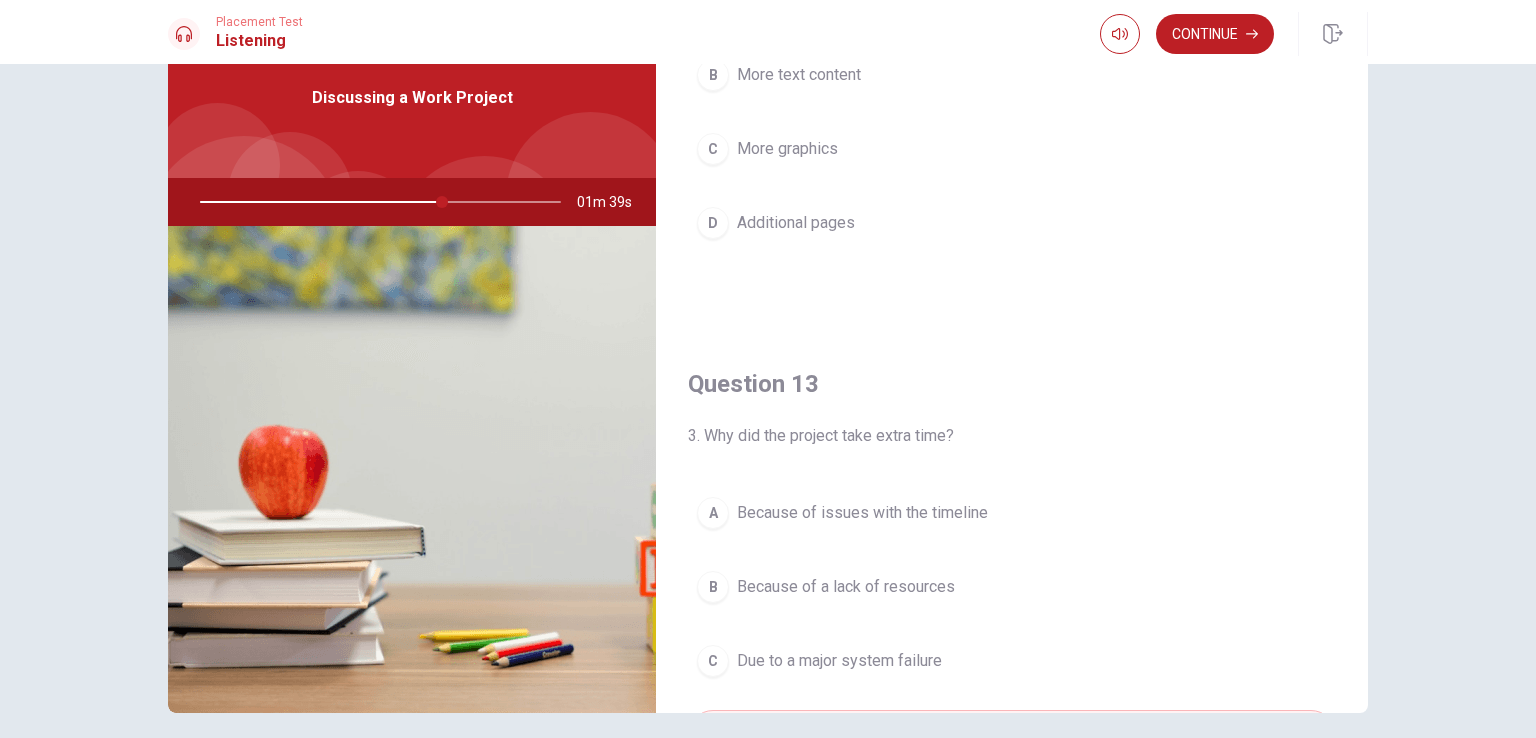 drag, startPoint x: 1362, startPoint y: 594, endPoint x: 1367, endPoint y: 282, distance: 312.04007 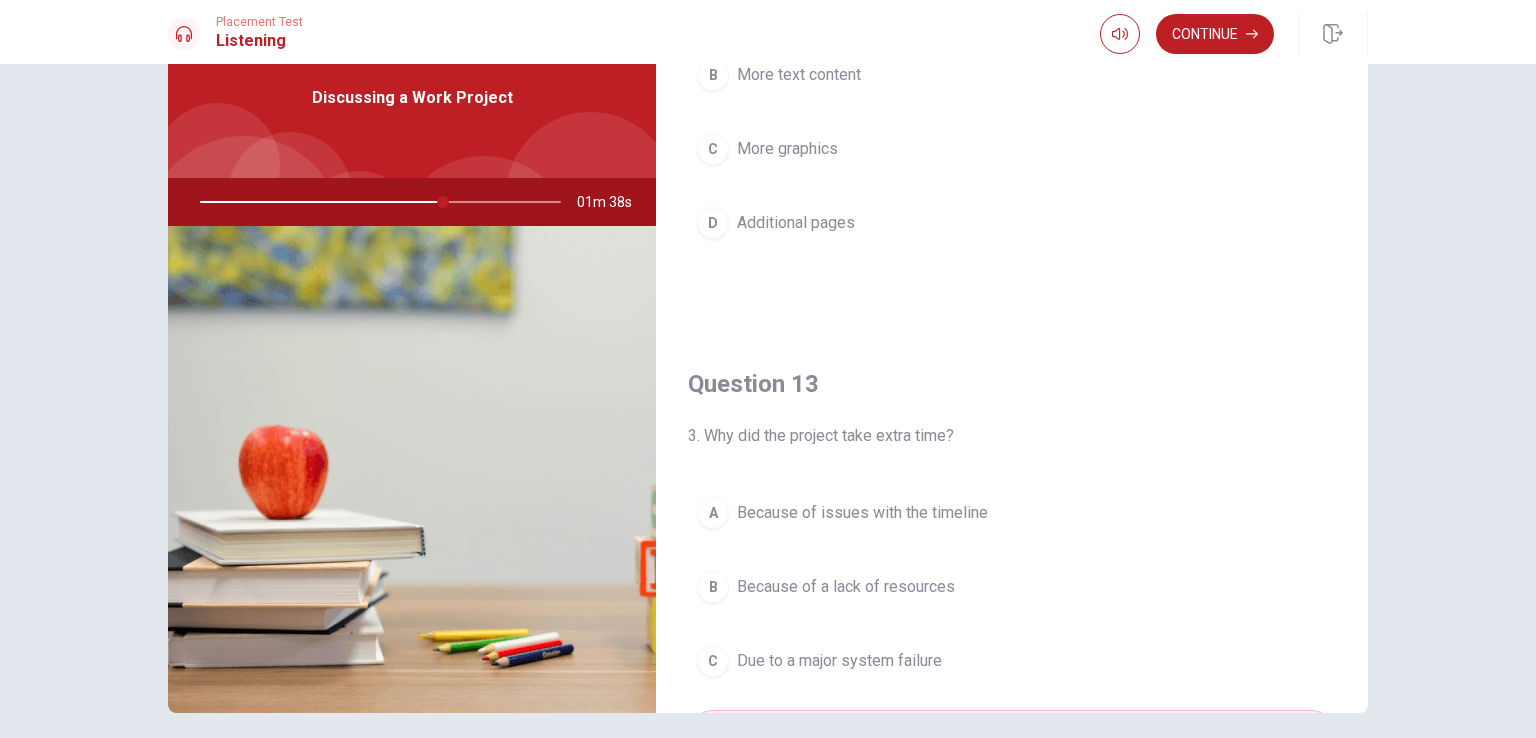 scroll, scrollTop: 668, scrollLeft: 0, axis: vertical 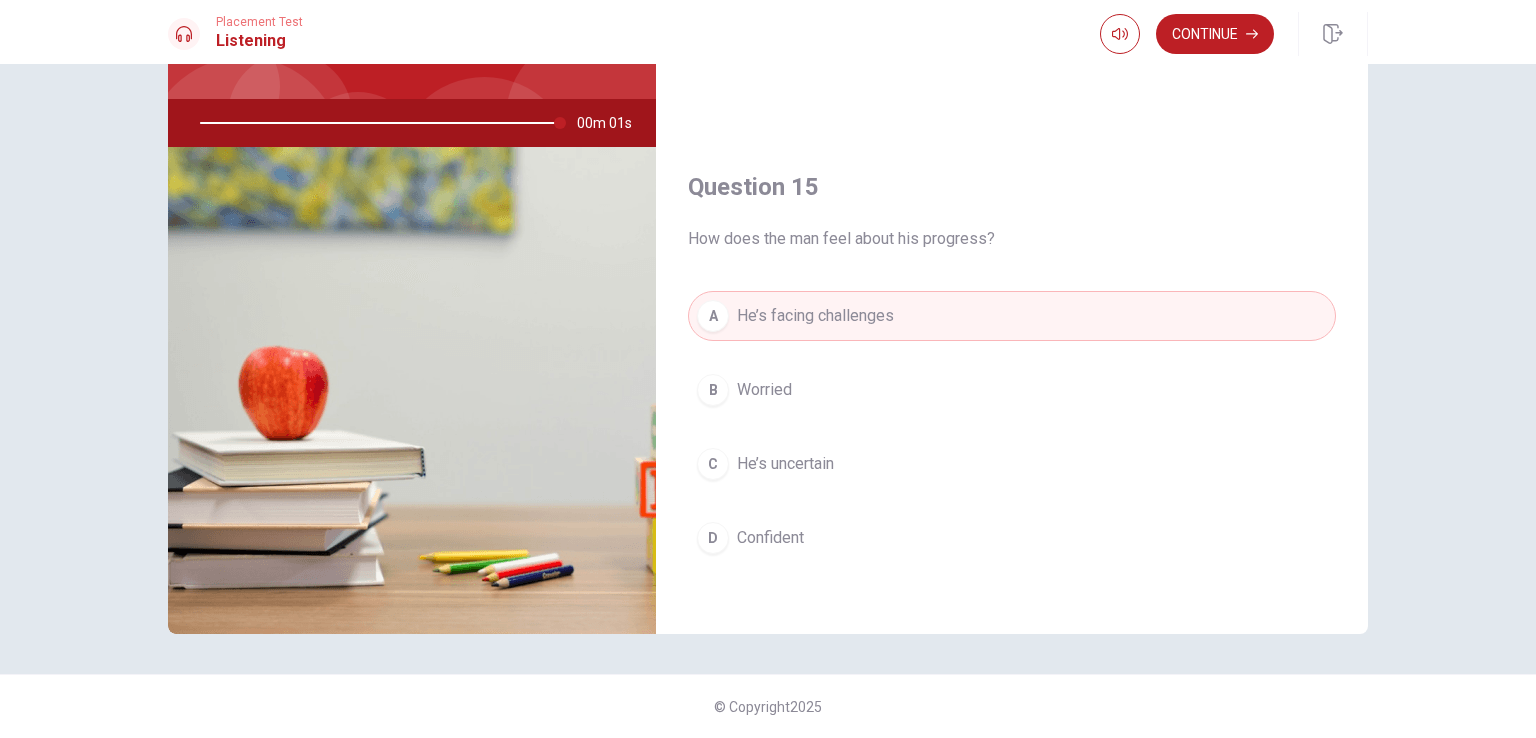 type on "0" 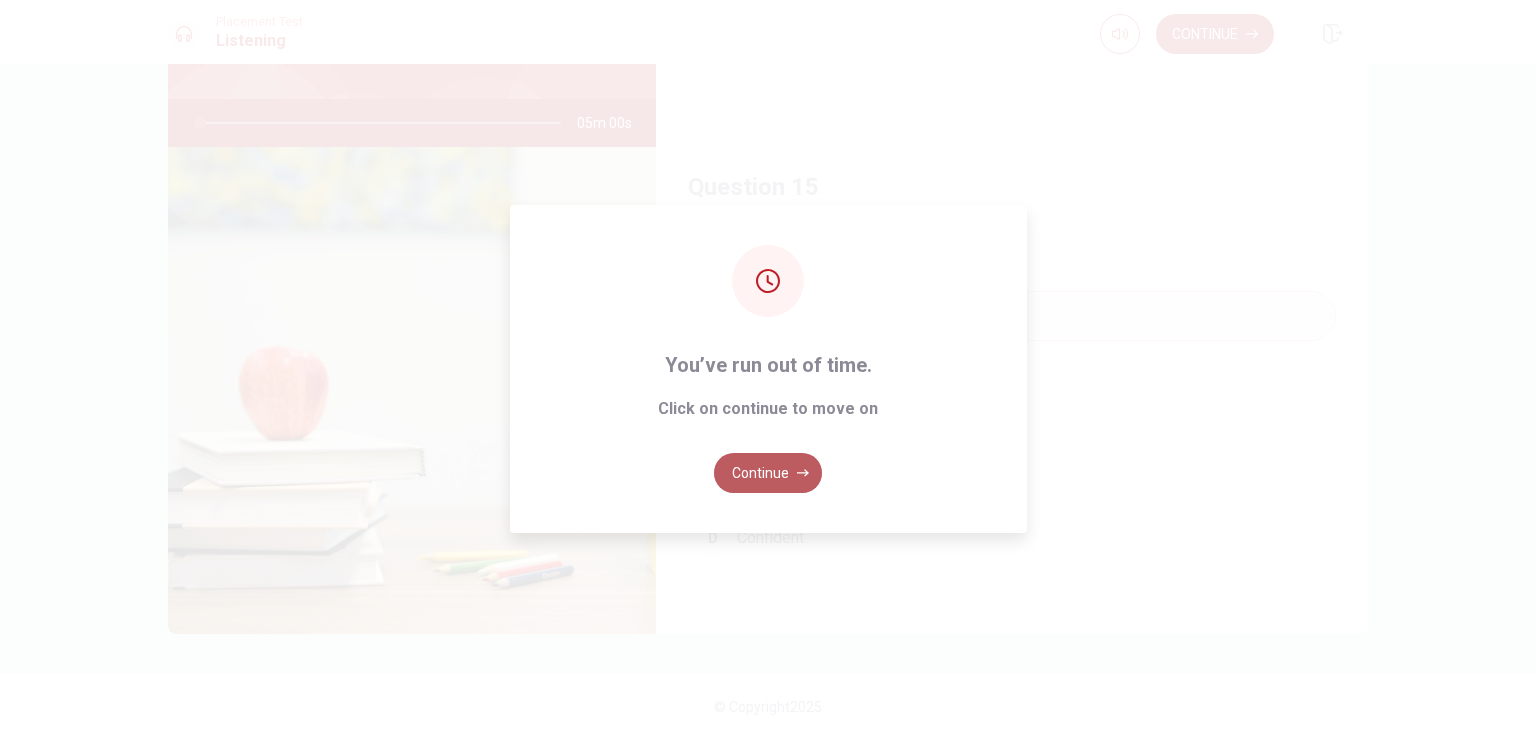 click 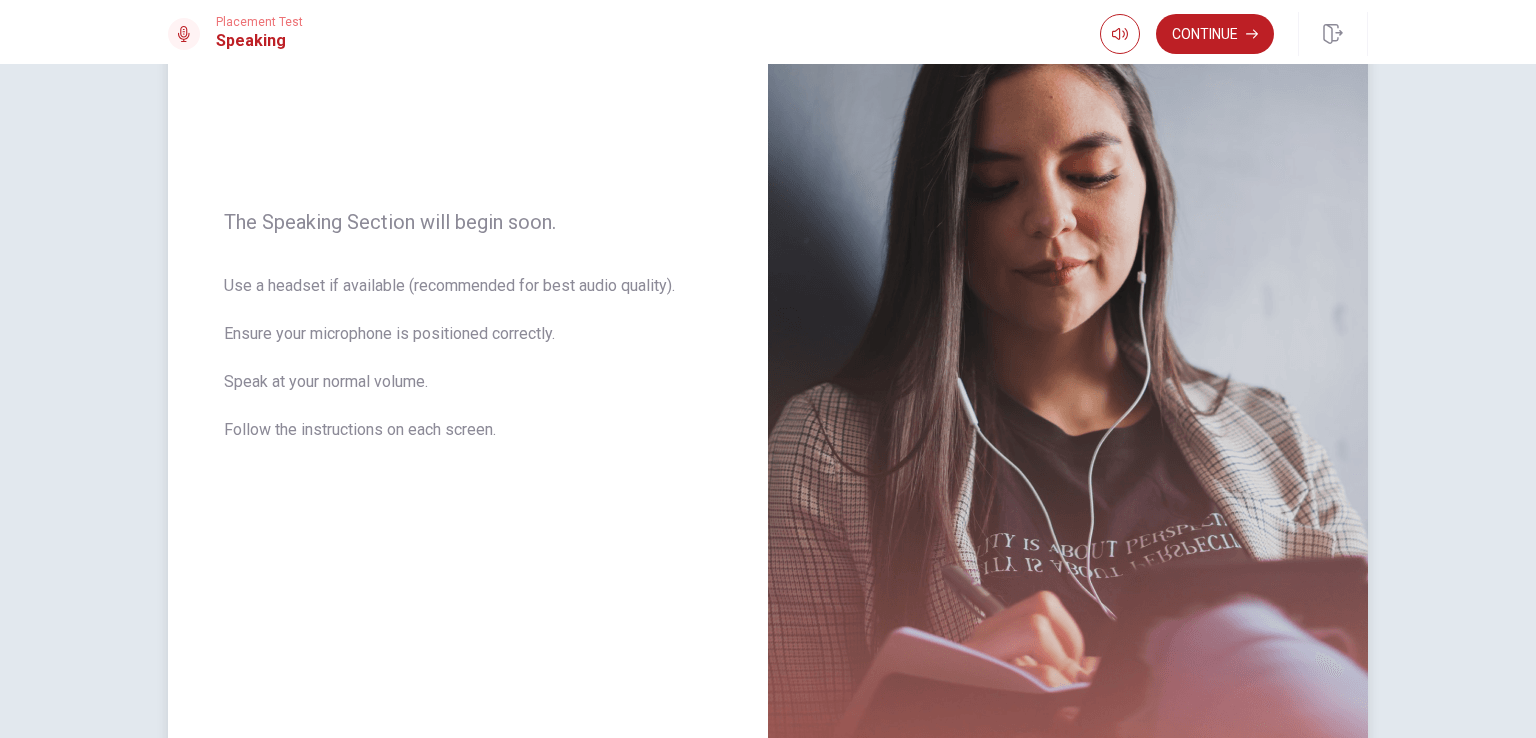 scroll, scrollTop: 85, scrollLeft: 0, axis: vertical 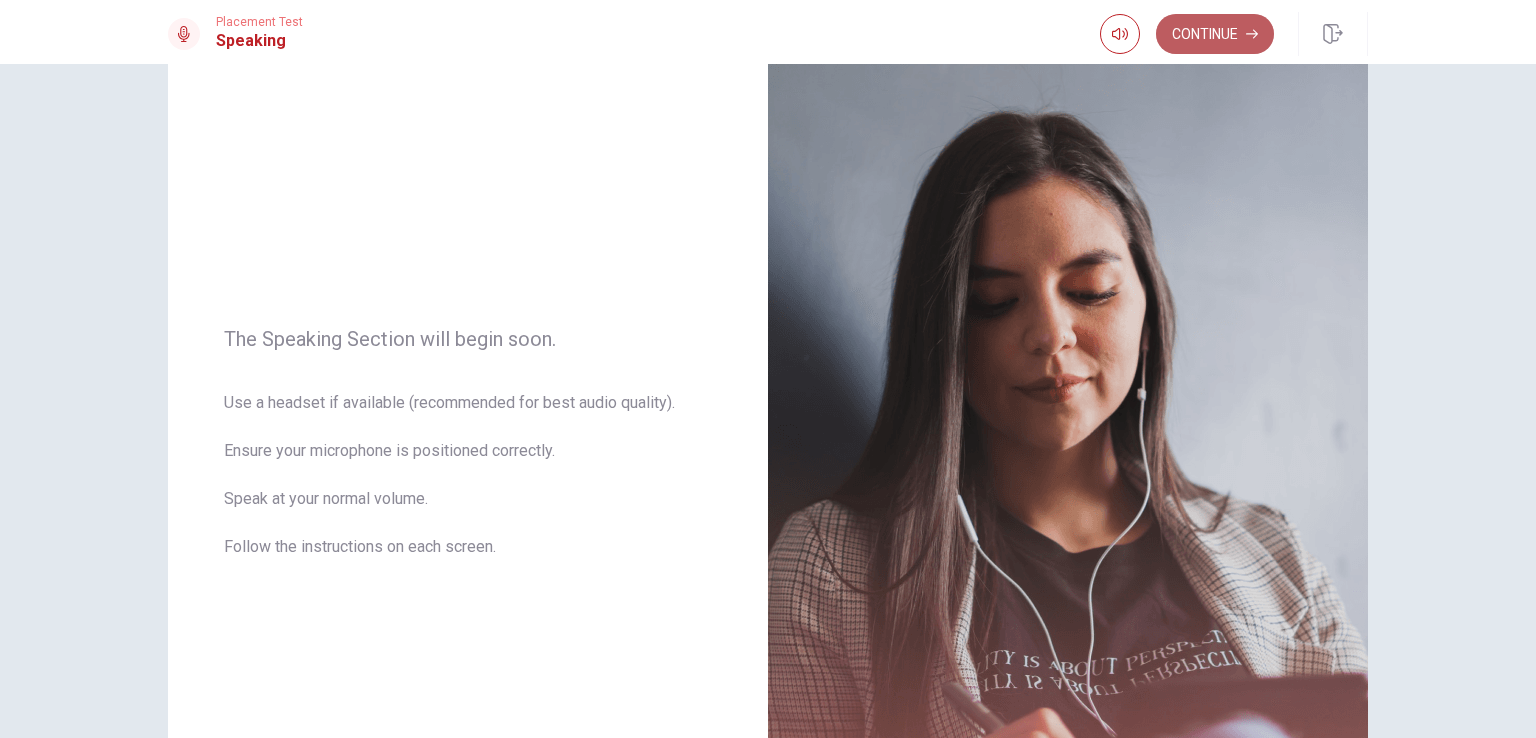 click on "Continue" at bounding box center (1215, 34) 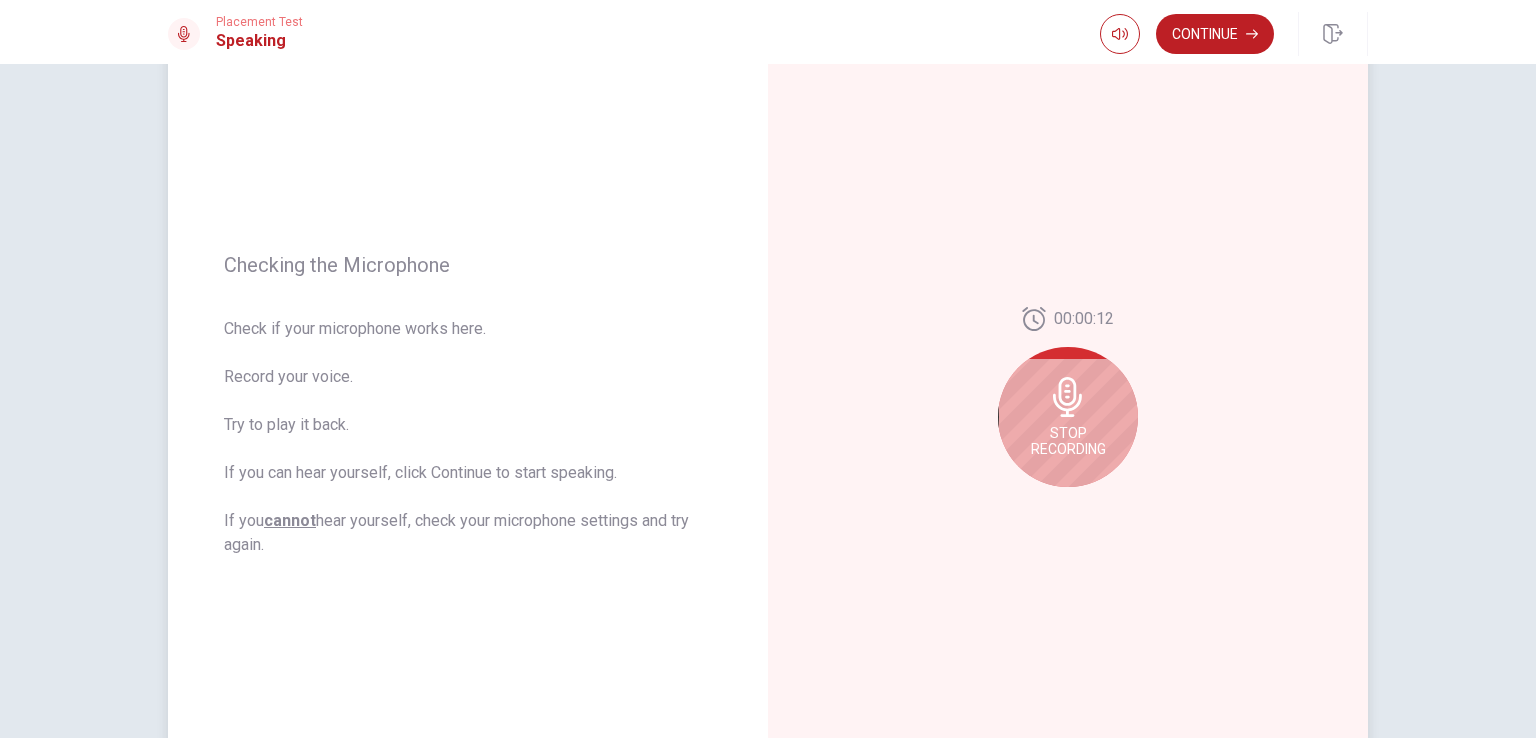 scroll, scrollTop: 136, scrollLeft: 0, axis: vertical 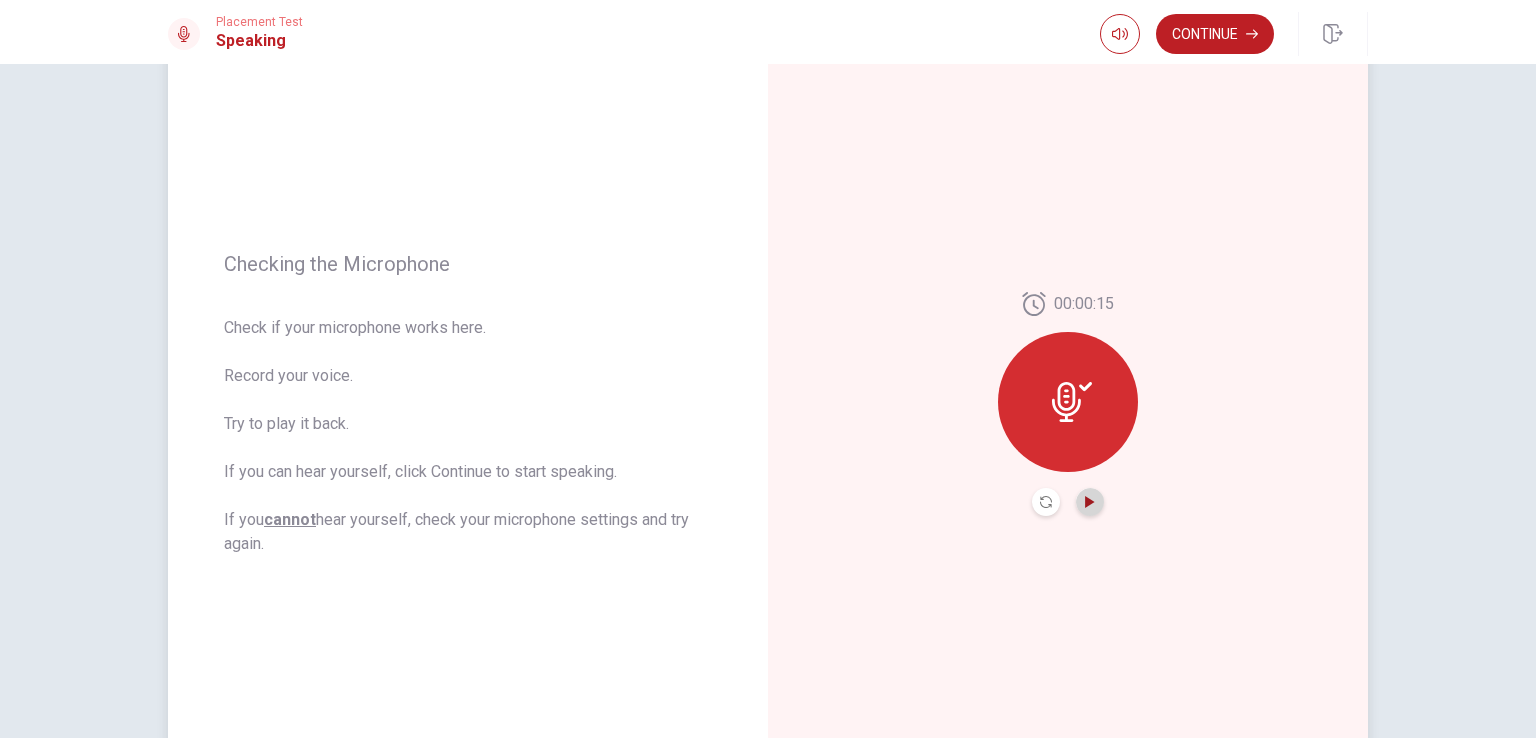 click 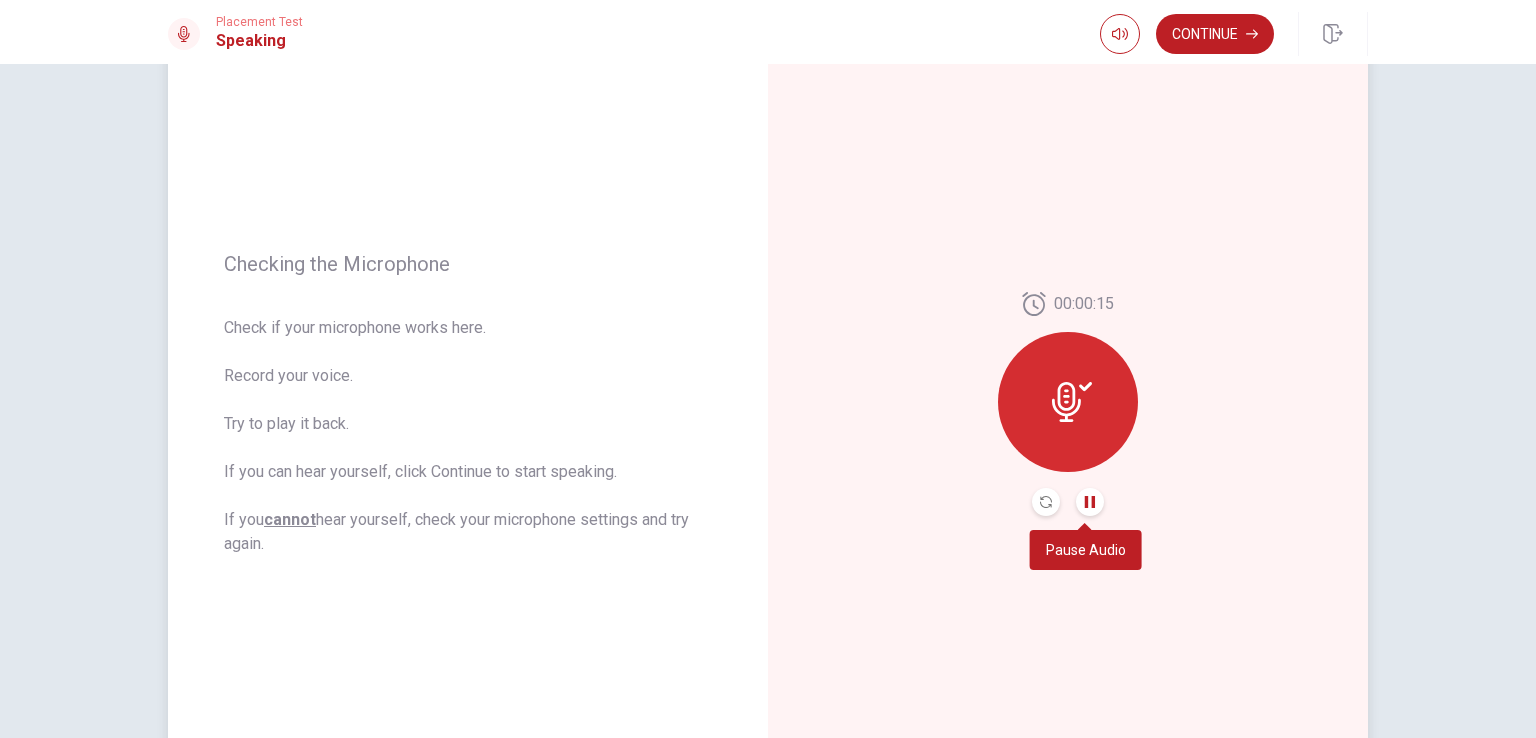 type 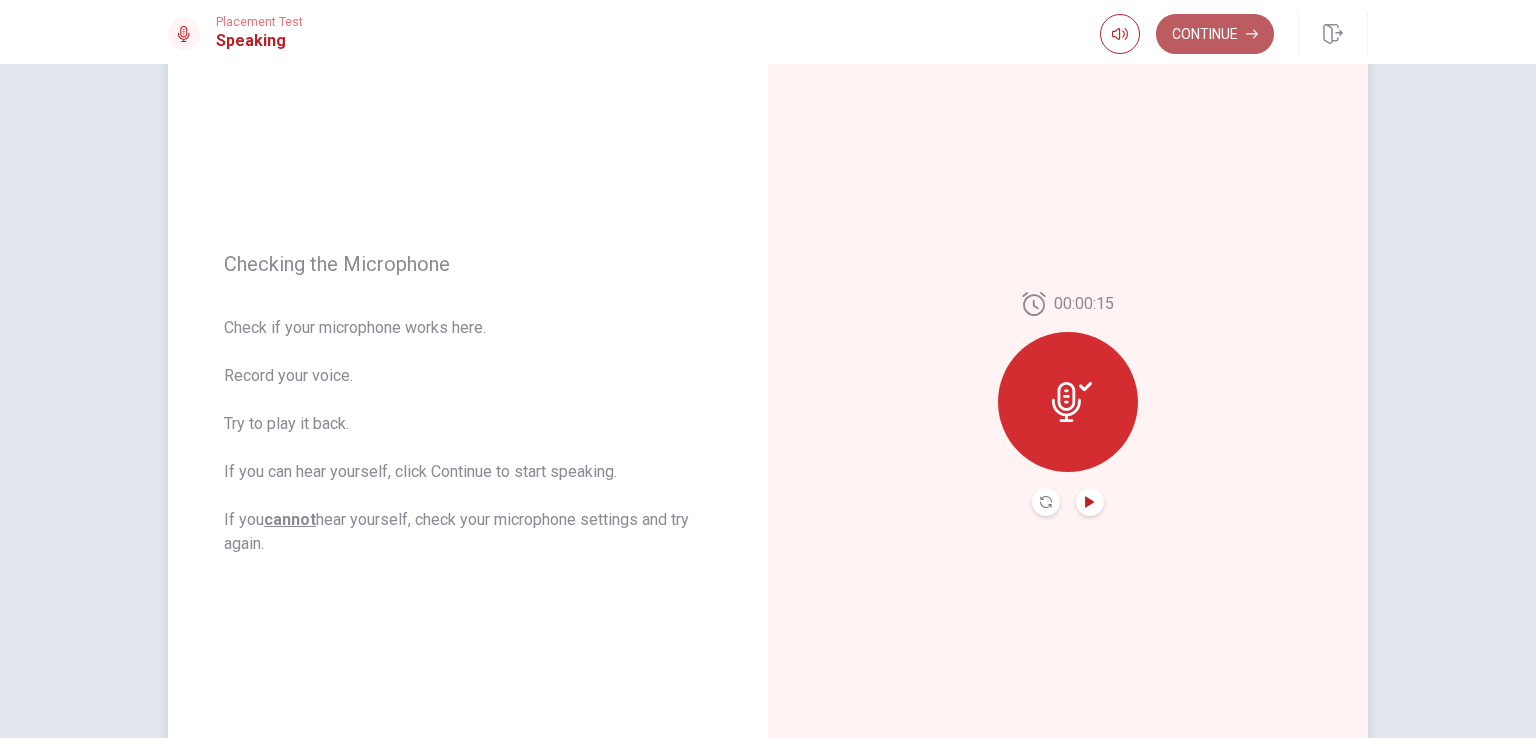 click on "Continue" at bounding box center (1215, 34) 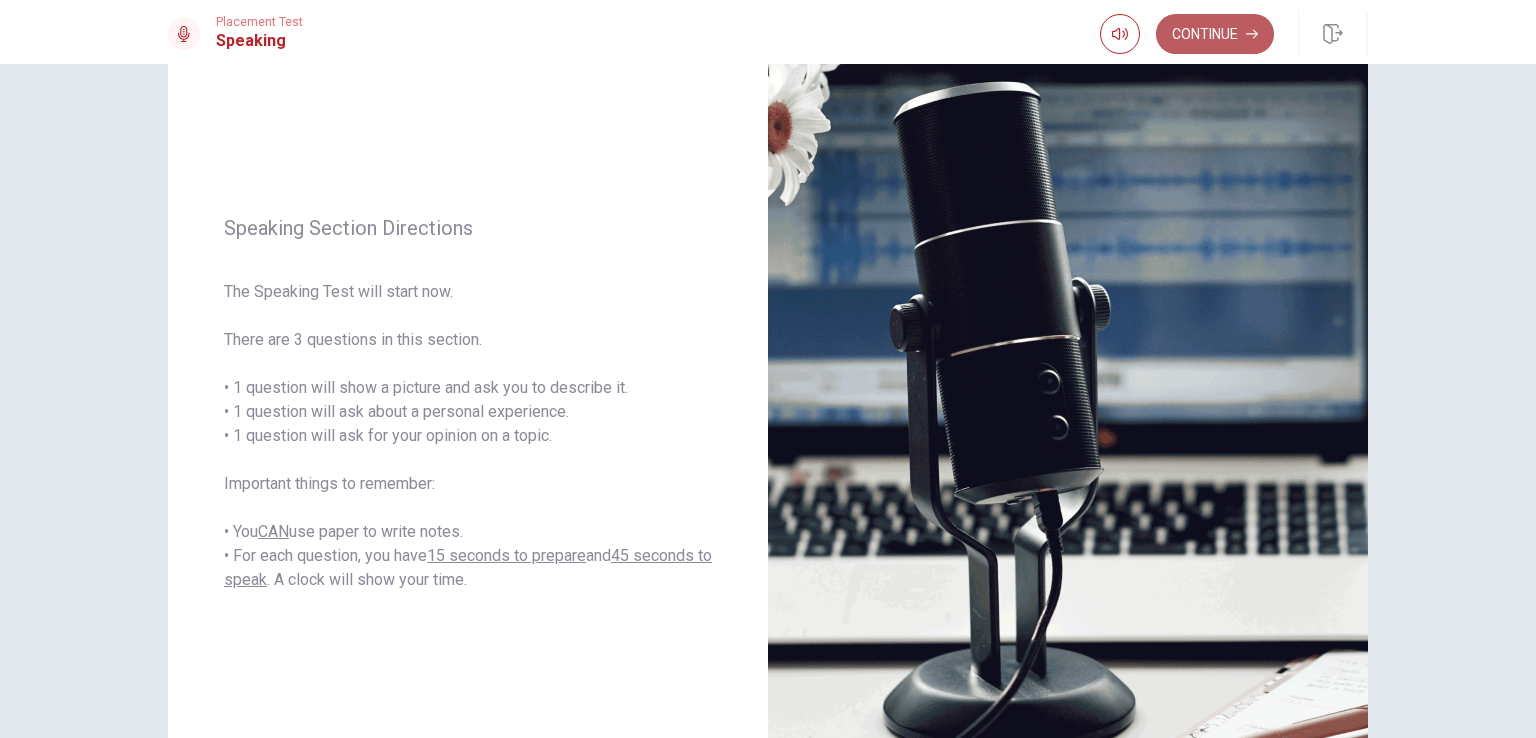 click on "Continue" at bounding box center (1215, 34) 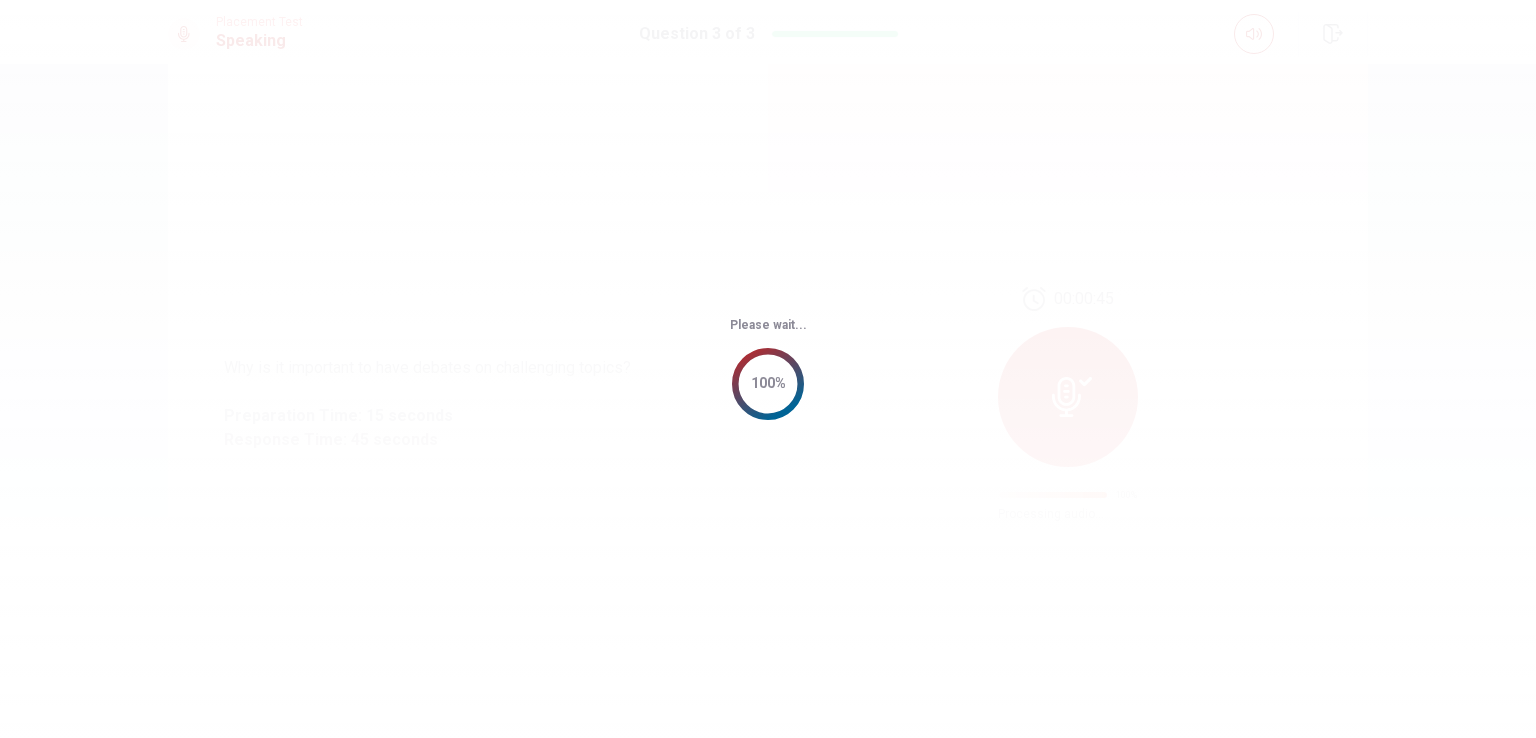scroll, scrollTop: 0, scrollLeft: 0, axis: both 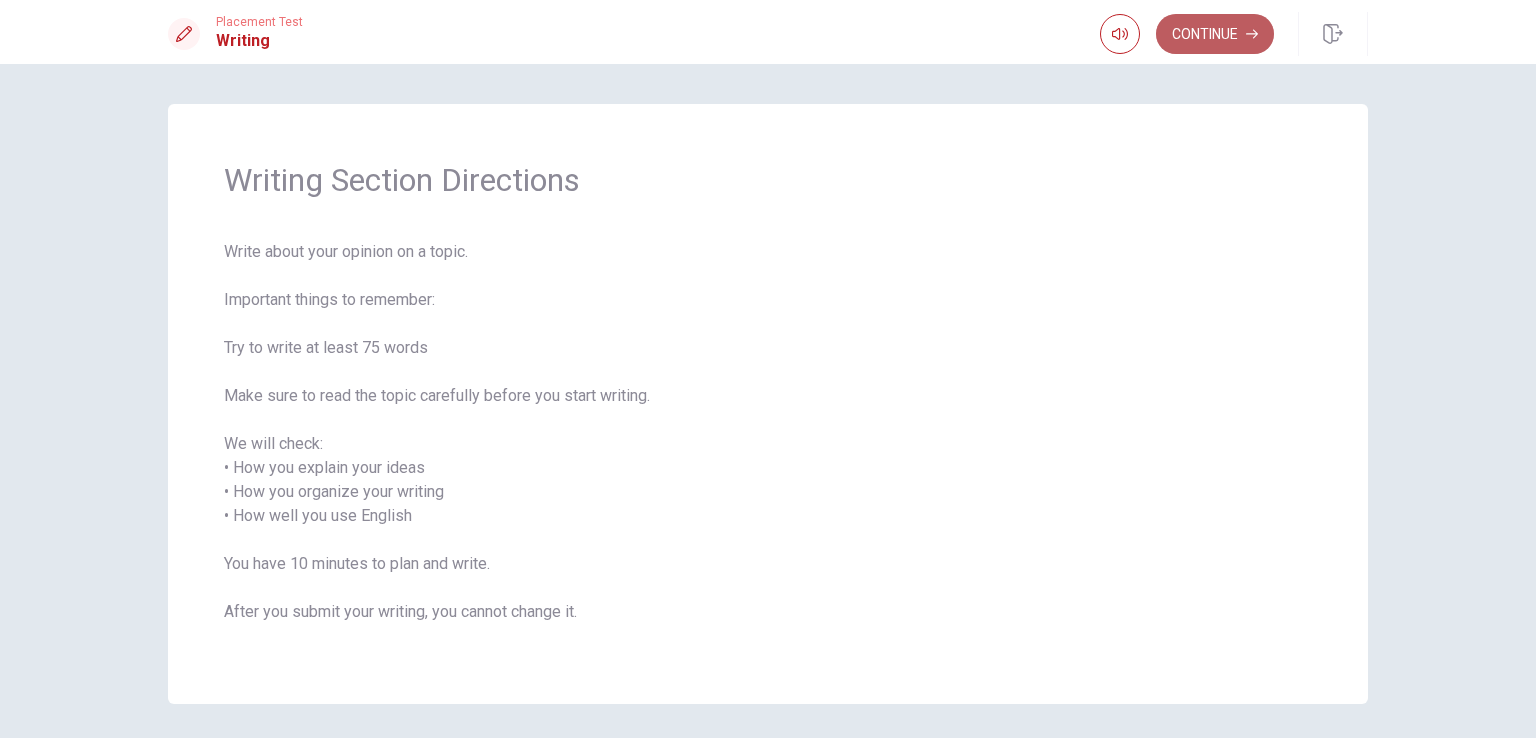 click on "Continue" at bounding box center [1215, 34] 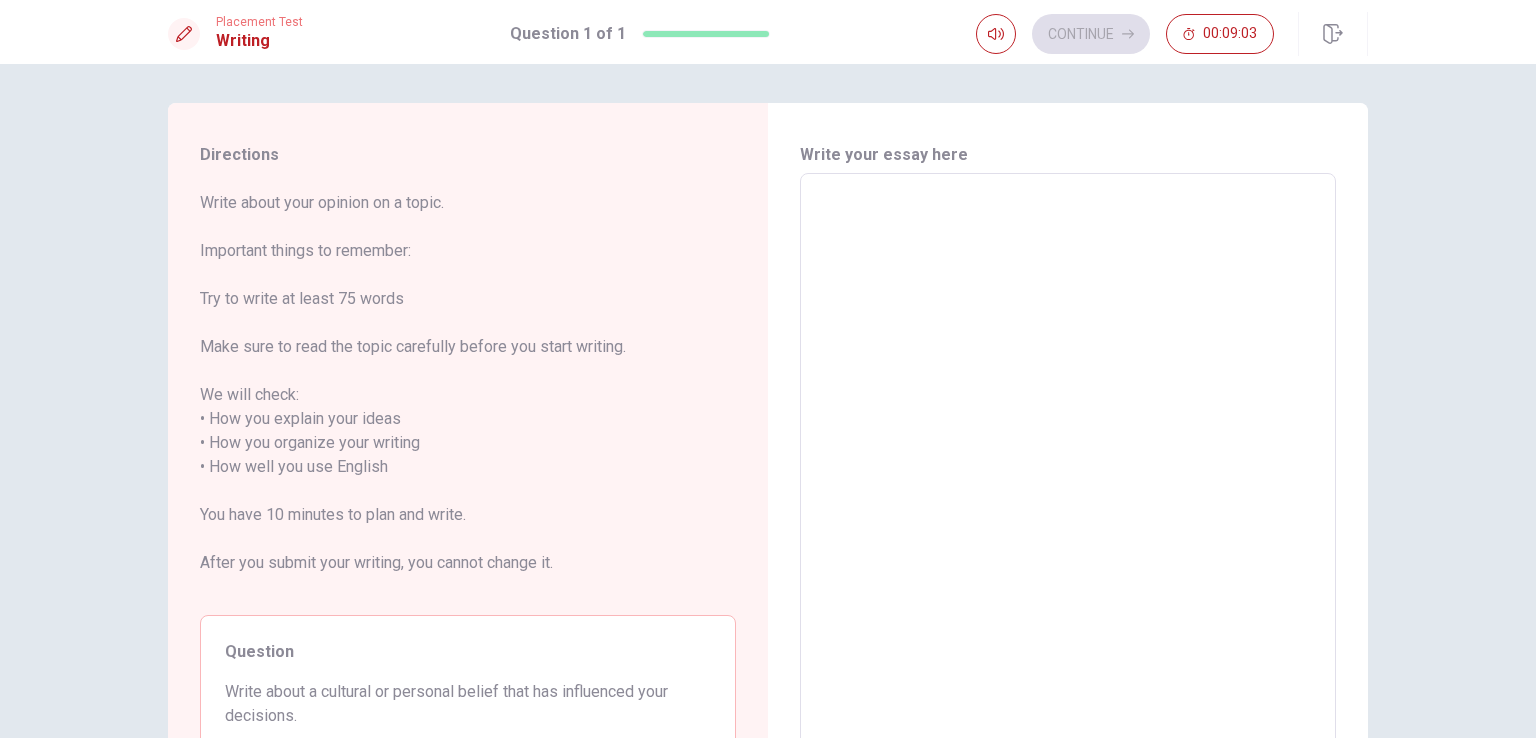 scroll, scrollTop: 0, scrollLeft: 0, axis: both 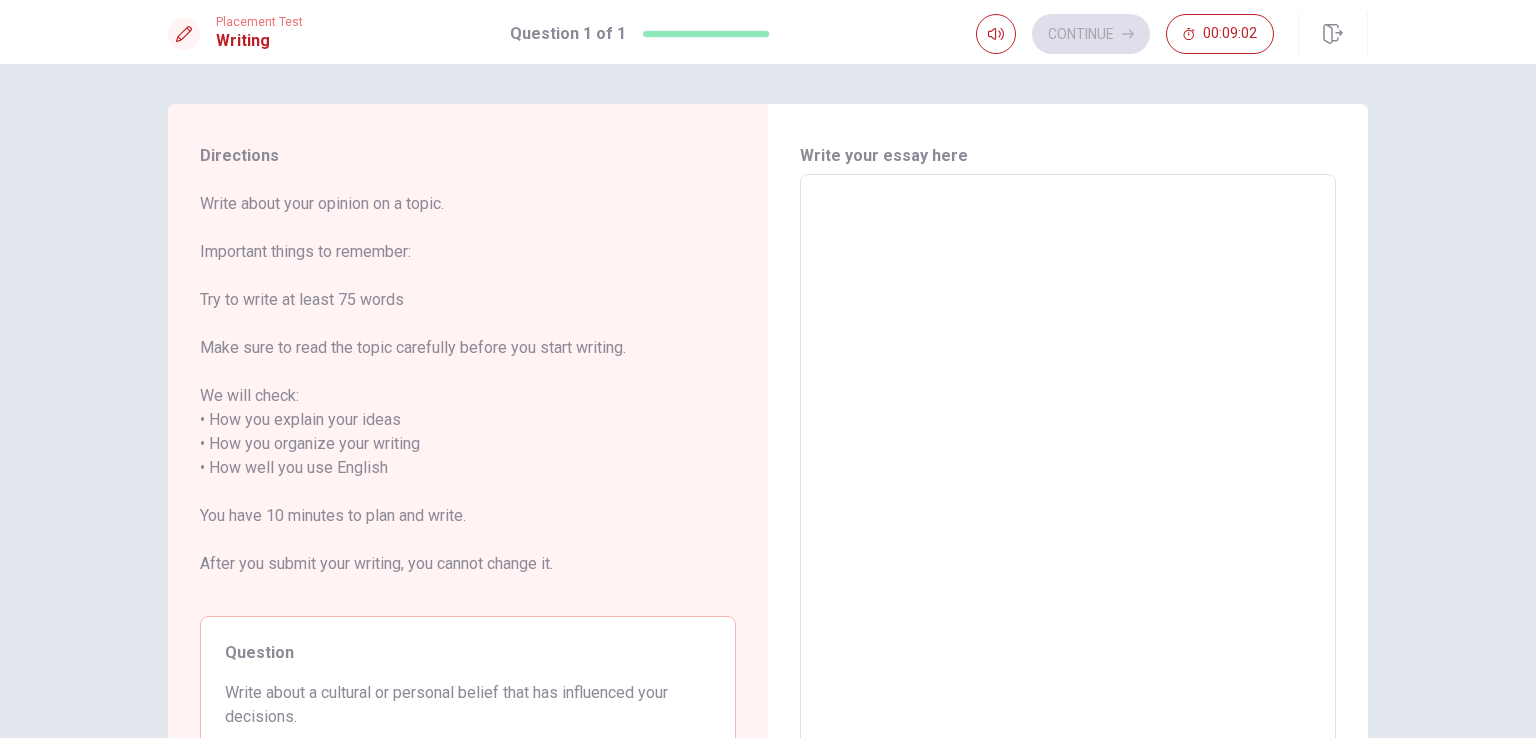 click at bounding box center [1068, 468] 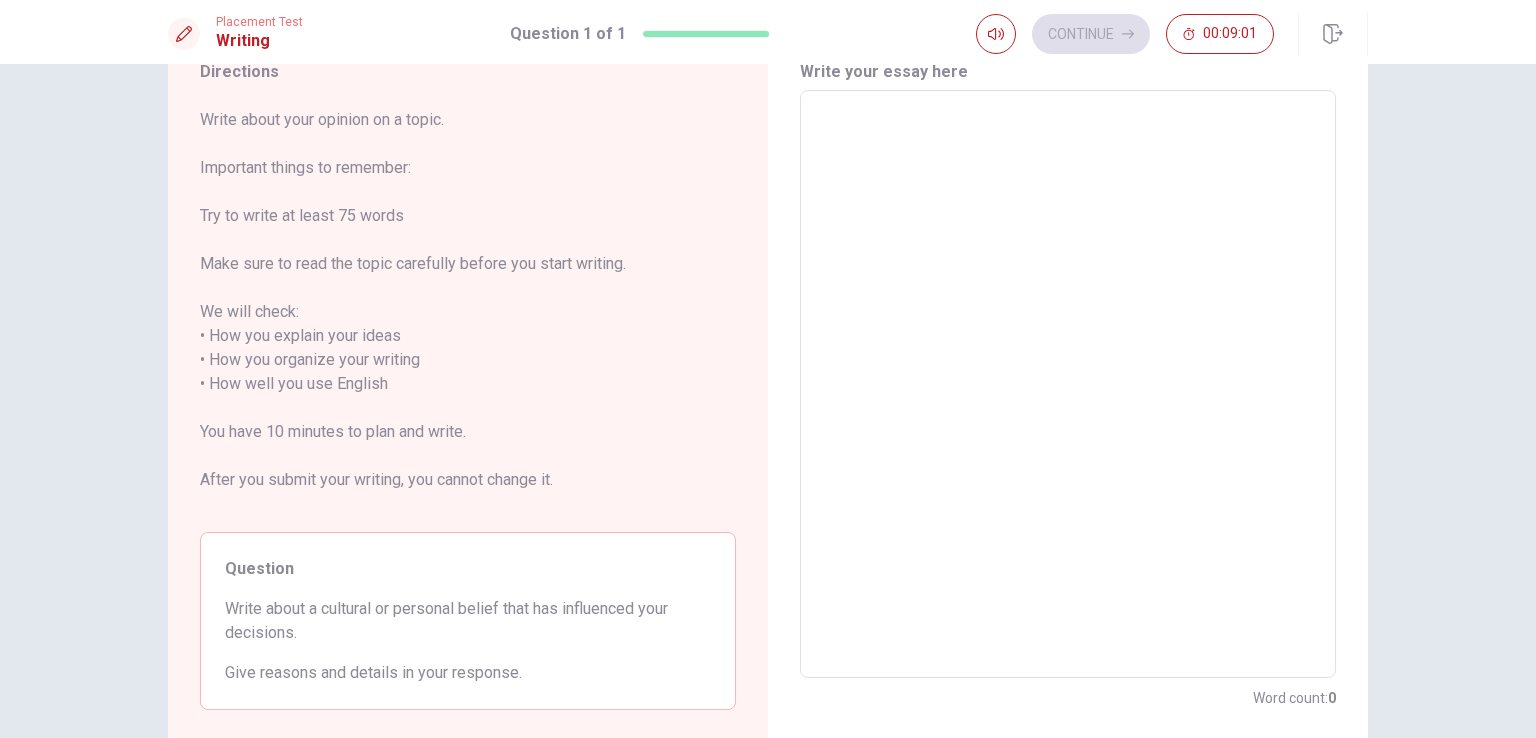scroll, scrollTop: 89, scrollLeft: 0, axis: vertical 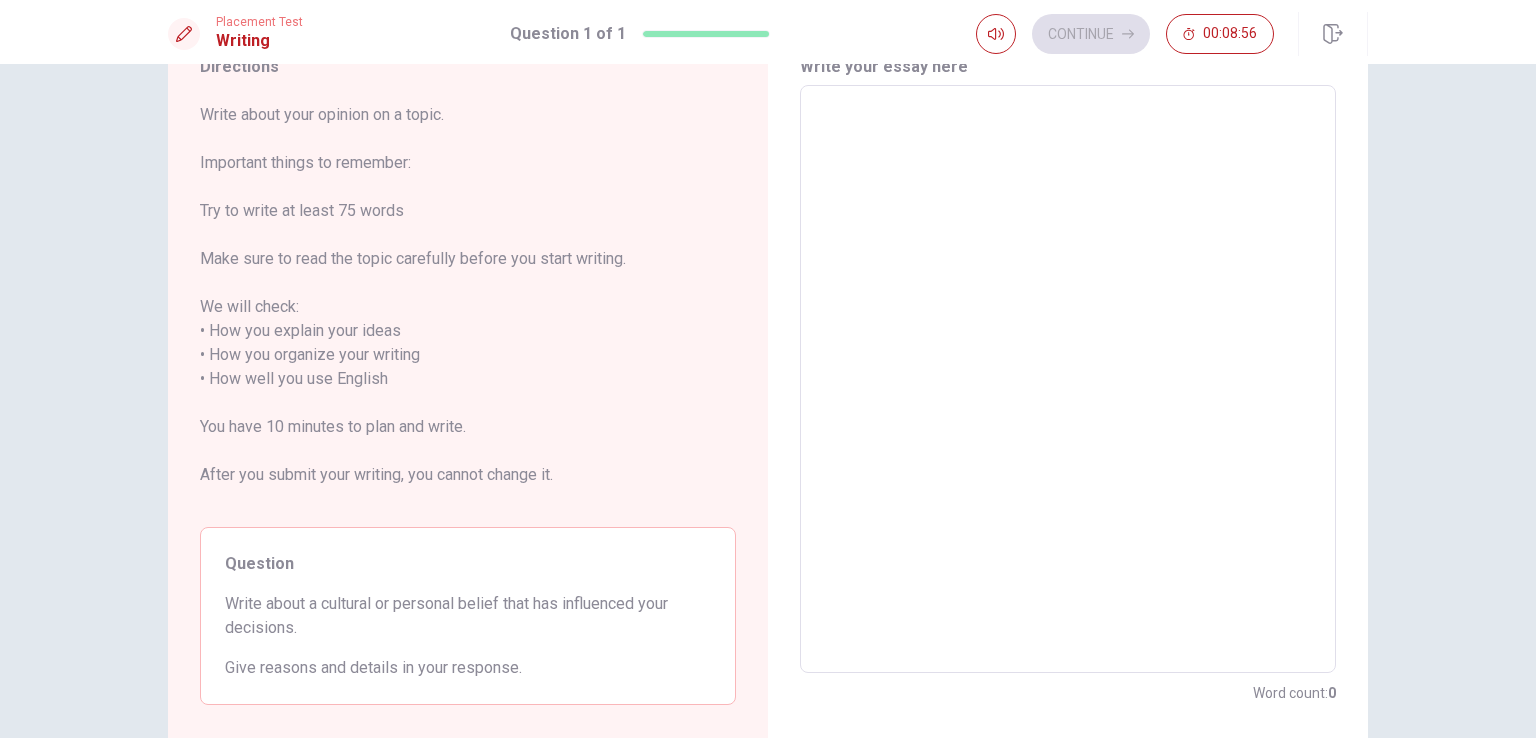 type on "I" 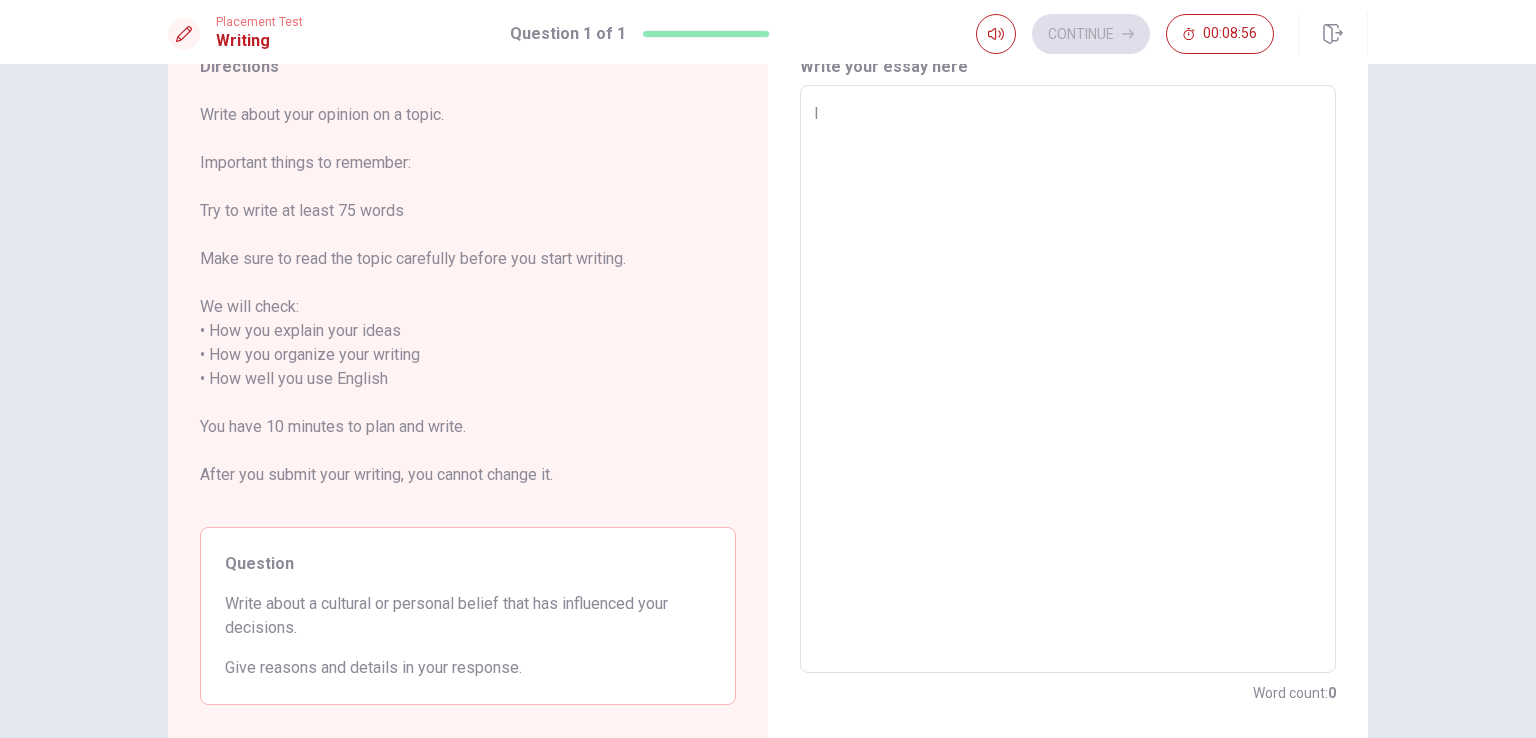 type on "x" 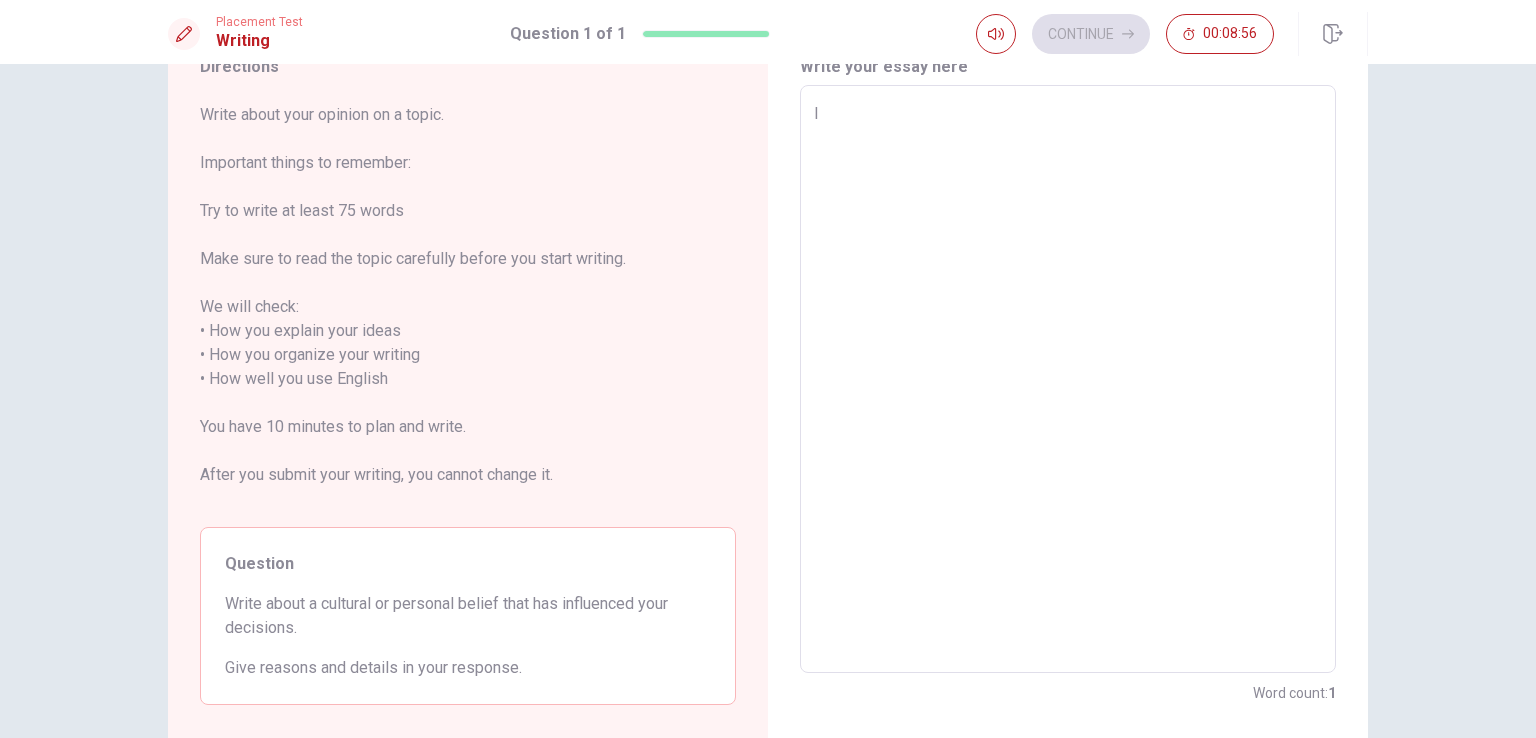 type on "It" 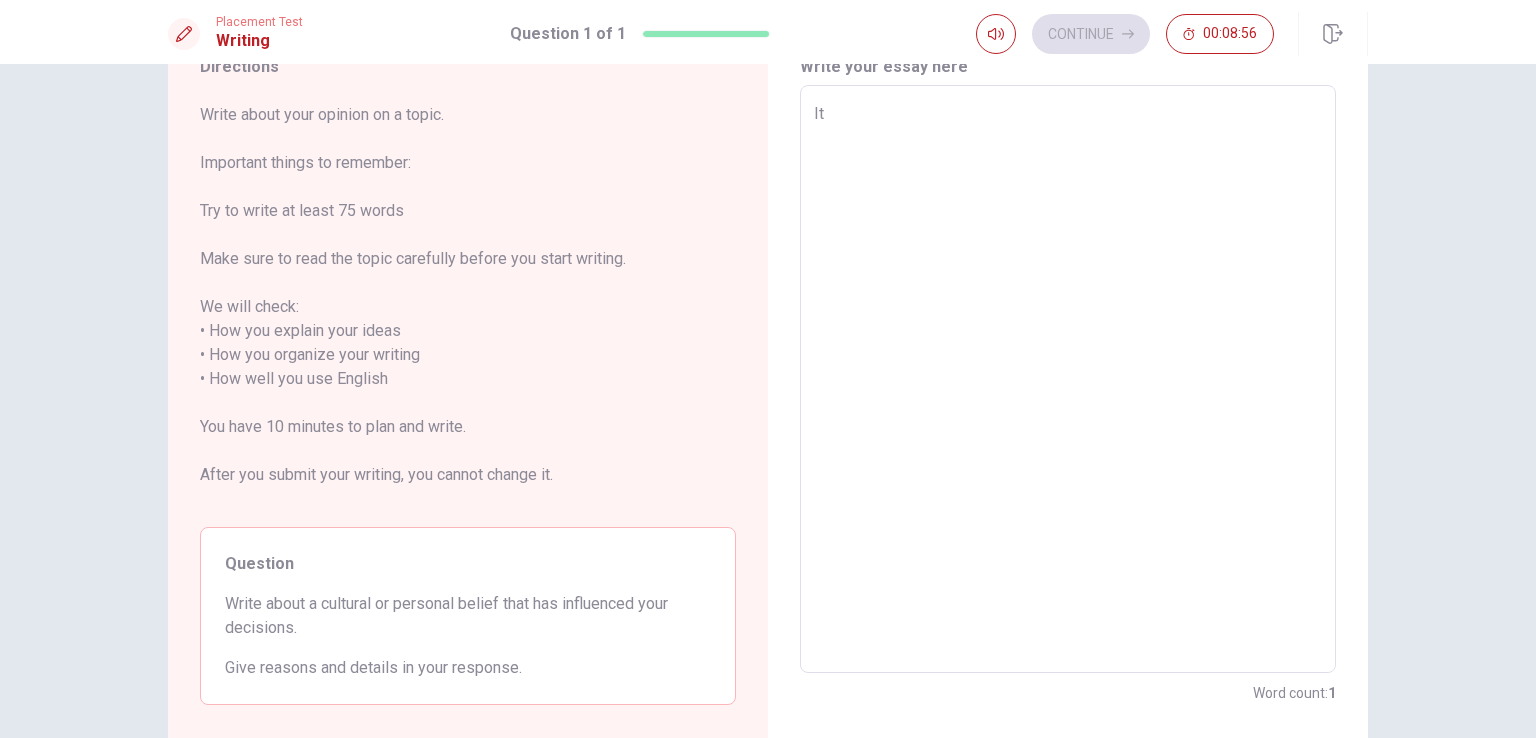 type on "x" 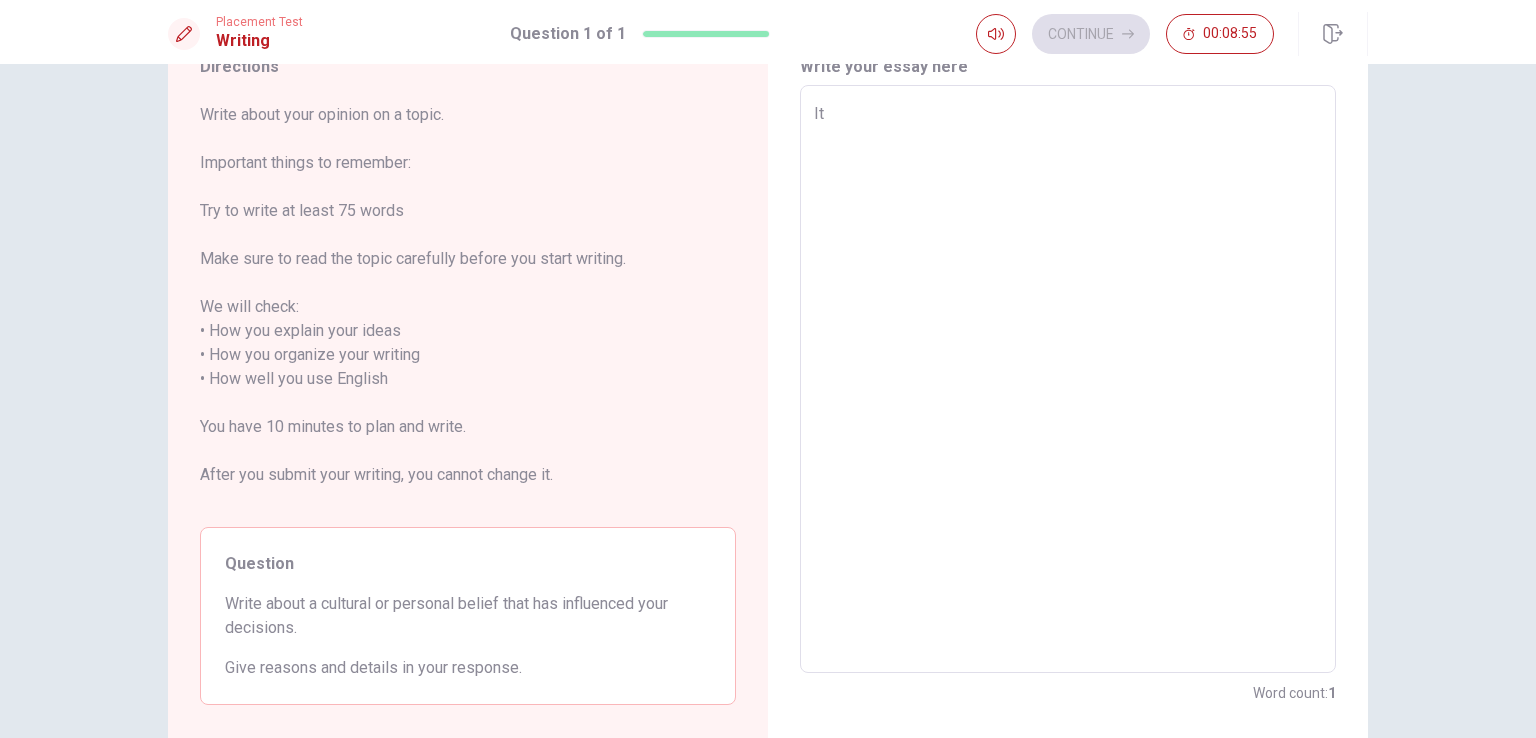 type on "It" 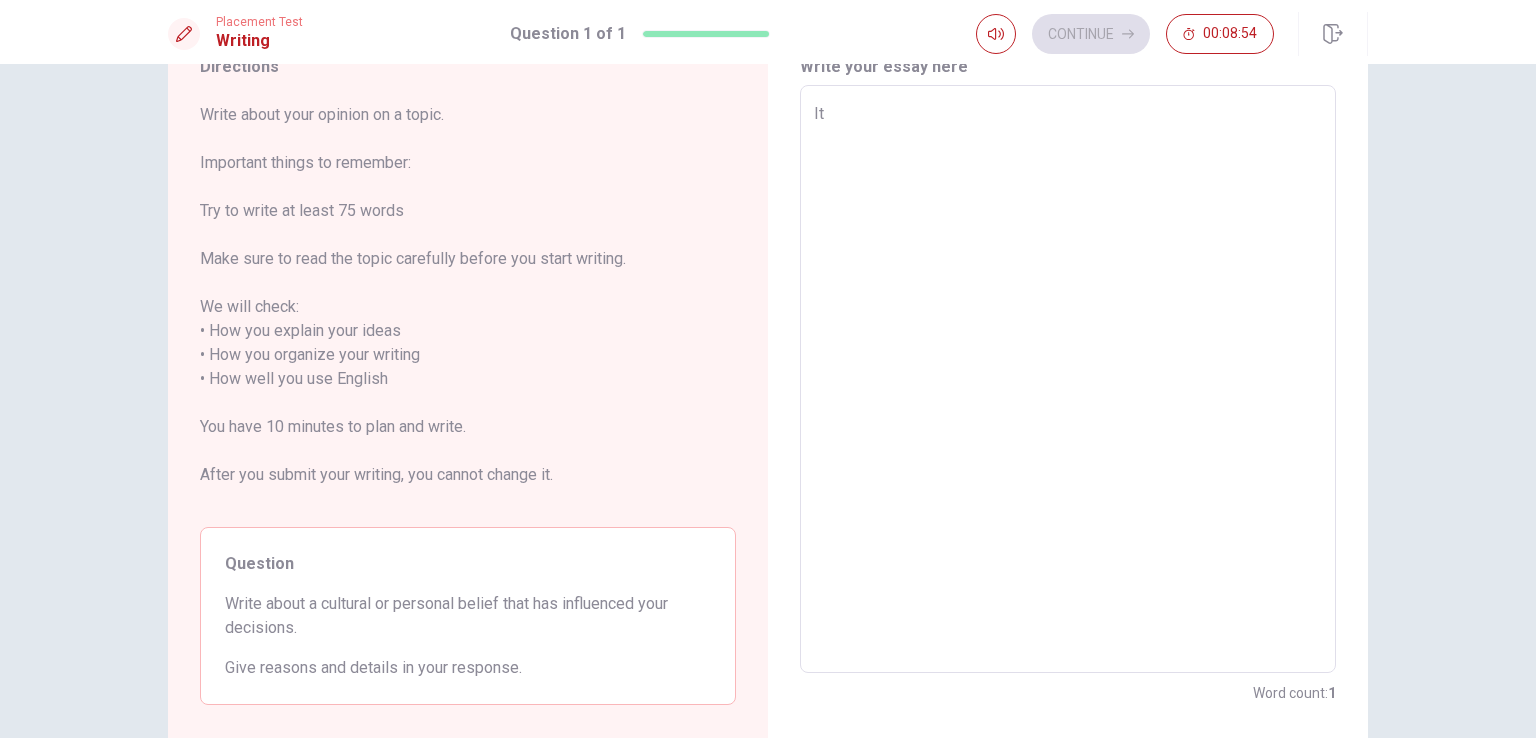 type on "It i" 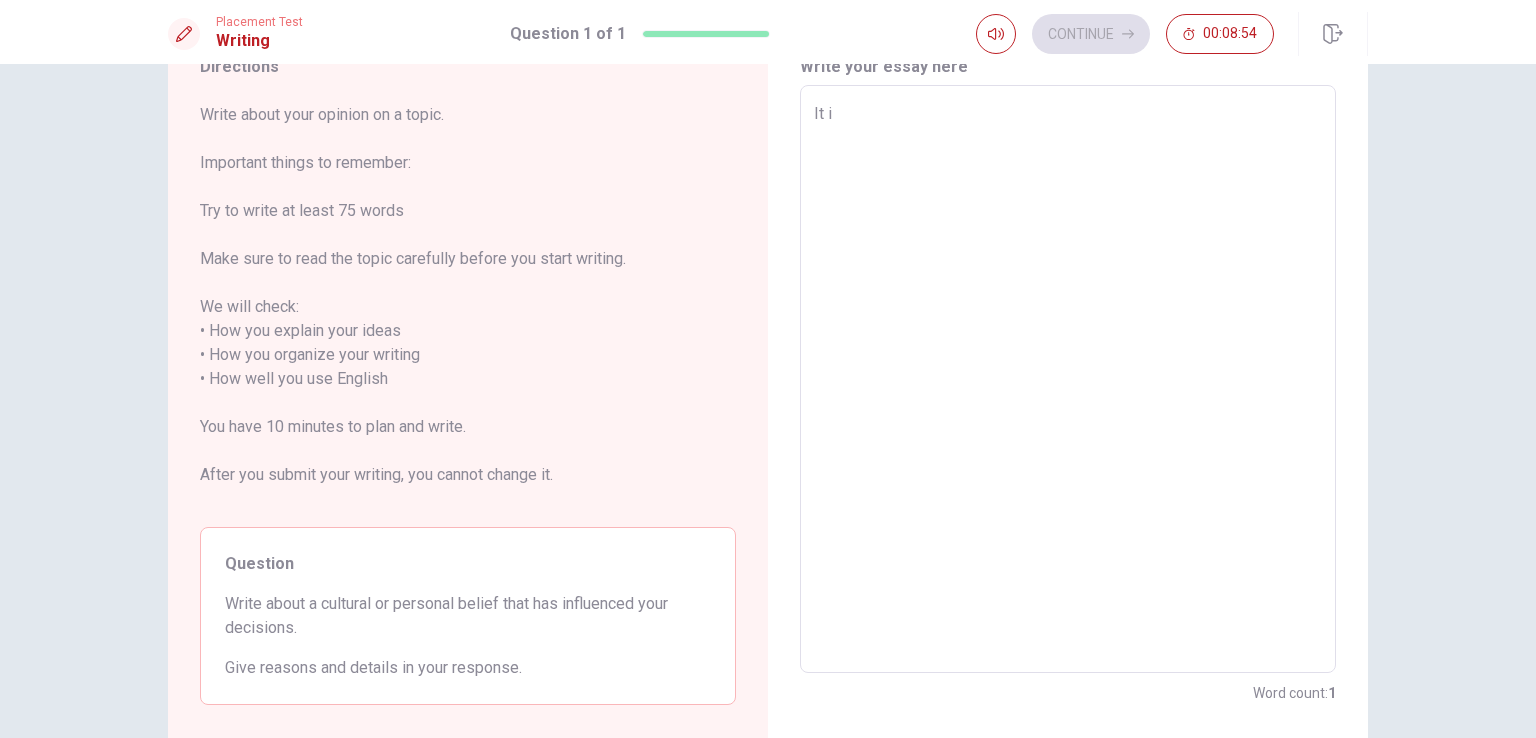 type on "x" 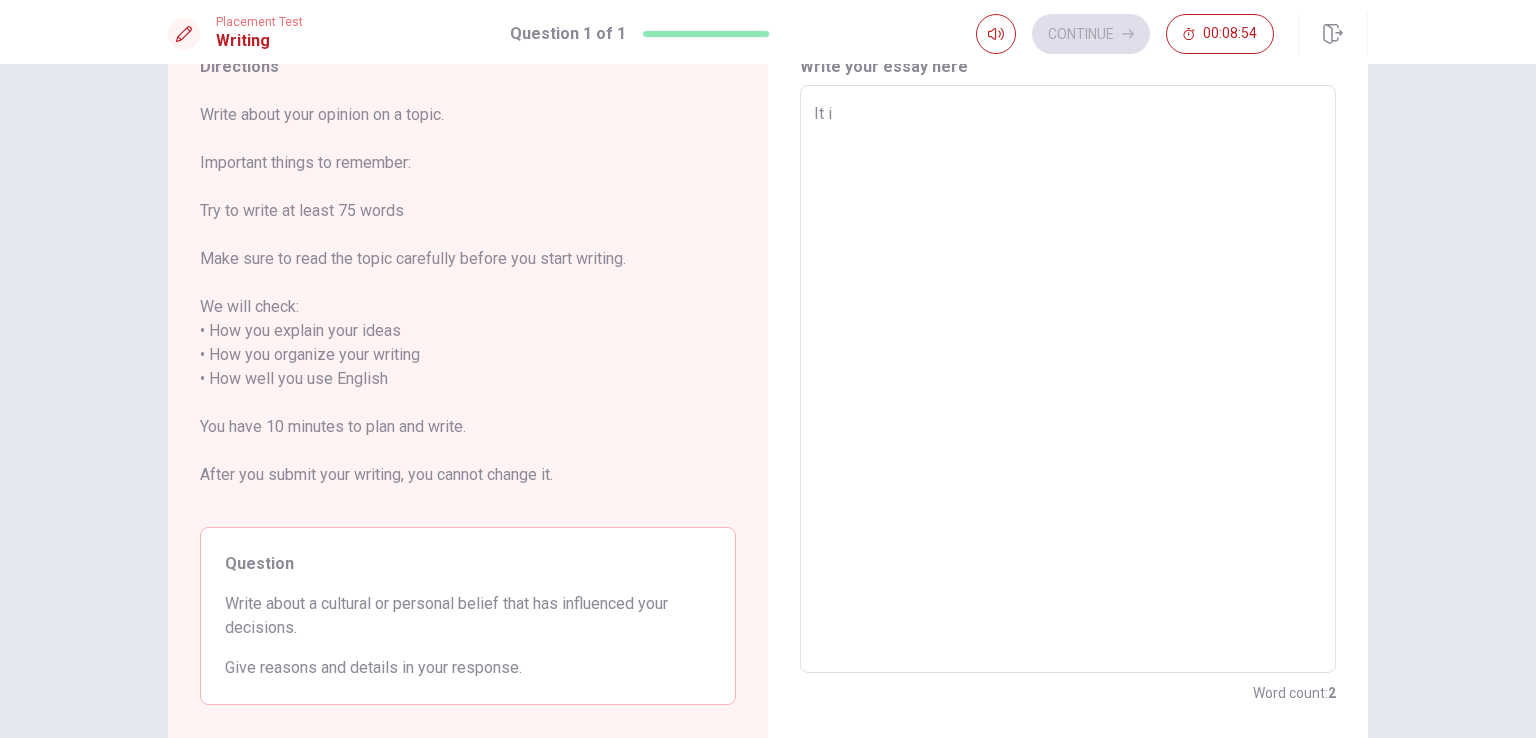 type on "It is" 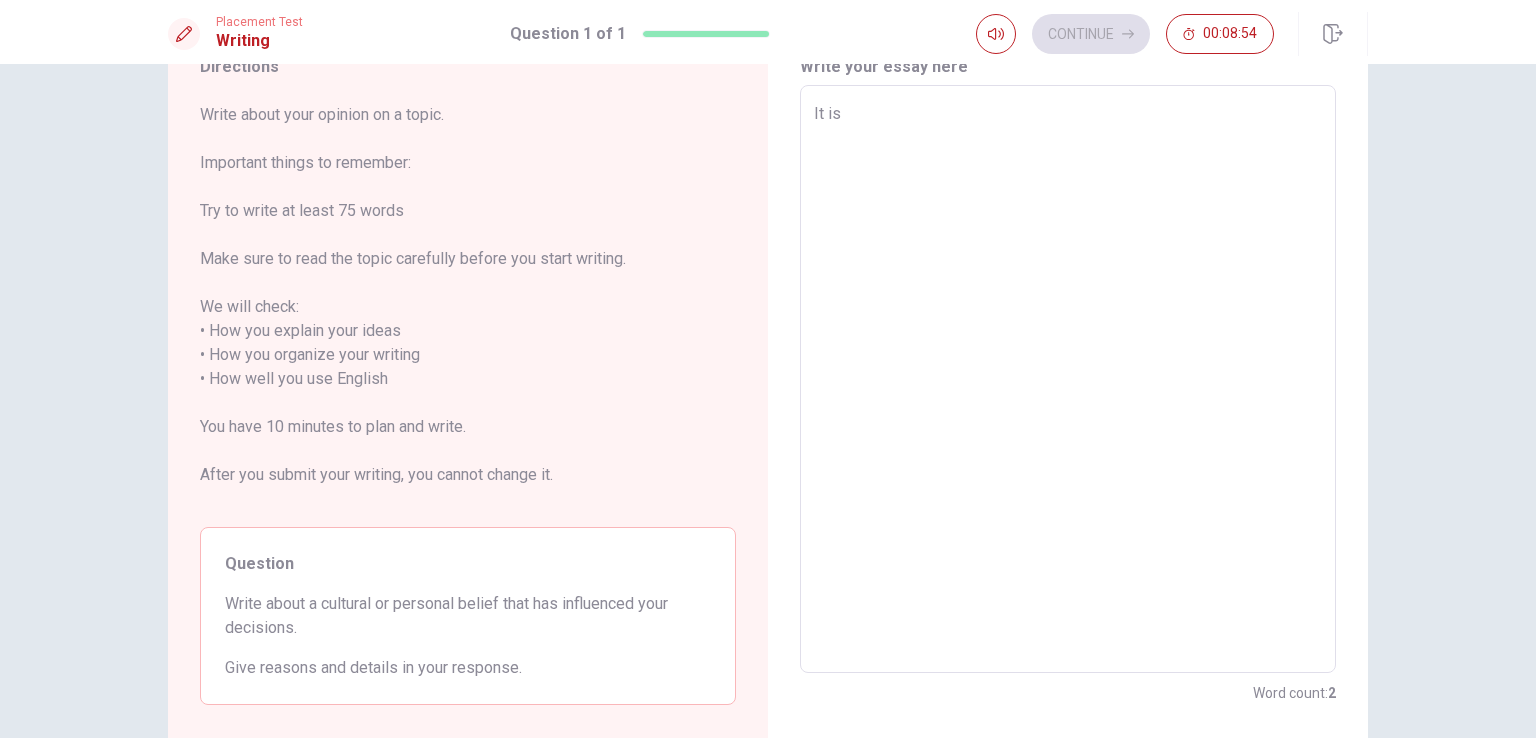 type on "x" 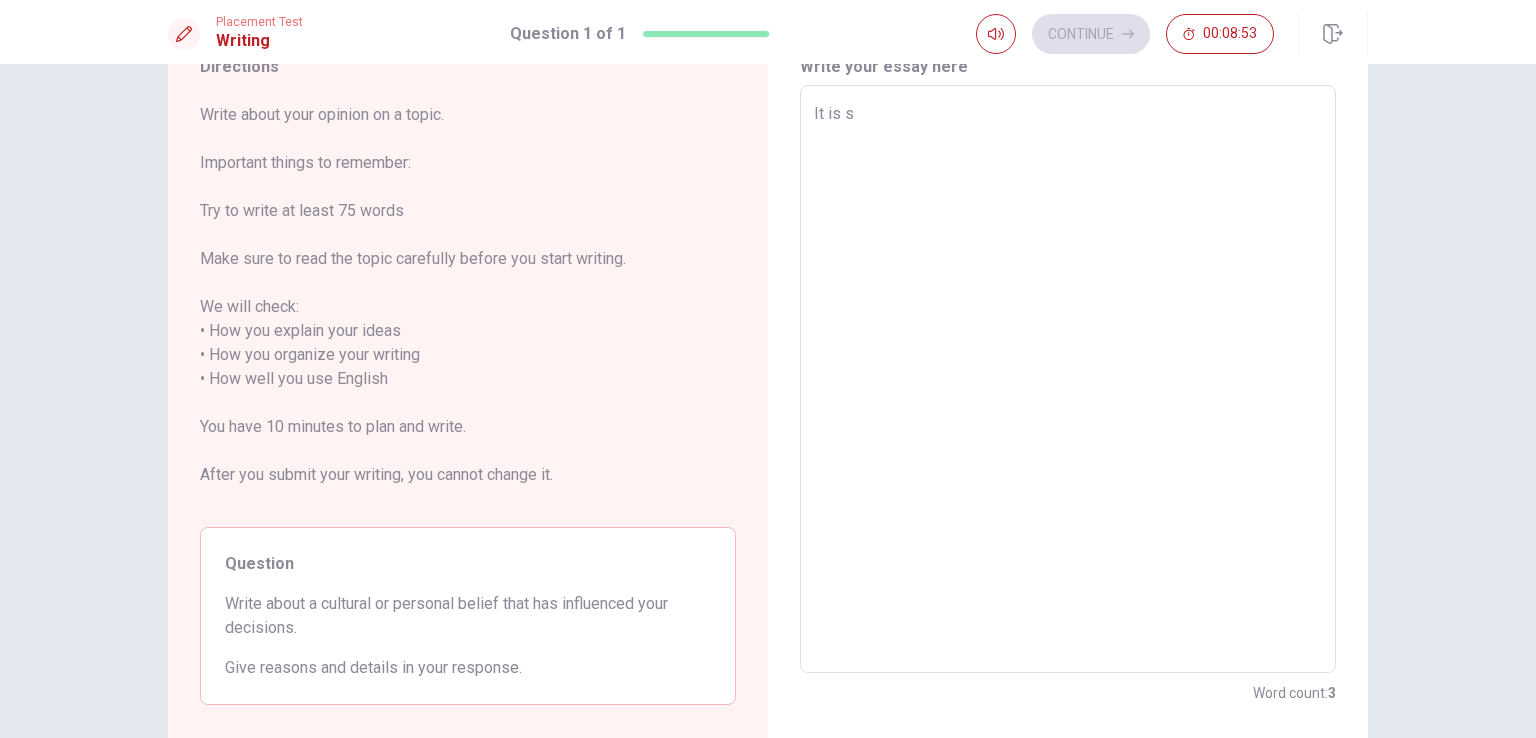 type on "x" 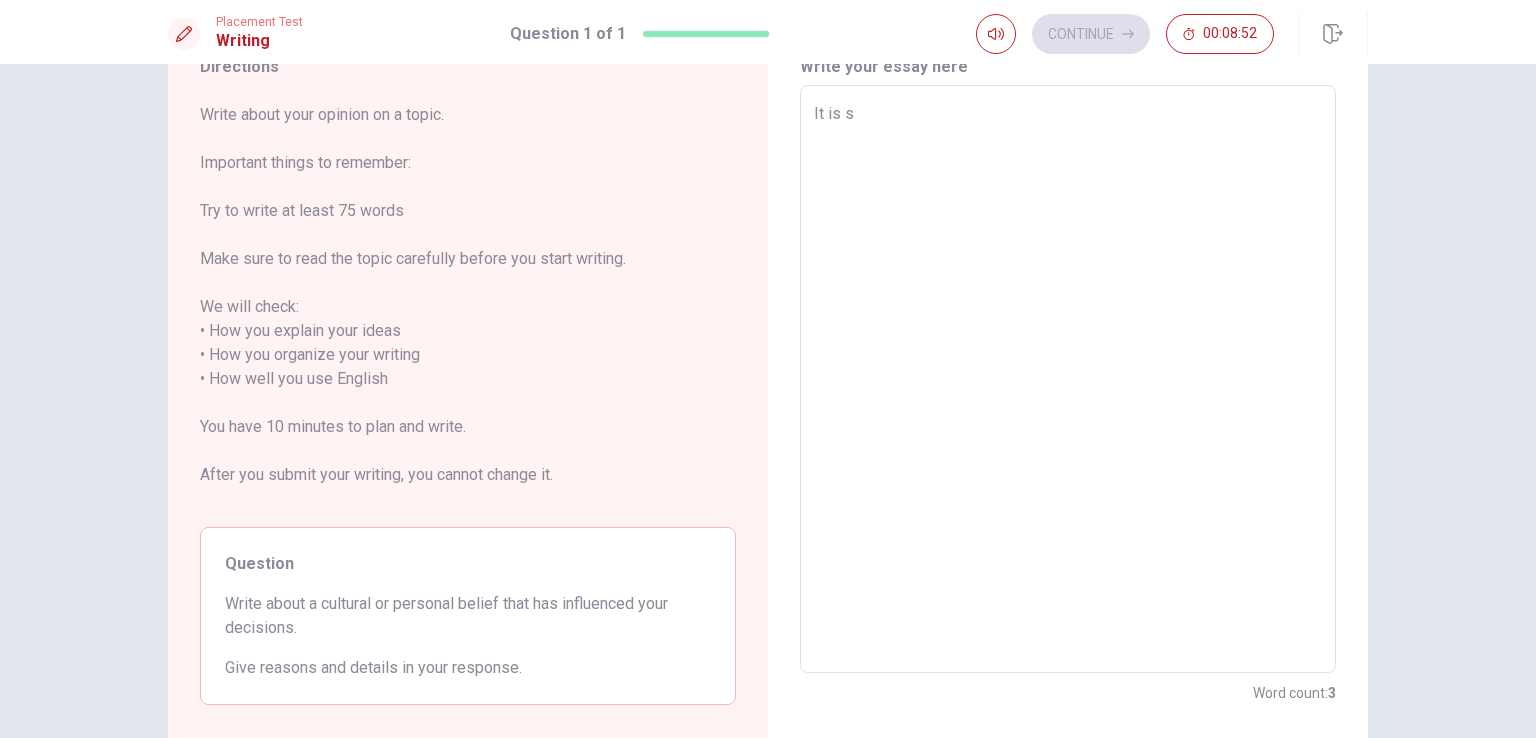 type on "It is" 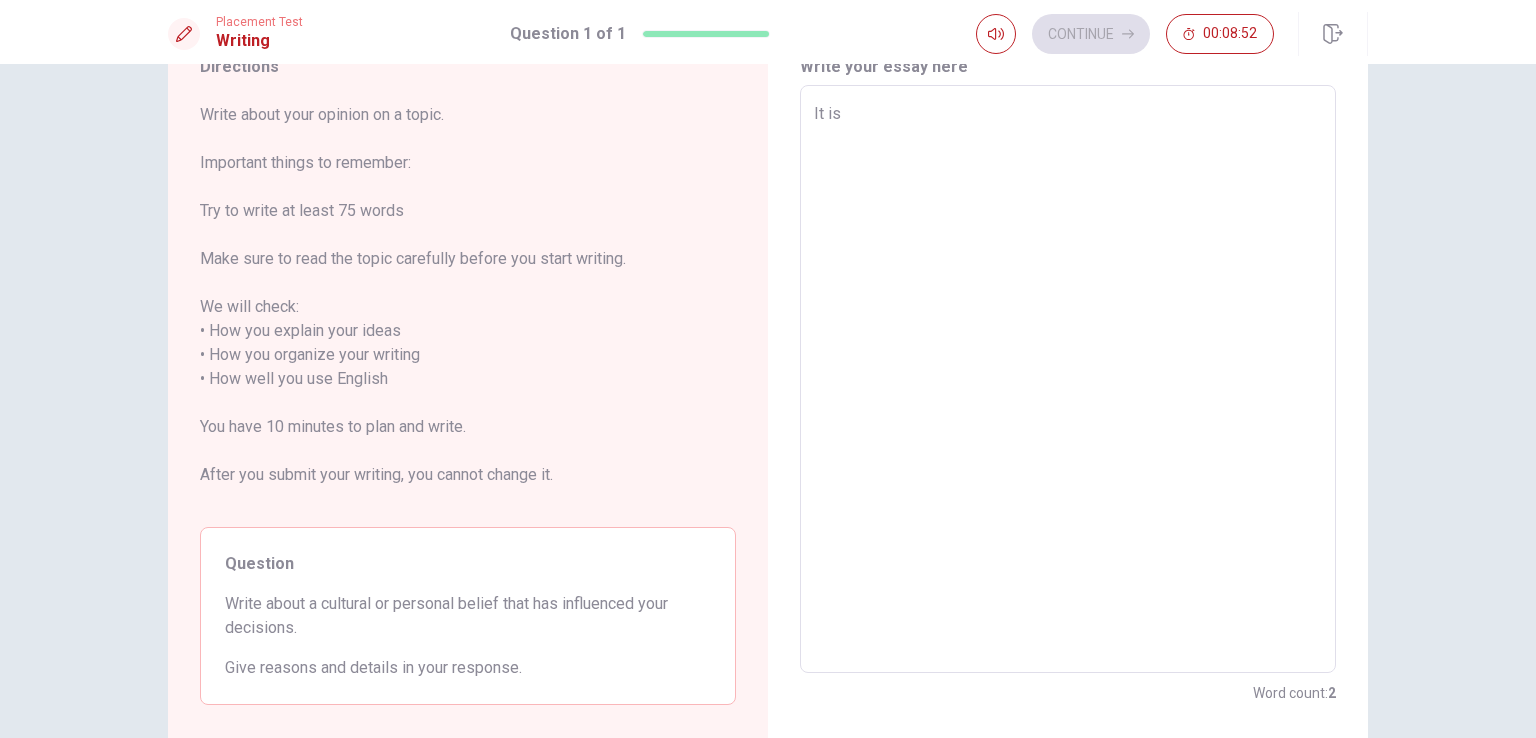 type on "x" 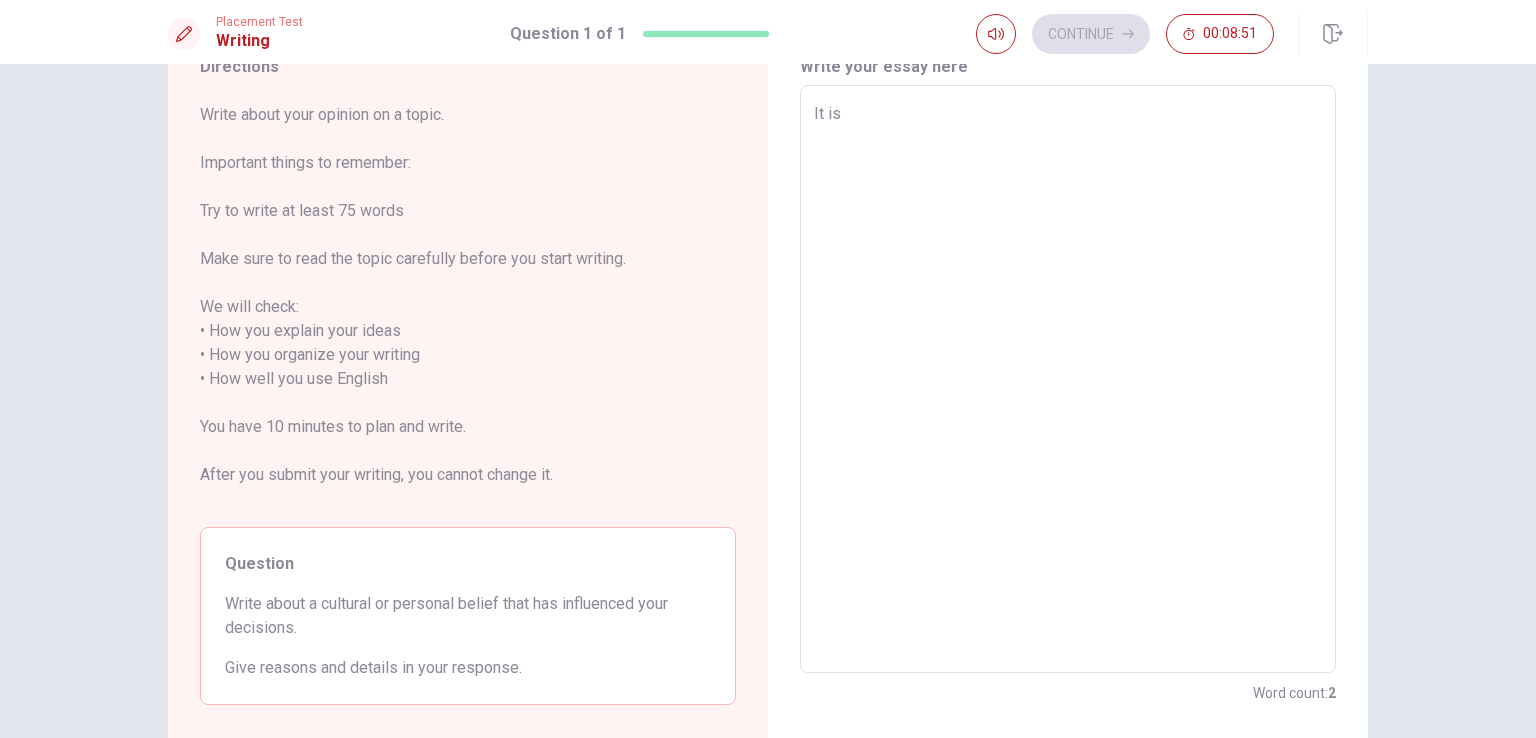 type on "It is b" 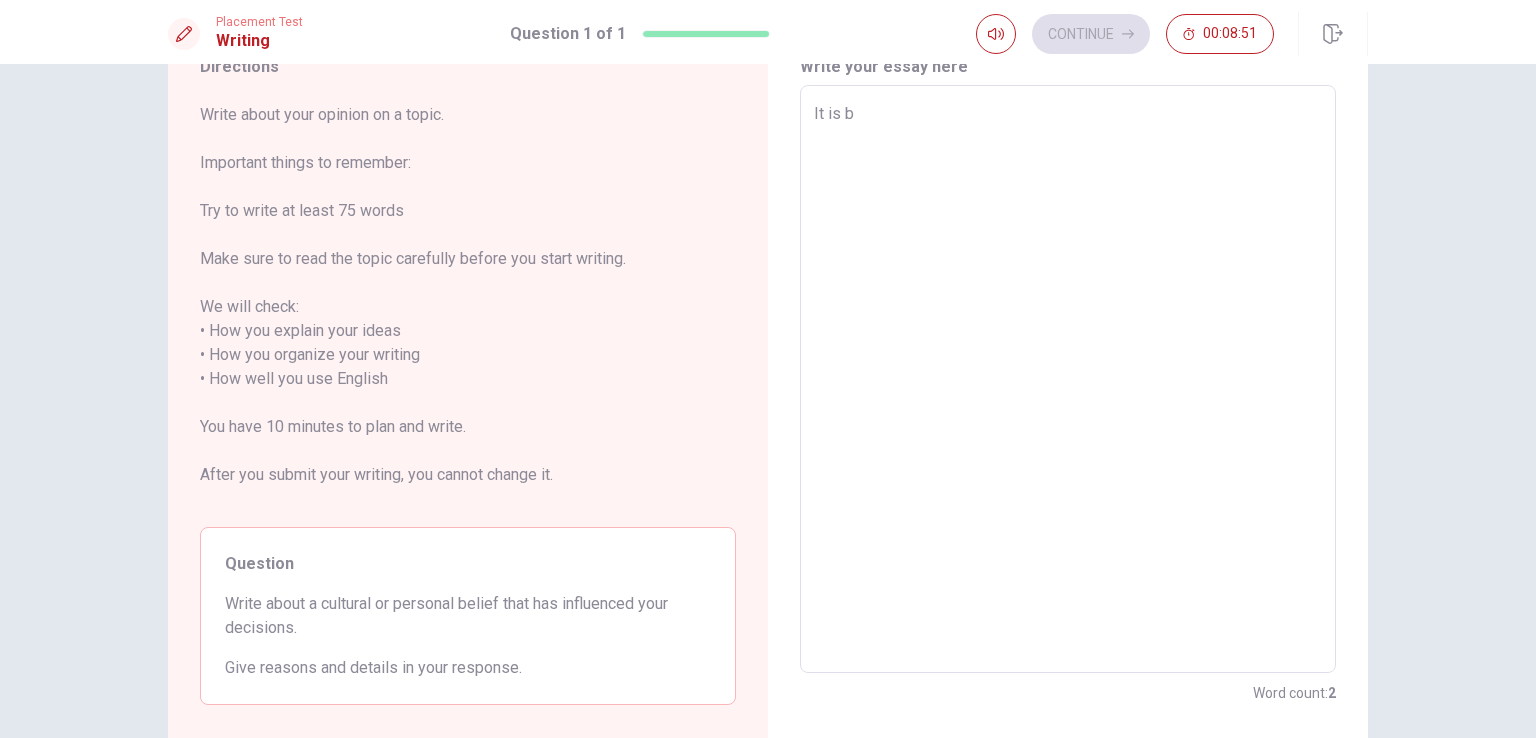 type on "x" 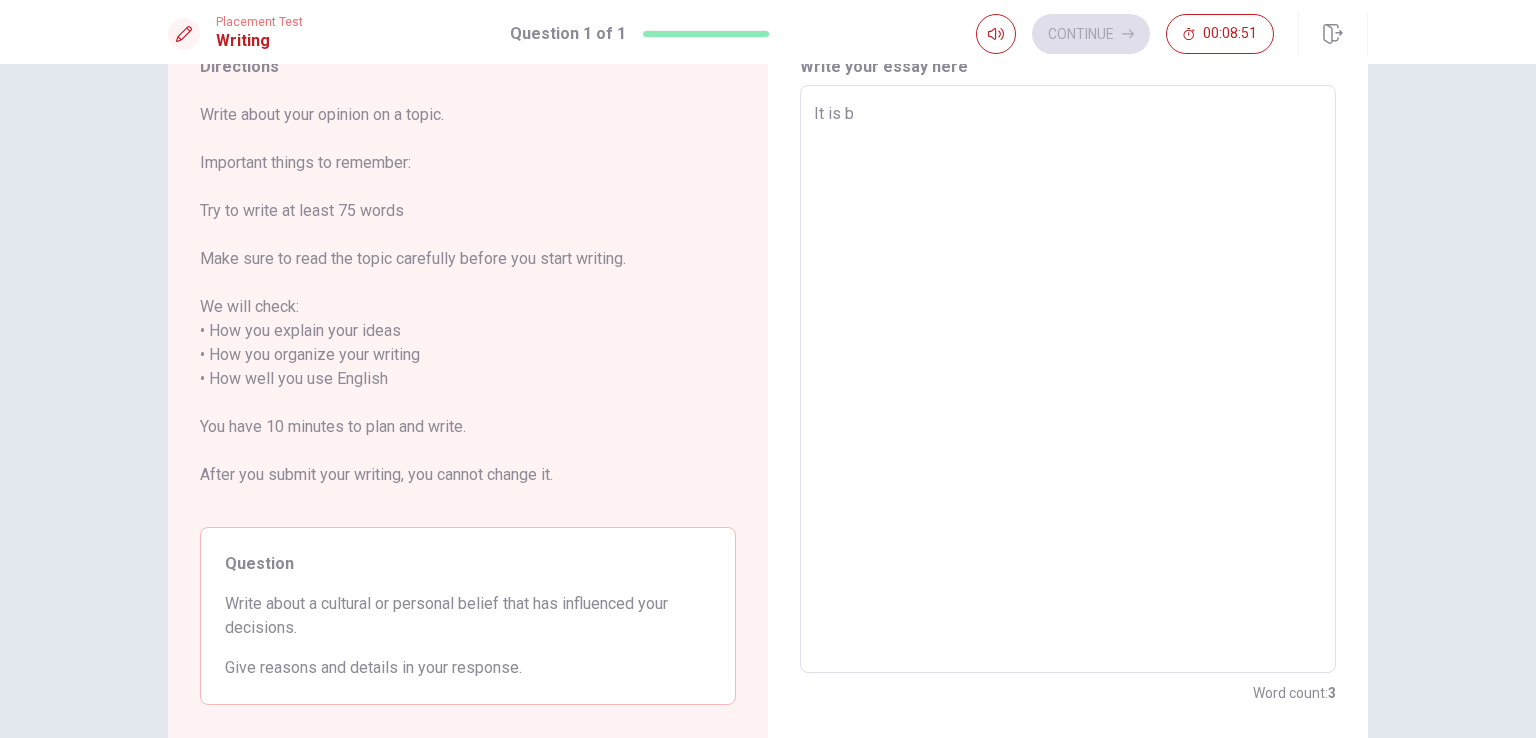 type on "It is be" 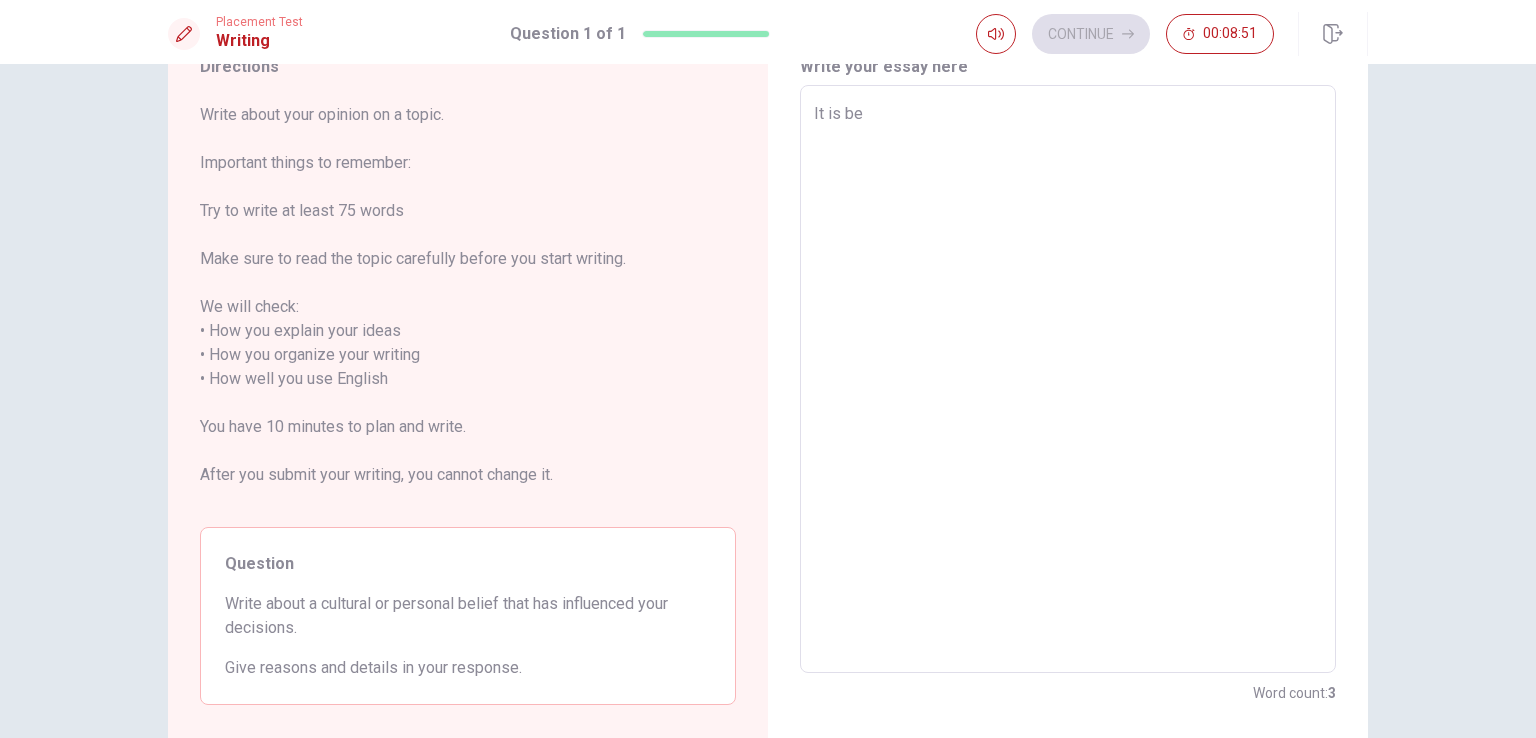 type on "x" 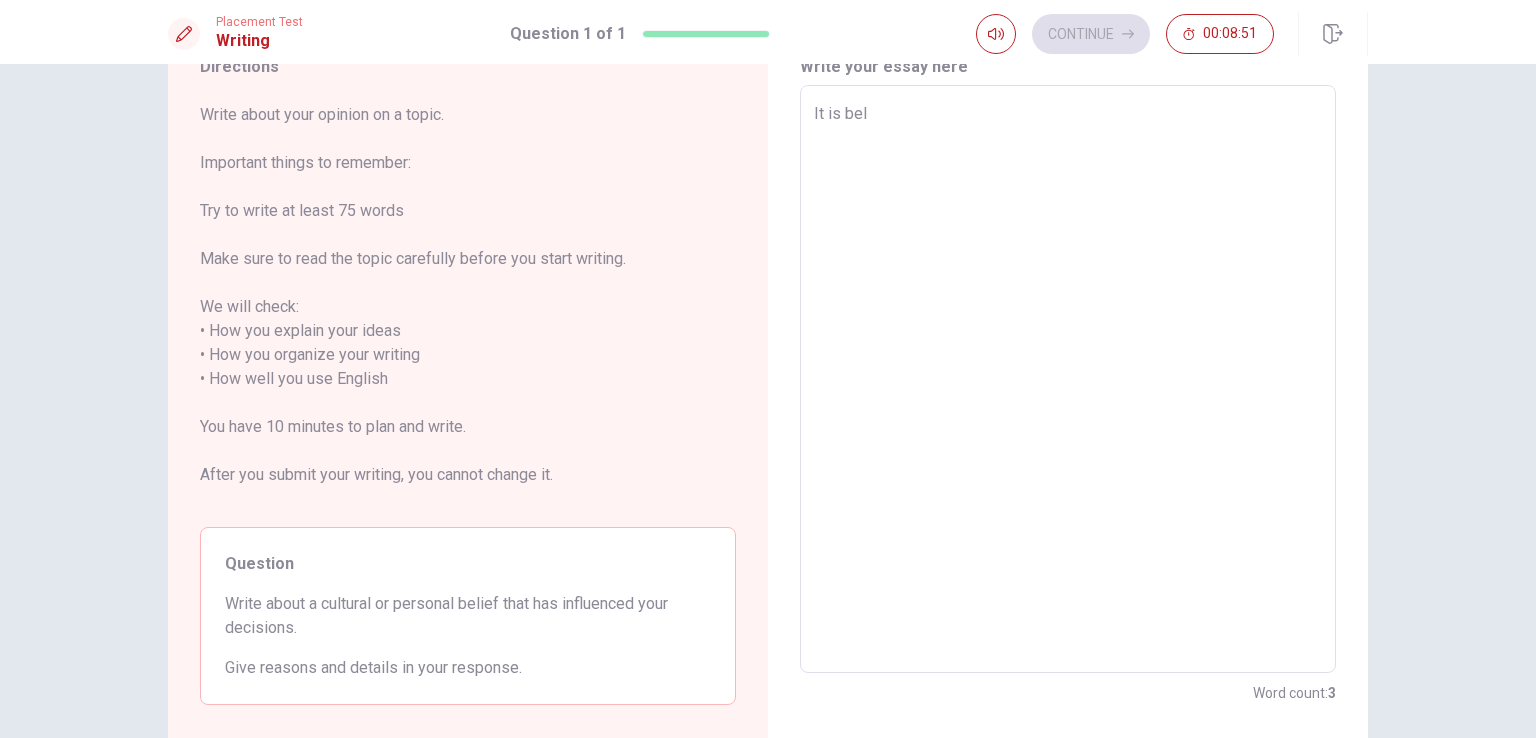 type on "x" 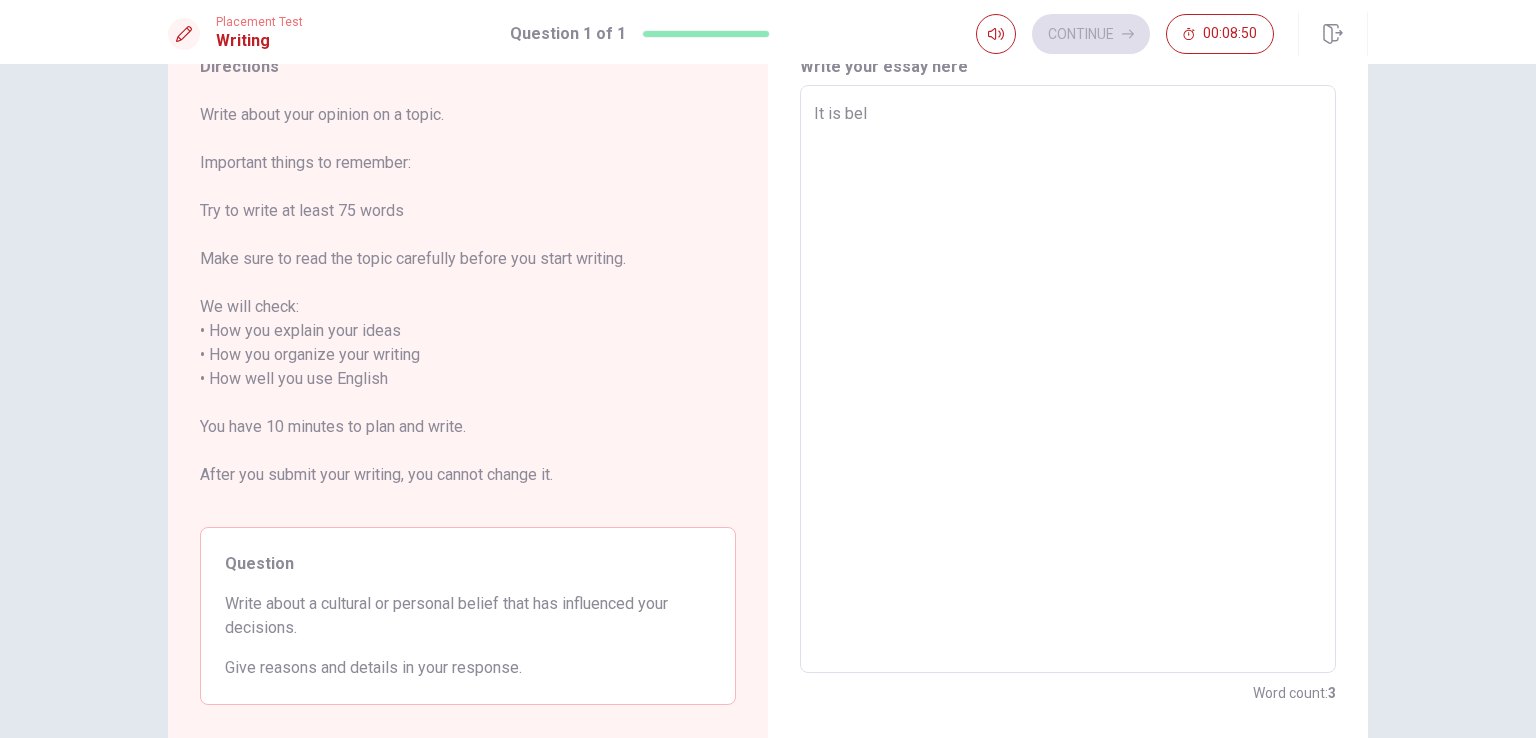 type on "It is beli" 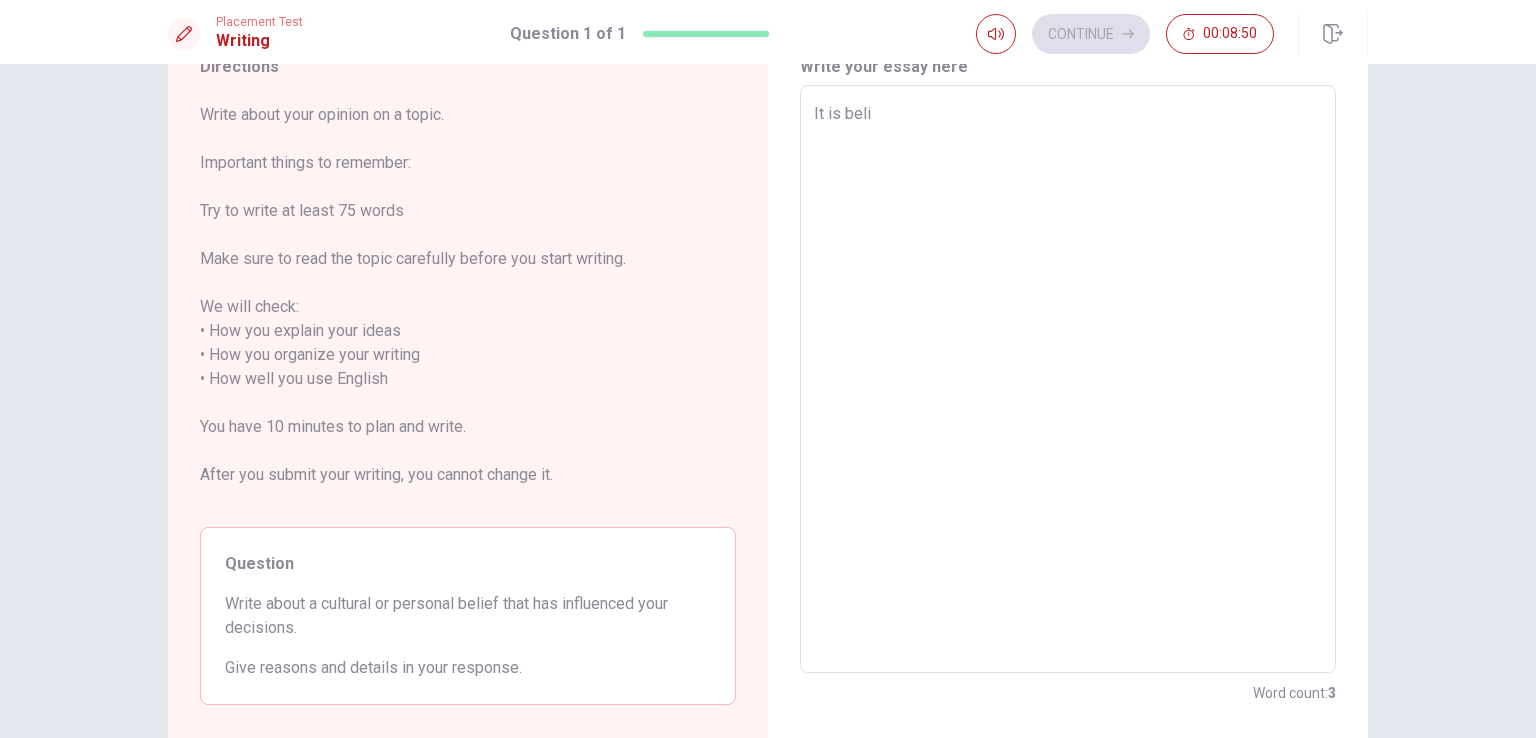 type on "x" 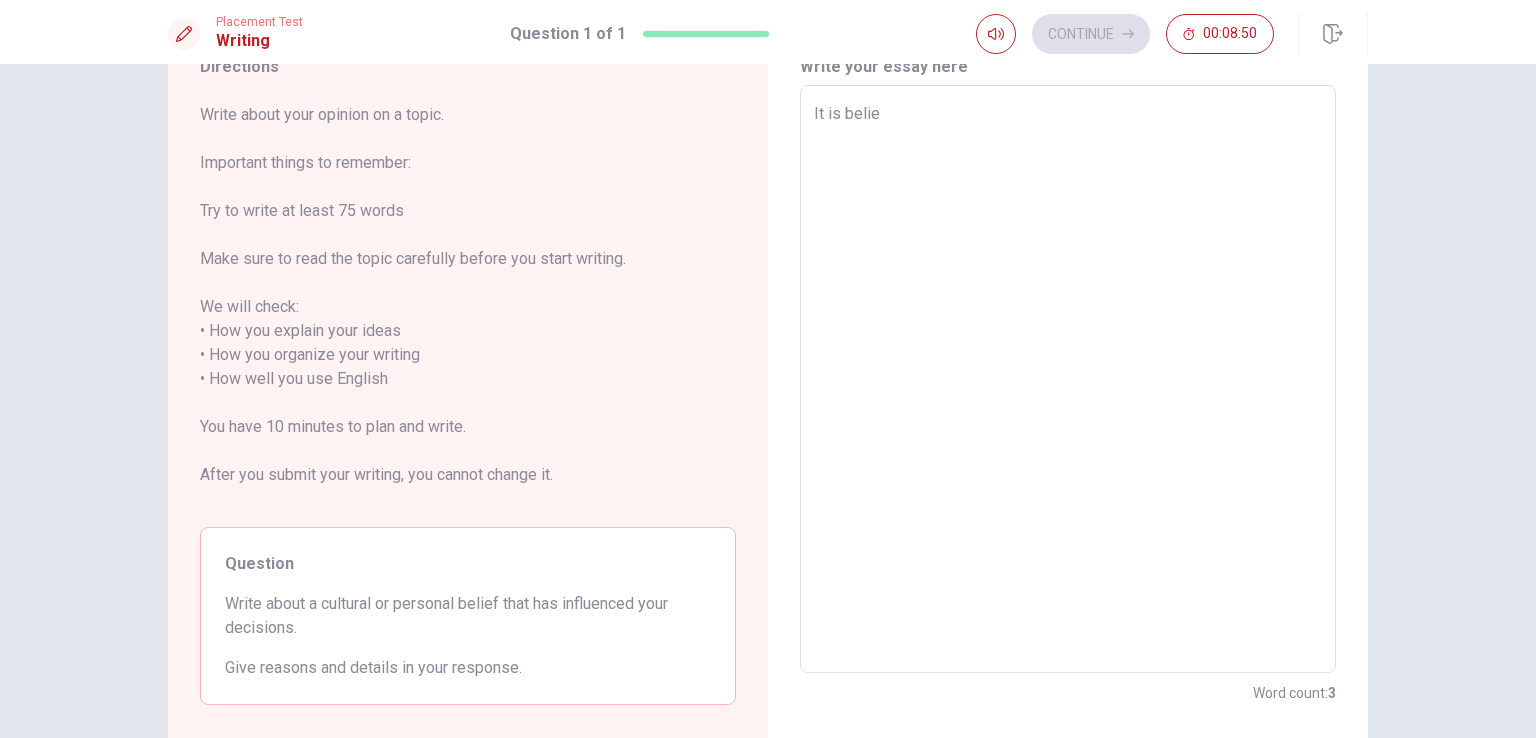 type on "x" 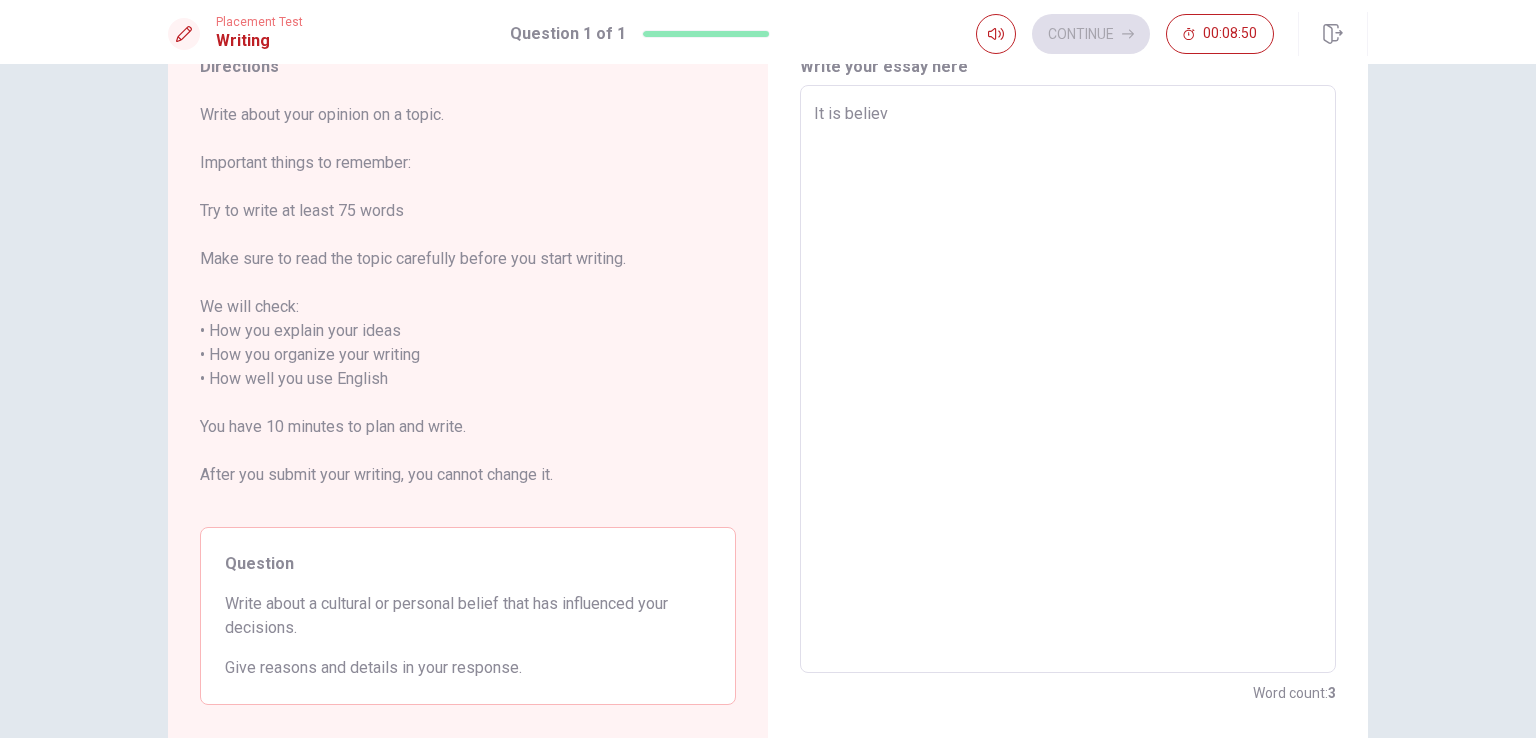 type on "x" 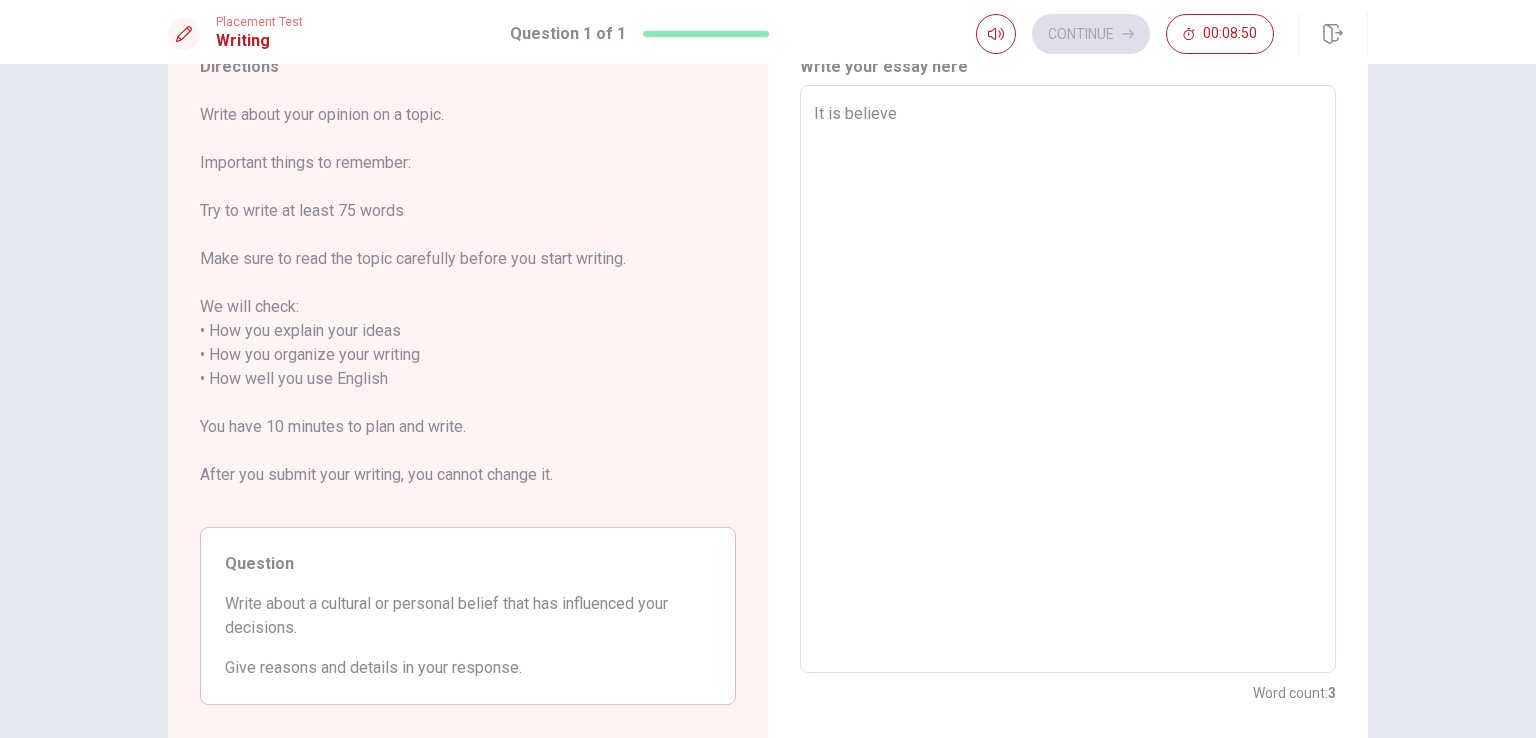 type on "x" 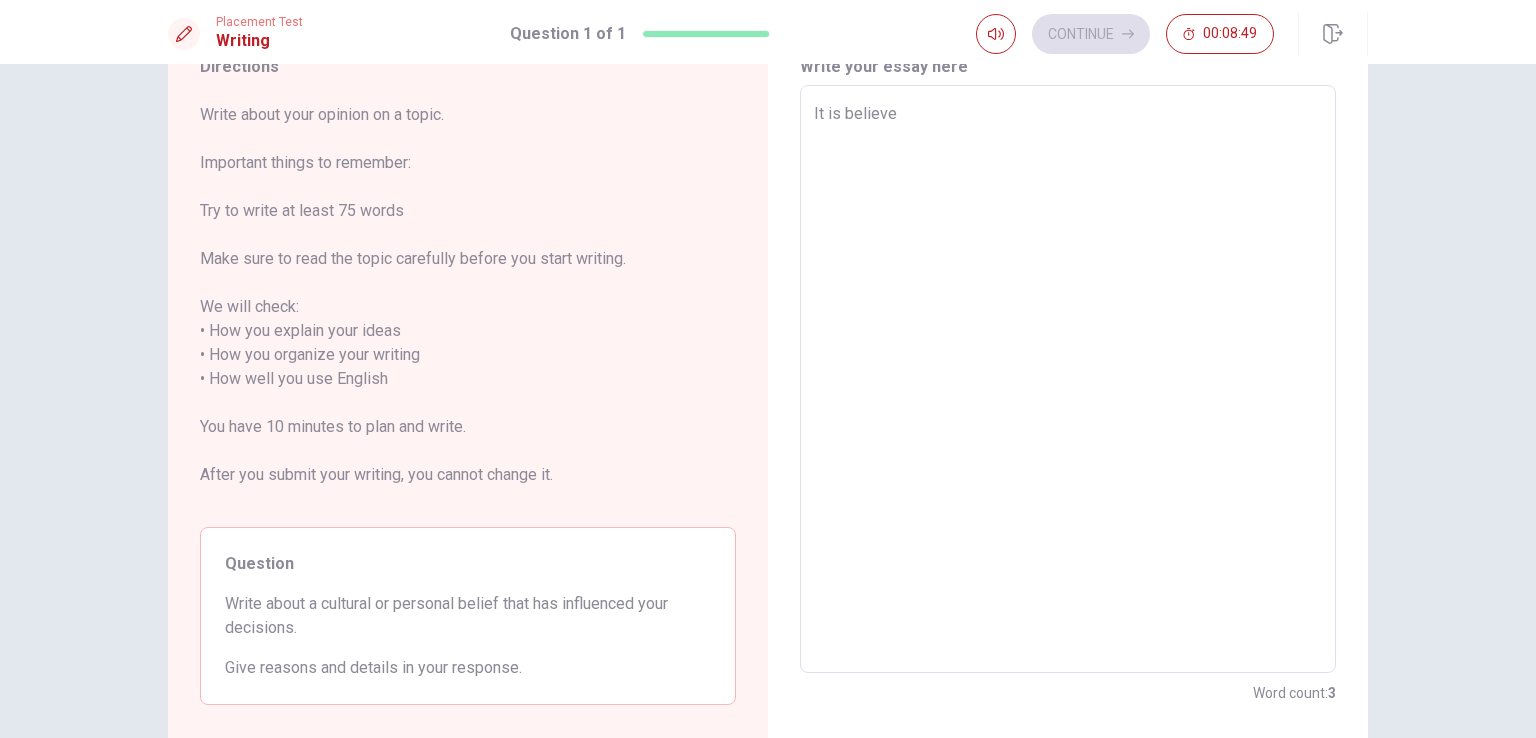 type on "It is believed" 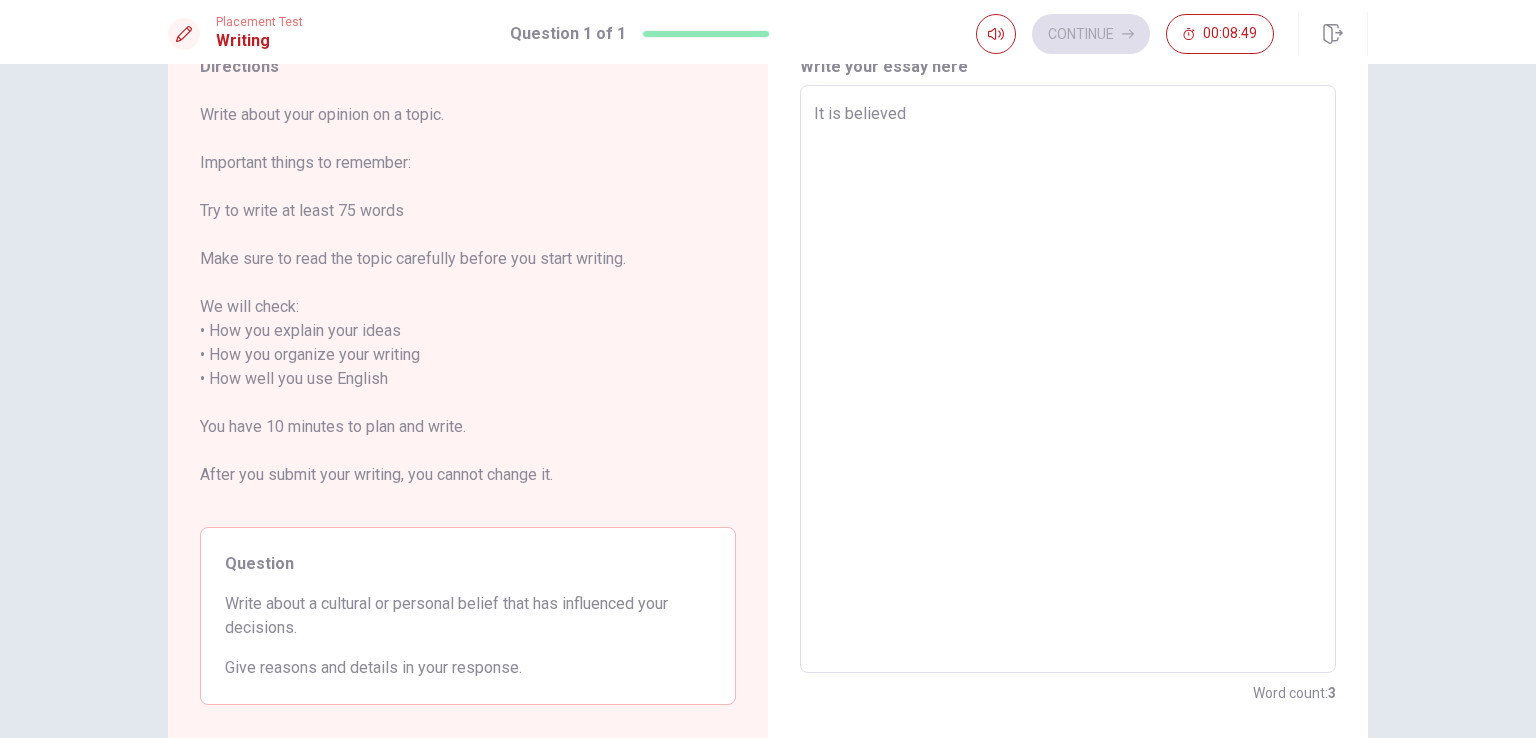 type on "x" 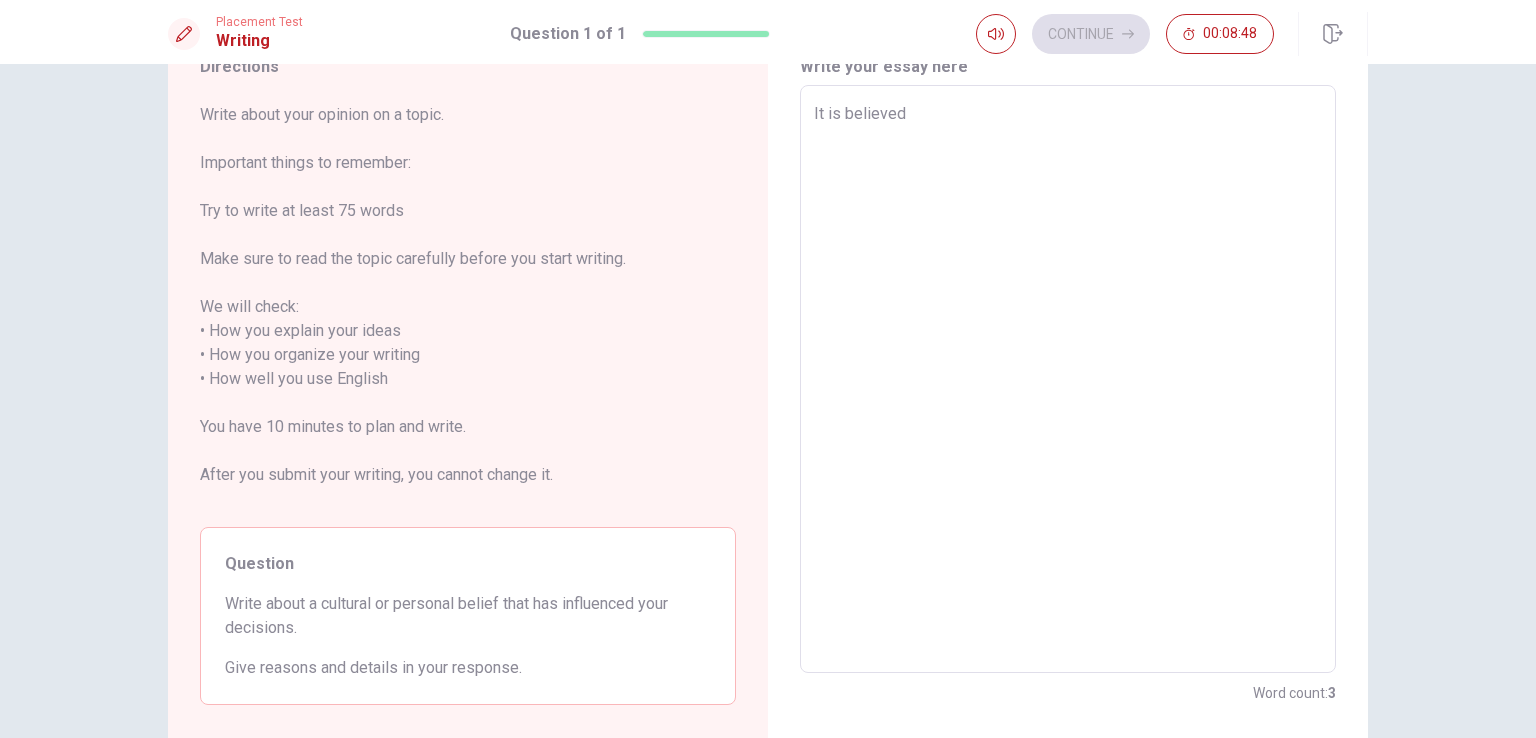 type on "It is believed t" 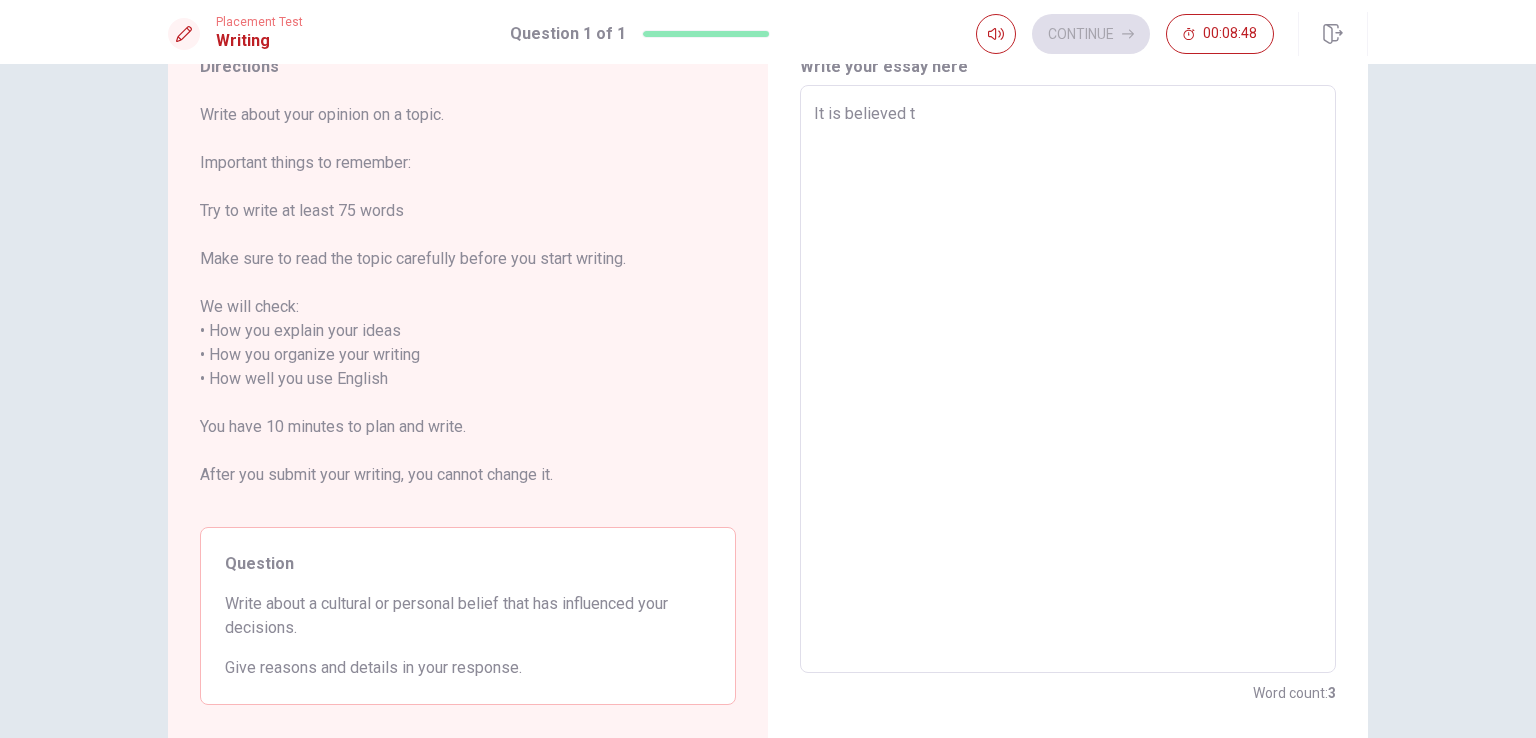 type on "x" 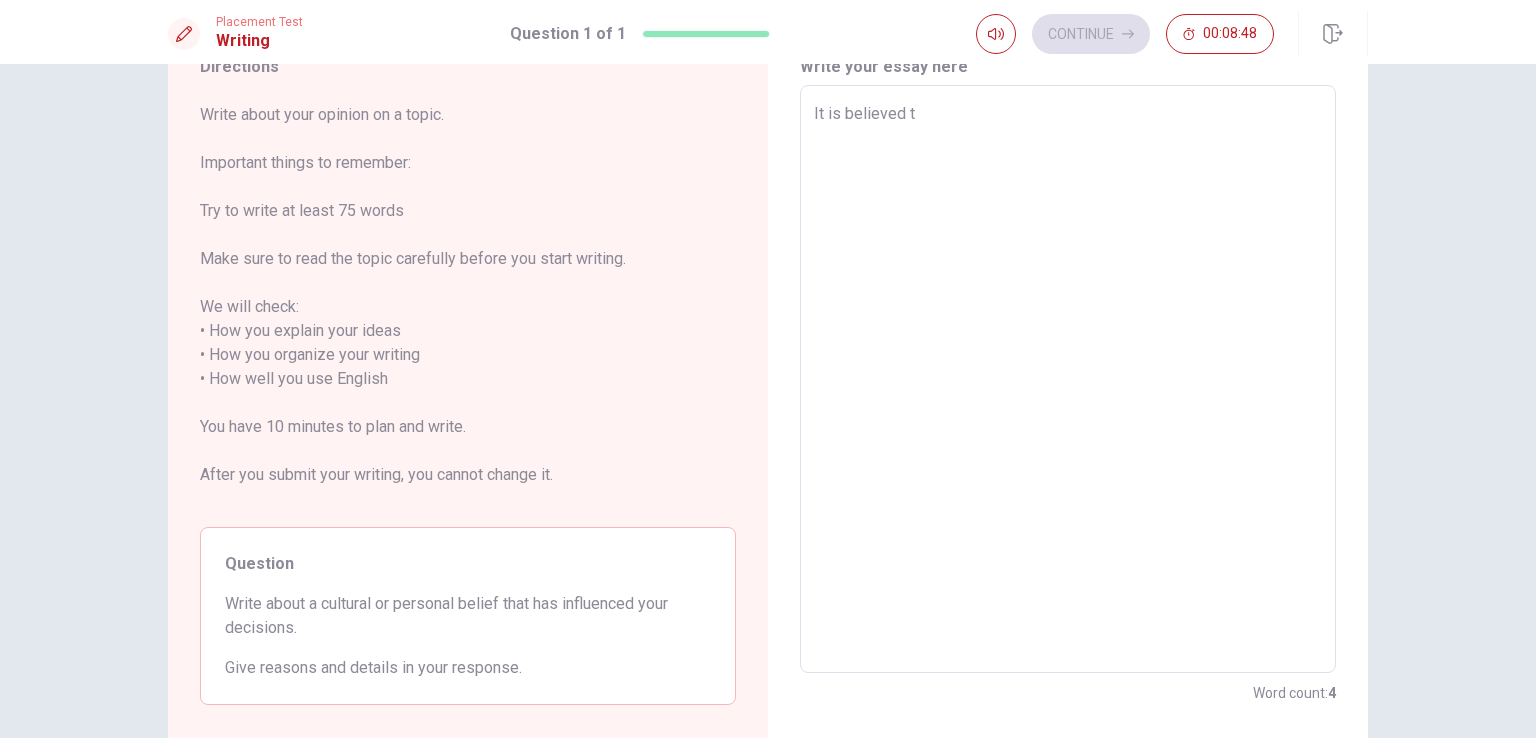 type on "It is believed th" 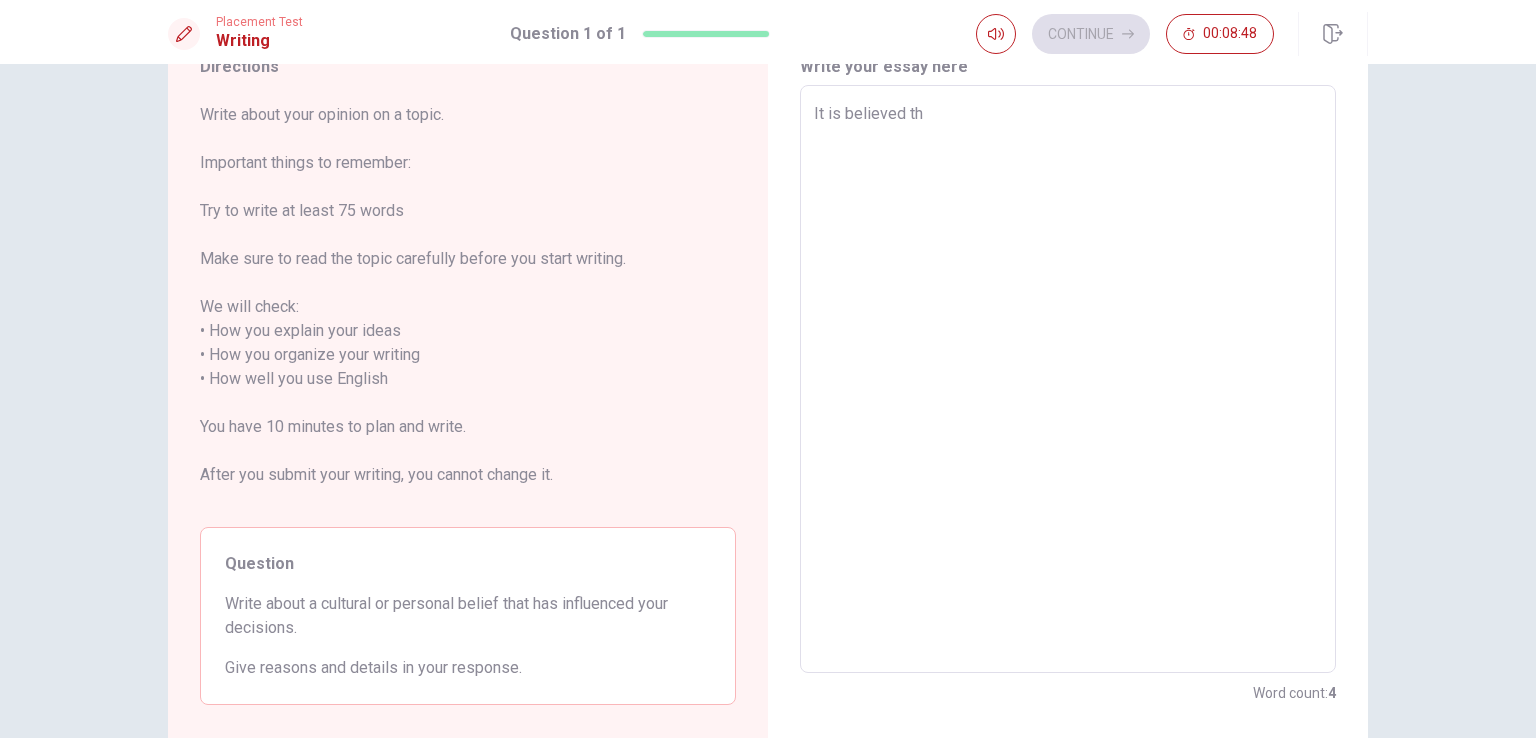 type on "x" 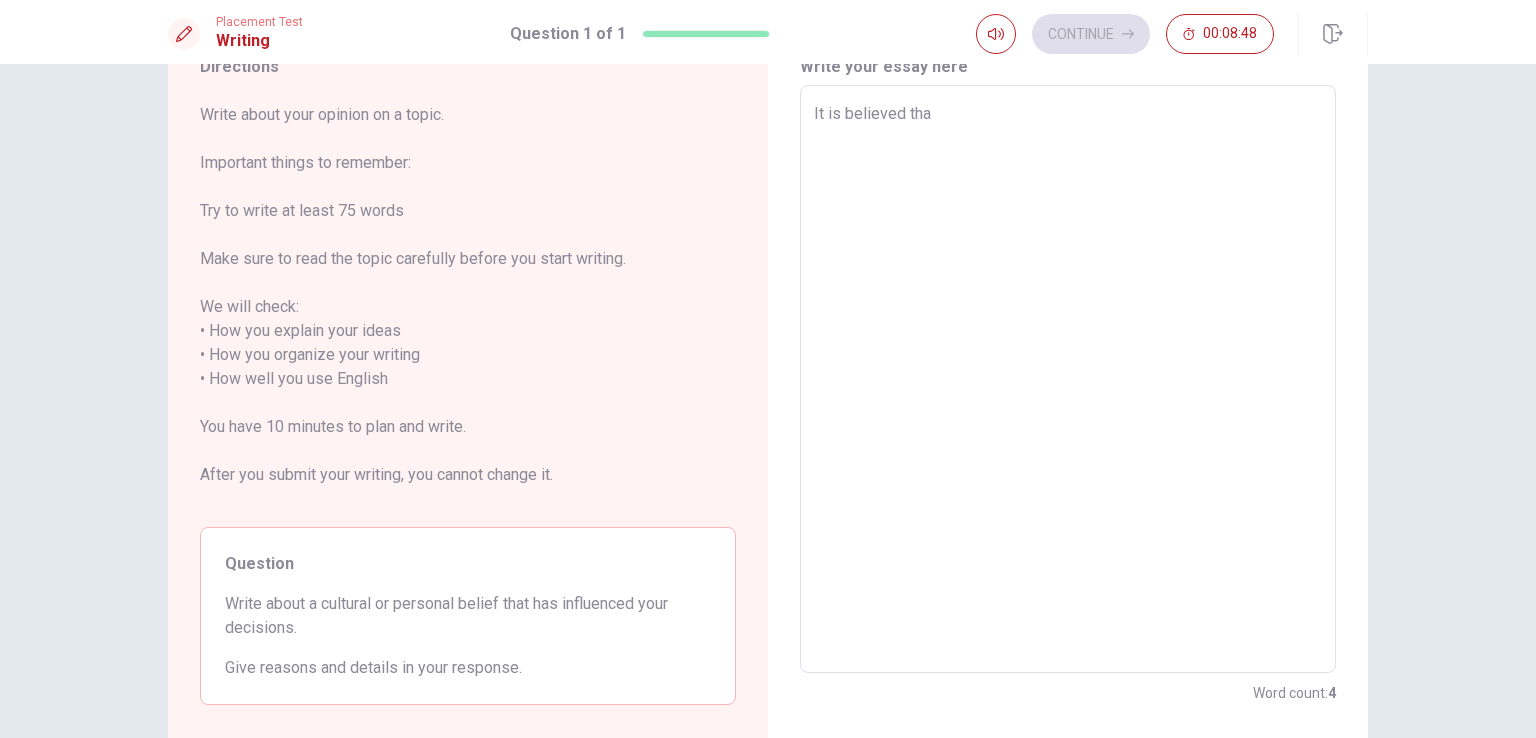 type on "x" 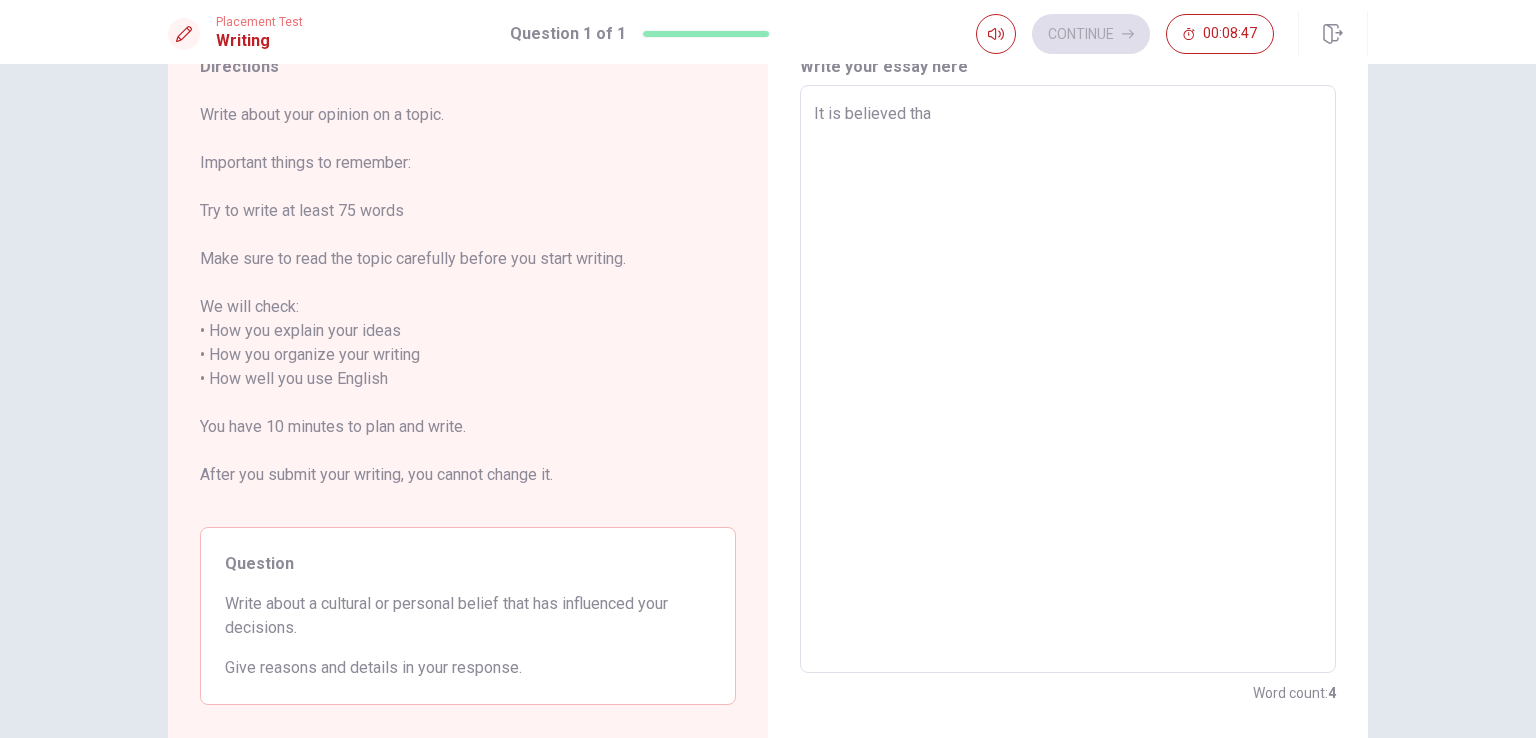 type on "It is believed that" 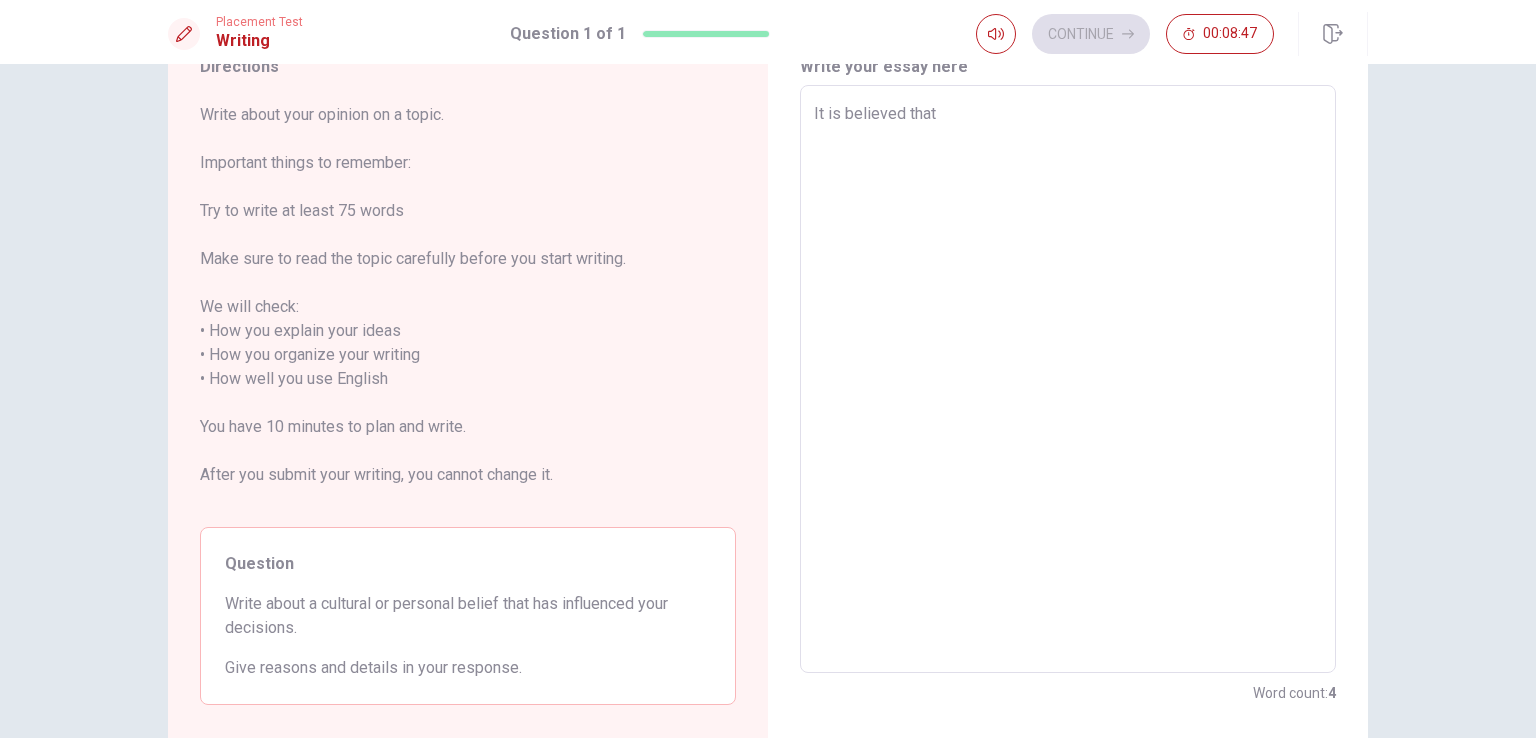 type on "x" 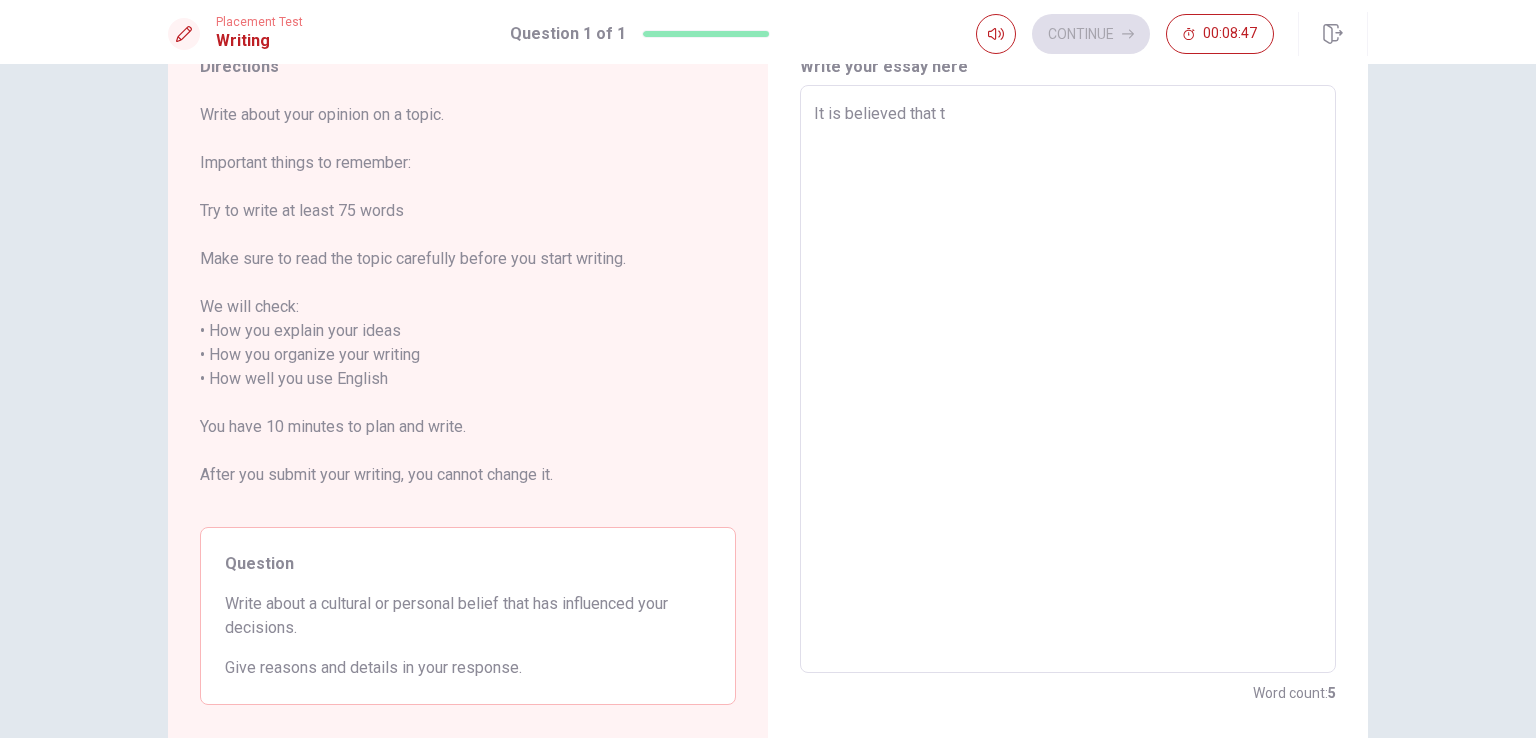 type on "x" 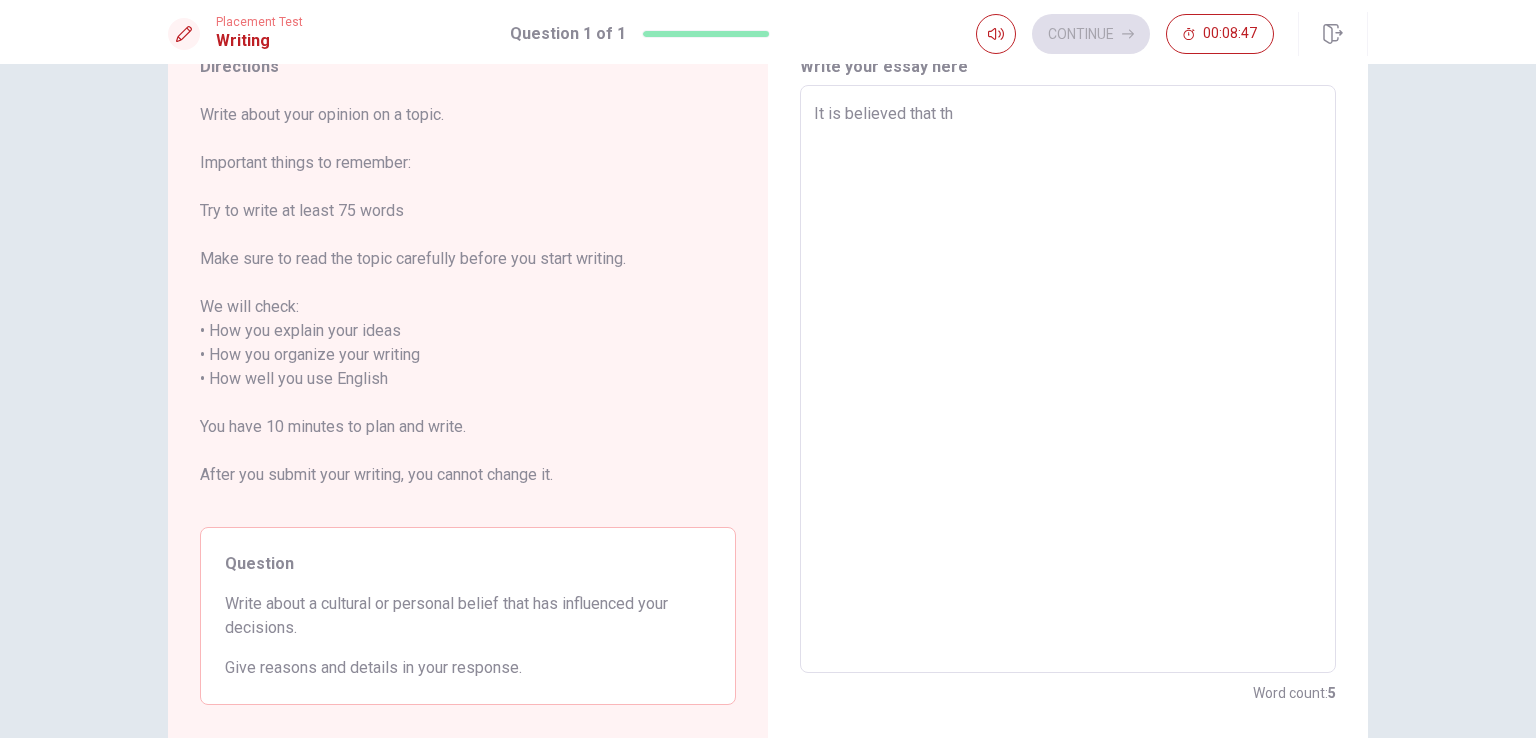 type on "x" 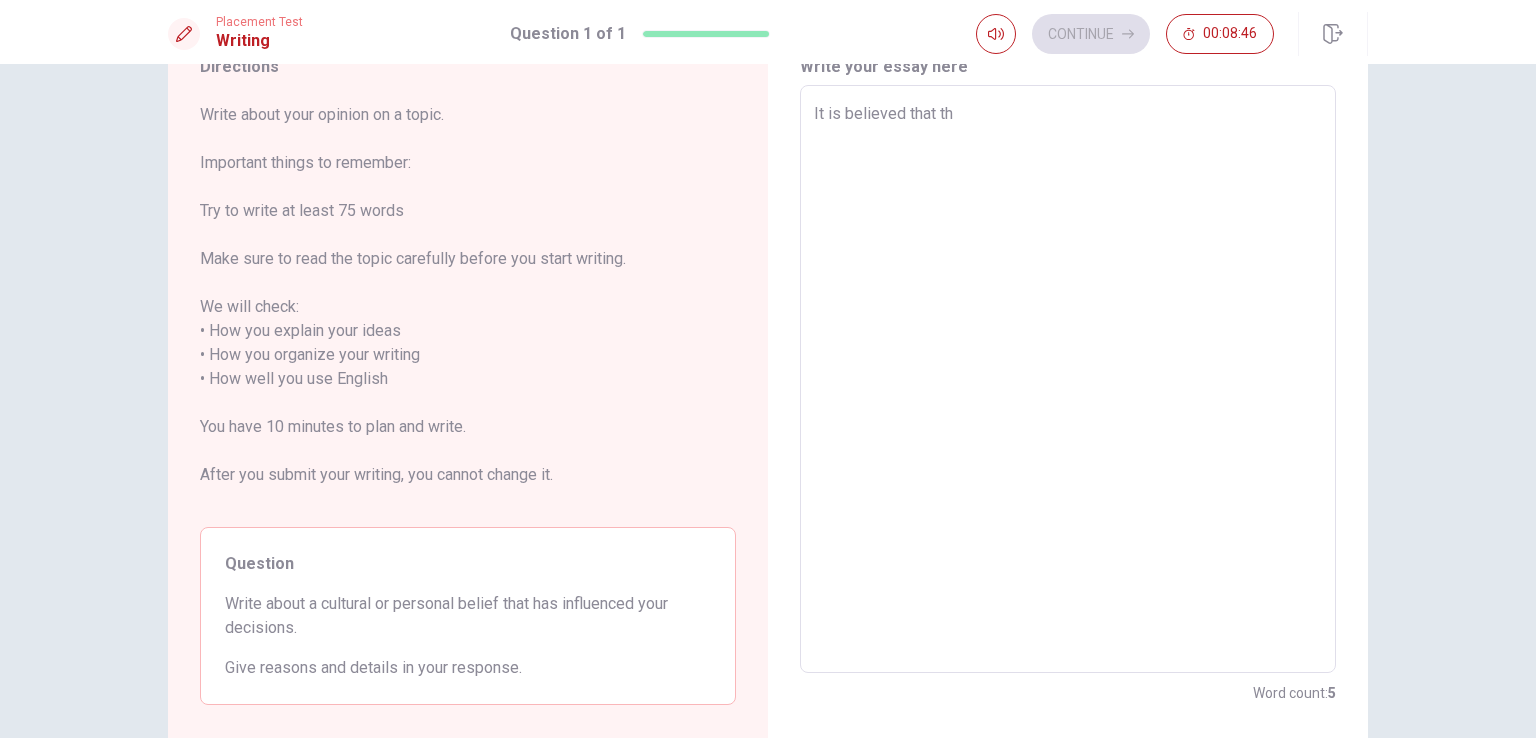 type on "It is believed that the" 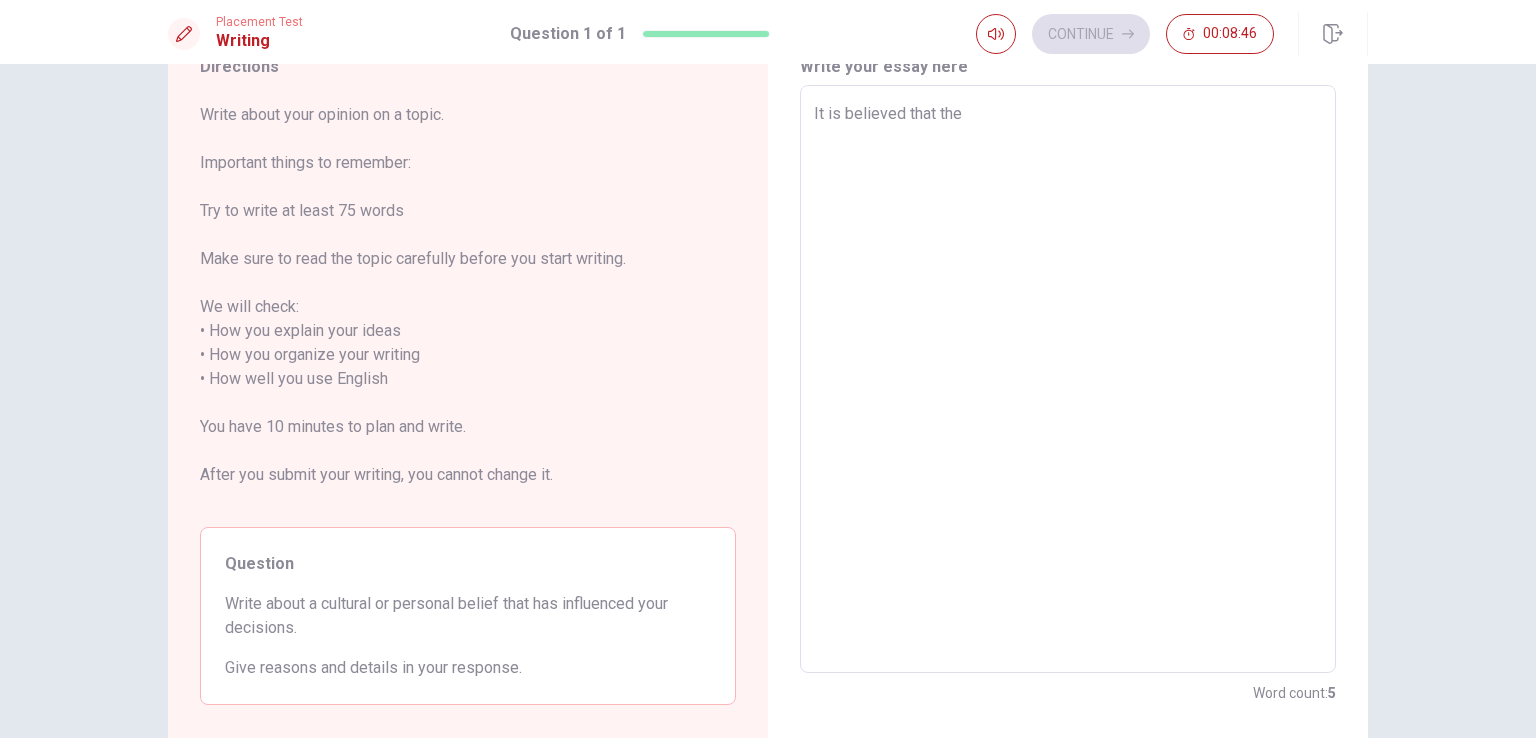 type on "x" 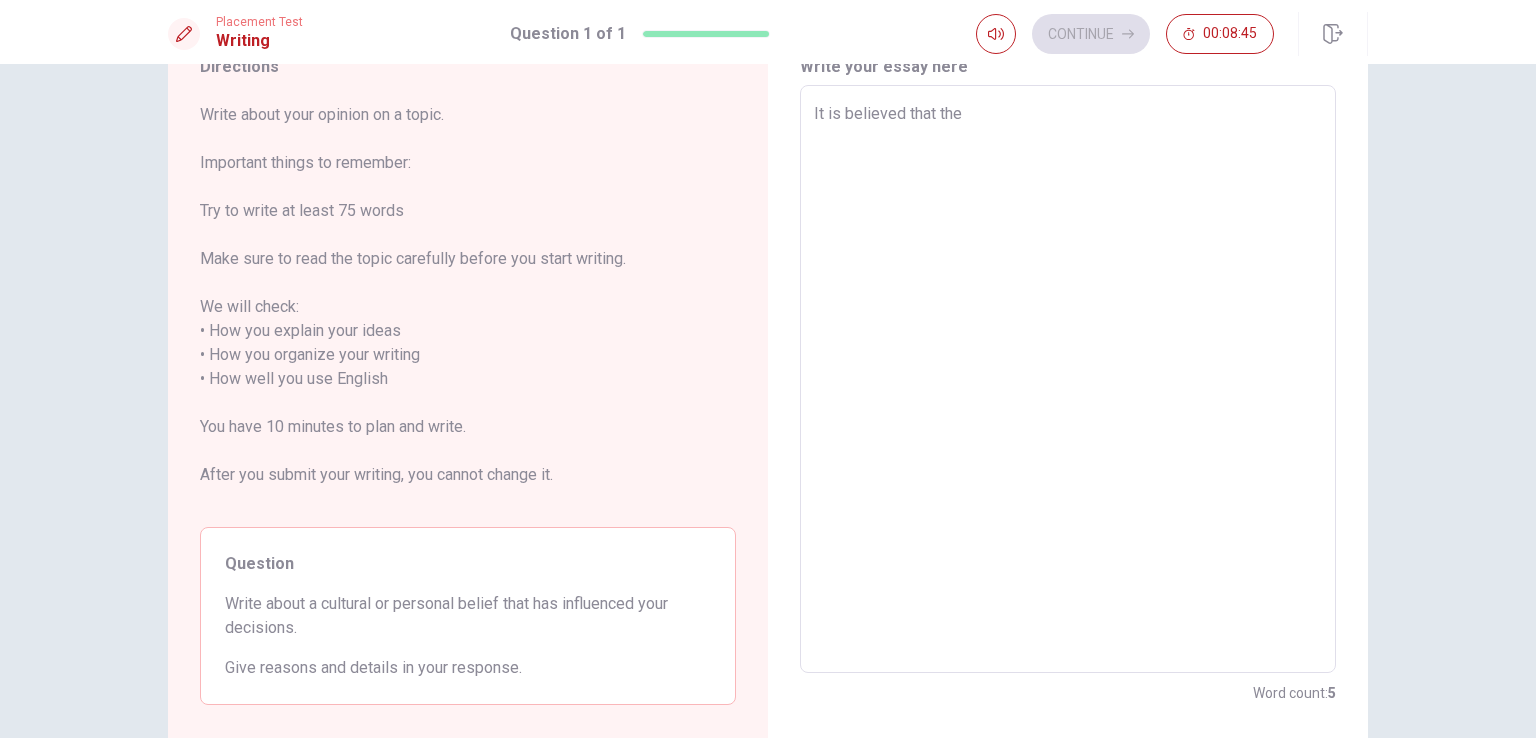 type on "It is believed that the m" 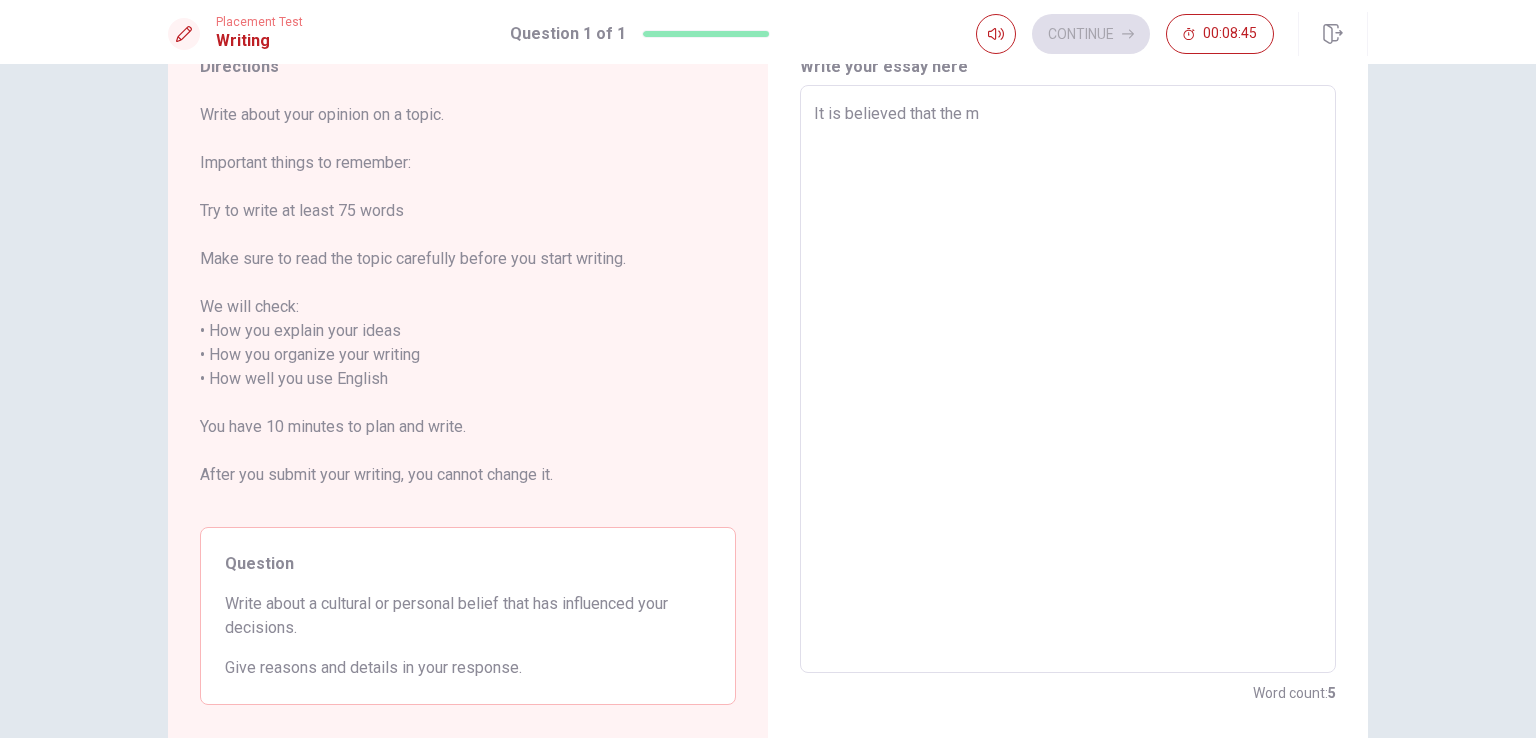 type on "x" 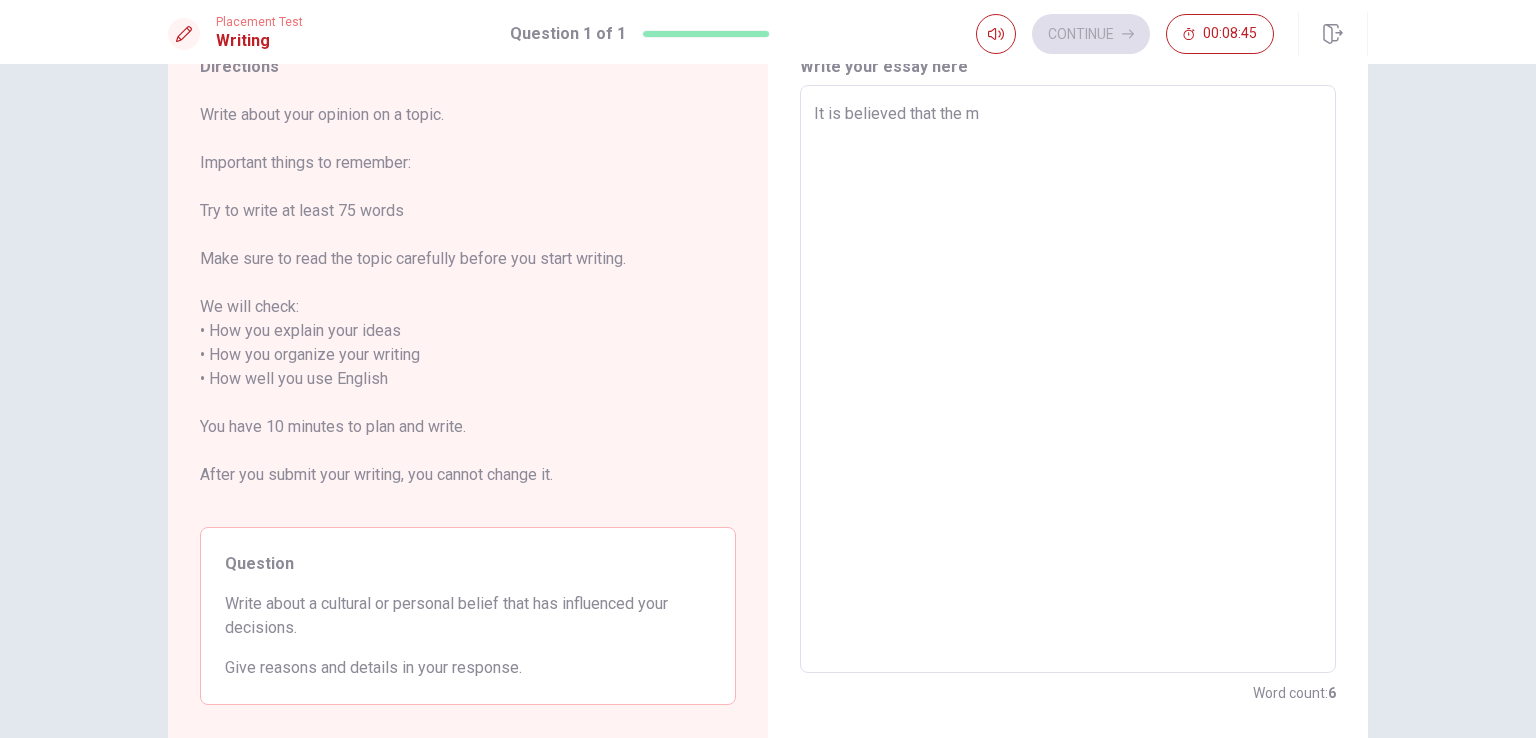 type on "It is believed that the mo" 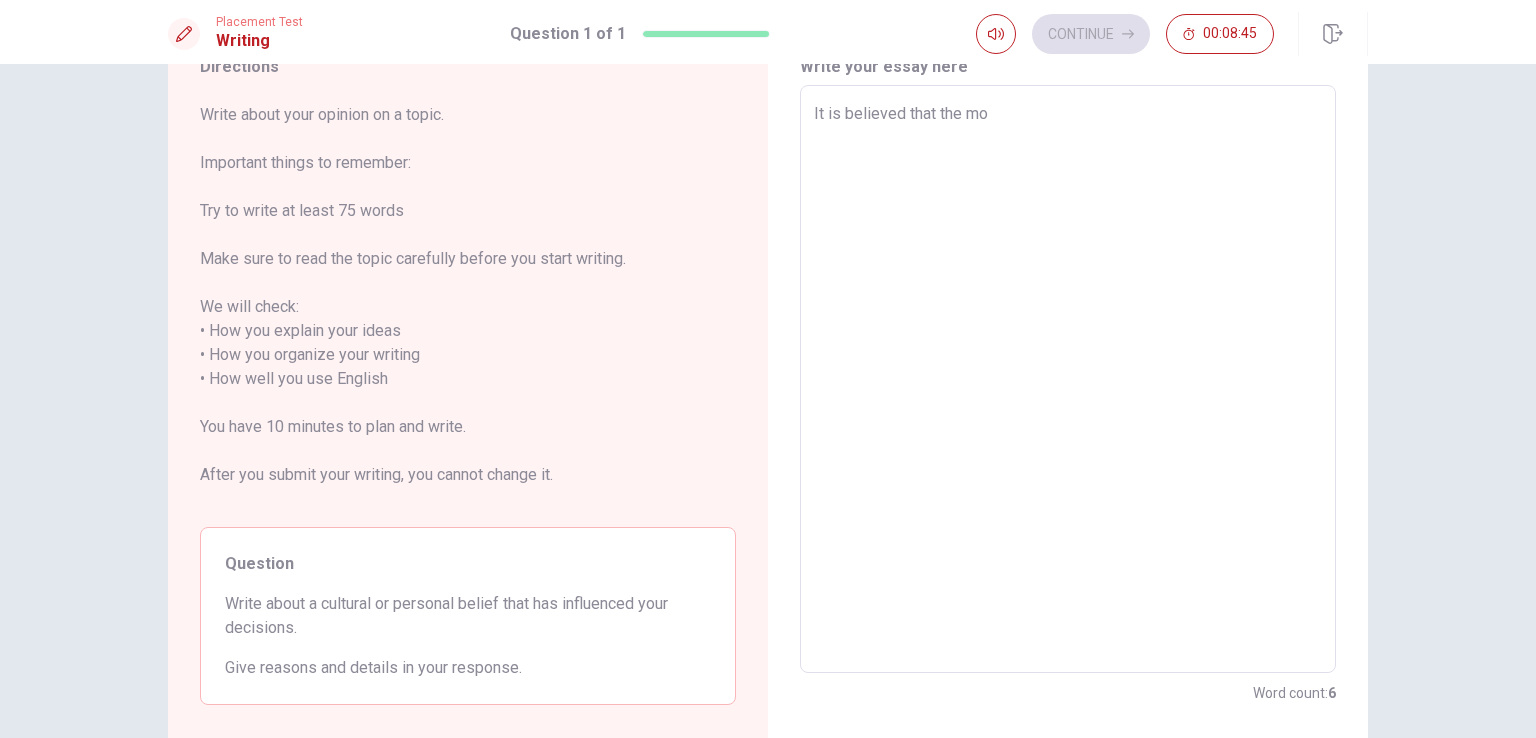 type on "x" 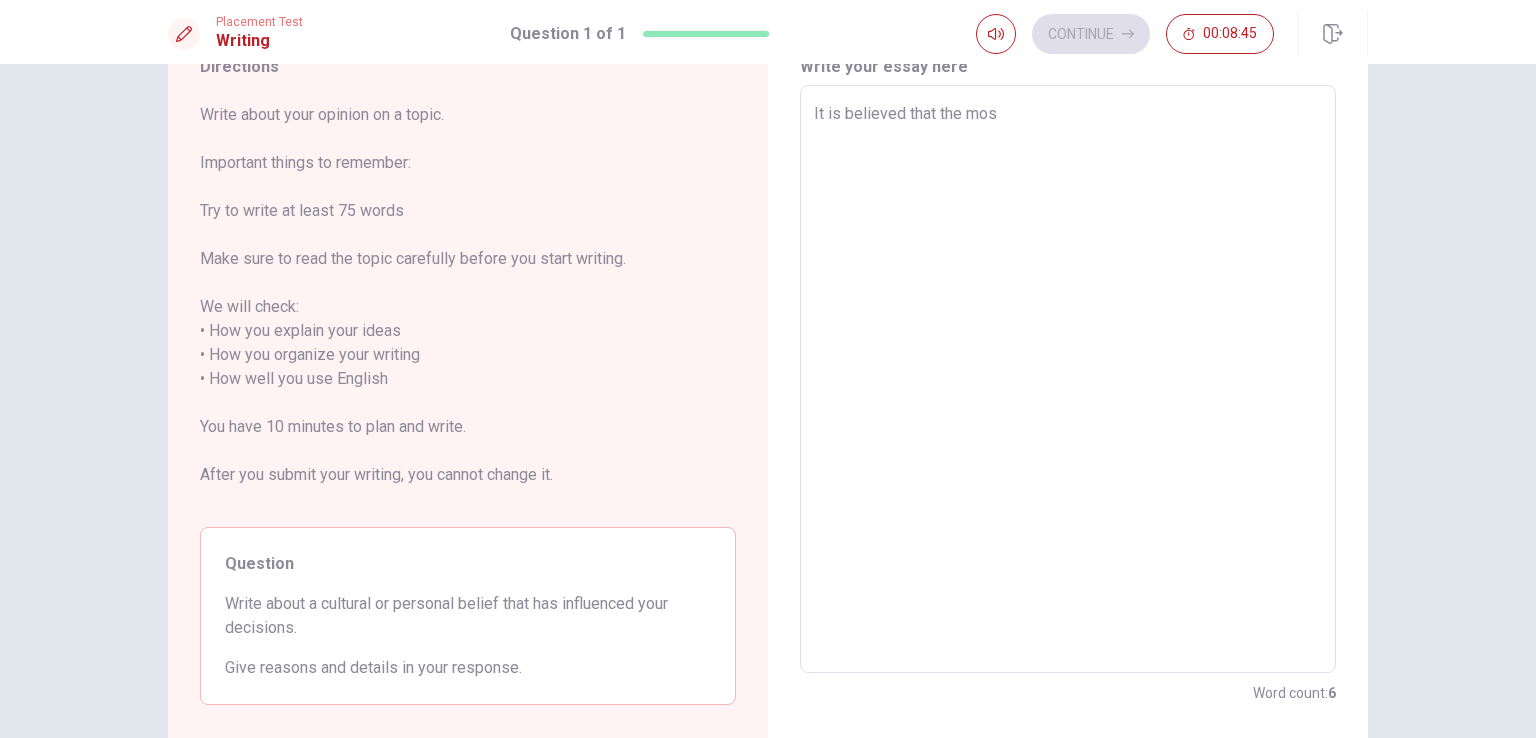 type on "x" 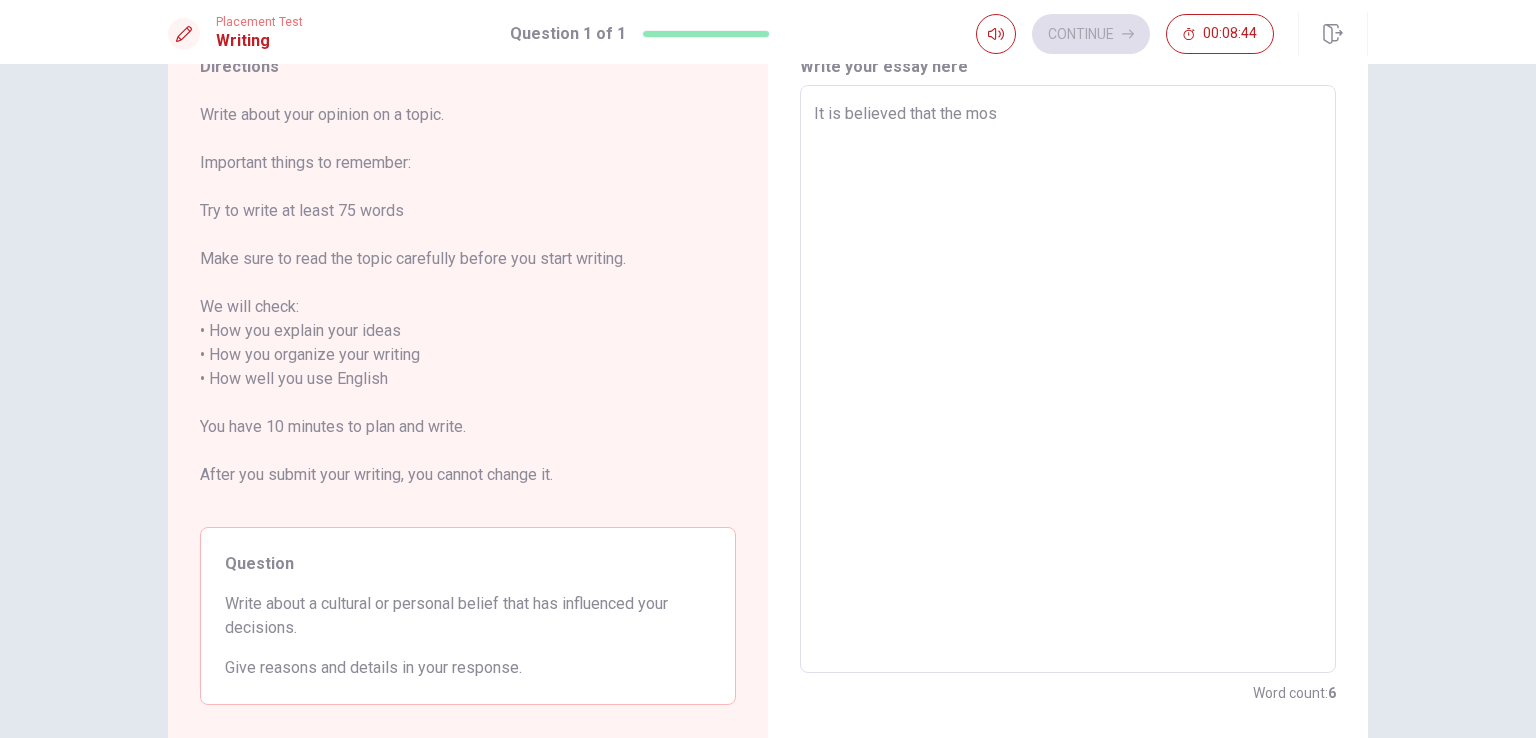 type on "It is believed that the most" 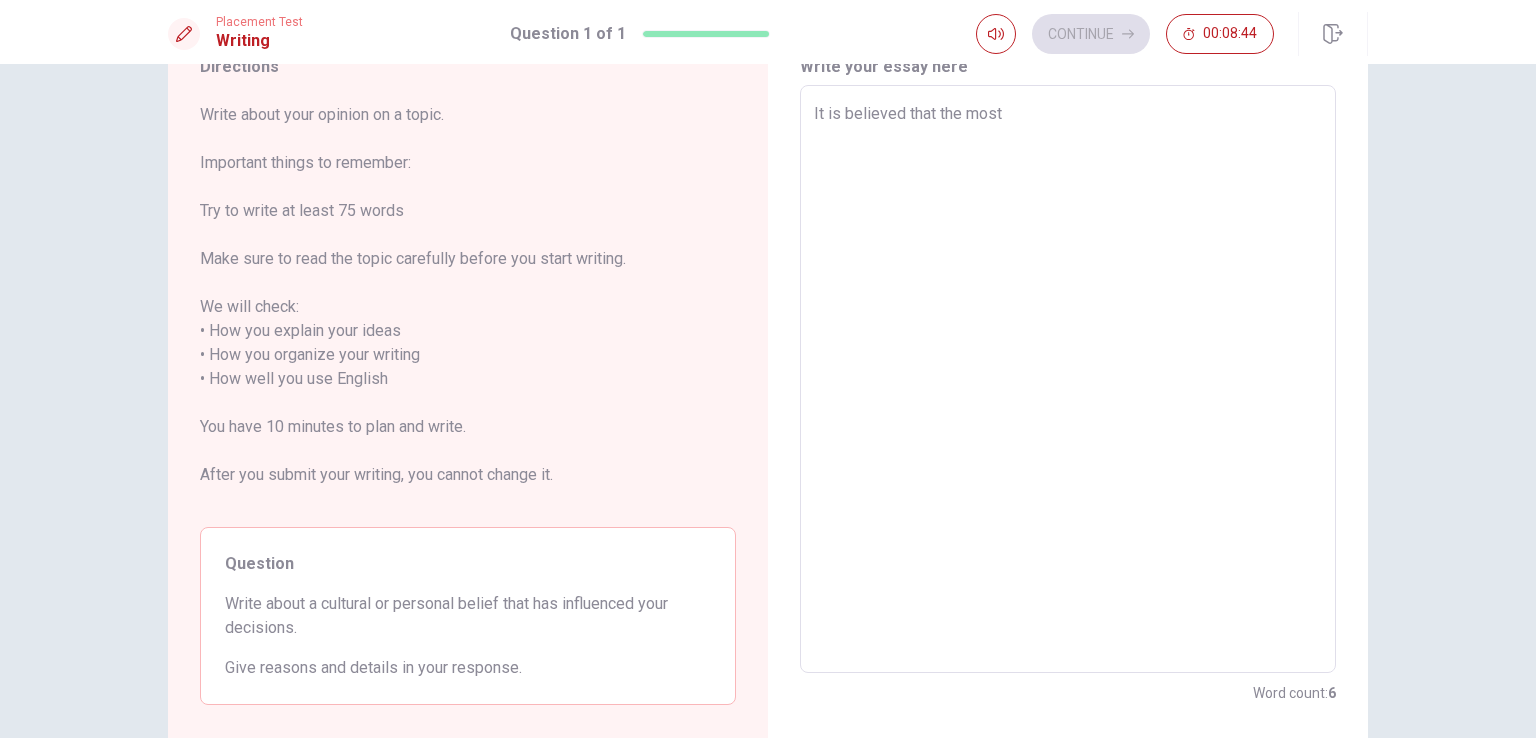 type on "x" 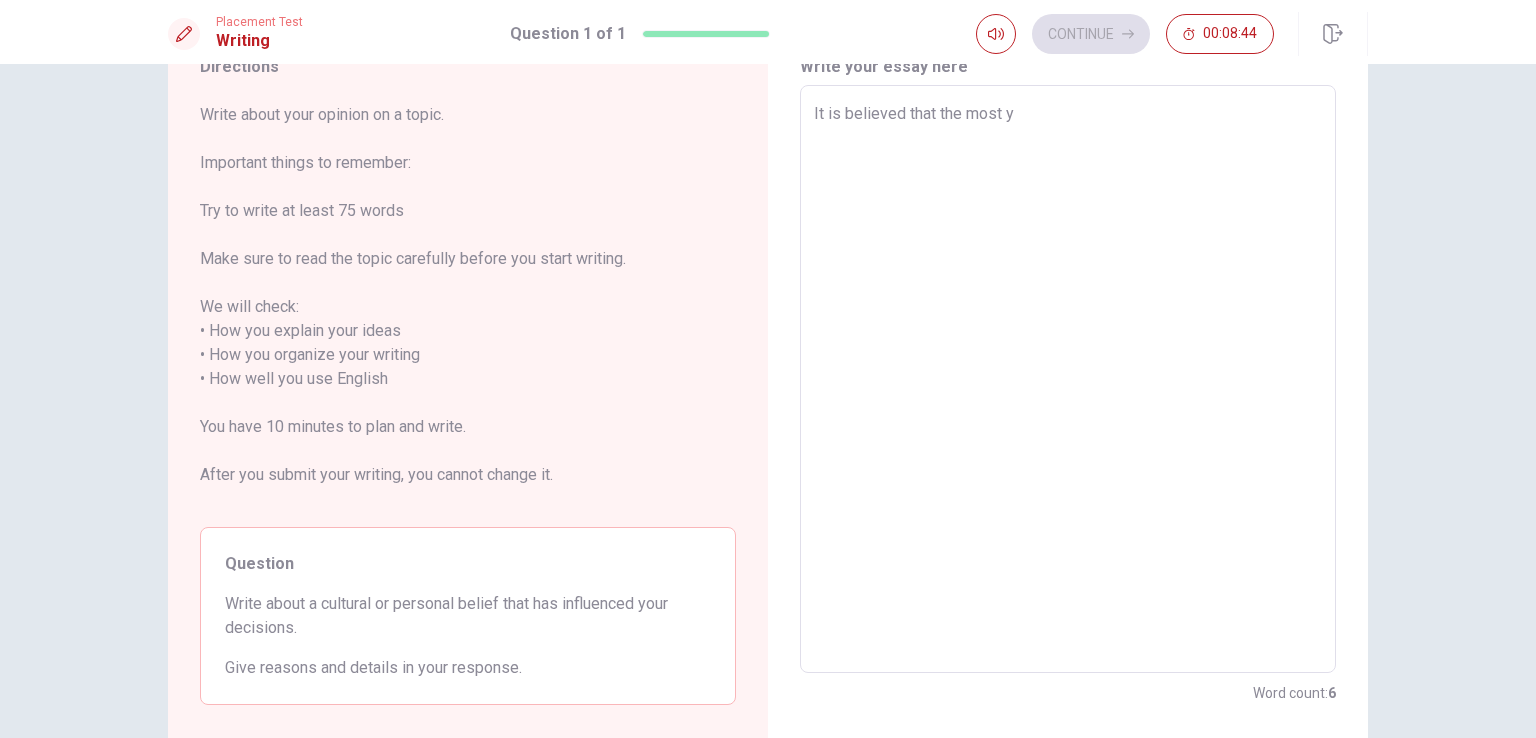 type on "x" 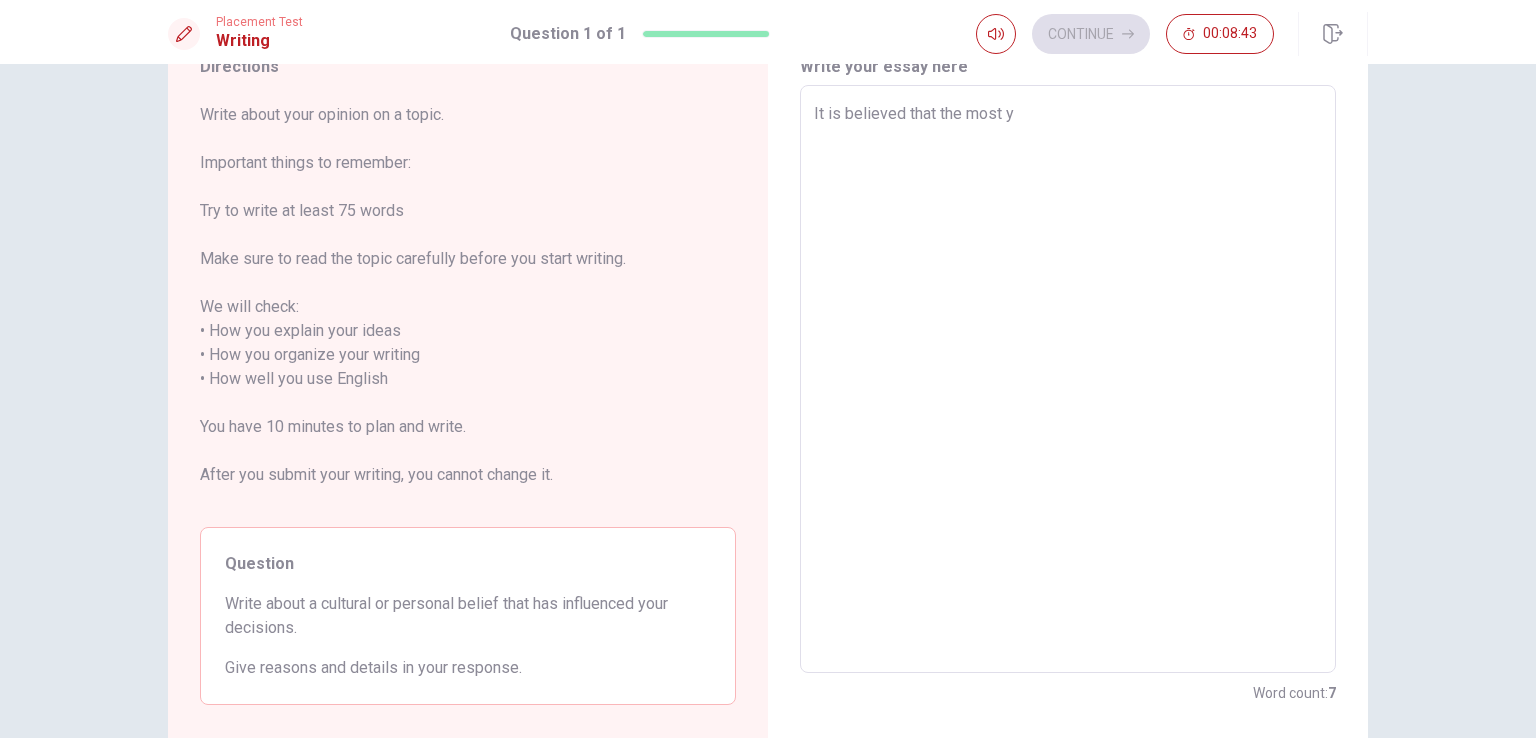 type on "It is believed that the most yo" 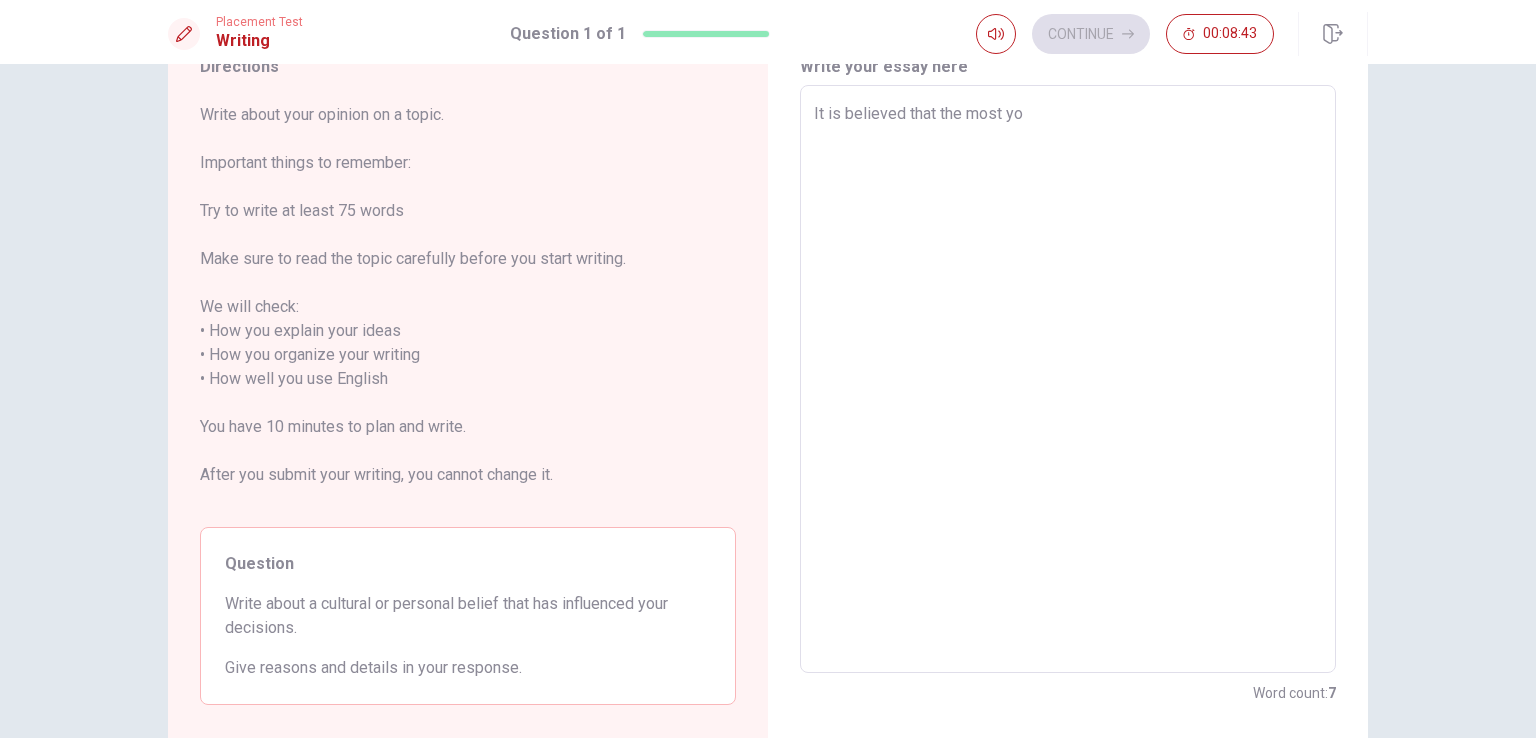 type on "x" 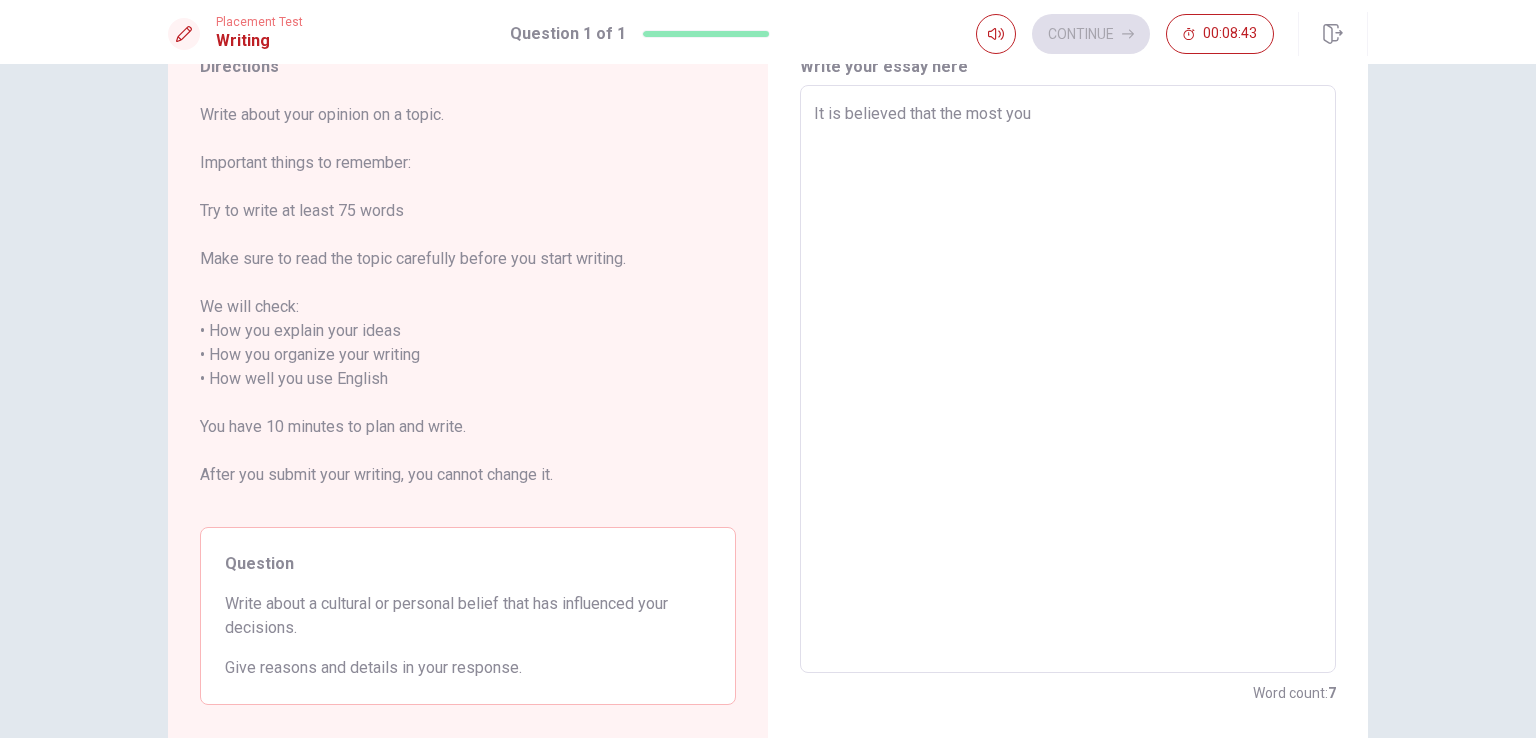 type on "x" 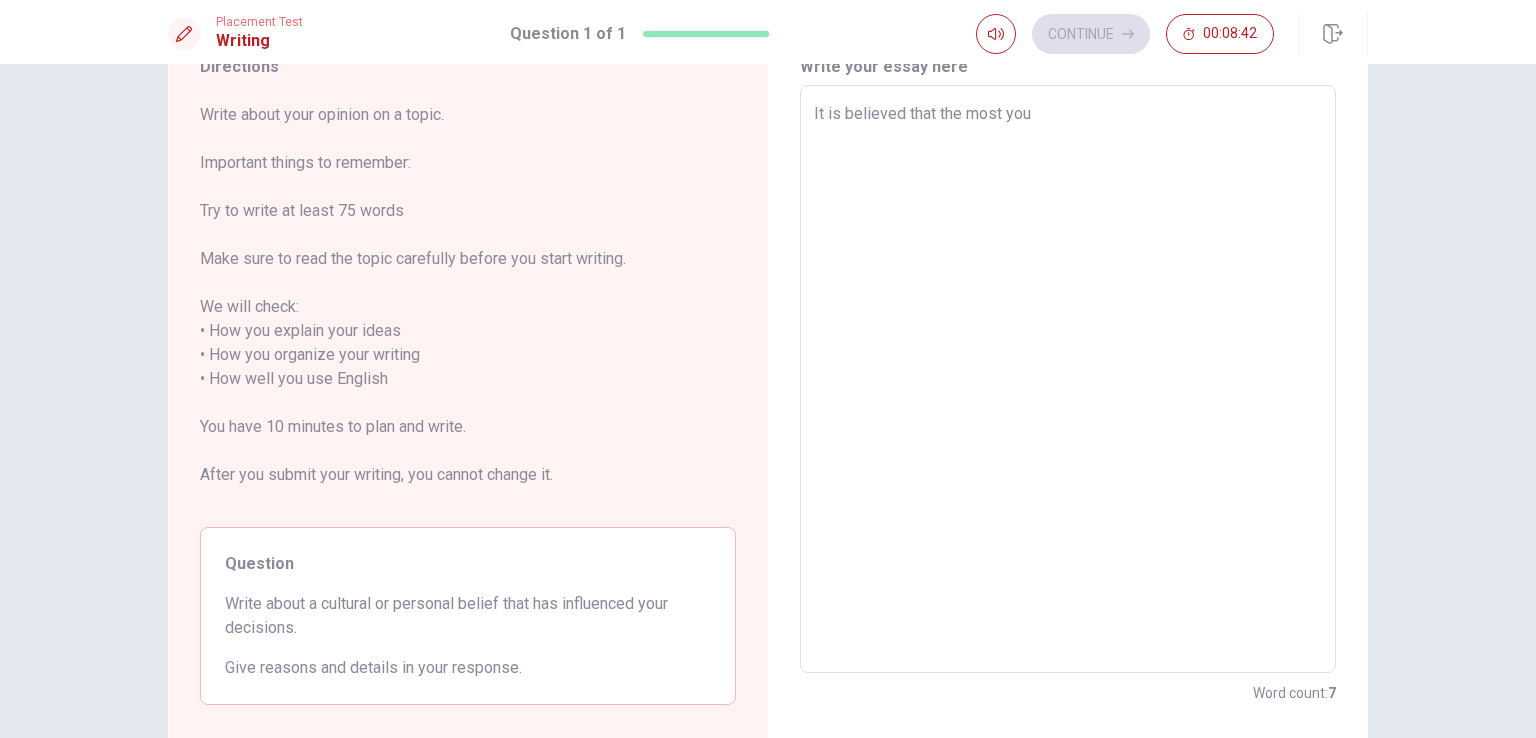 type on "It is believed that the most you" 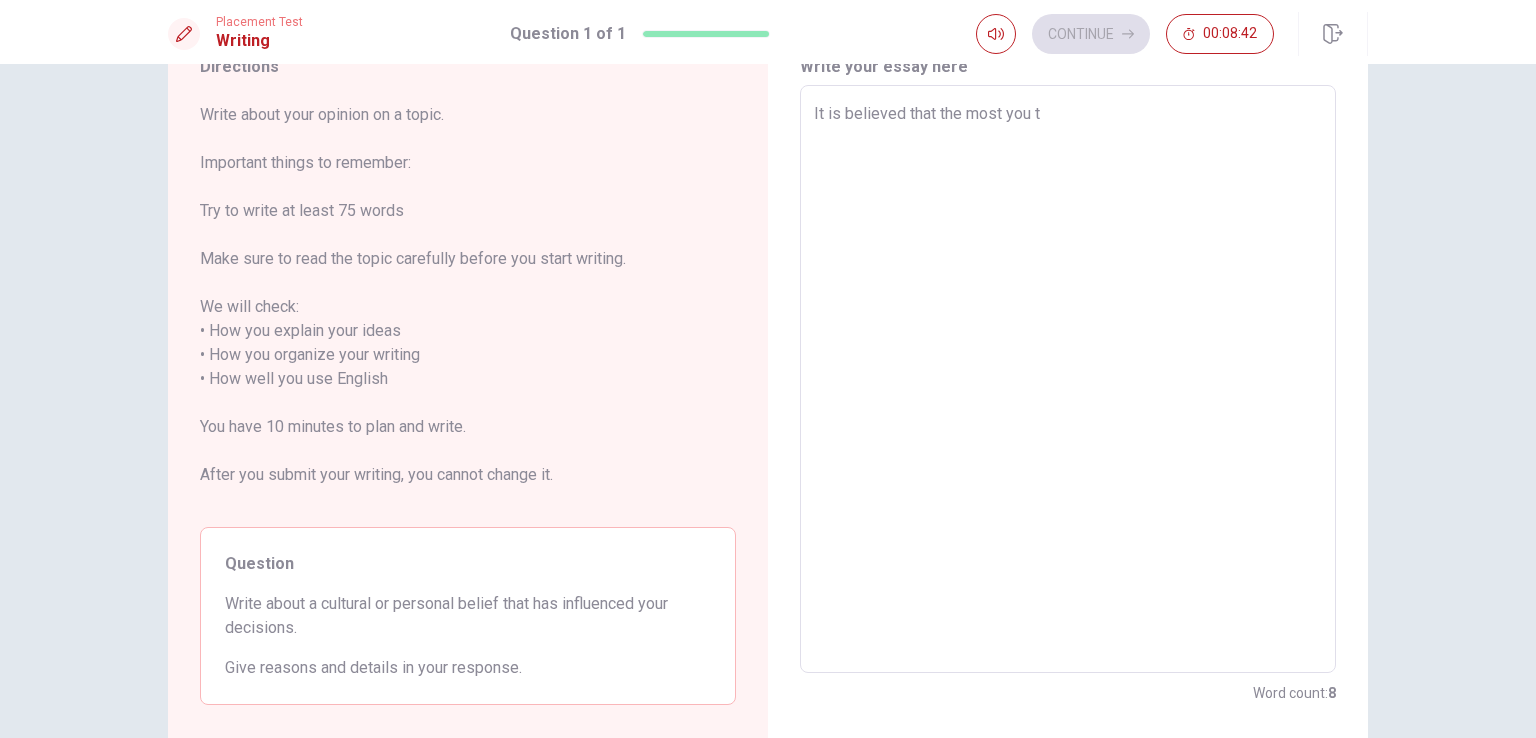 type on "x" 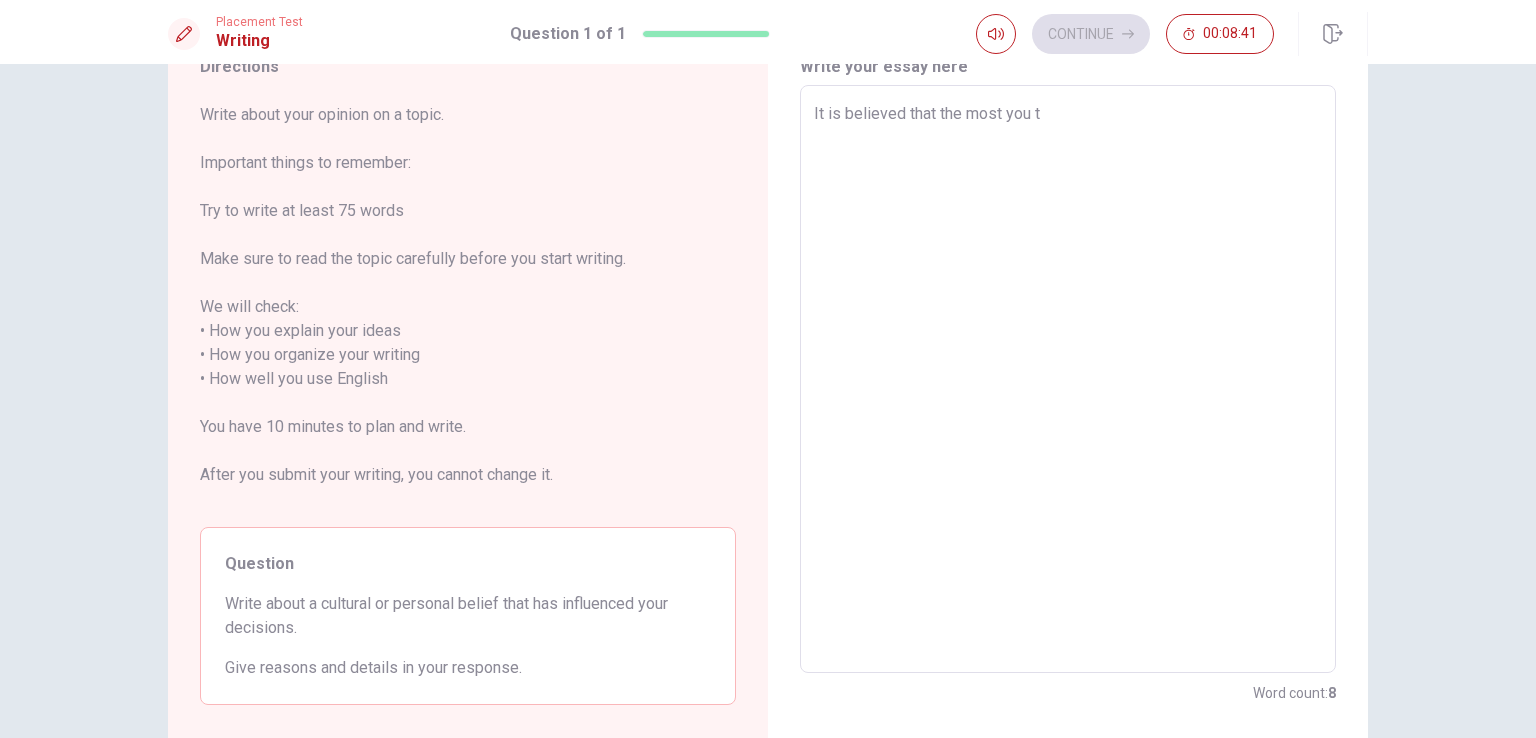 type on "It is believed that the most you tr" 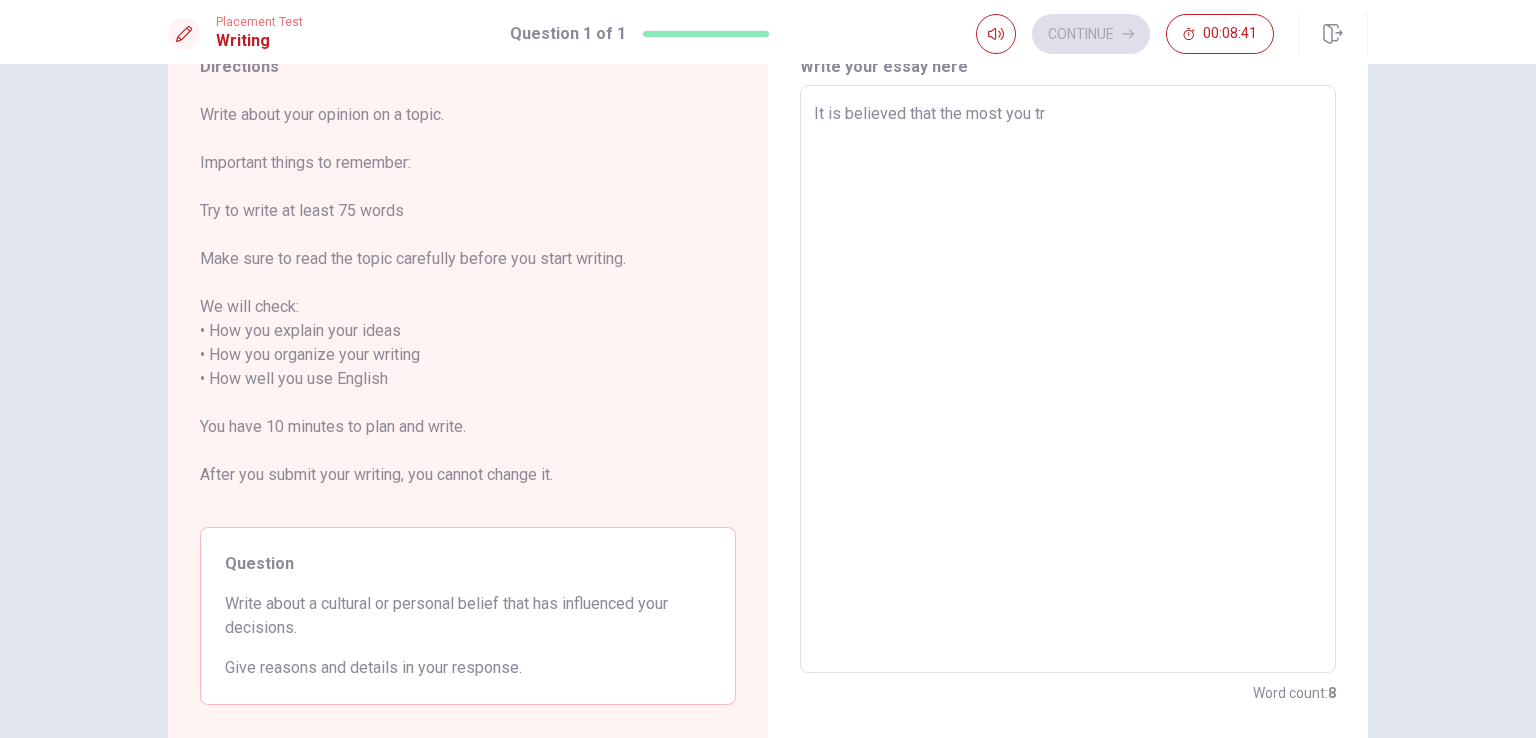 type on "x" 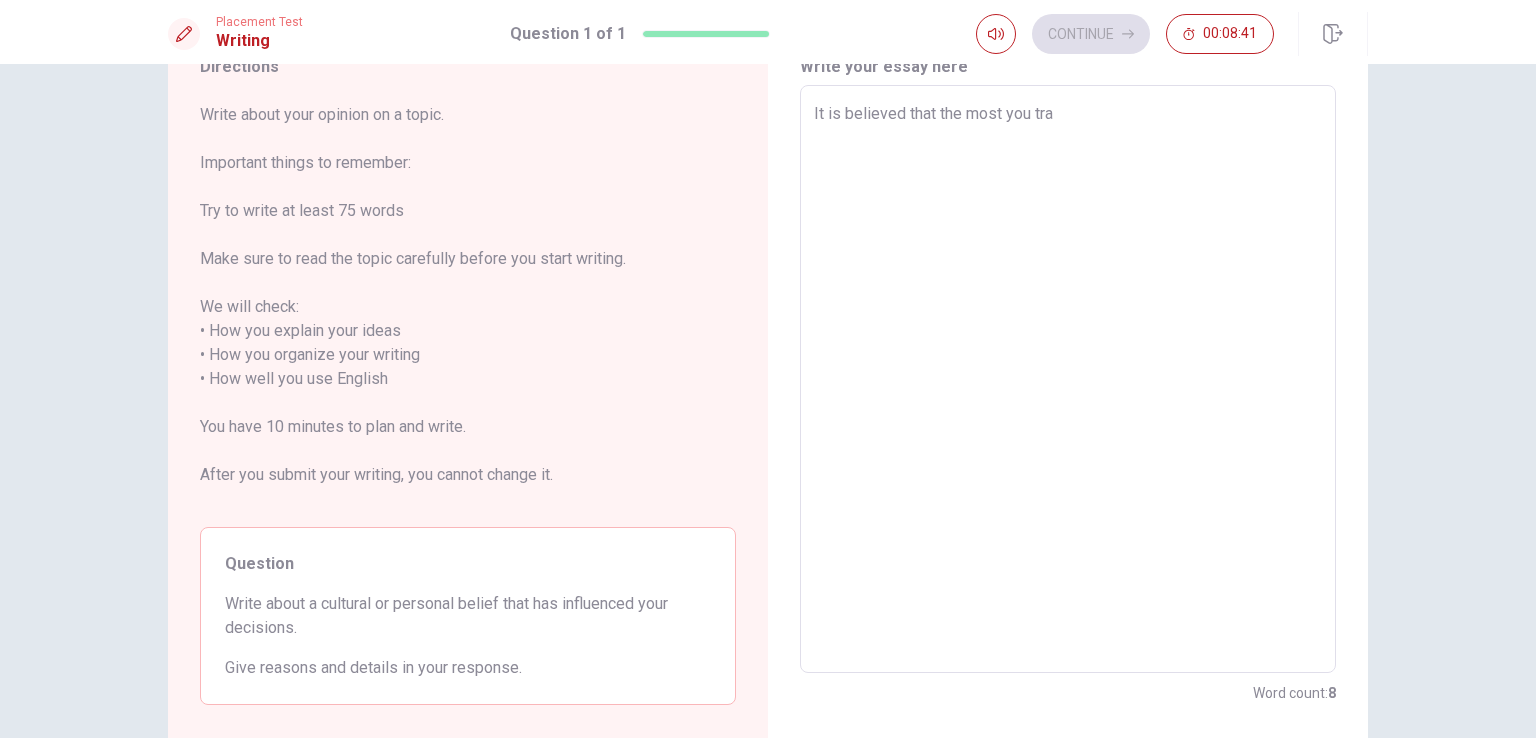 type on "x" 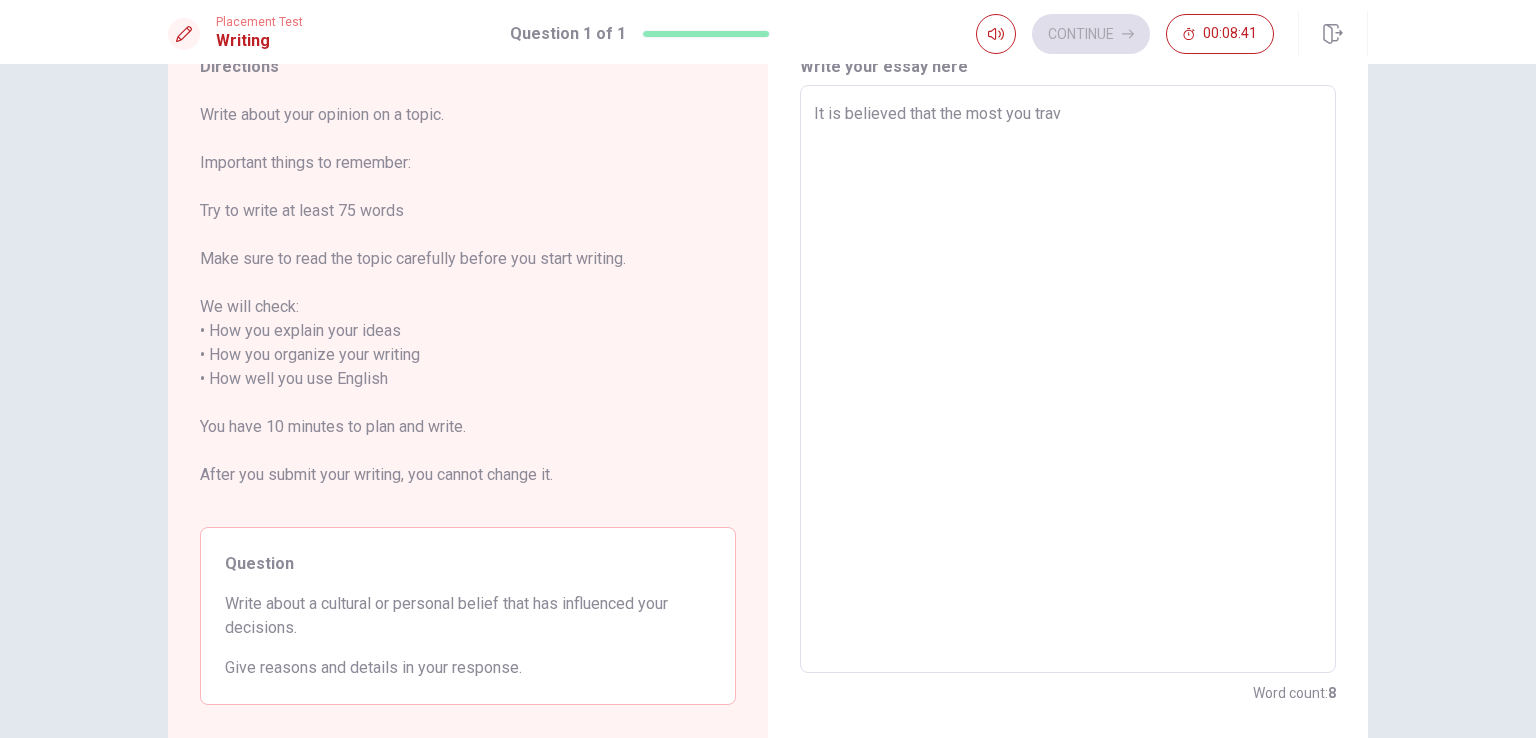 type on "x" 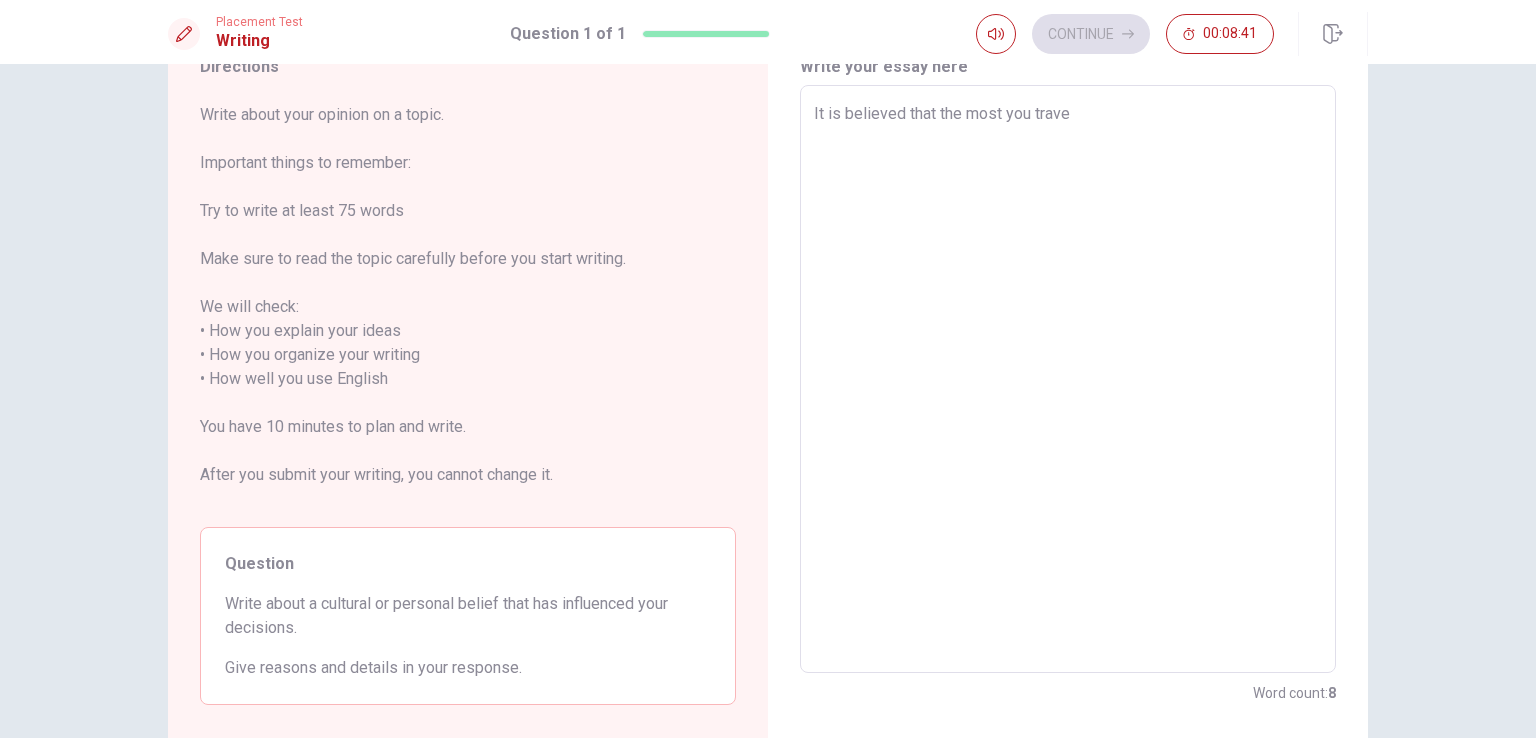 type on "x" 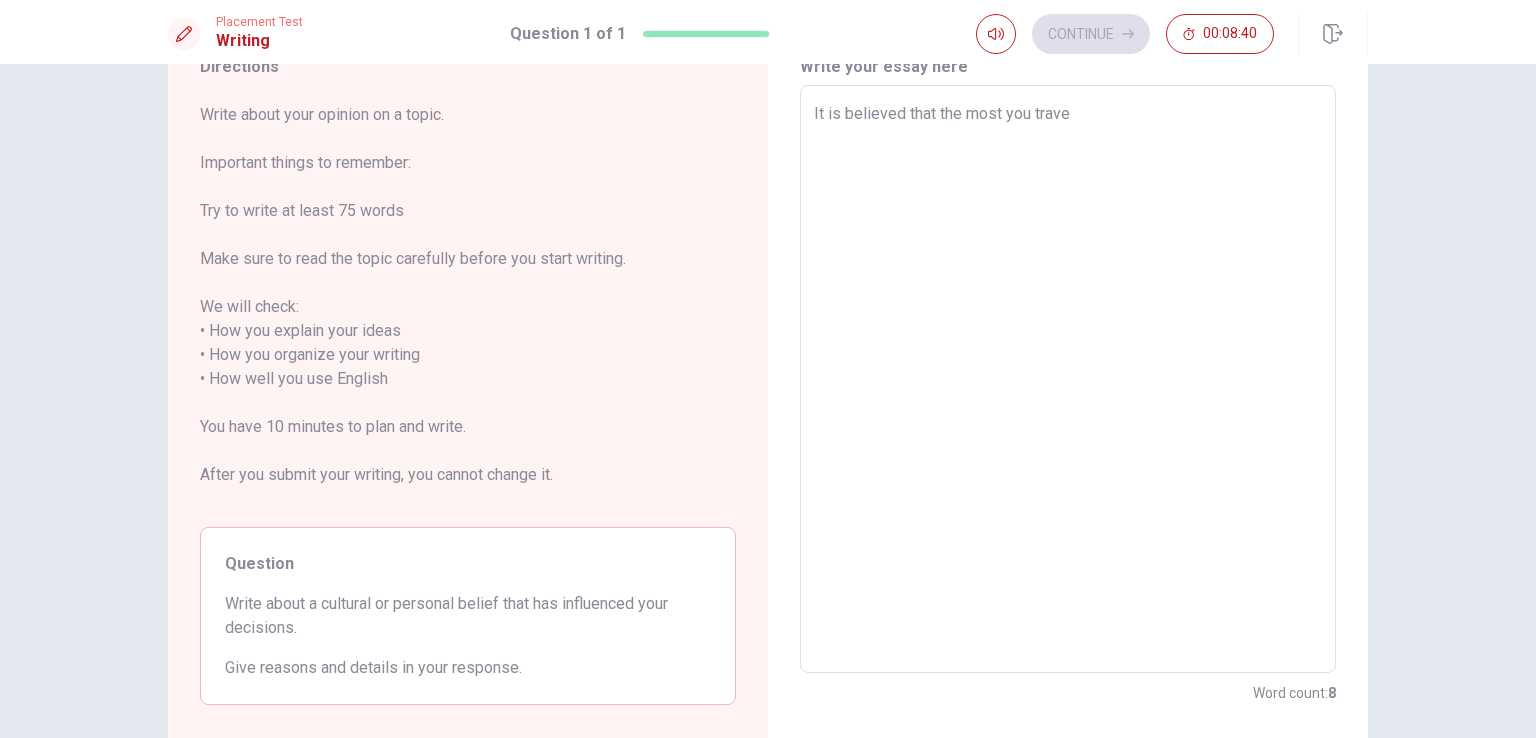 type on "It is believed that the most you travel" 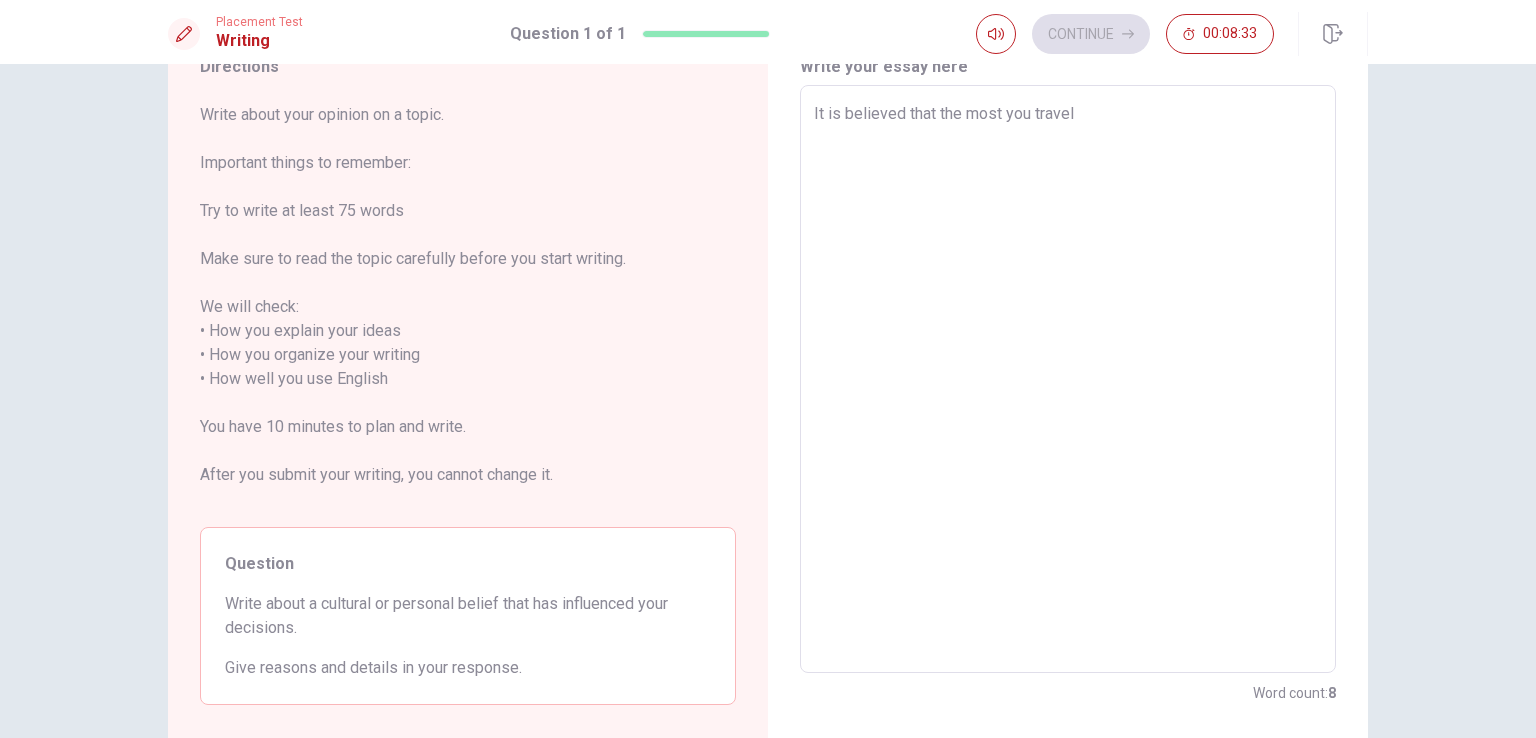 type on "x" 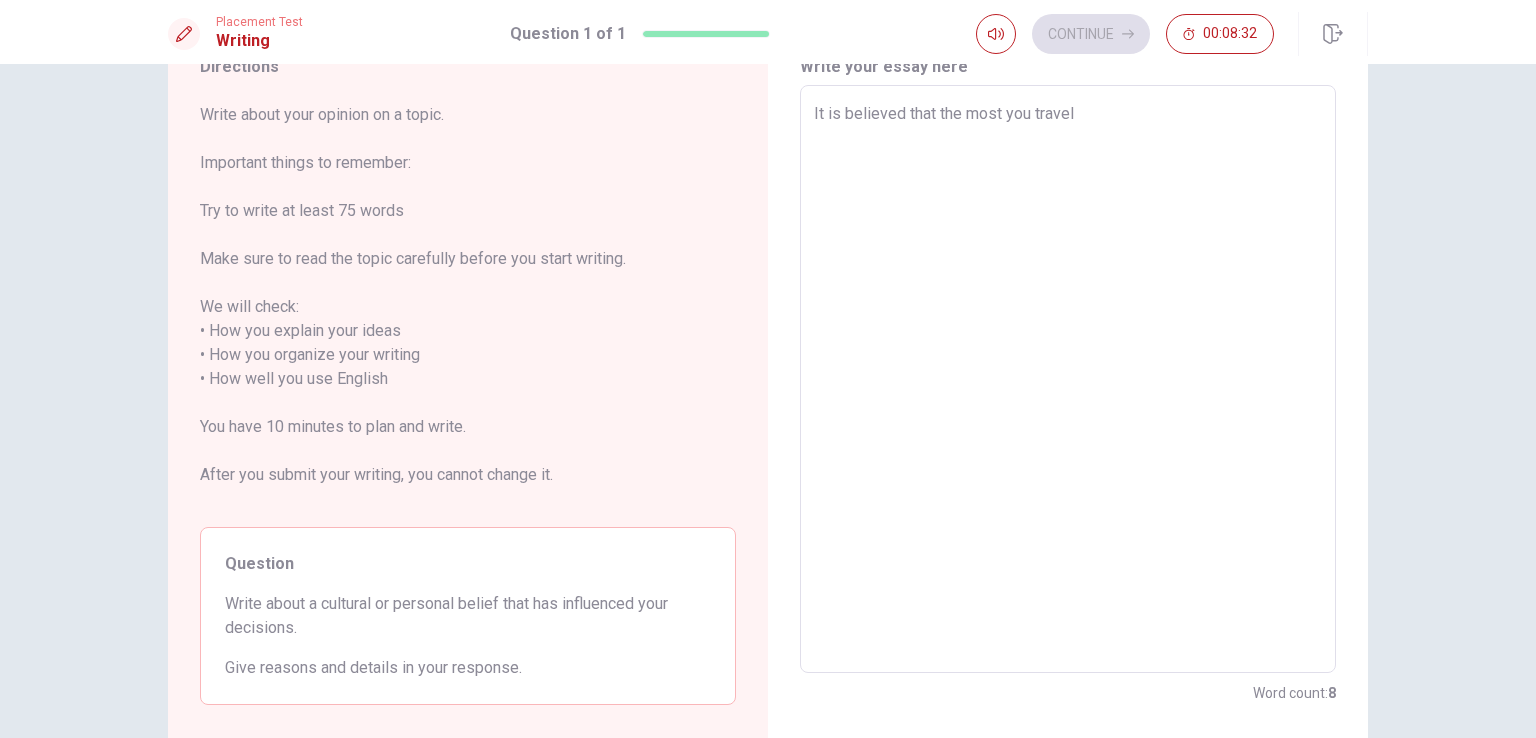 type on "It is believed that the most you trave" 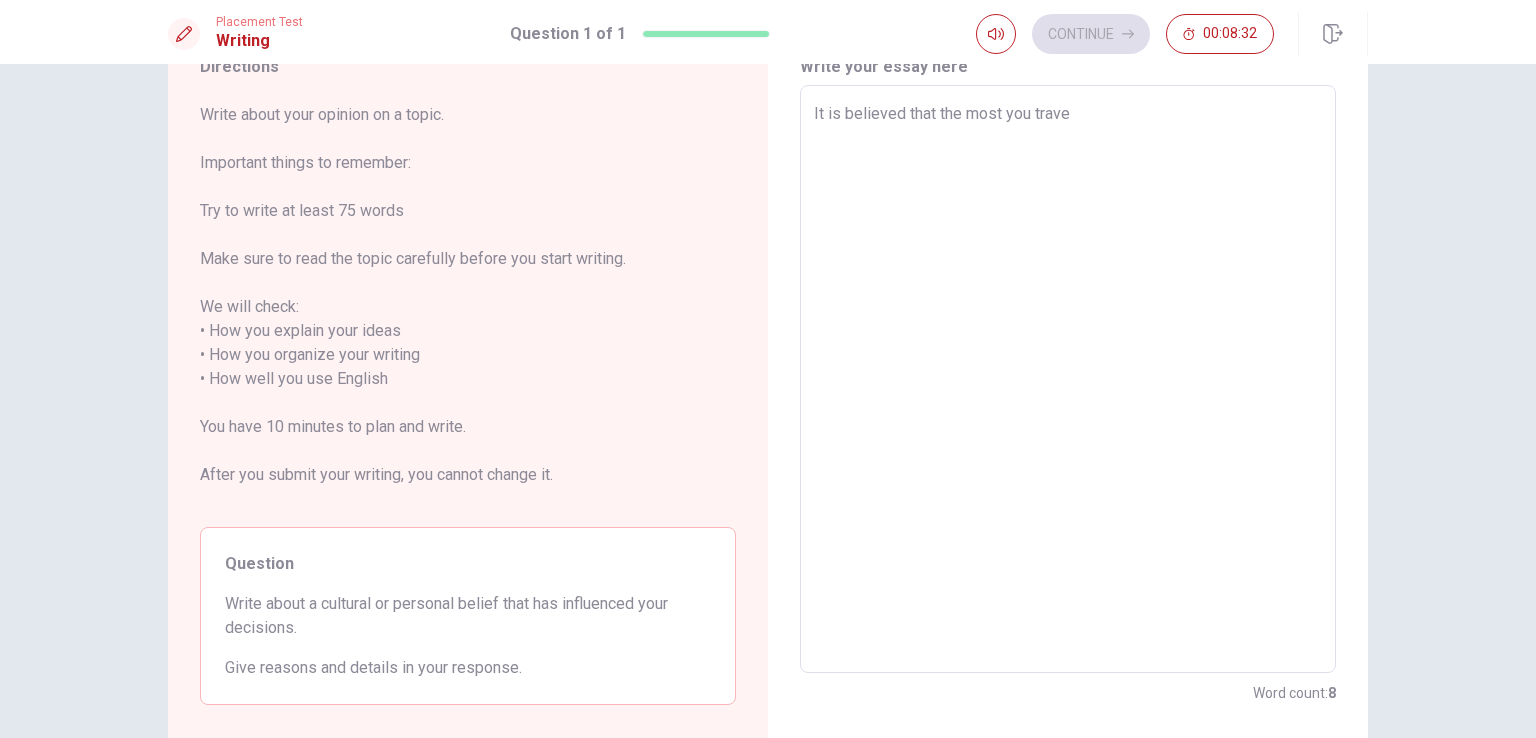 type on "x" 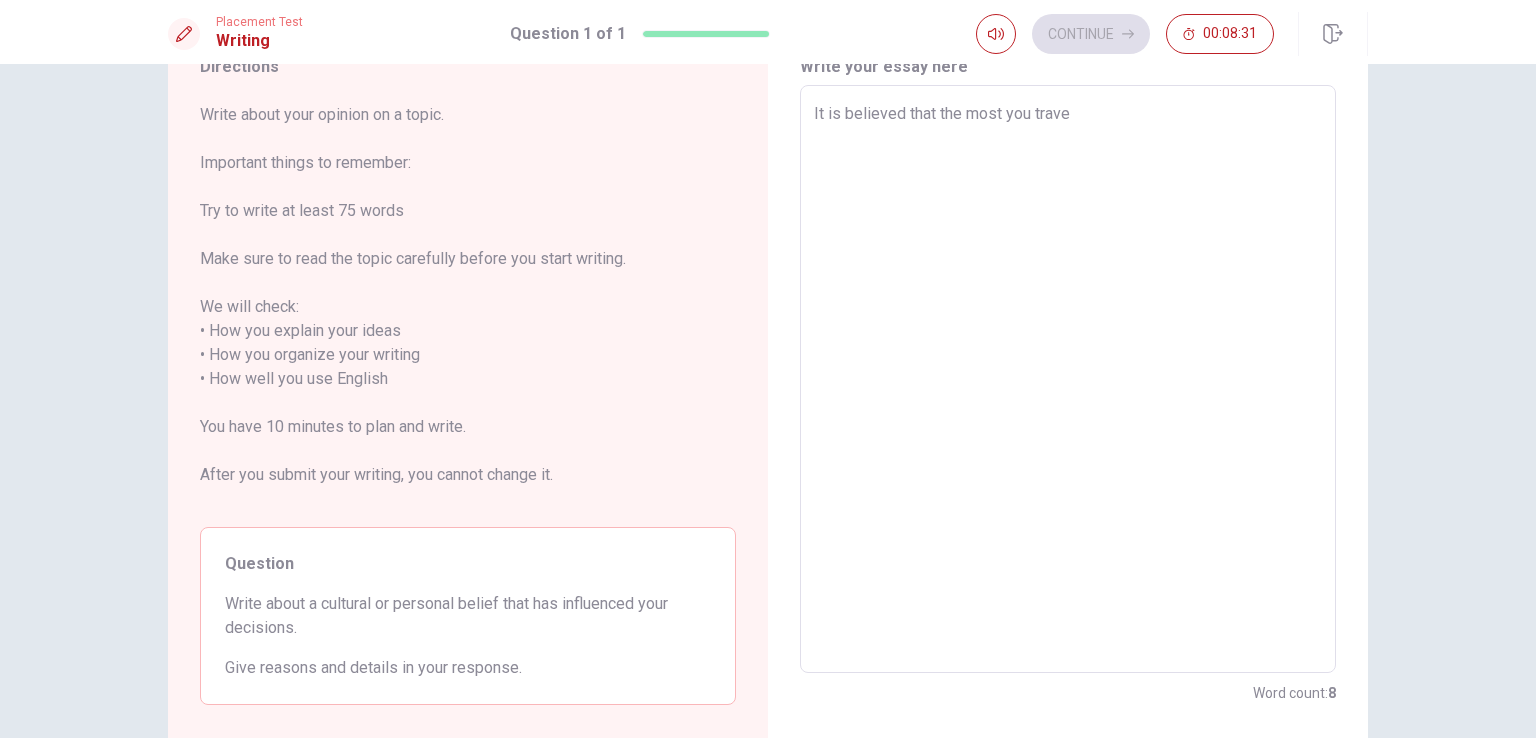 type on "It is believed that the most you trav" 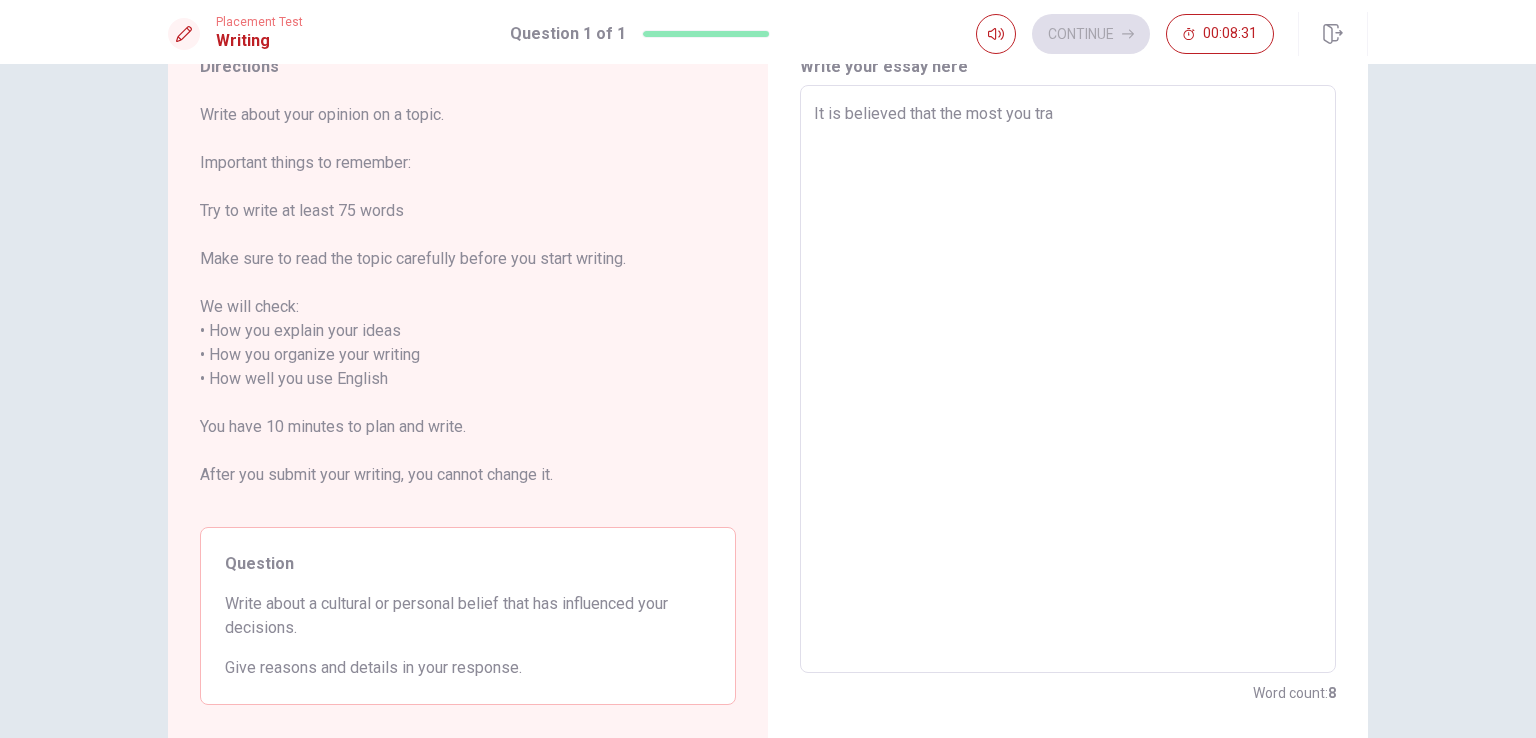 type on "It is believed that the most you tr" 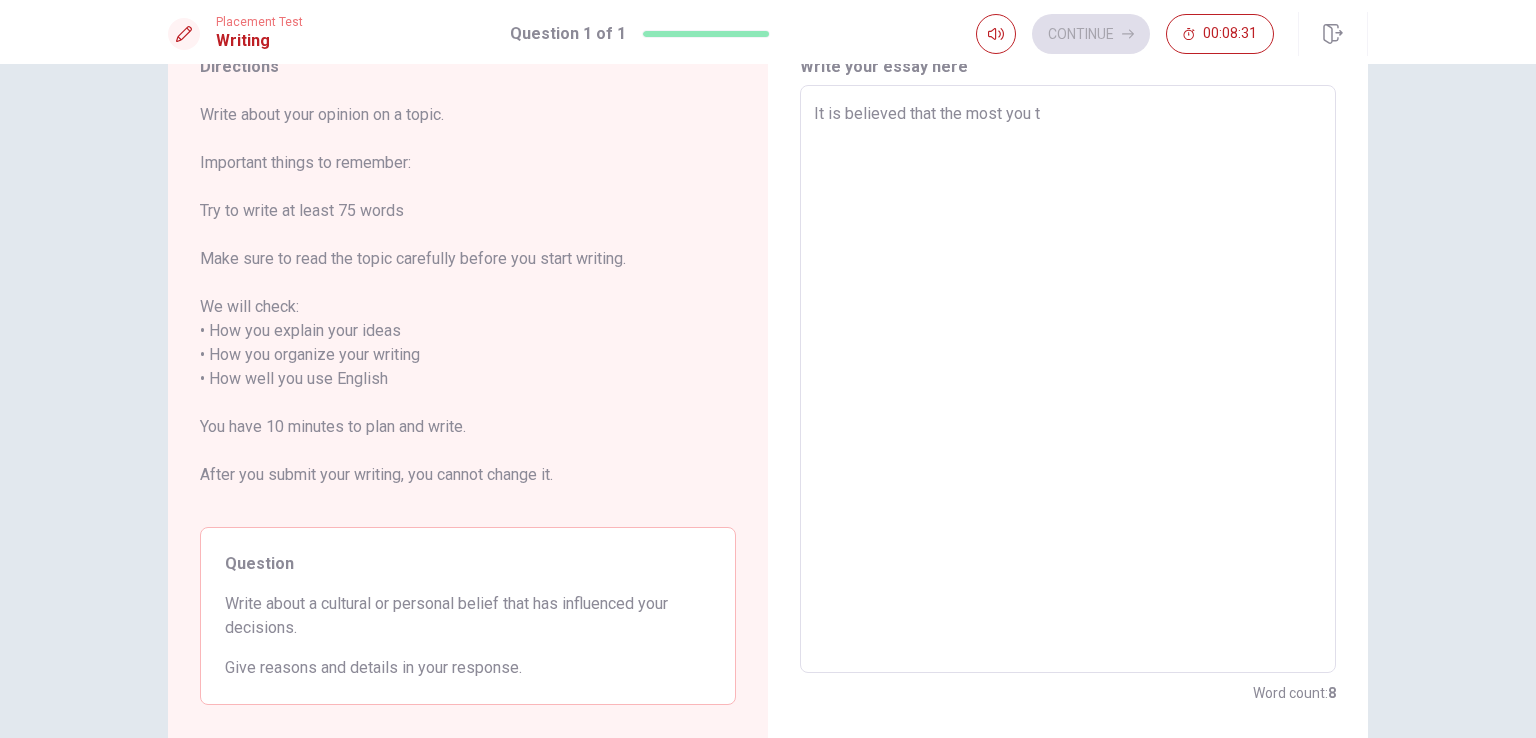 type on "It is believed that the most you" 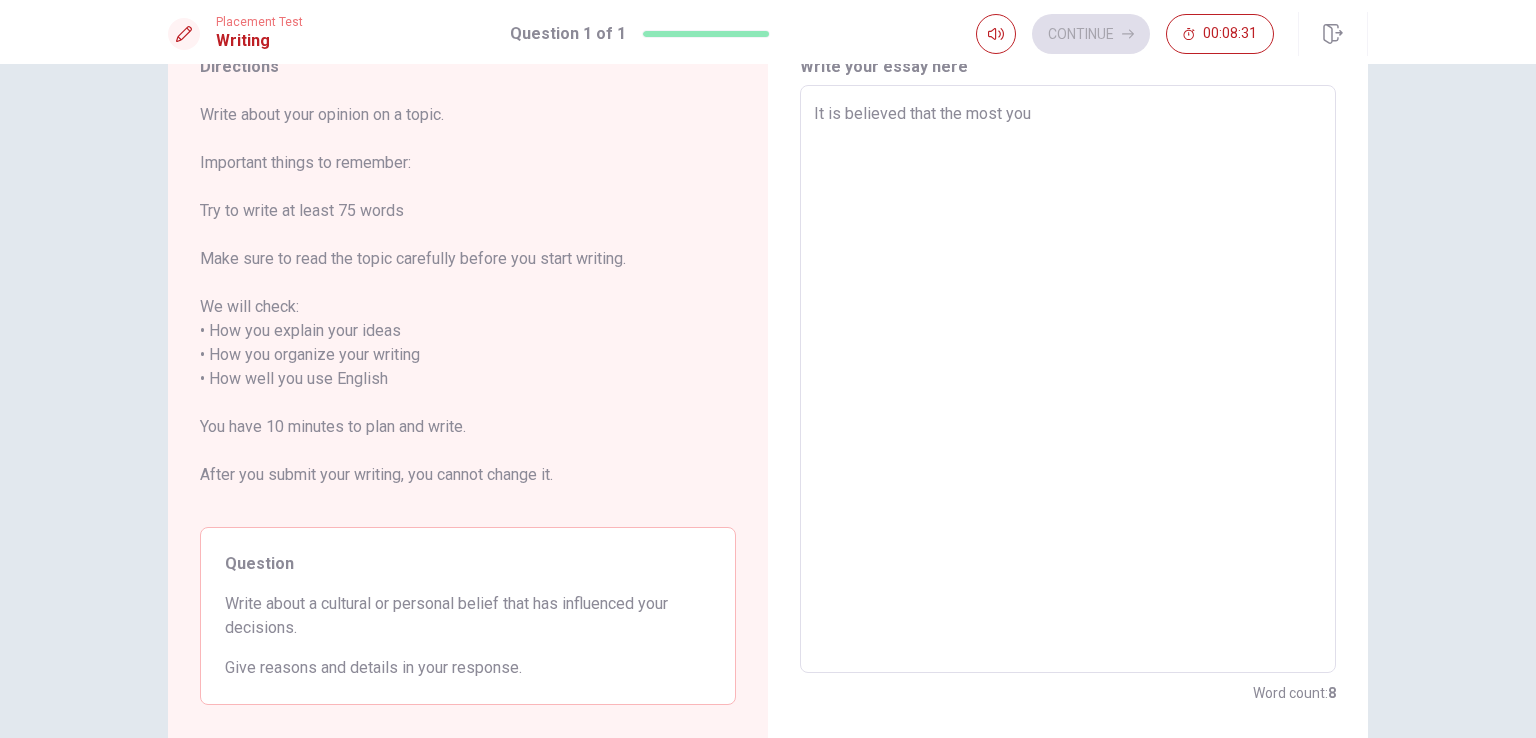 type on "It is believed that the most yo" 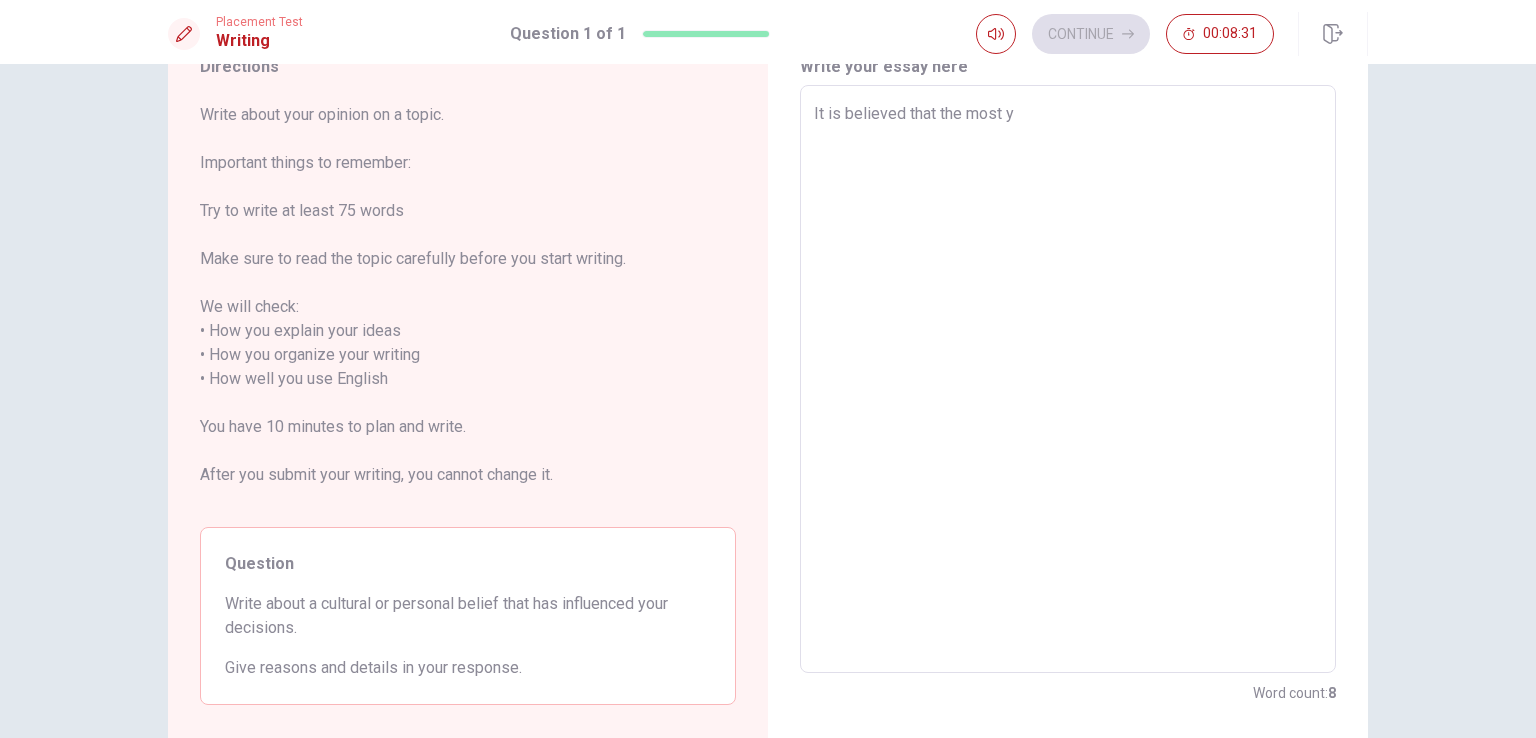 type on "It is believed that the most" 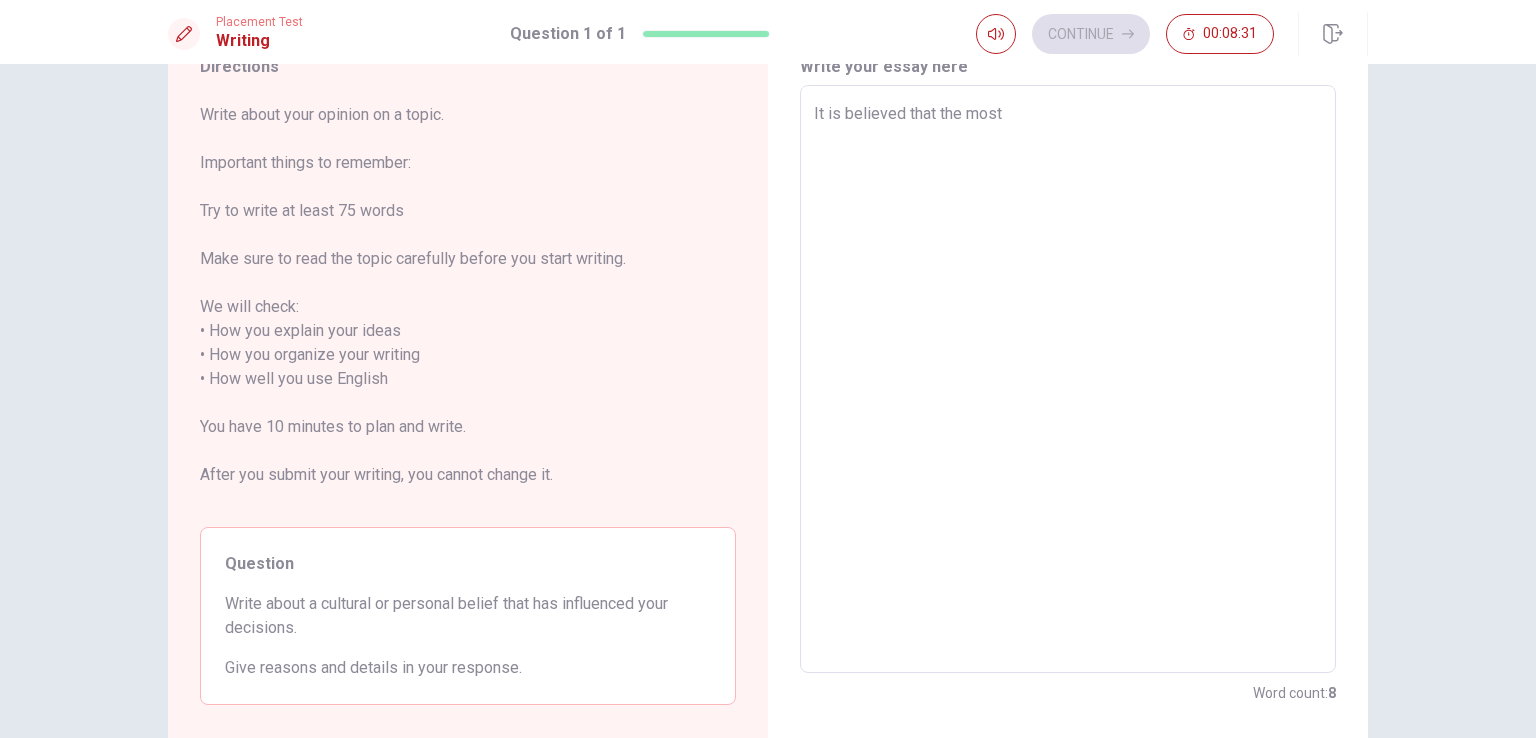 type on "It is believed that the mos" 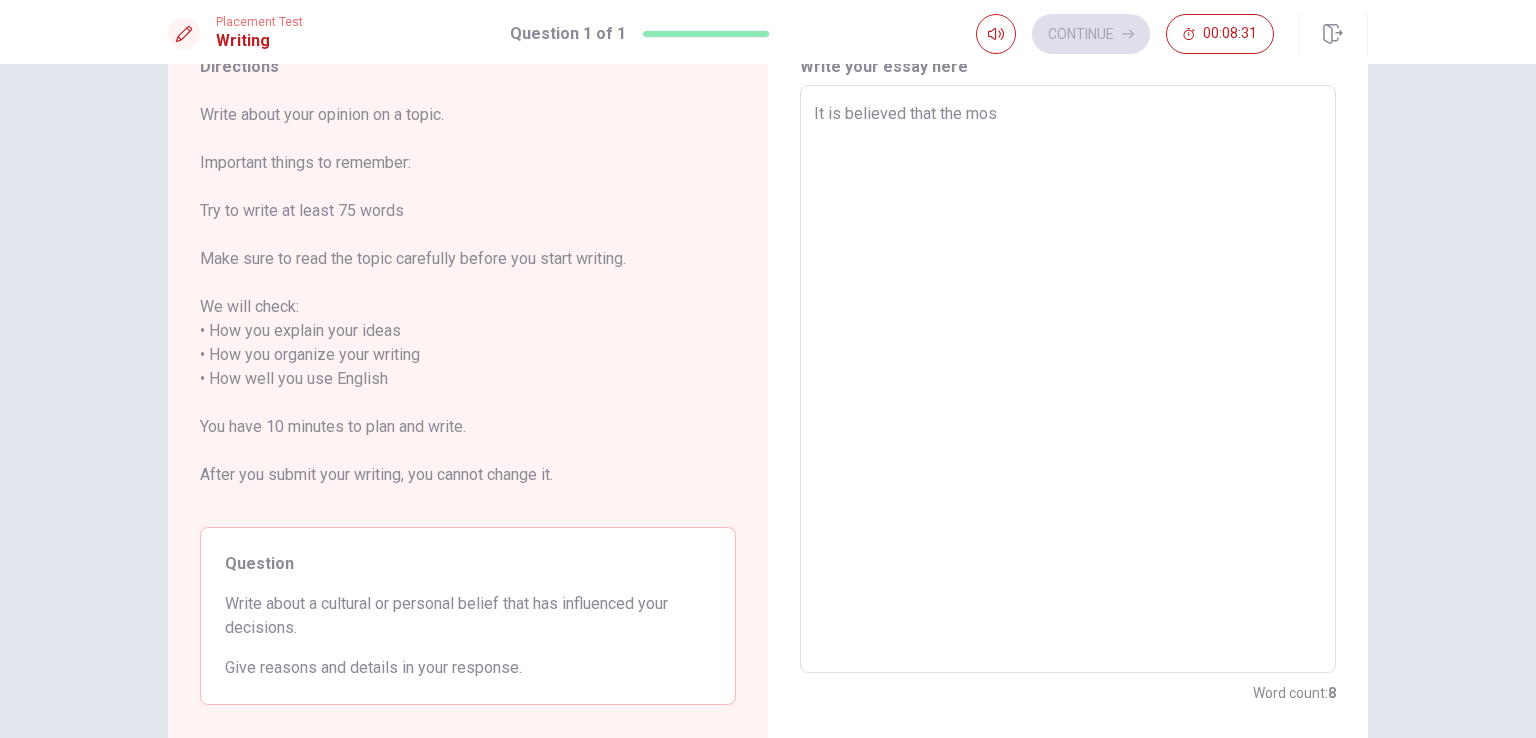 type on "It is believed that the mo" 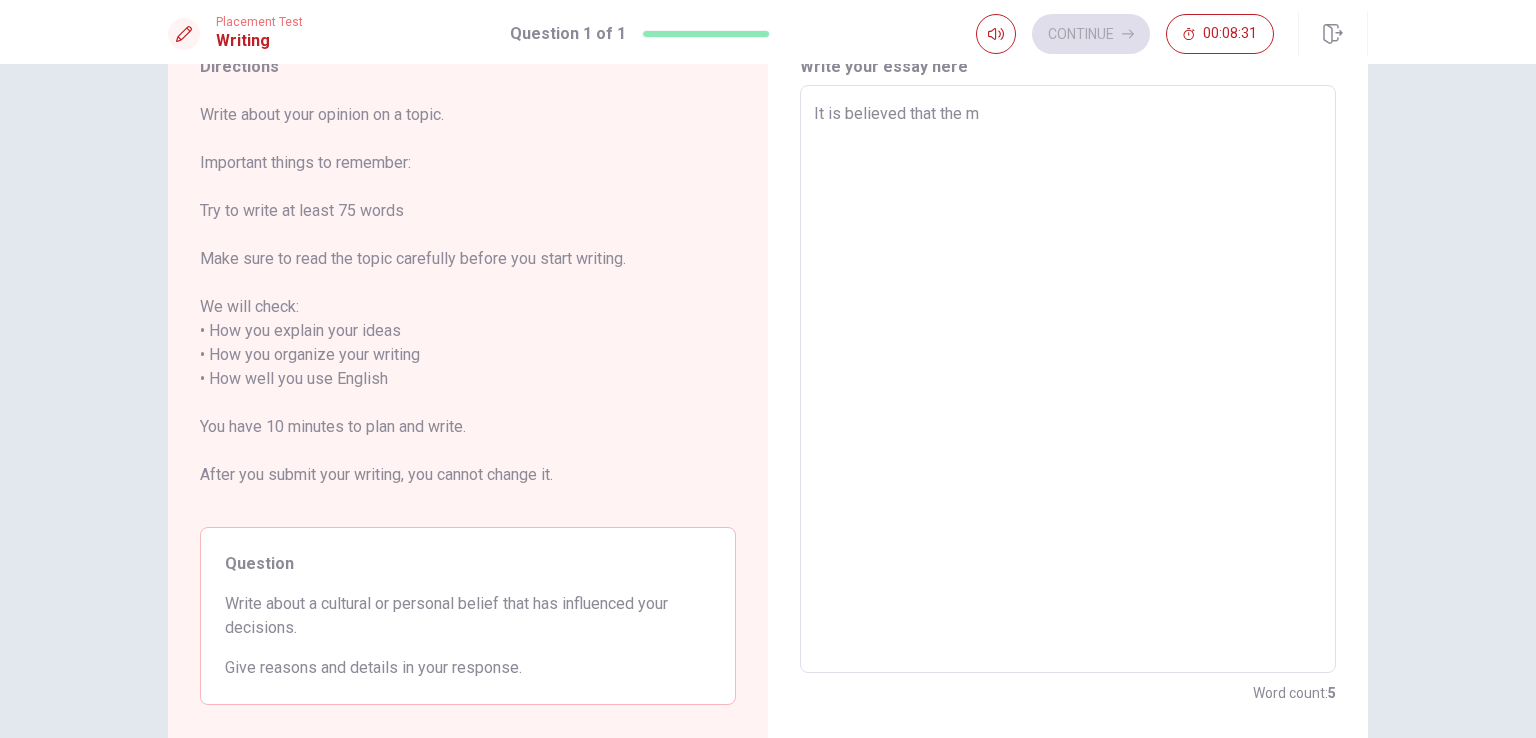 type on "It is believed that the" 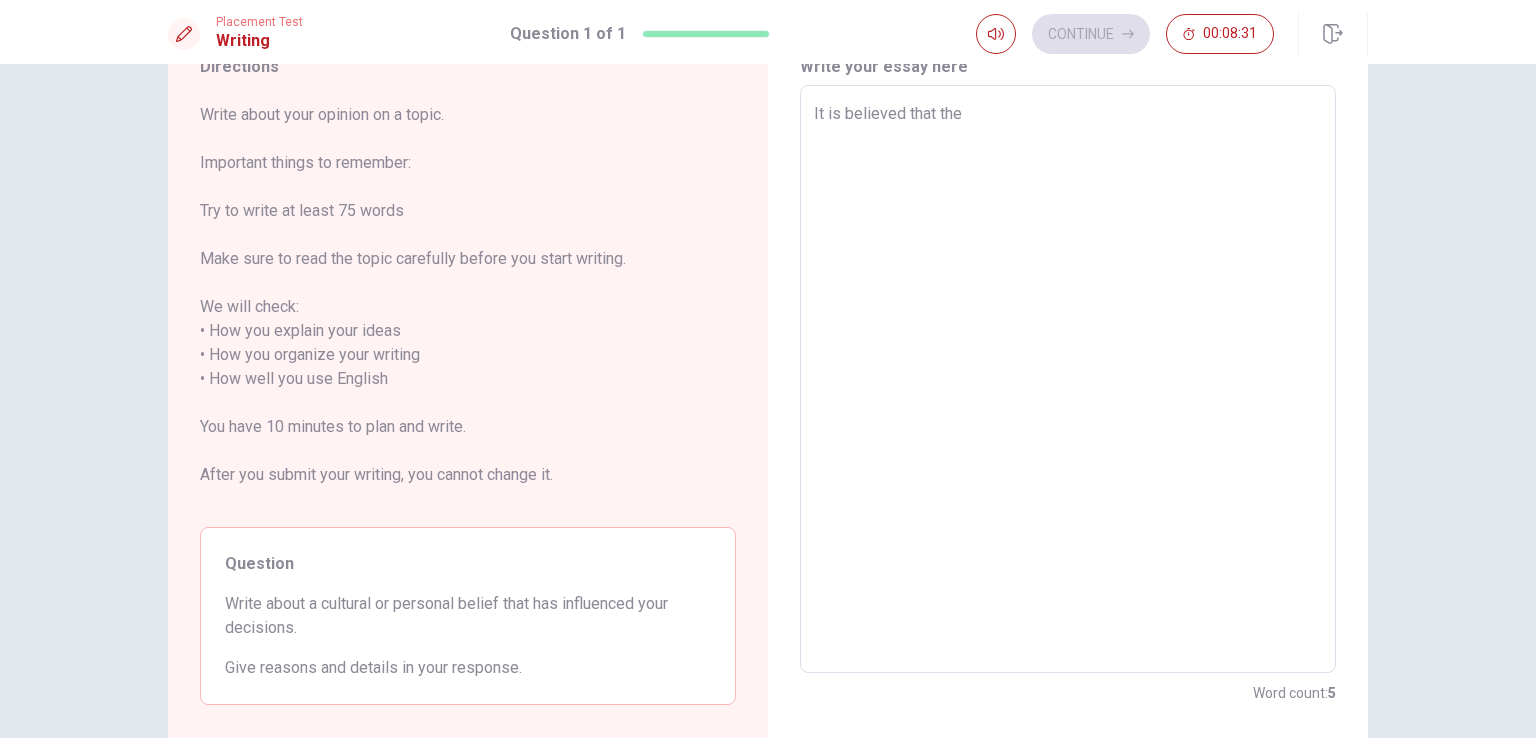type on "It is believed that th" 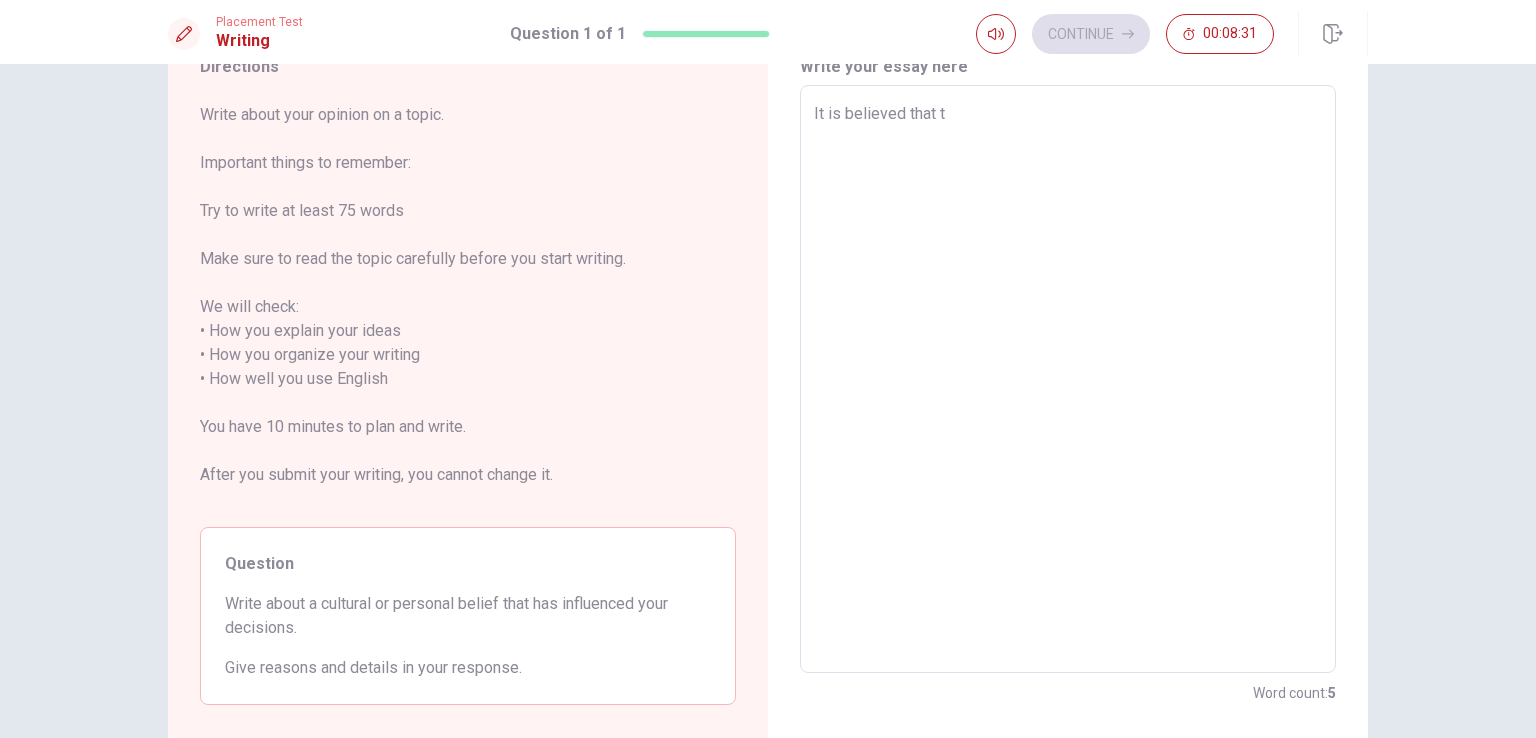 type on "It is believed that" 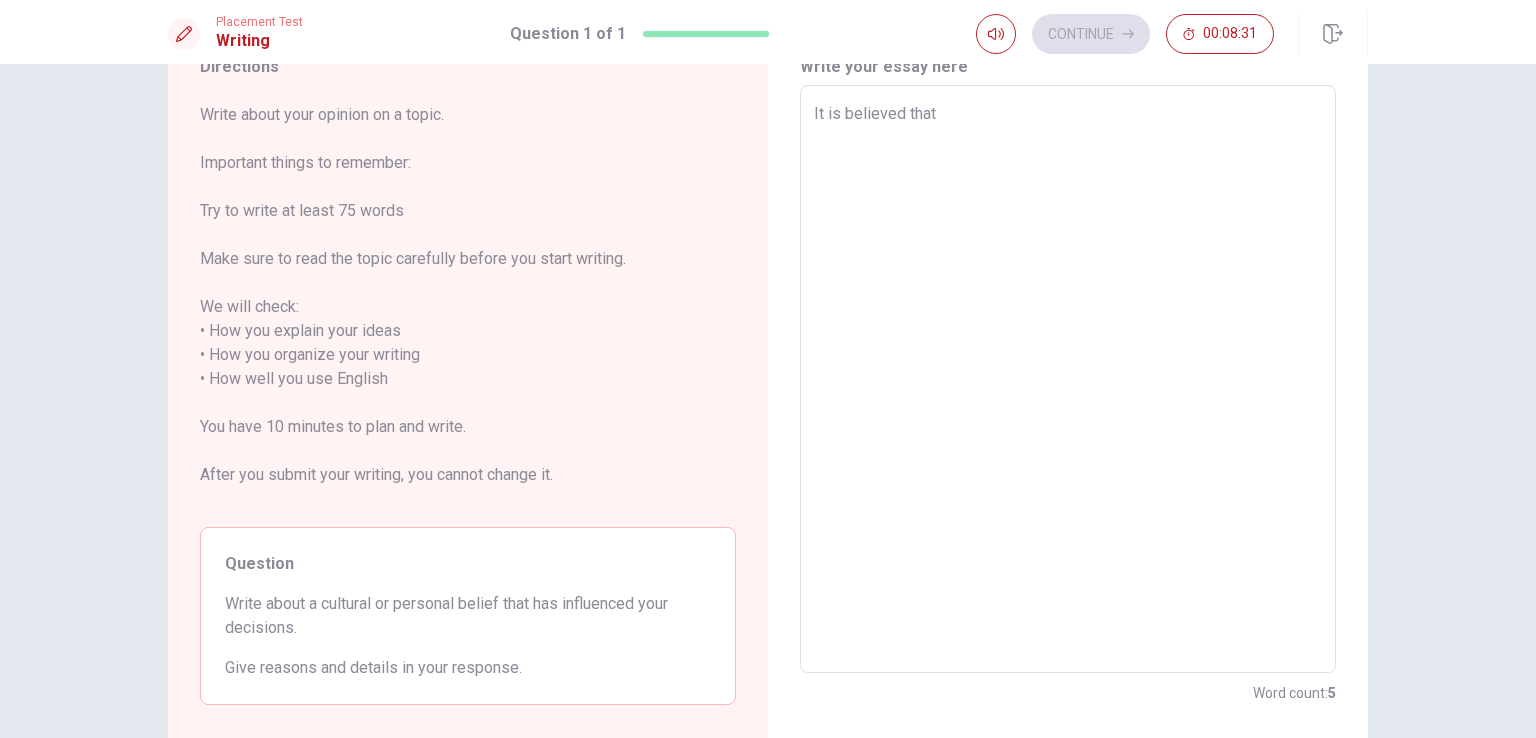 type on "It is believed tha" 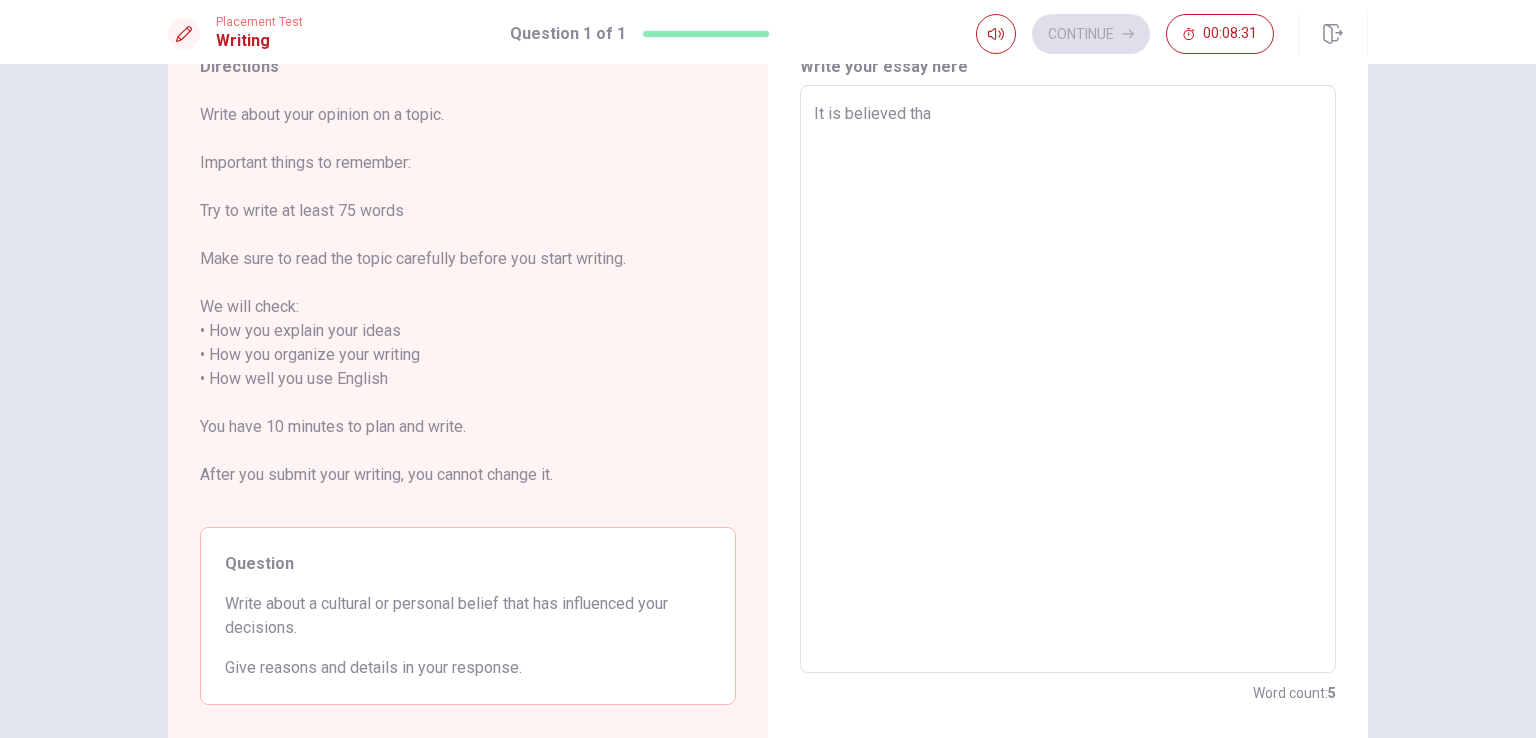 type on "It is believed th" 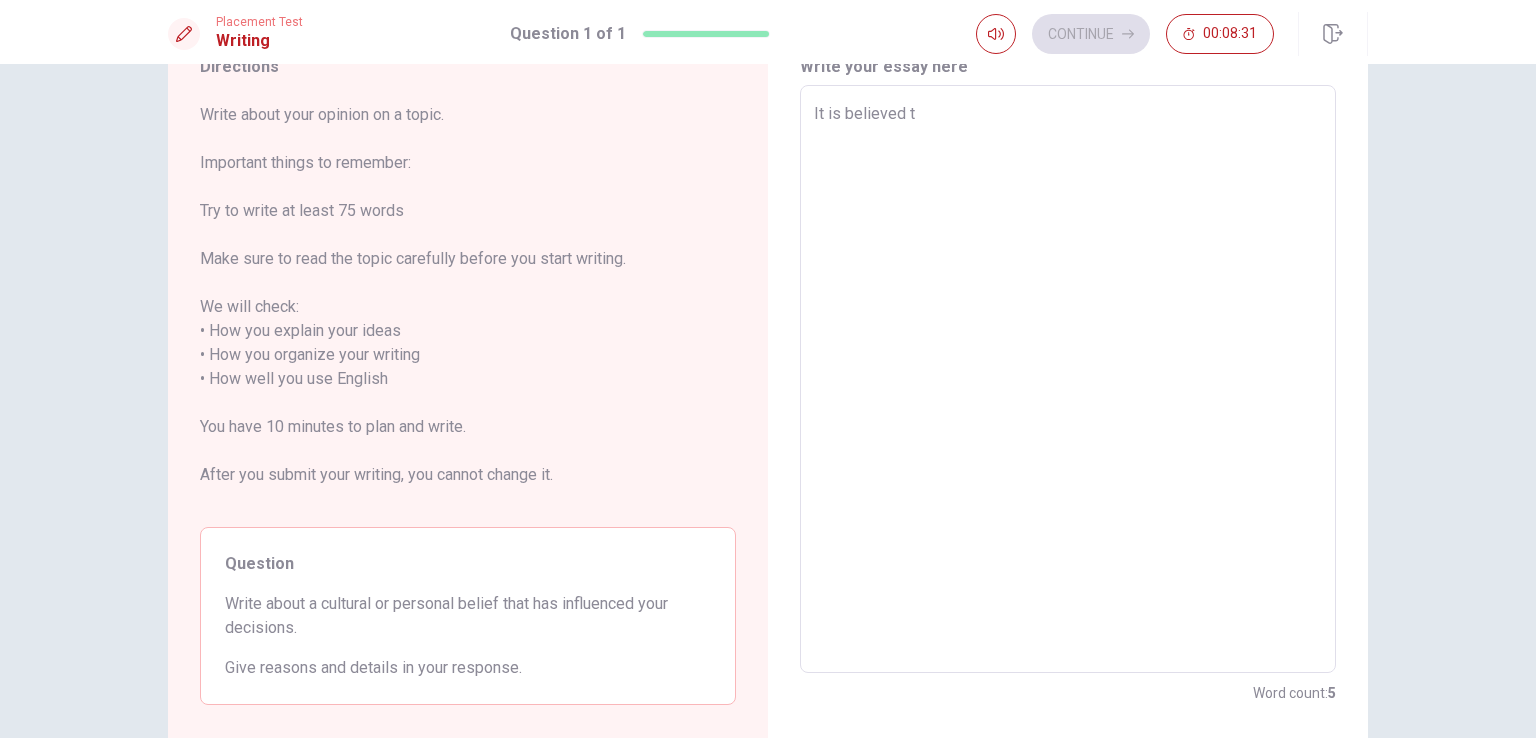 type on "It is believed" 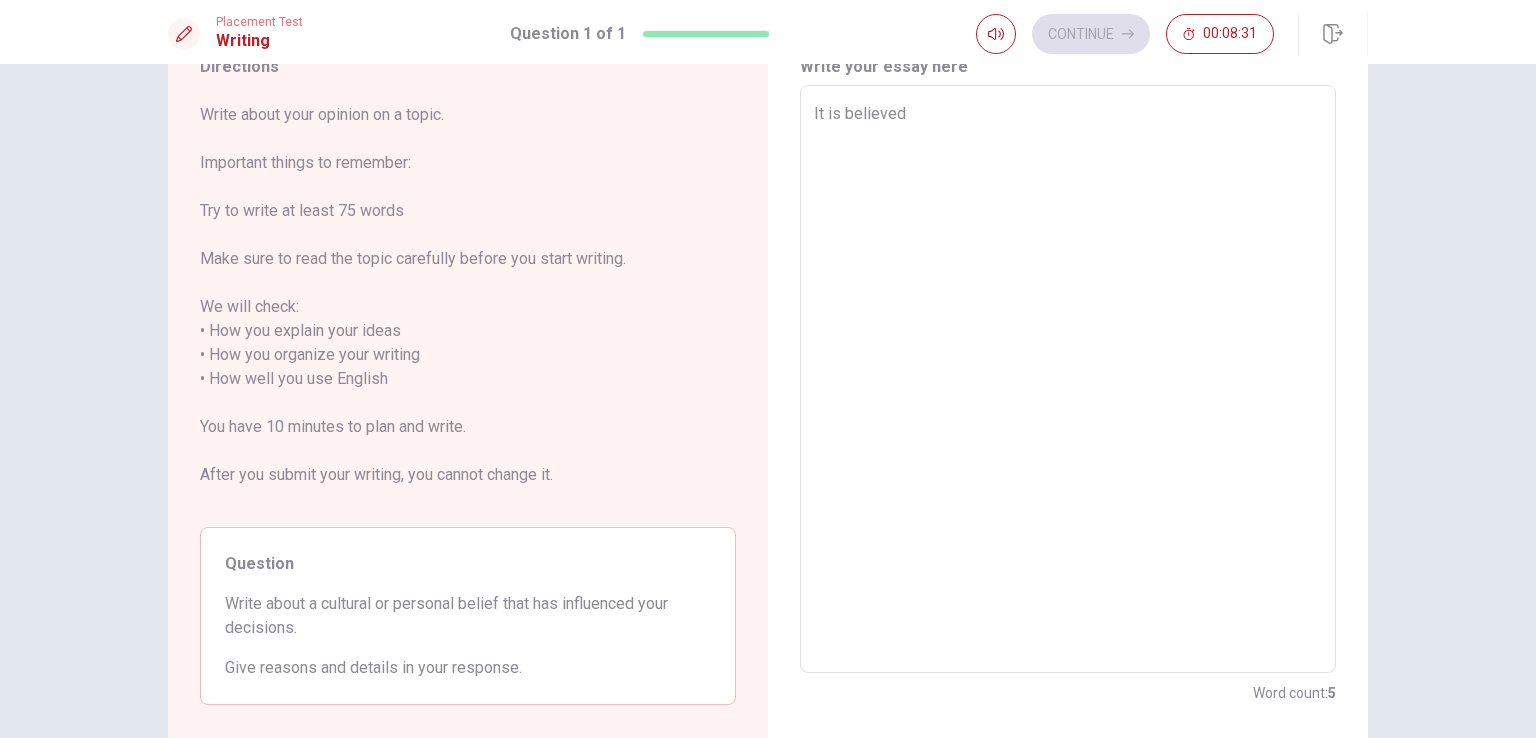 type on "It is believed" 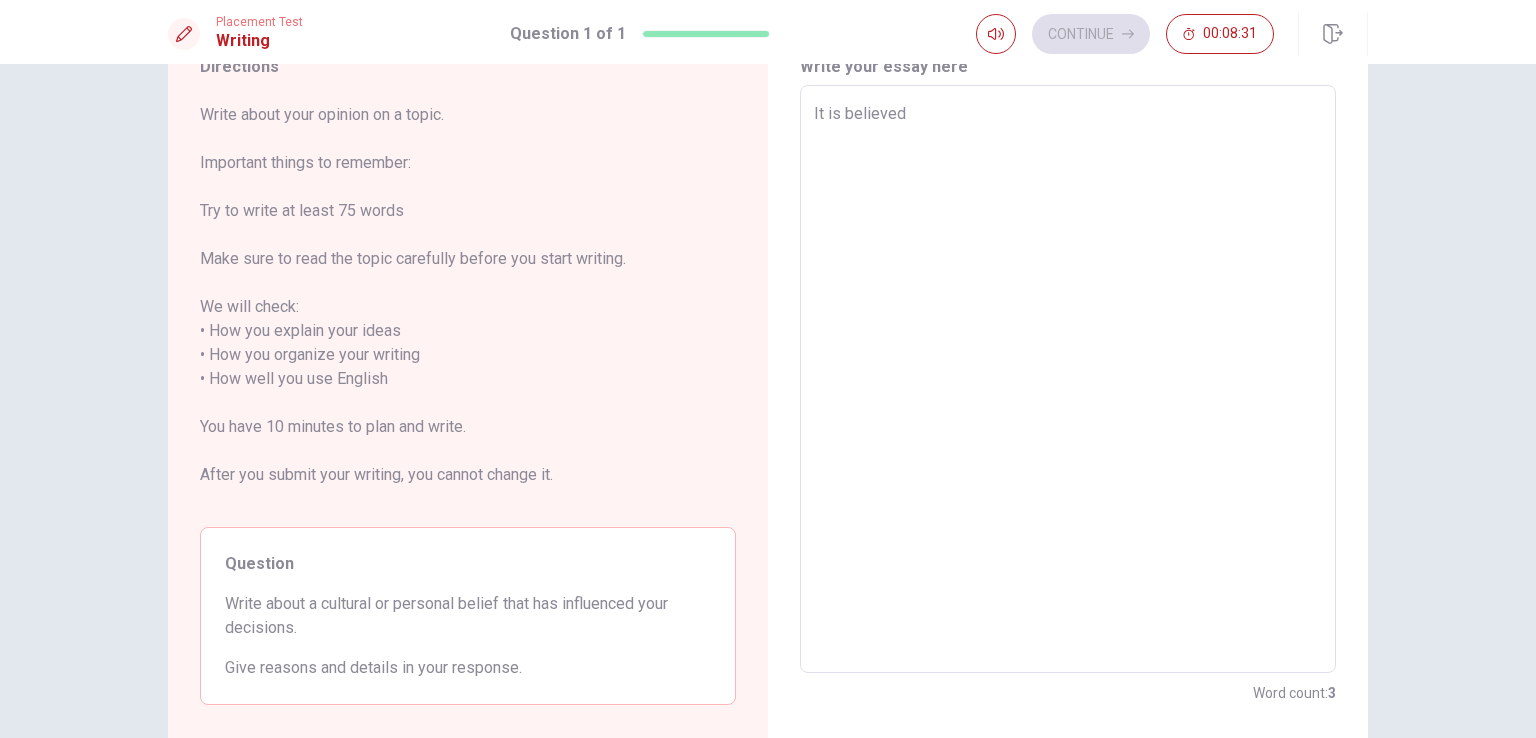 type on "x" 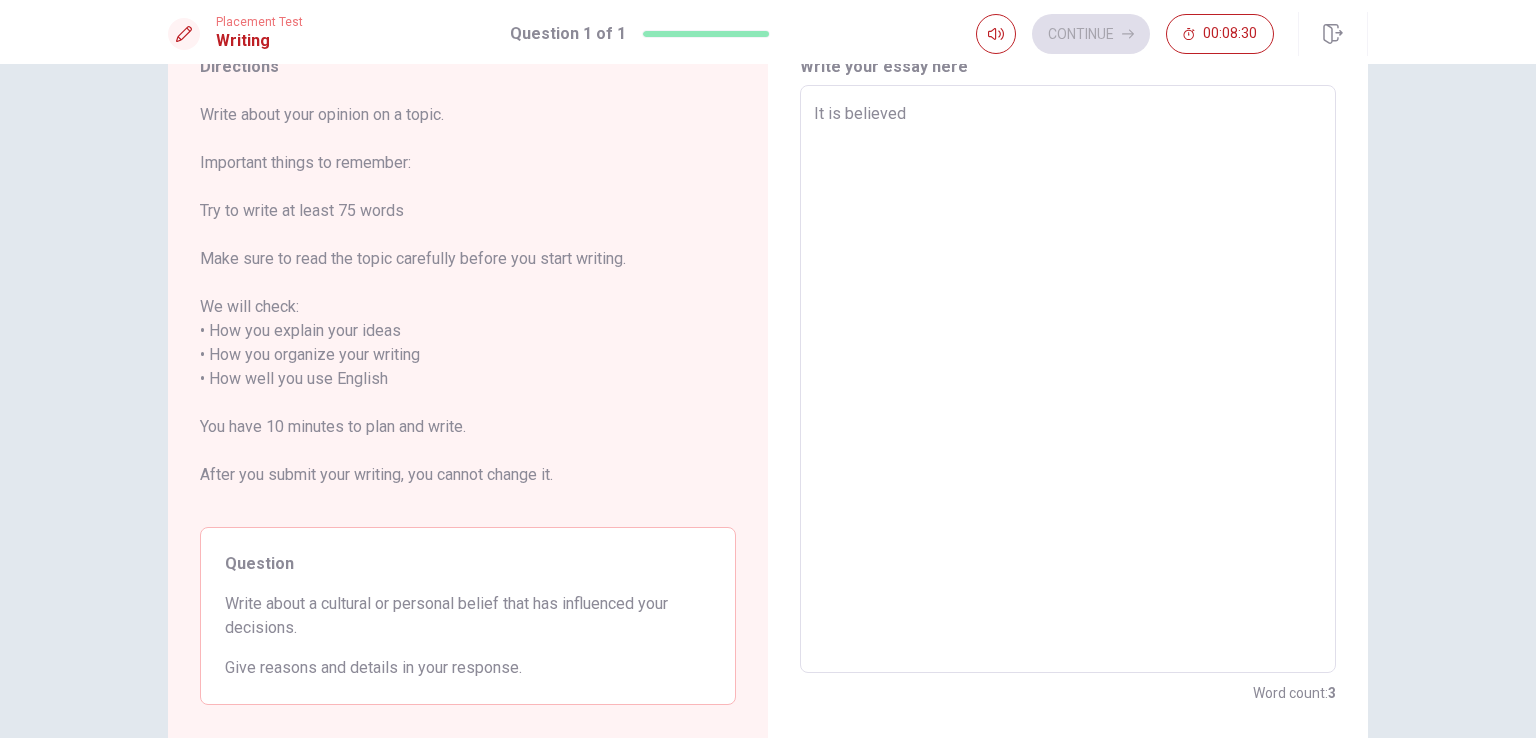 type on "It is believe" 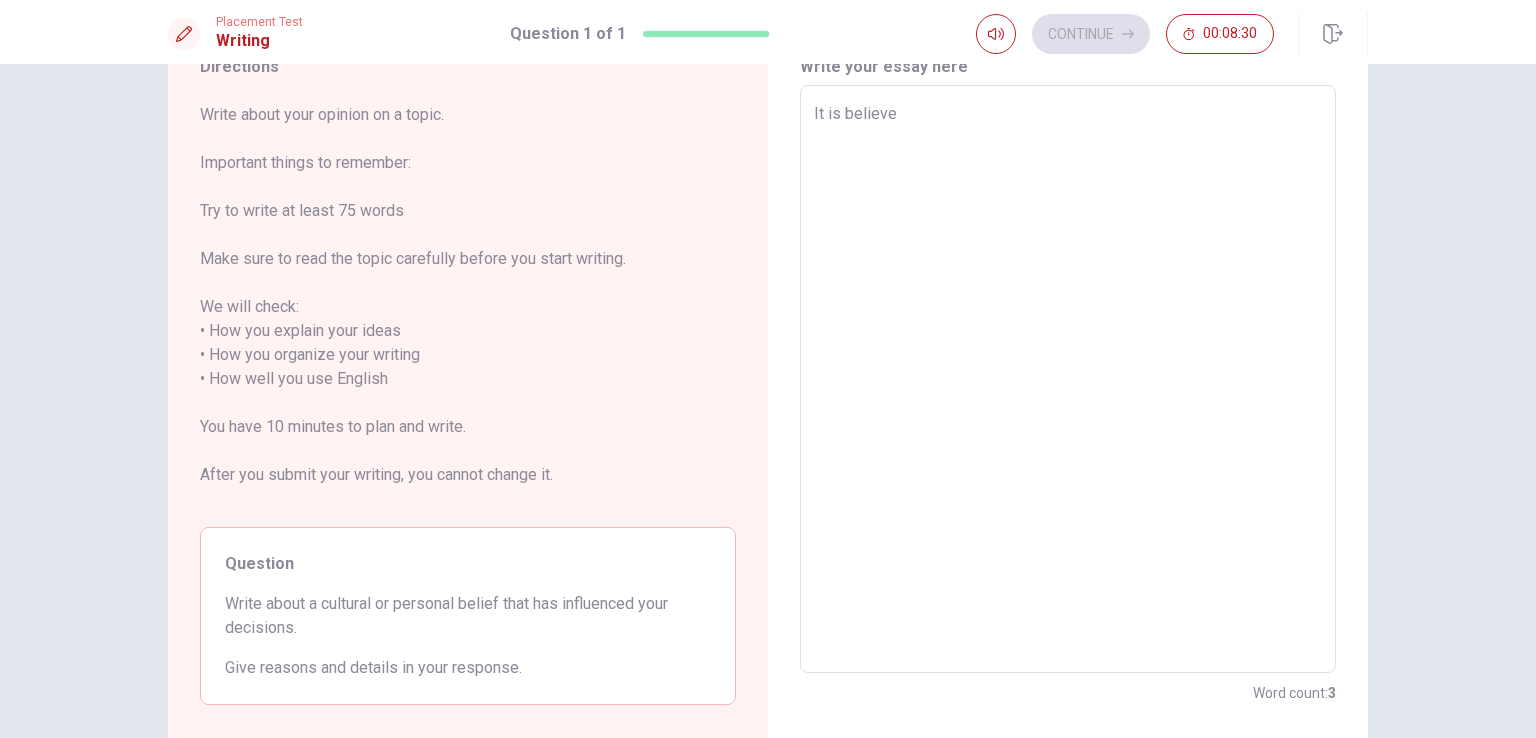 type on "x" 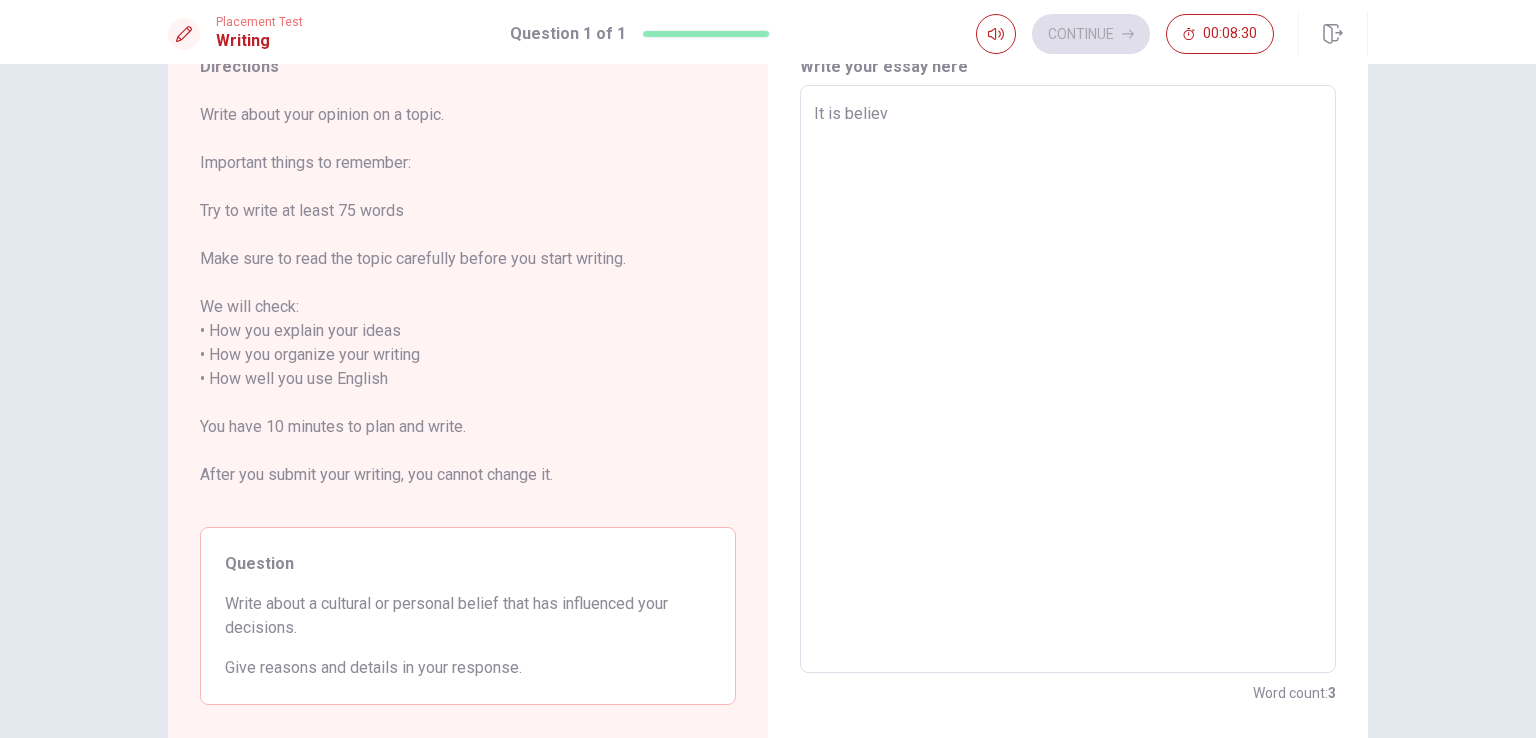 type on "x" 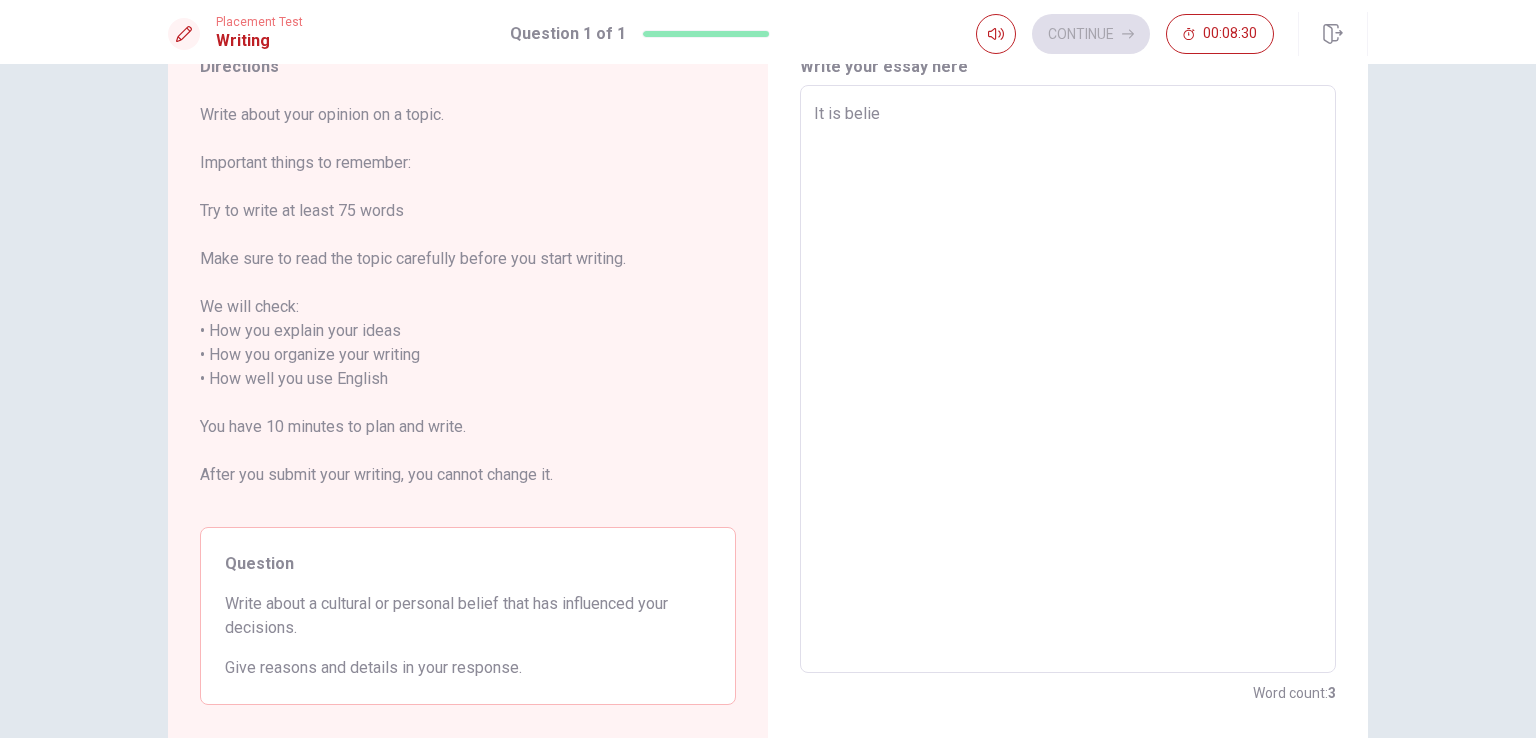 type on "x" 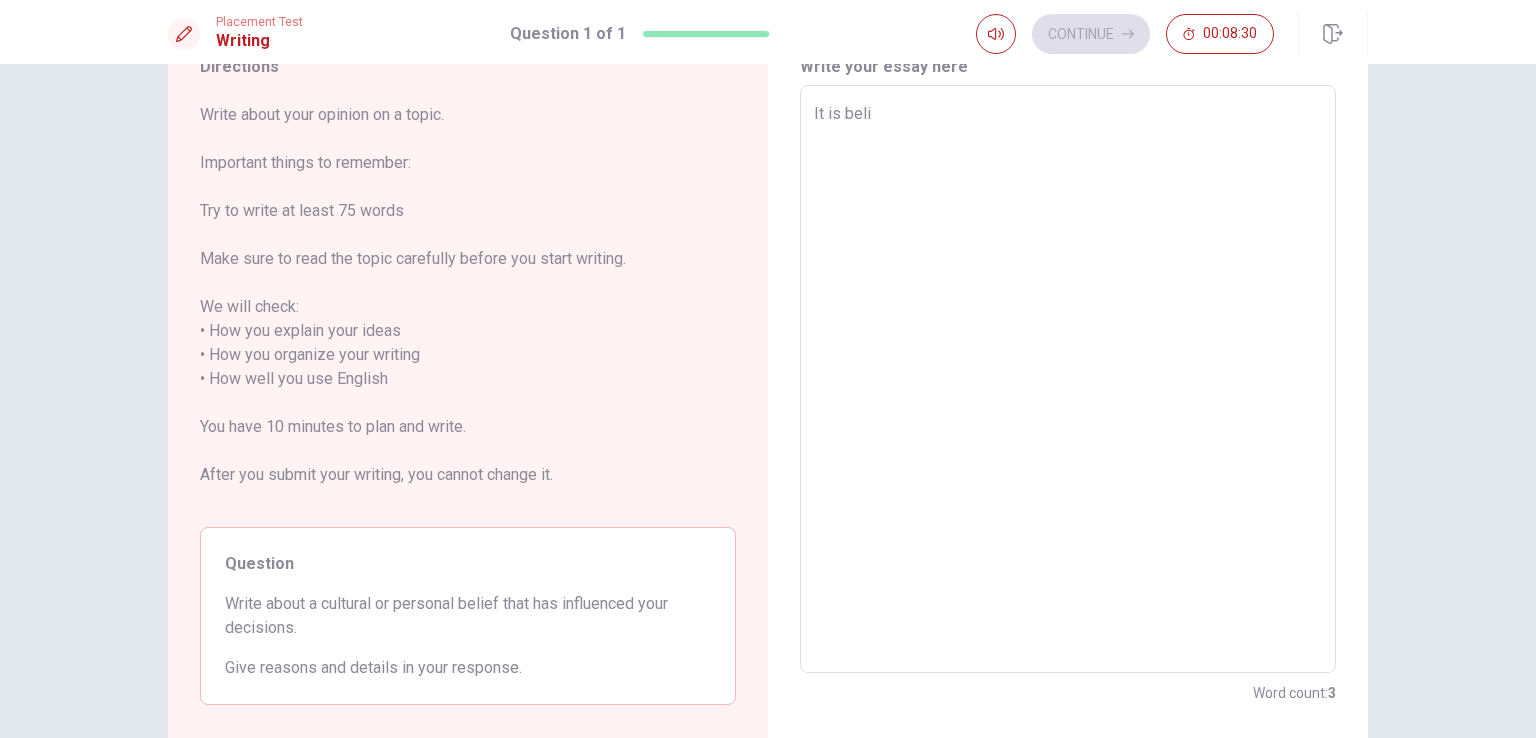 type on "x" 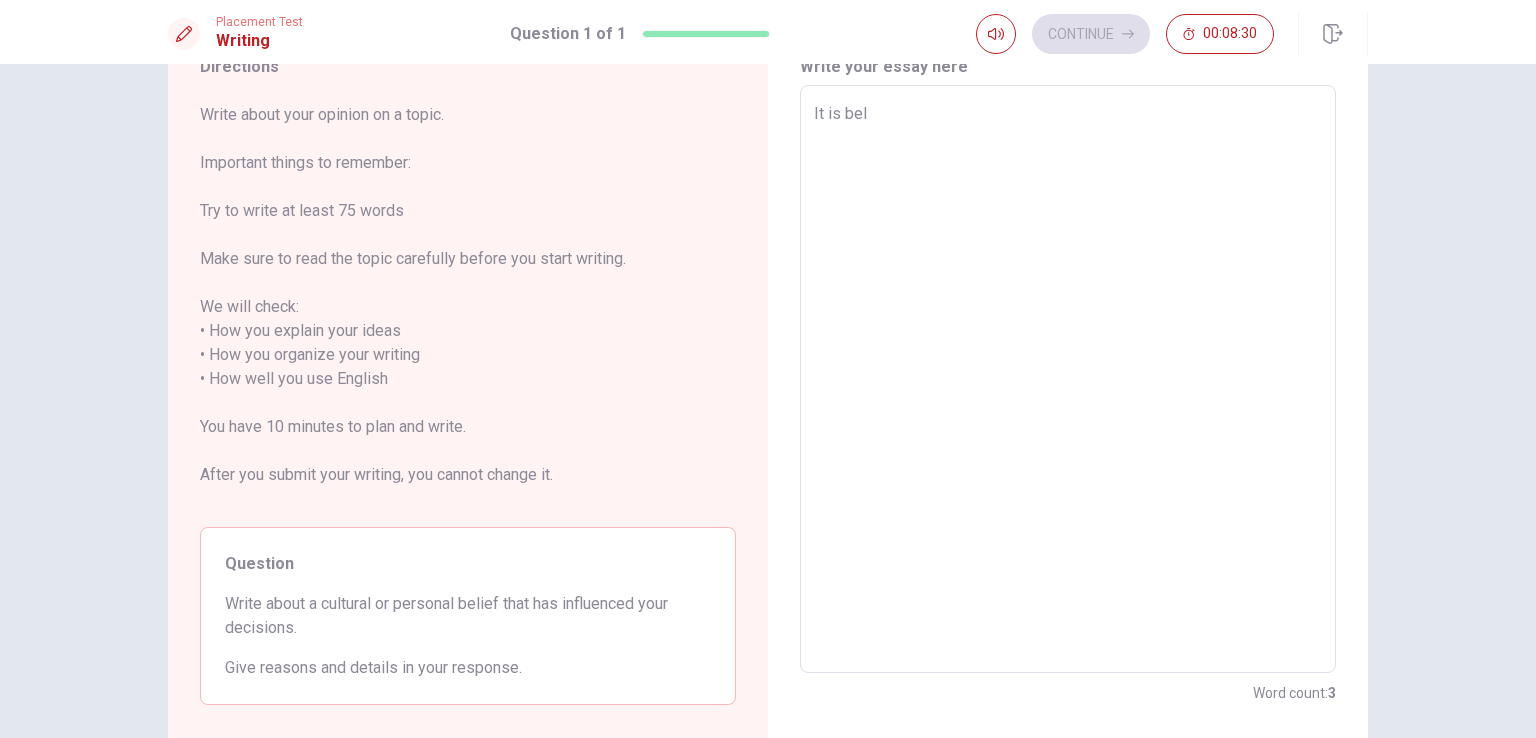 type on "x" 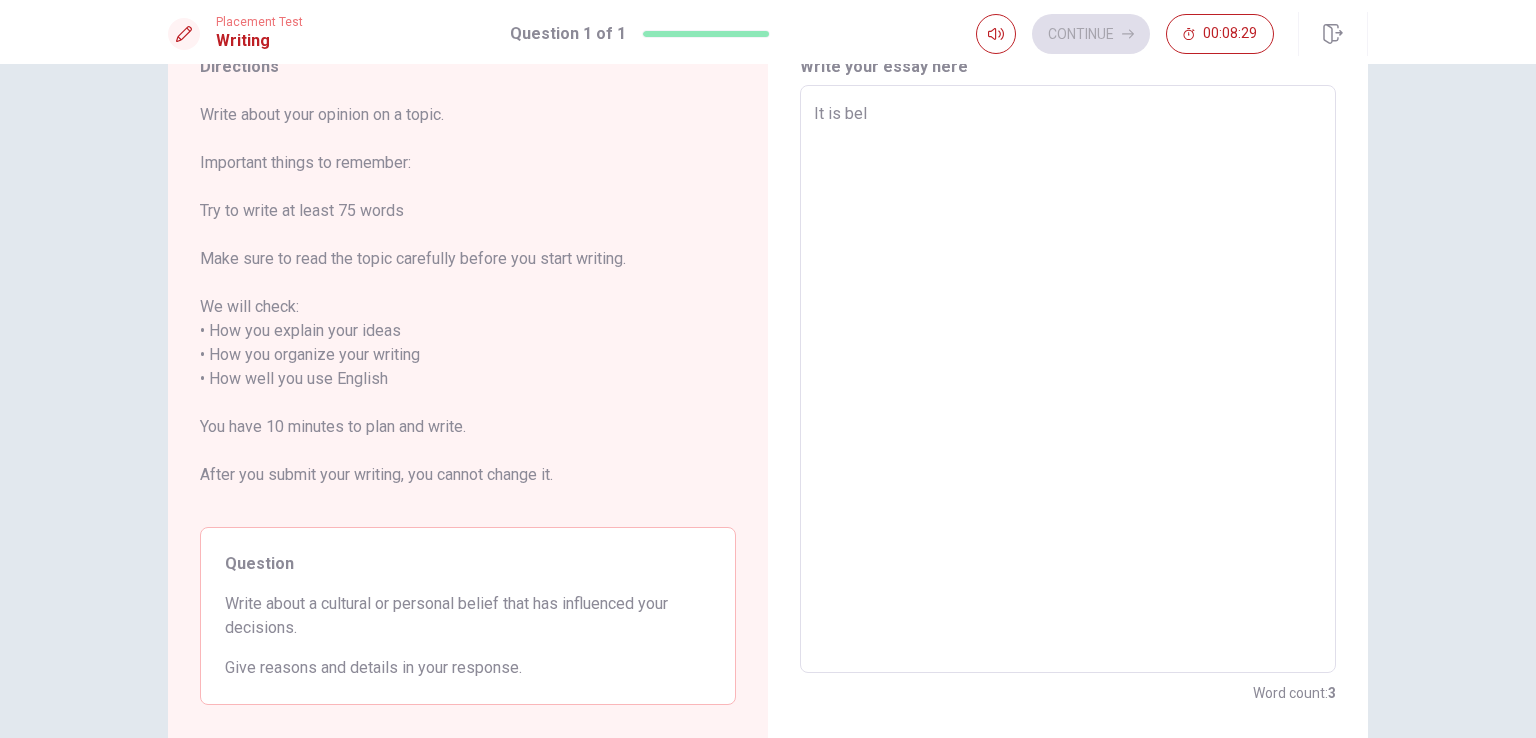 type on "It is be" 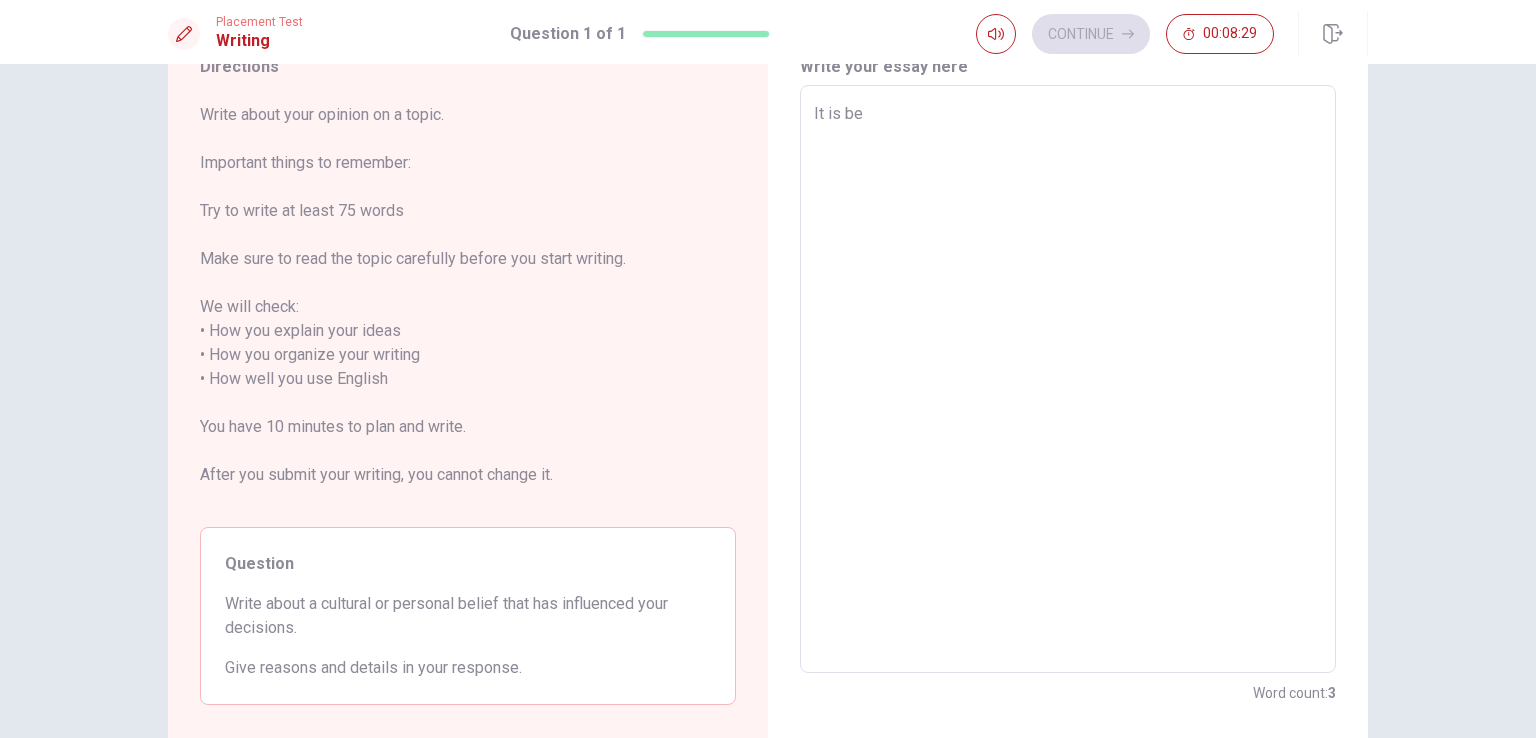 type on "x" 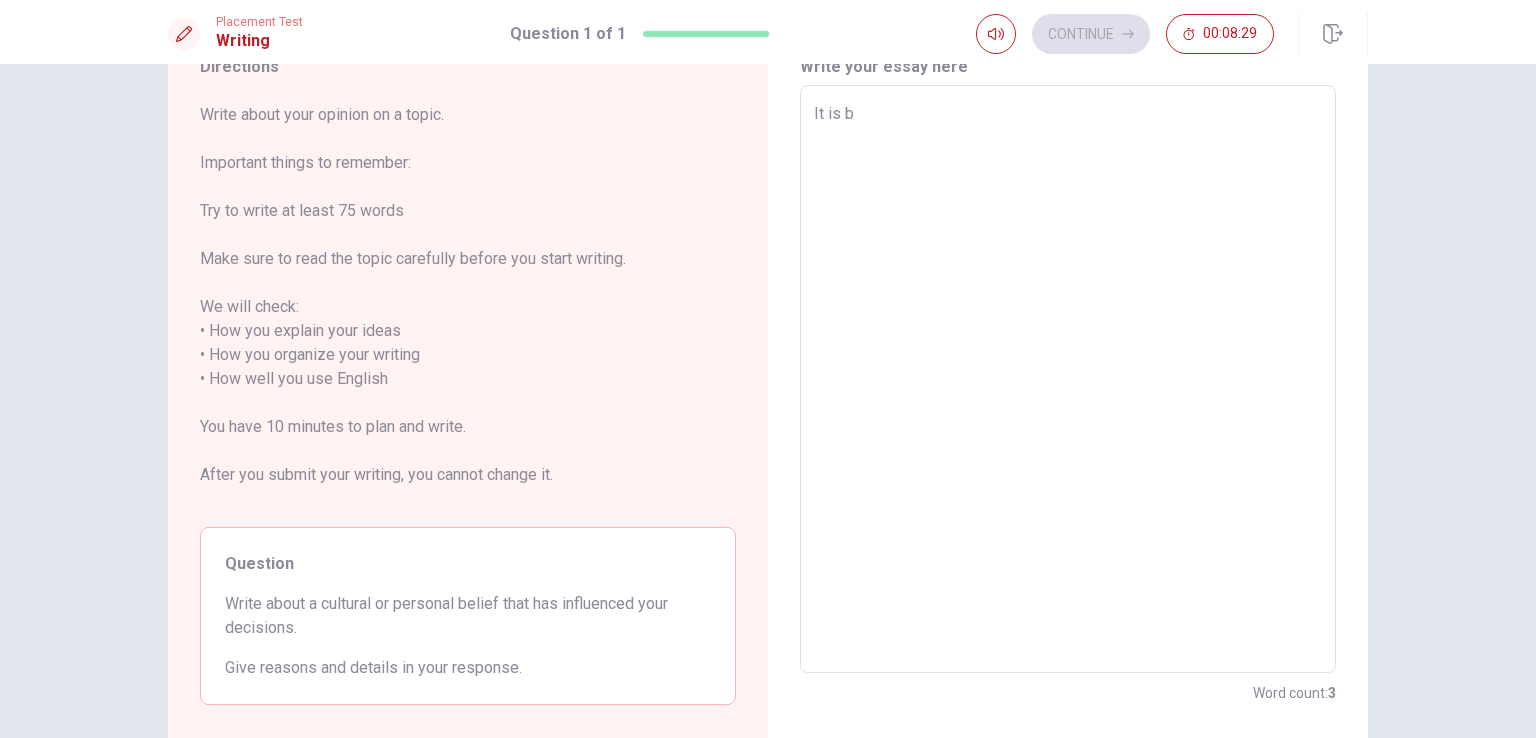 type on "x" 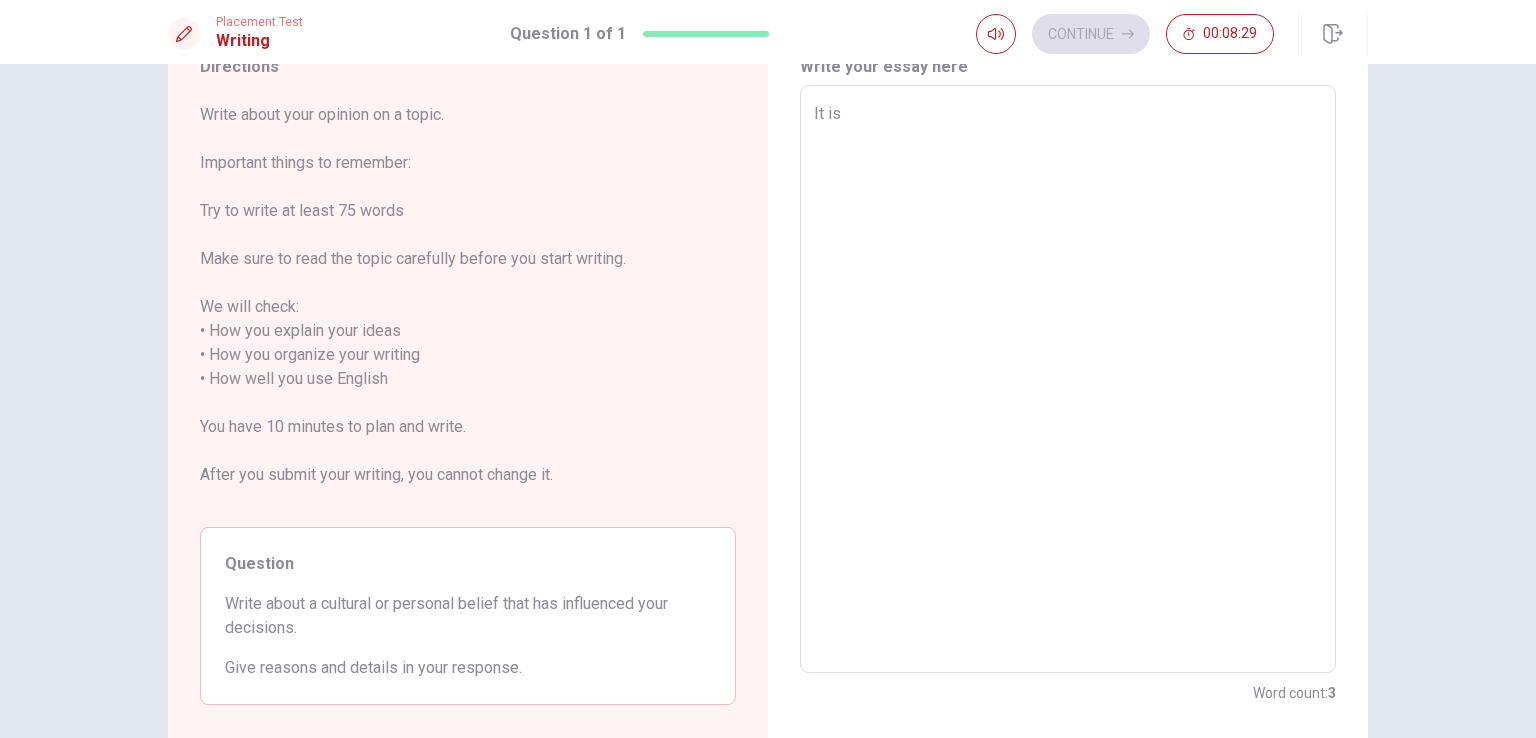type on "x" 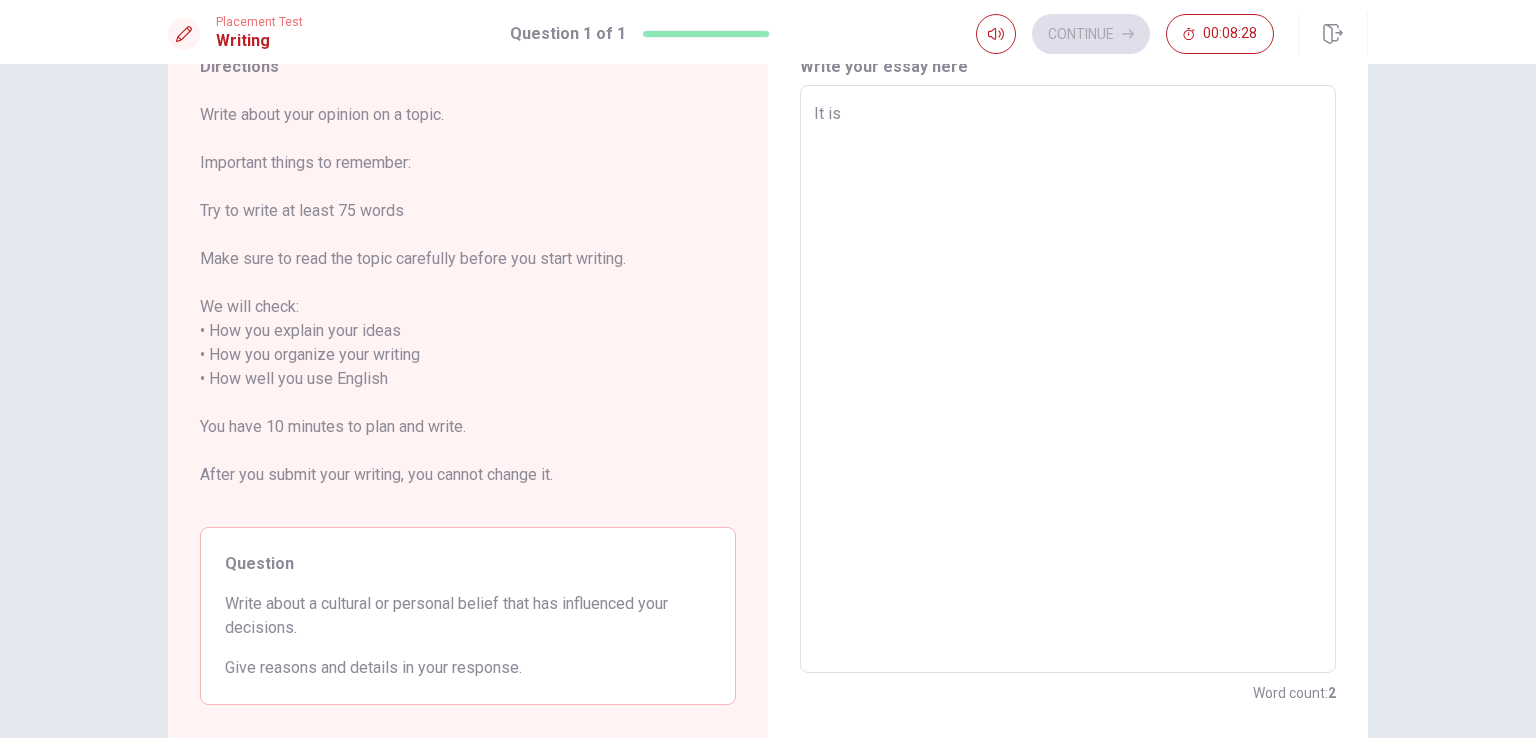 type on "It is s" 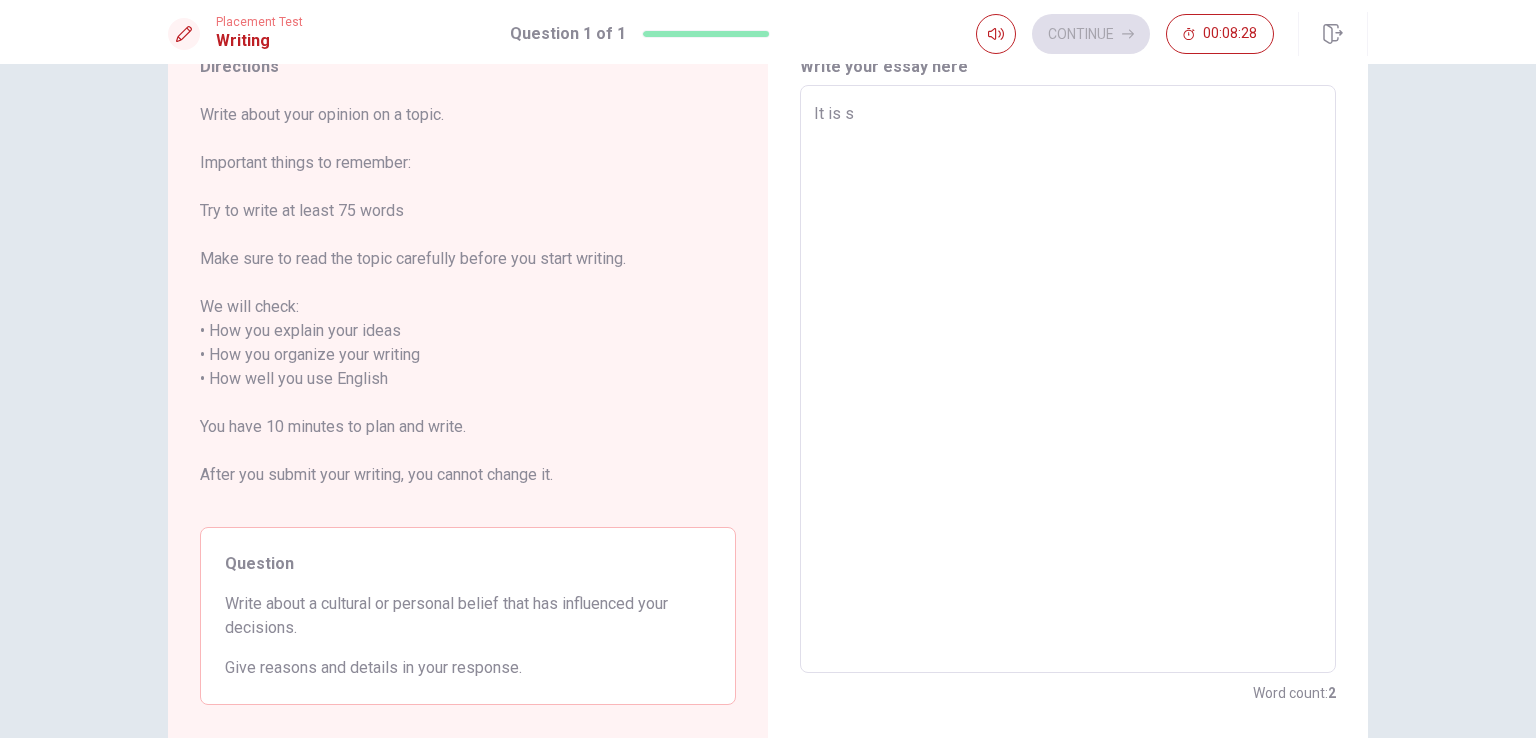 type on "x" 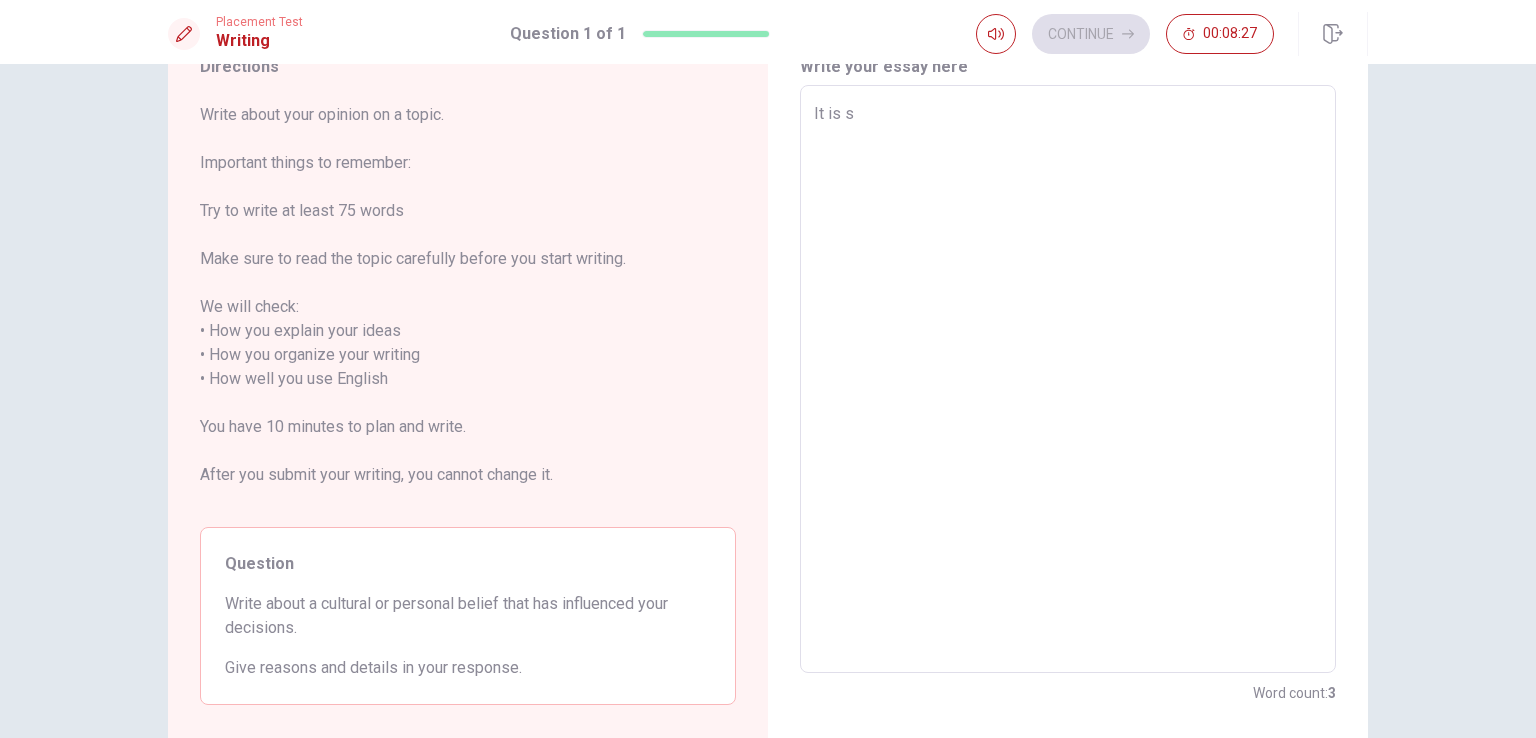 type on "It is sa" 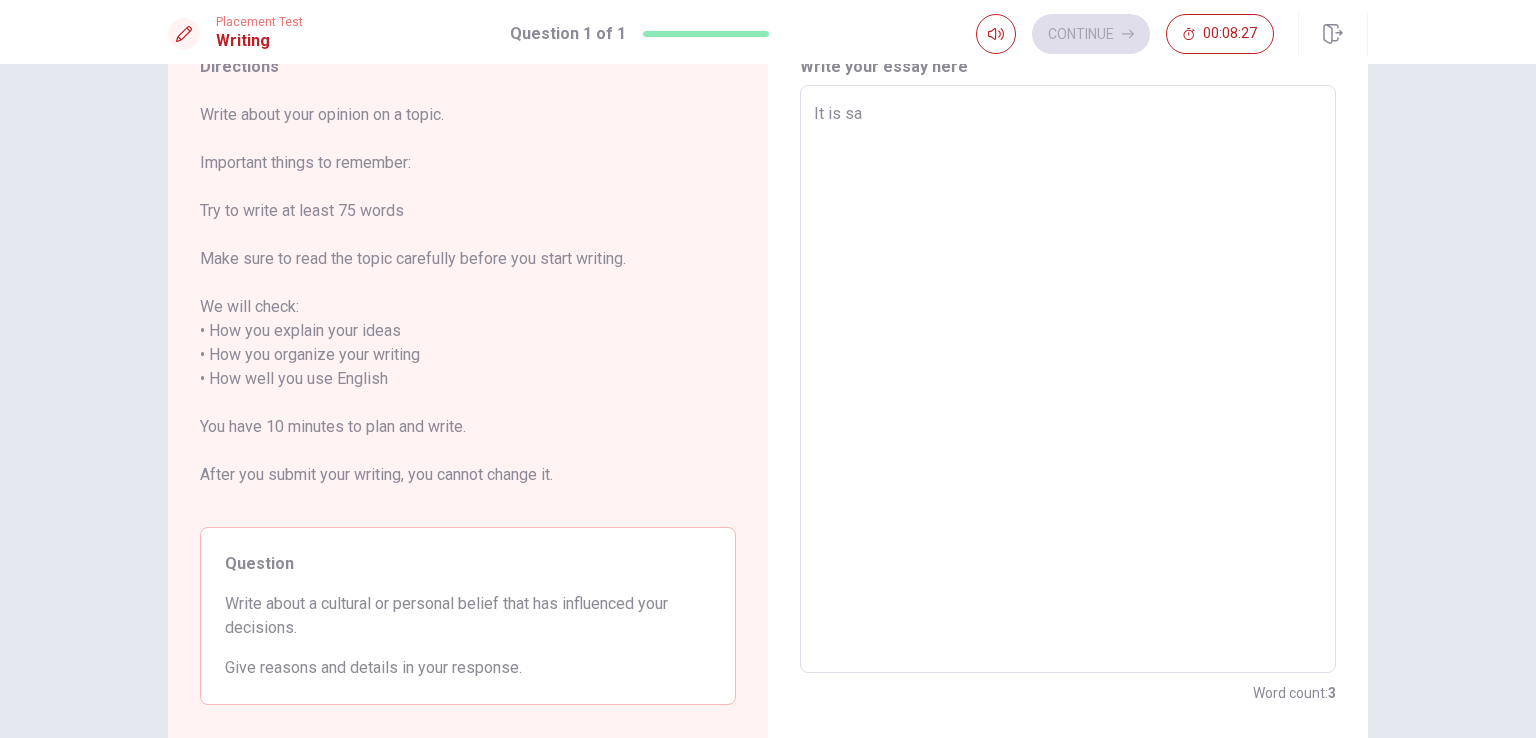 type on "x" 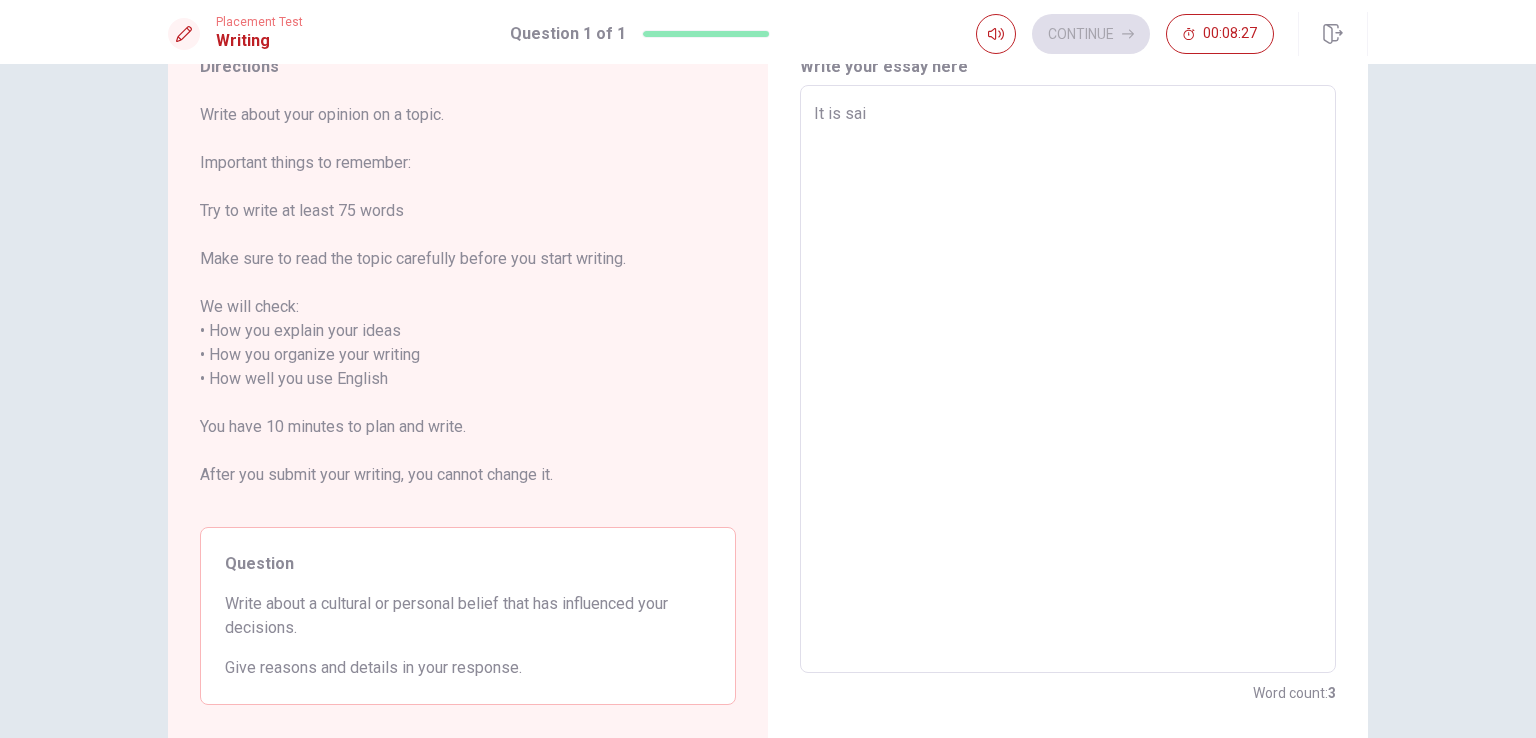 type on "x" 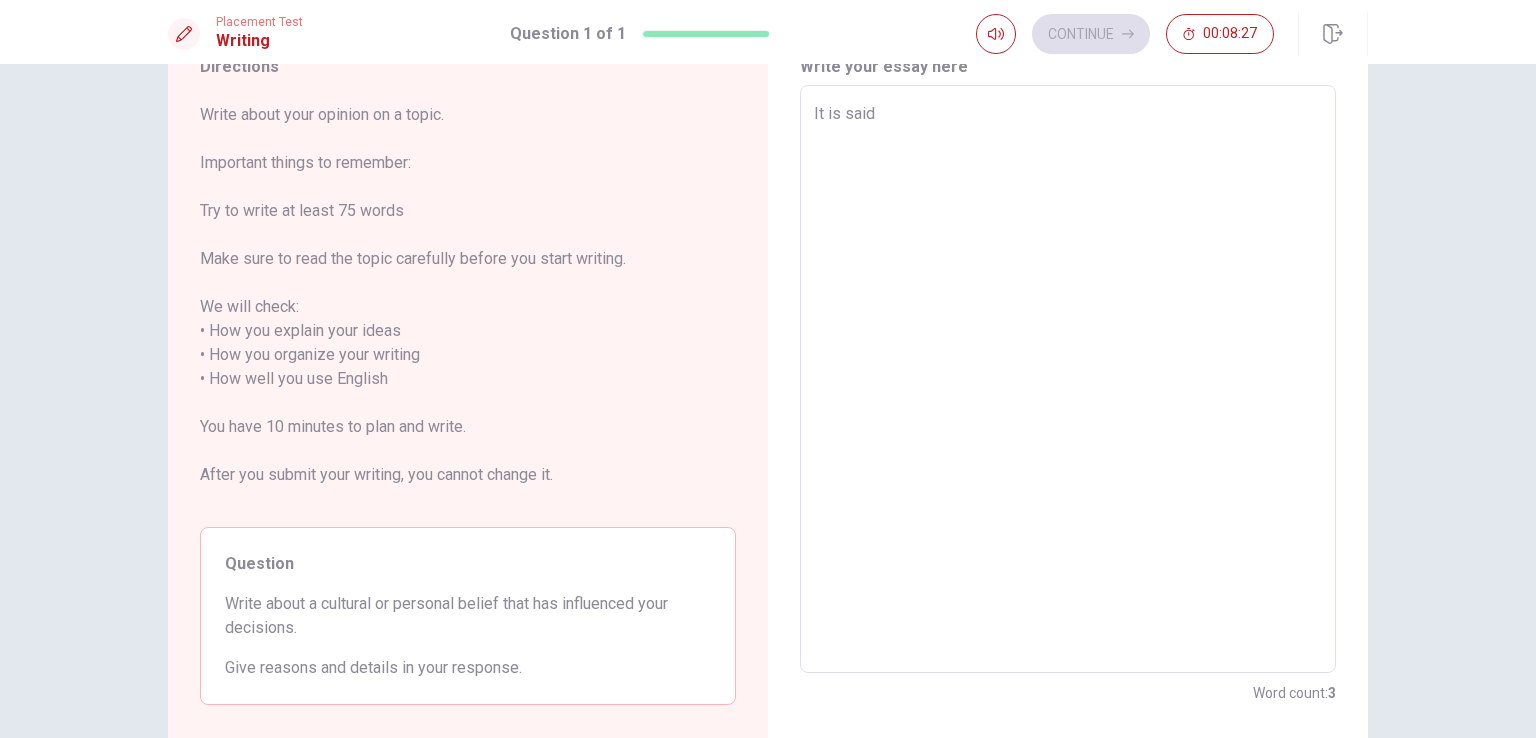type on "x" 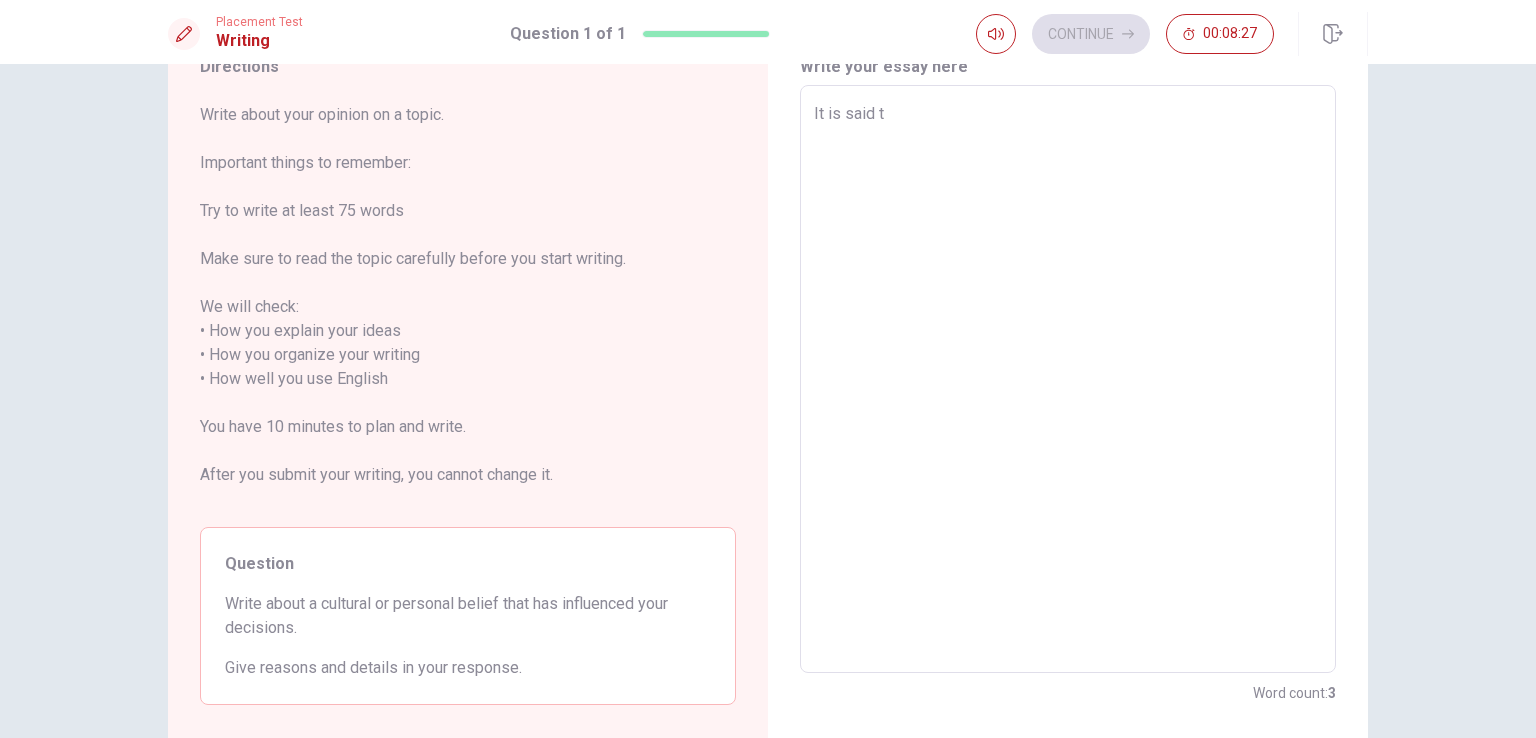 type on "x" 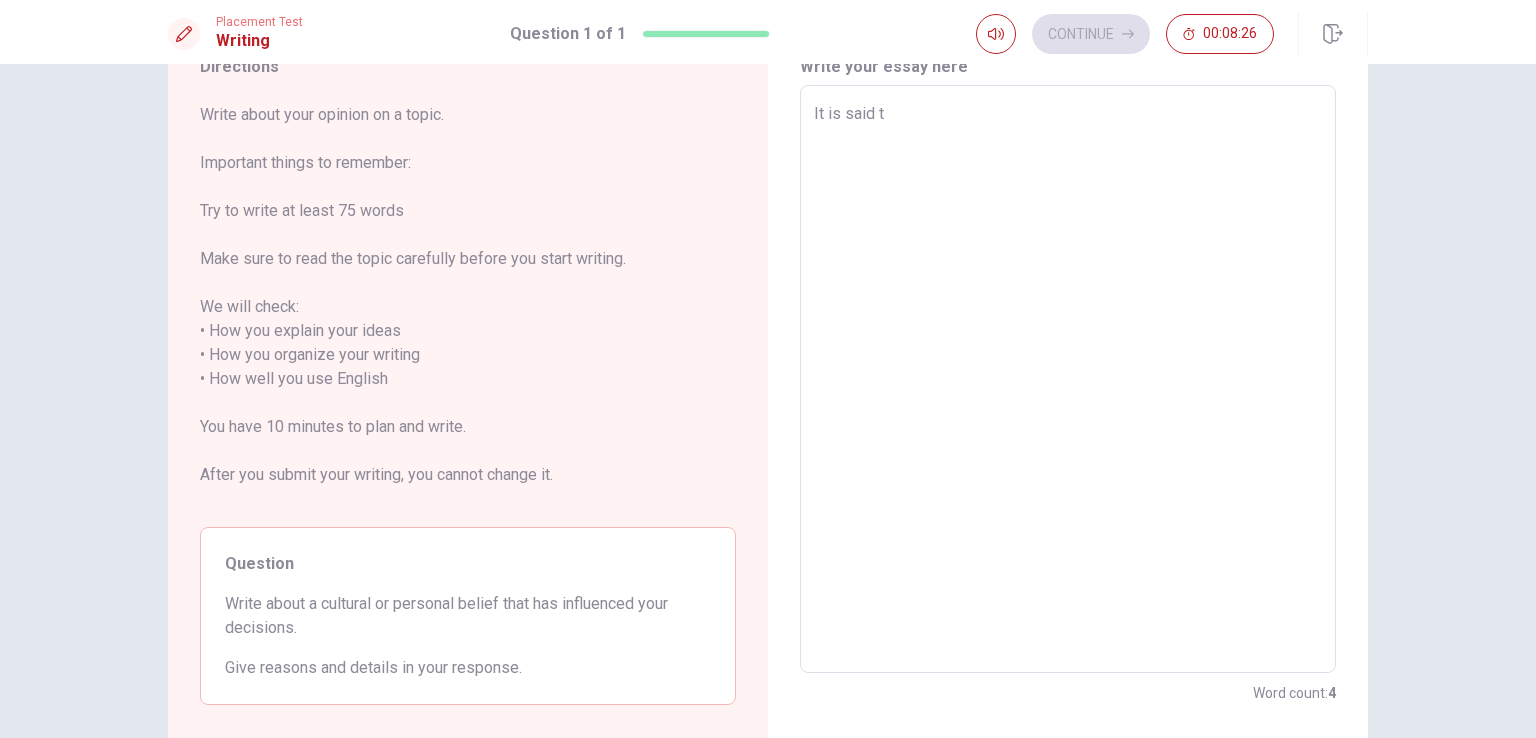 type on "It is said th" 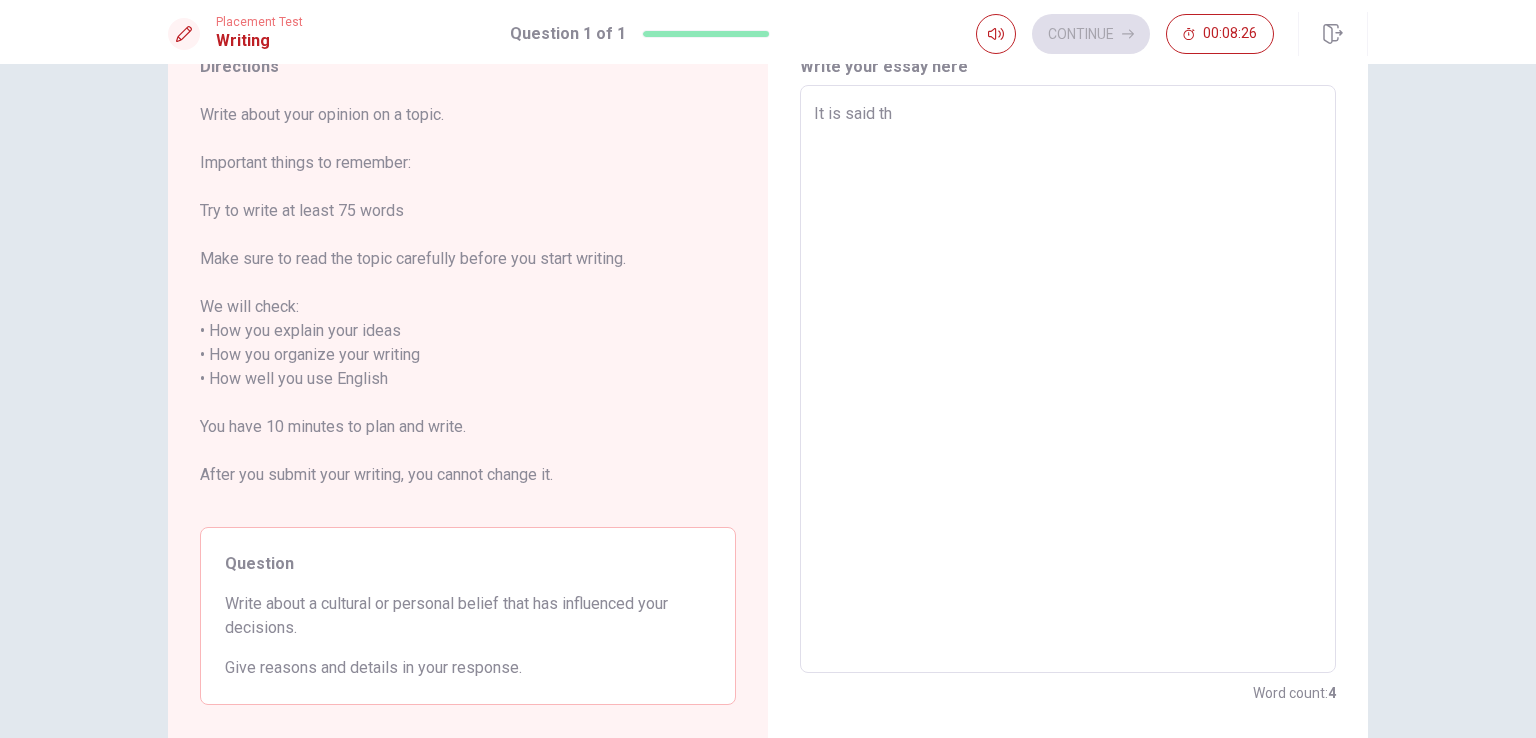 type on "x" 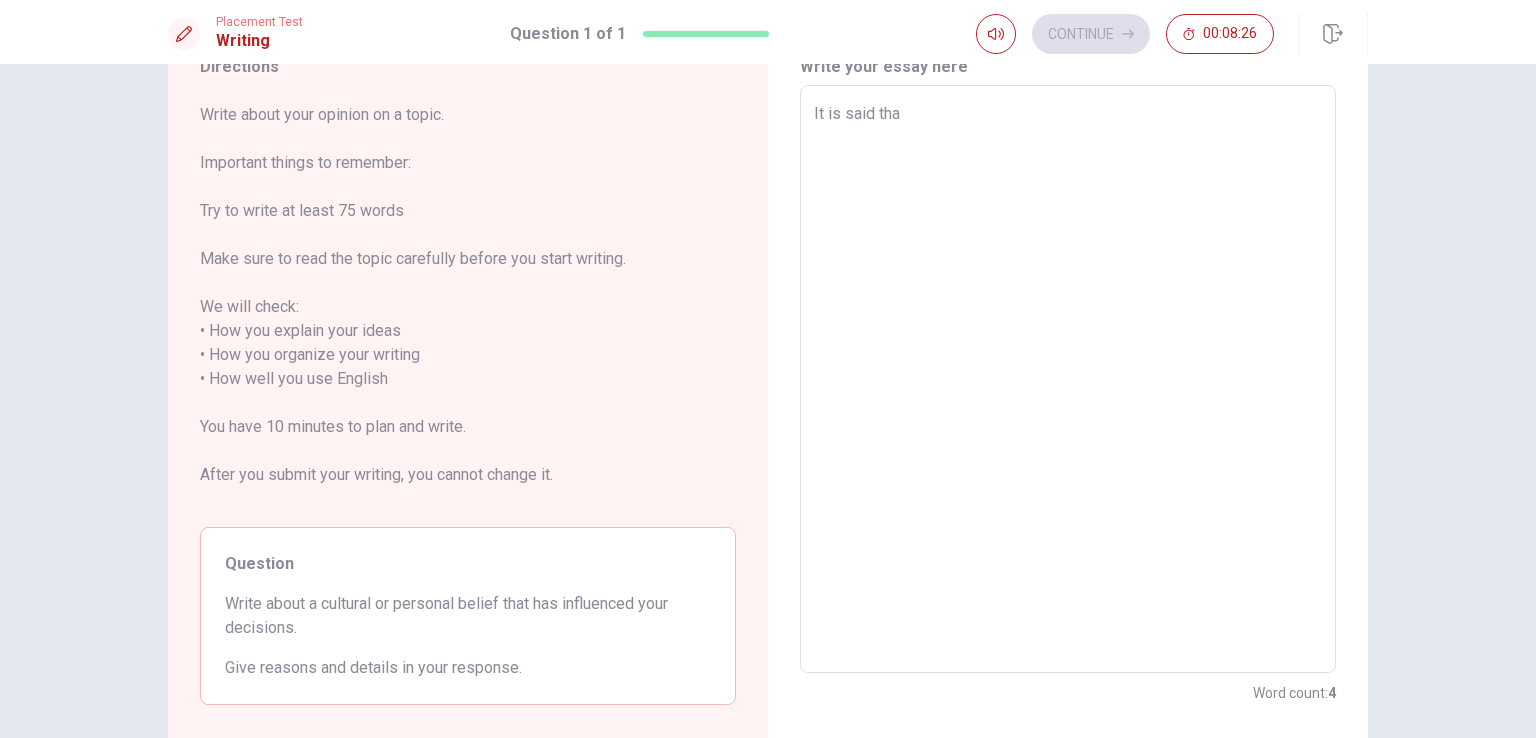 type on "x" 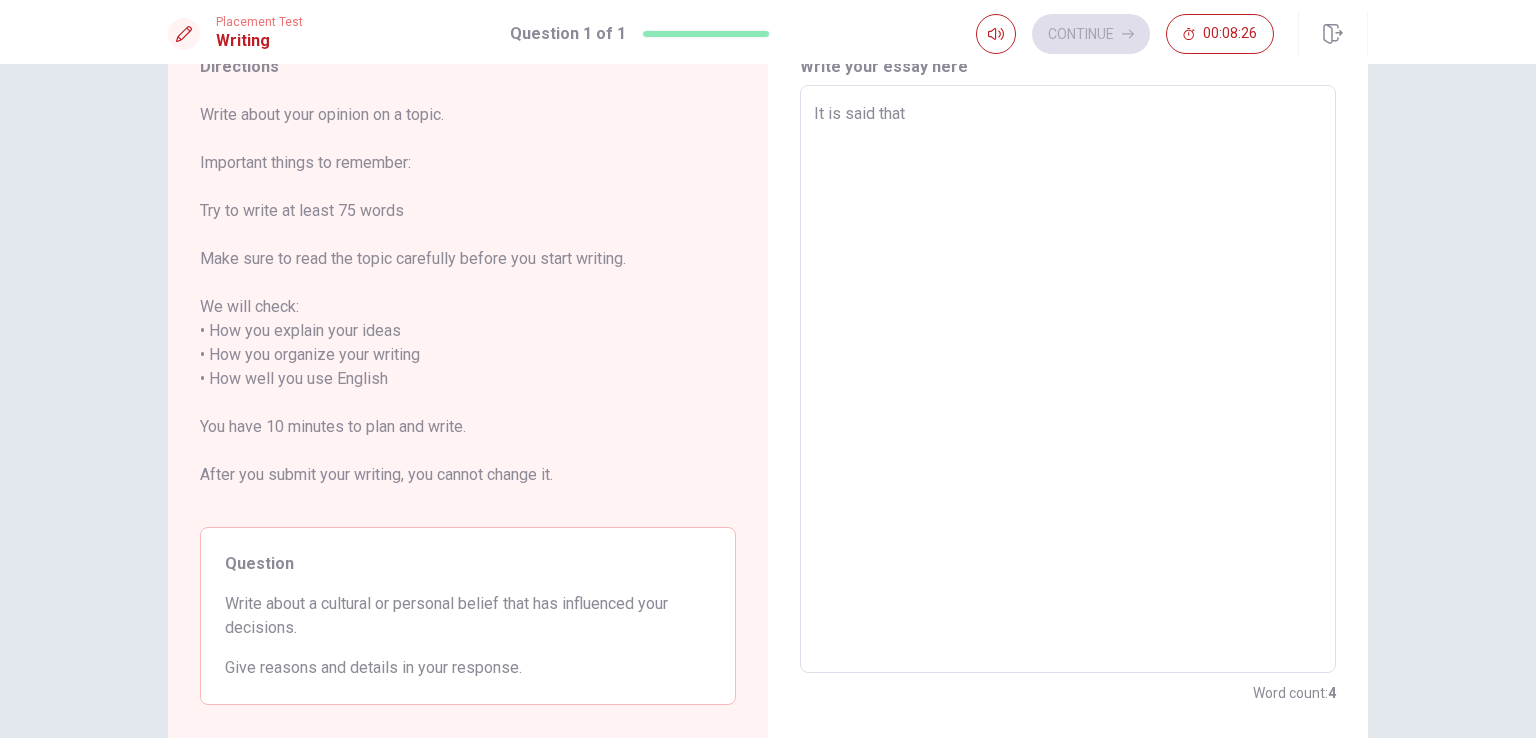 type on "x" 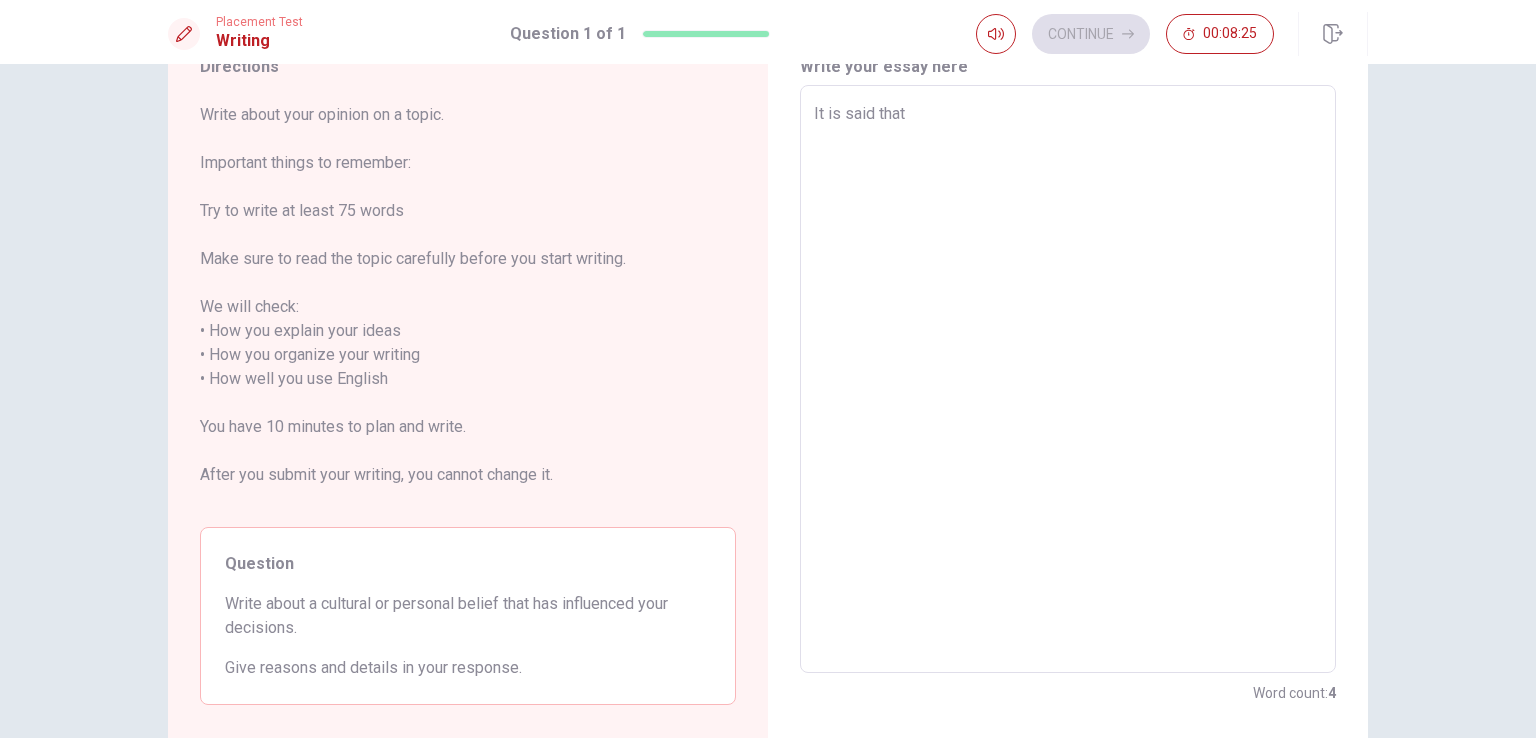 type on "It is said that t" 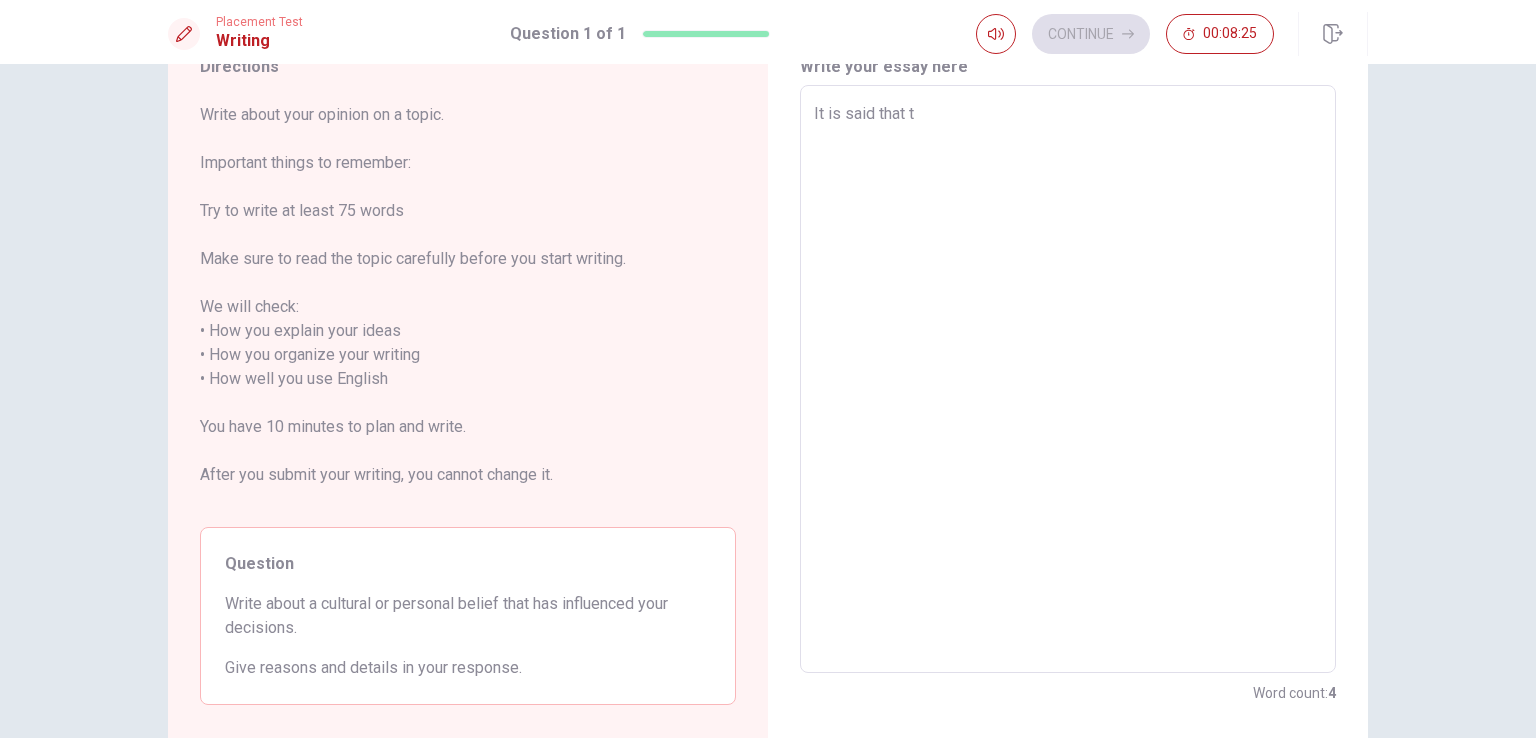 type on "x" 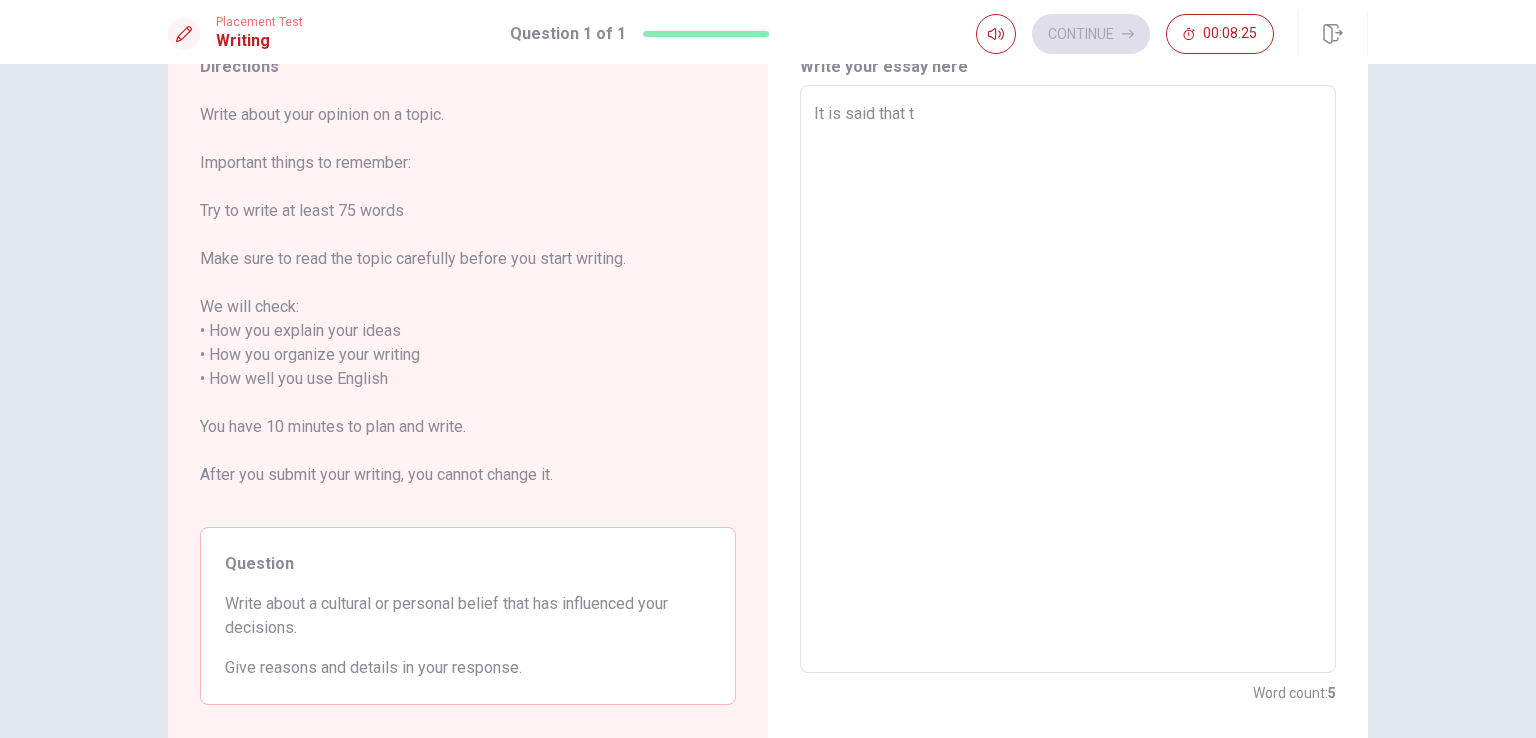type on "It is said that th" 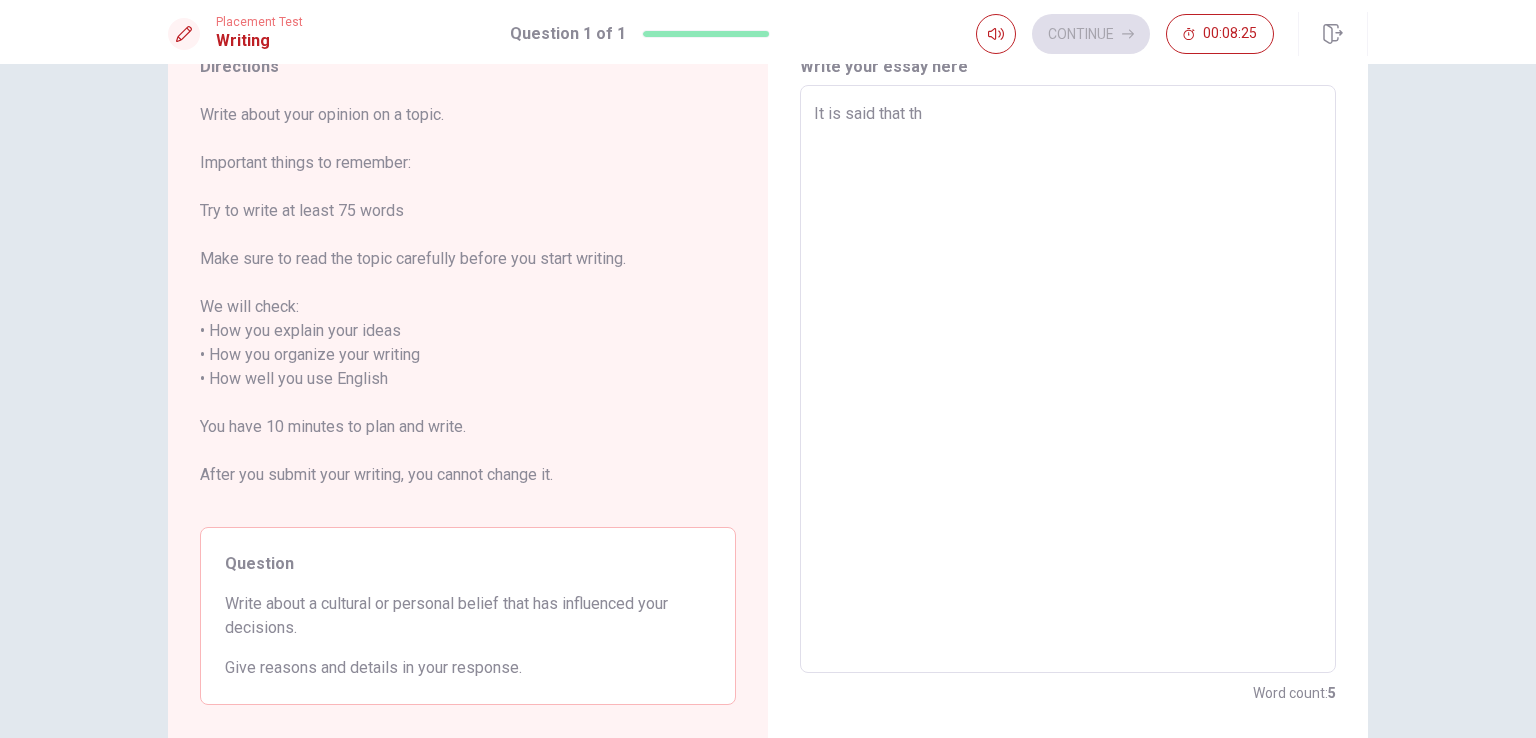 type on "x" 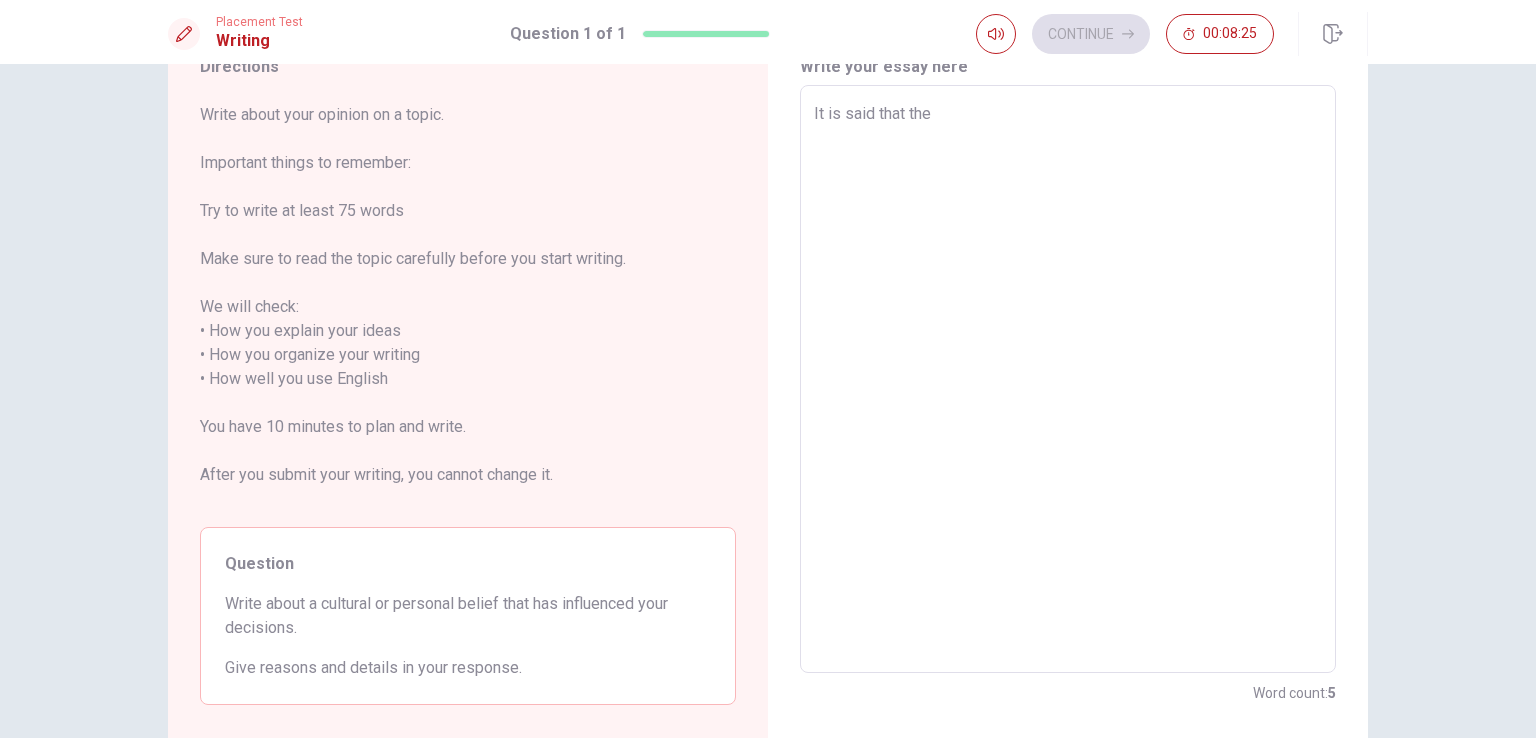type on "x" 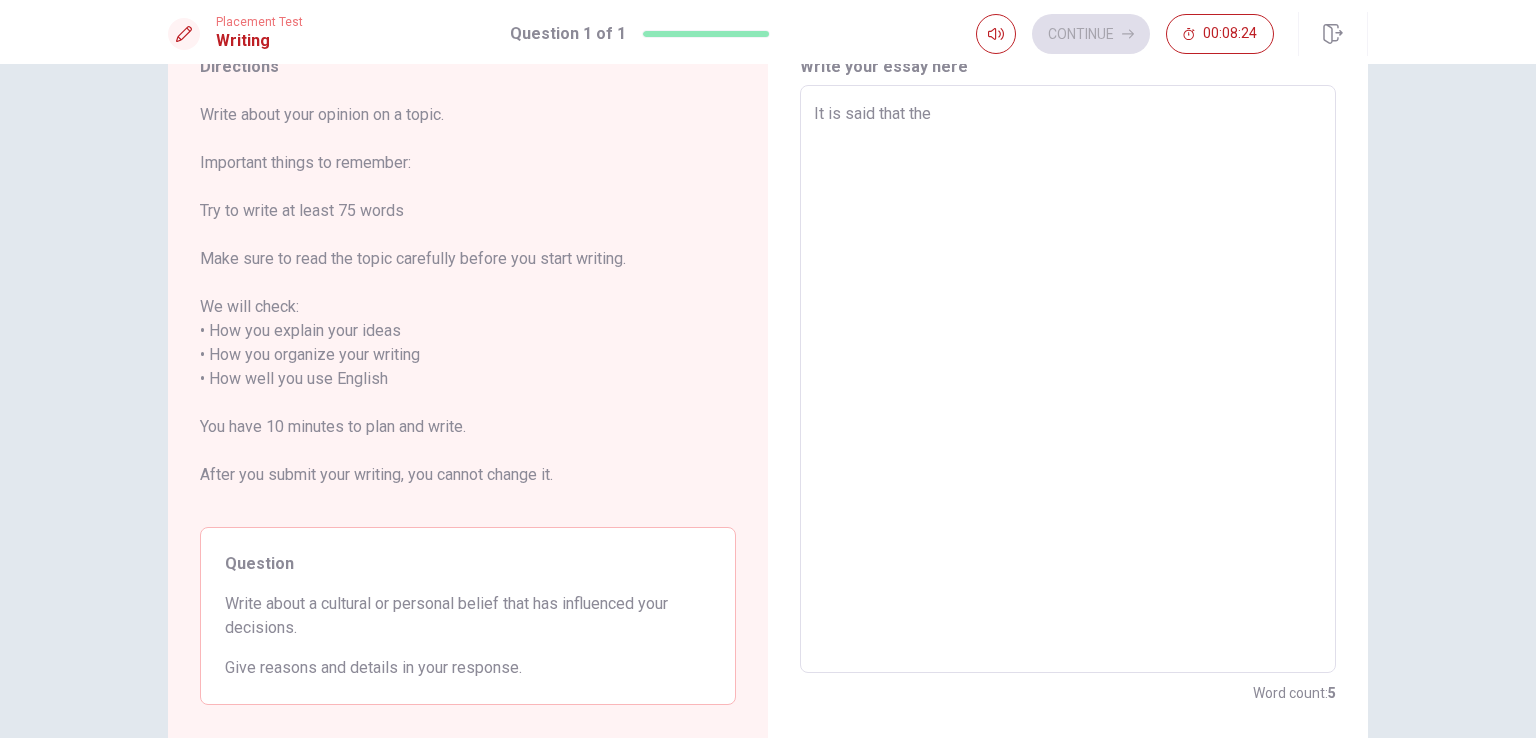 type on "It is said that the m" 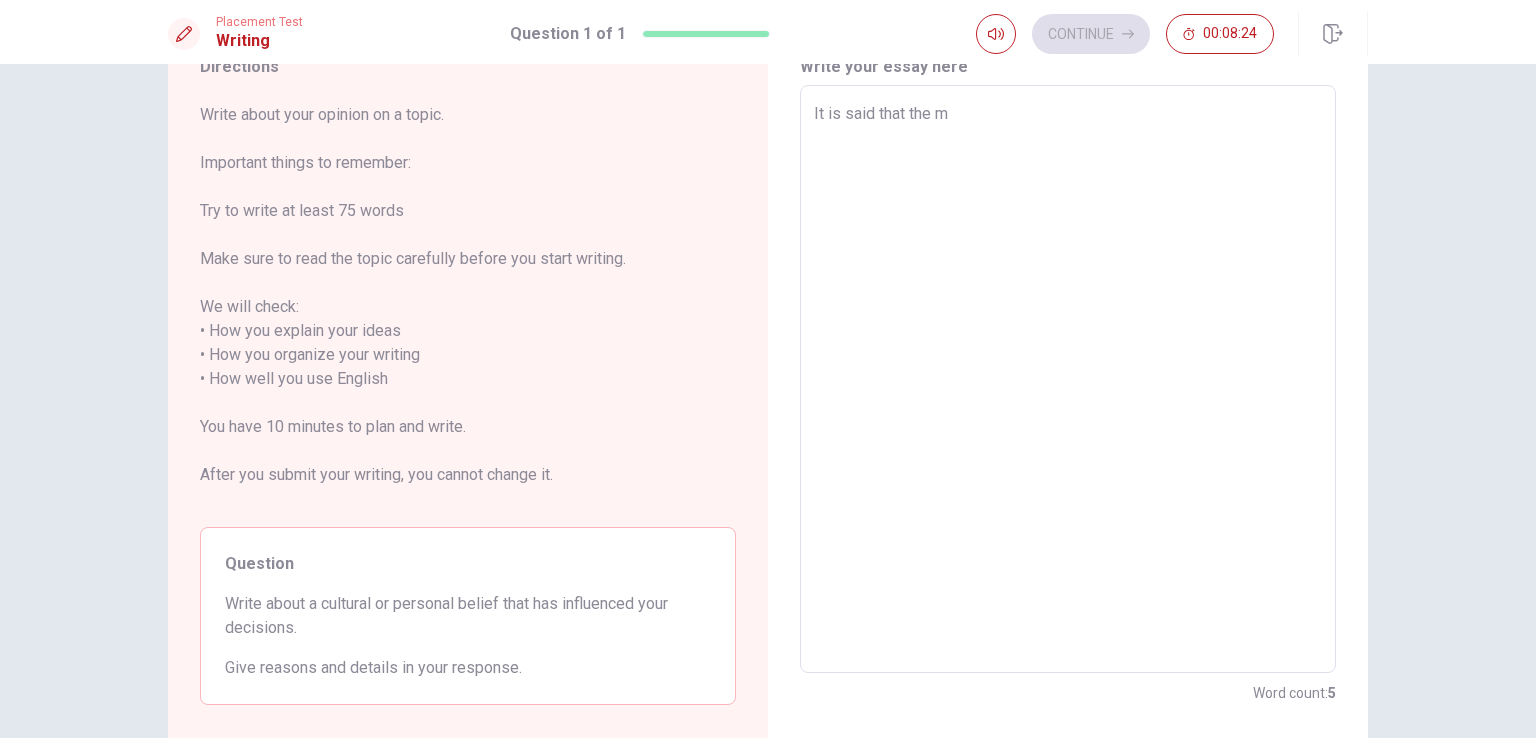type on "x" 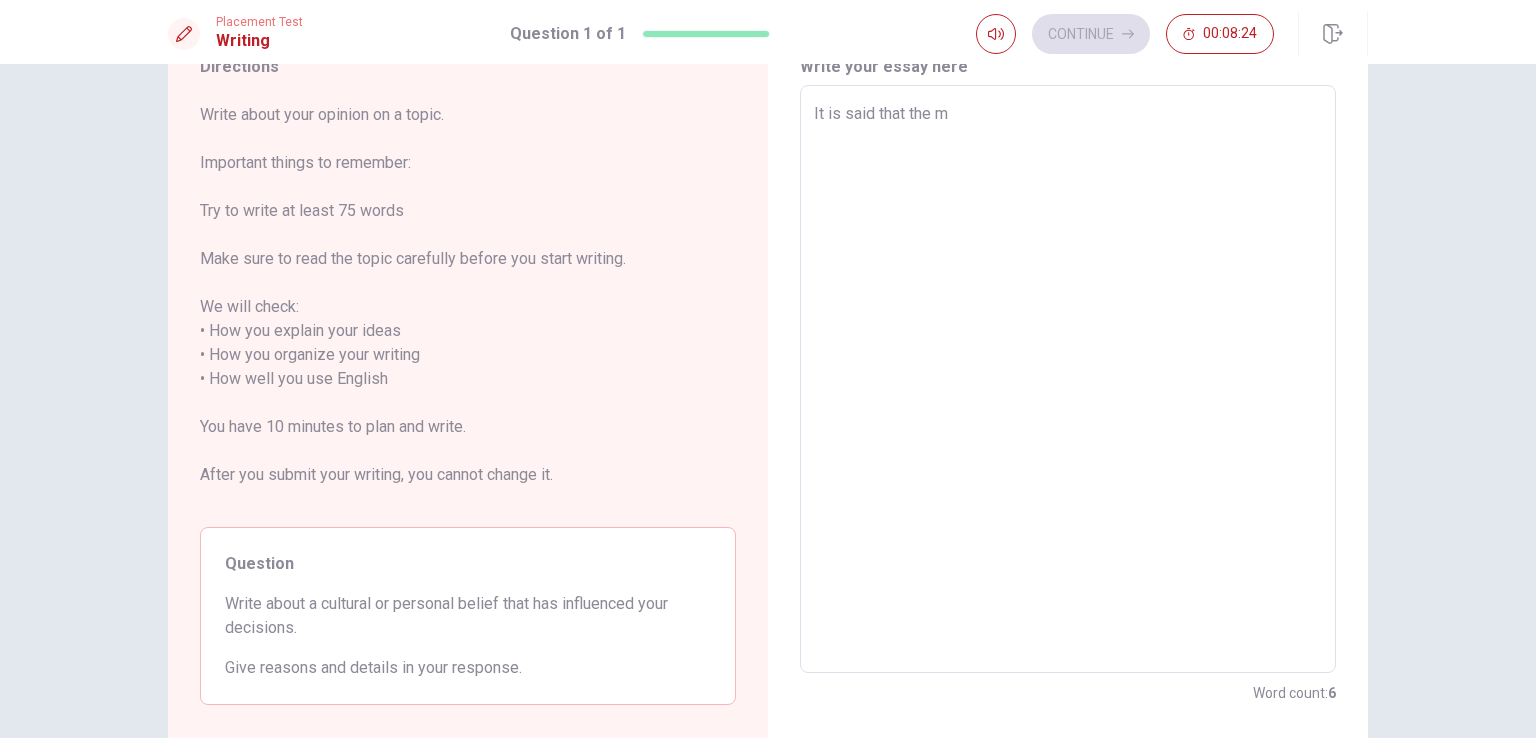 type on "It is said that the mo" 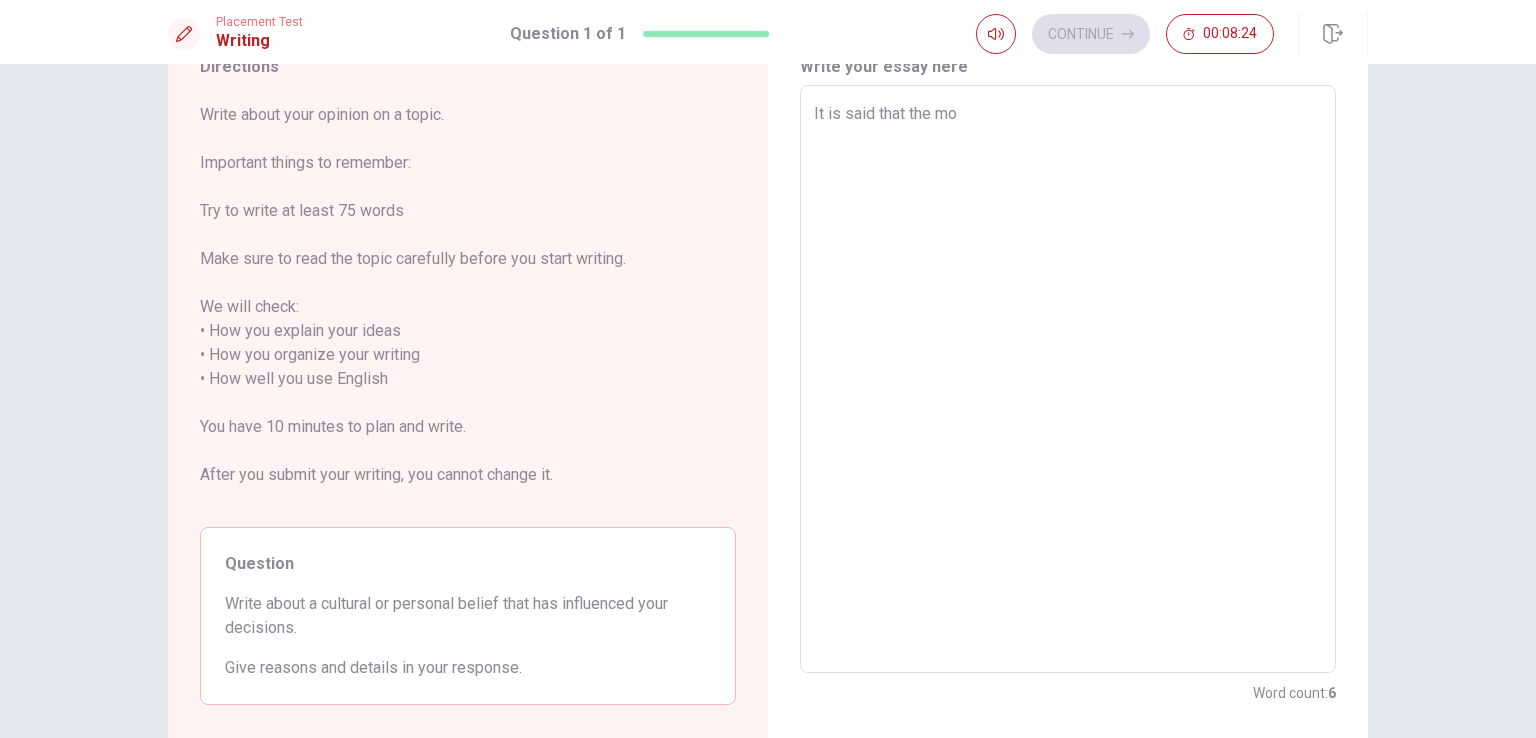 type on "x" 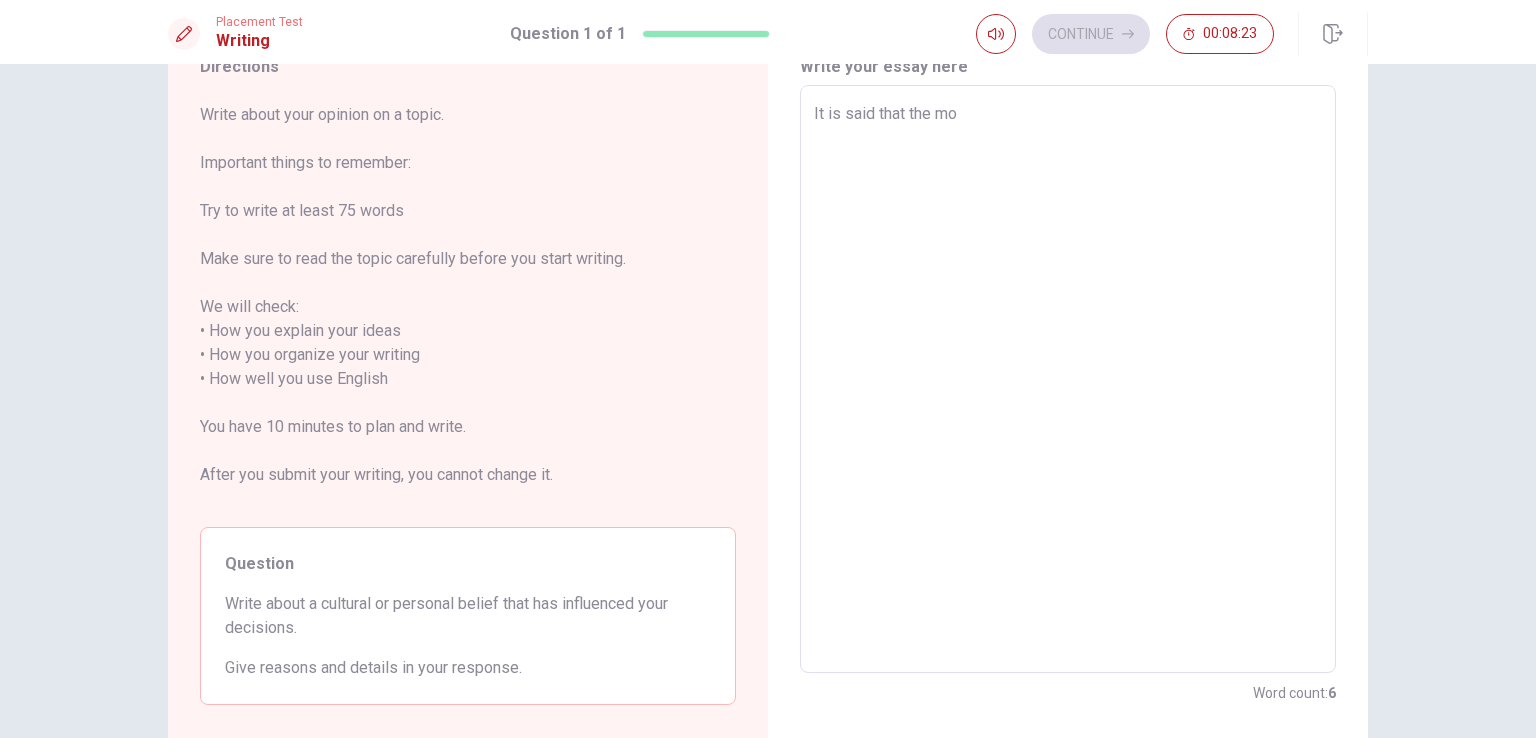 type on "It is said that the mos" 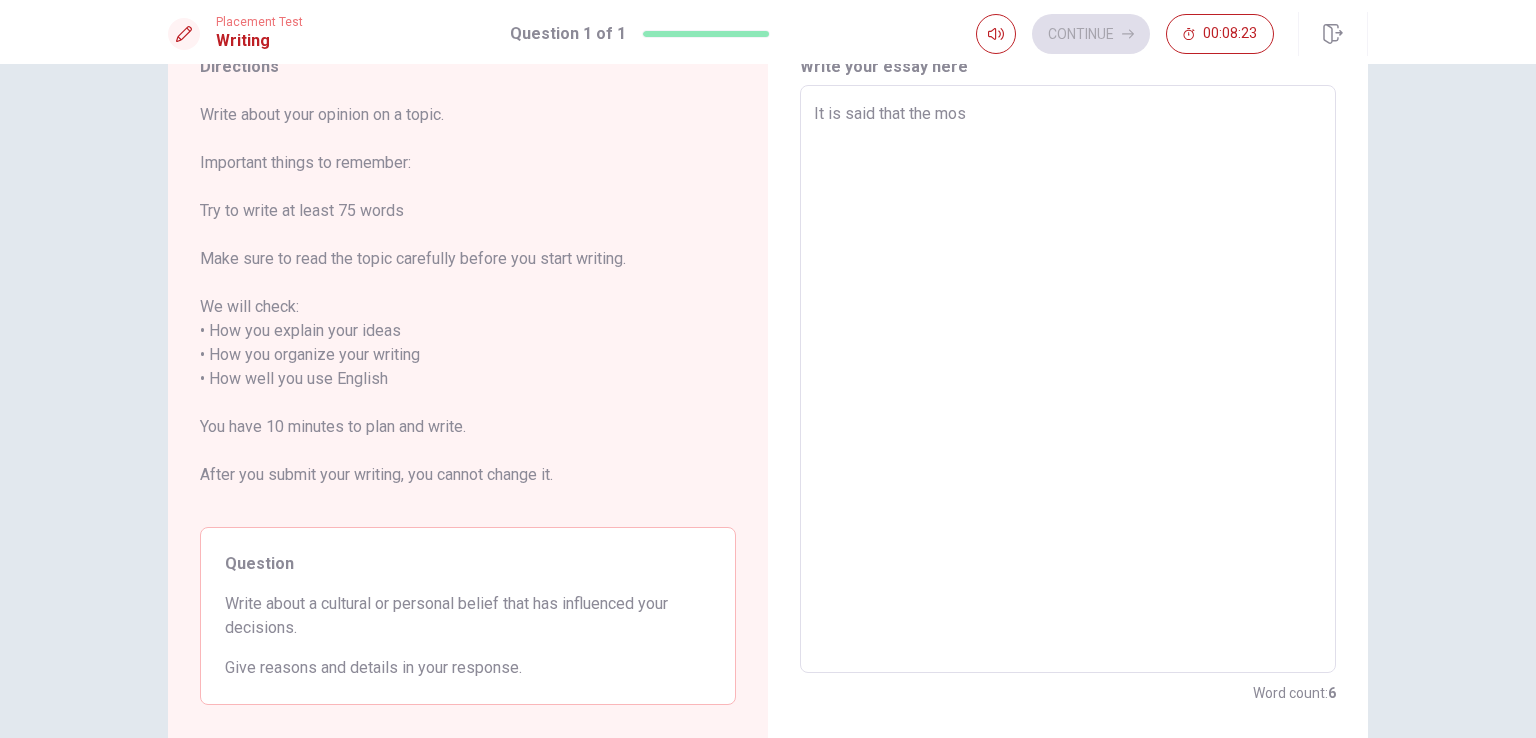 type on "x" 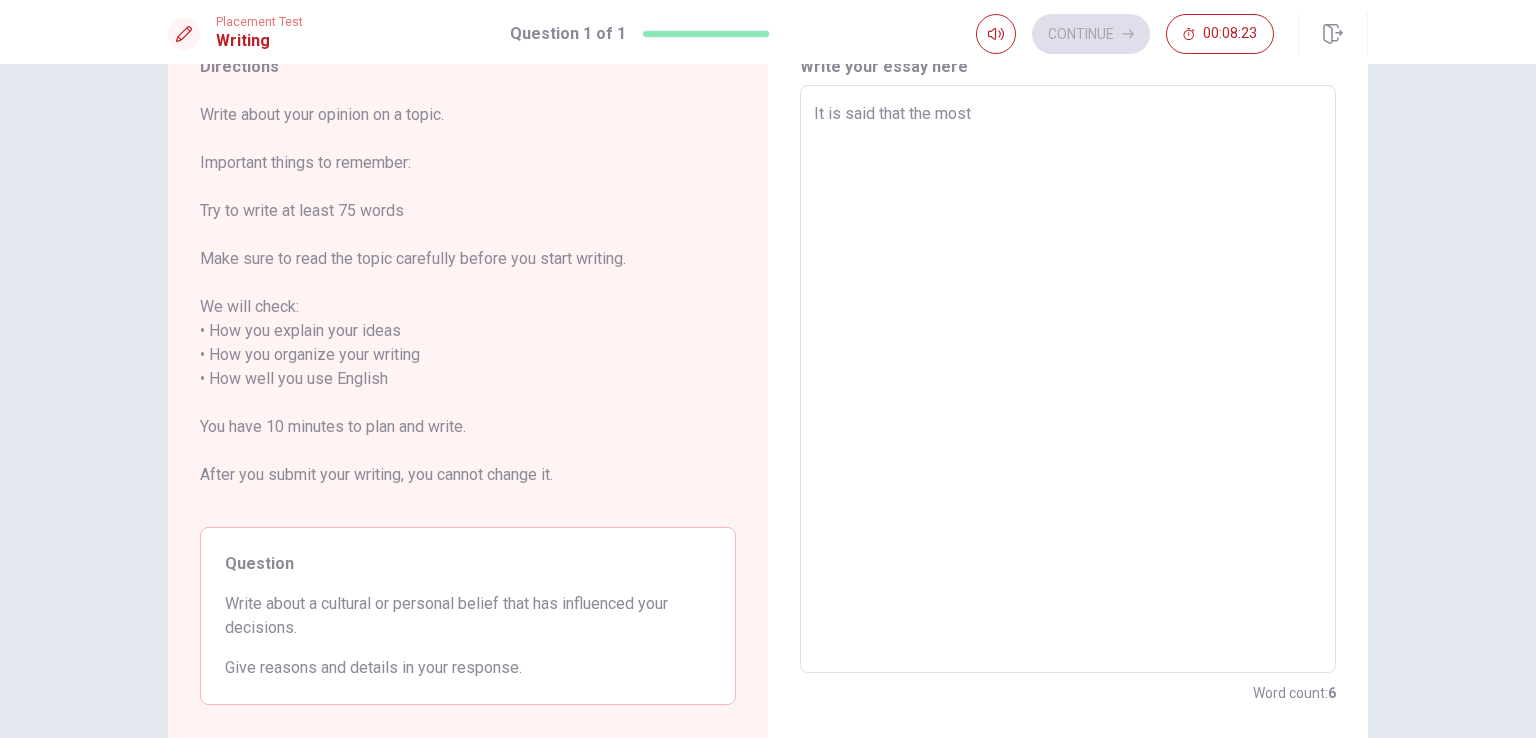 type on "x" 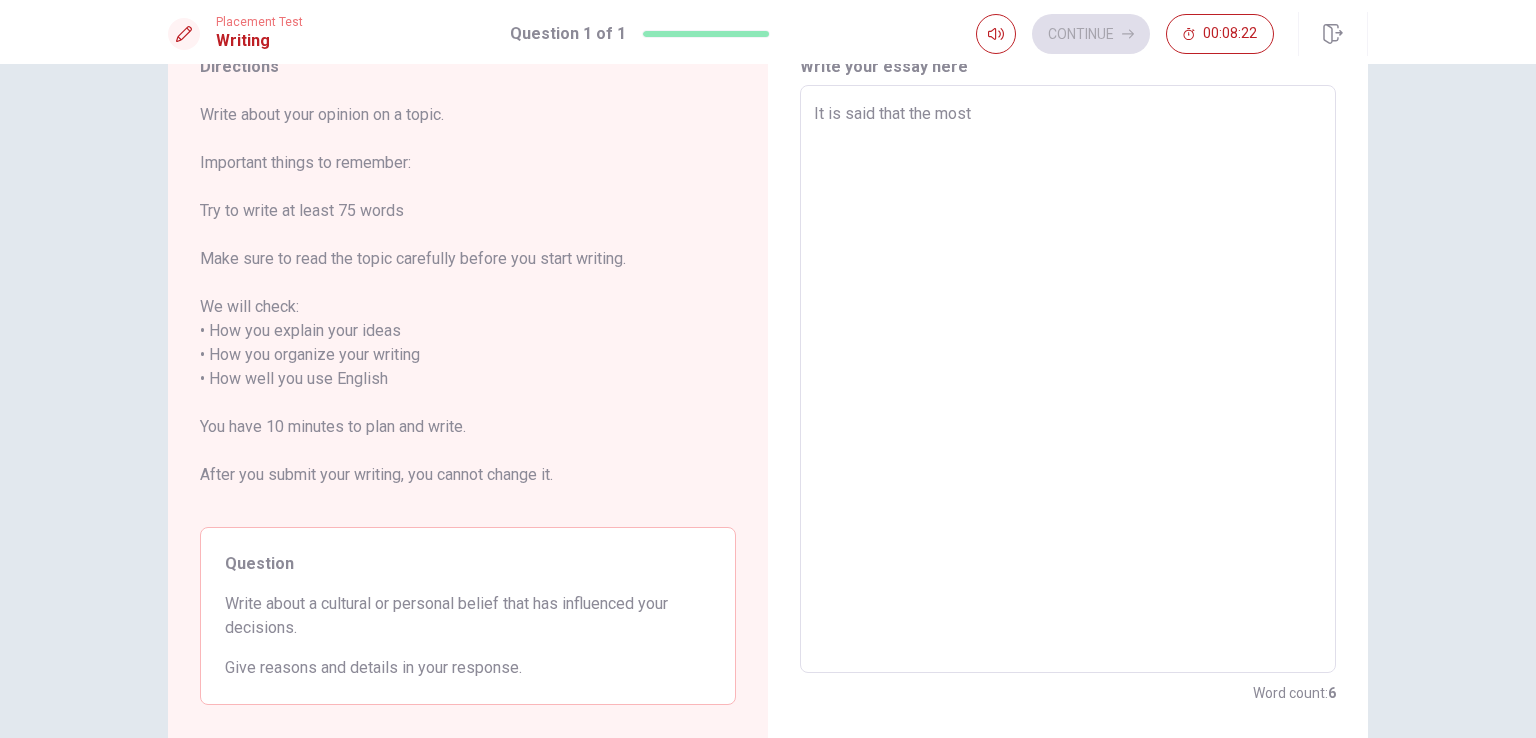 type on "It is said that the most you work and push yourself, the better r" 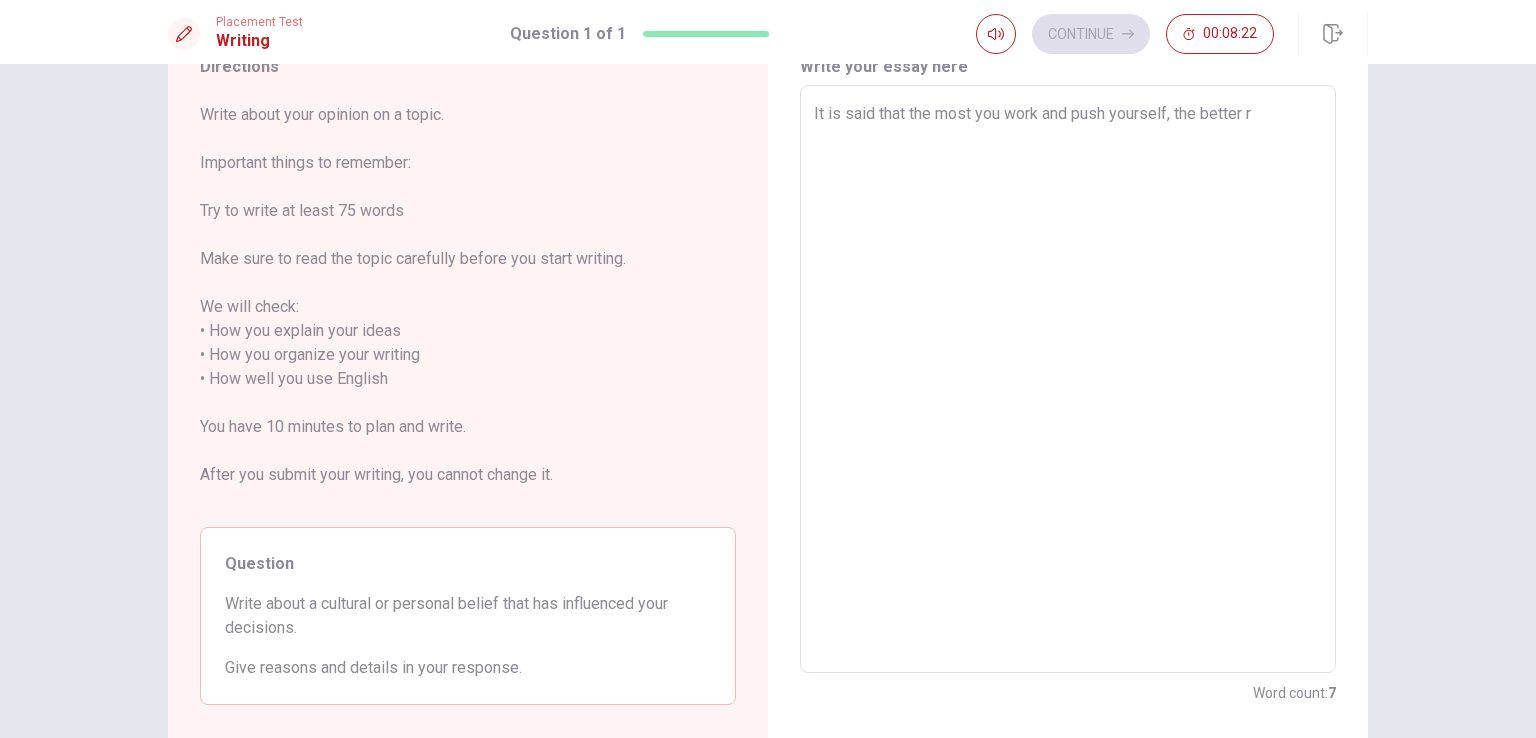 type on "x" 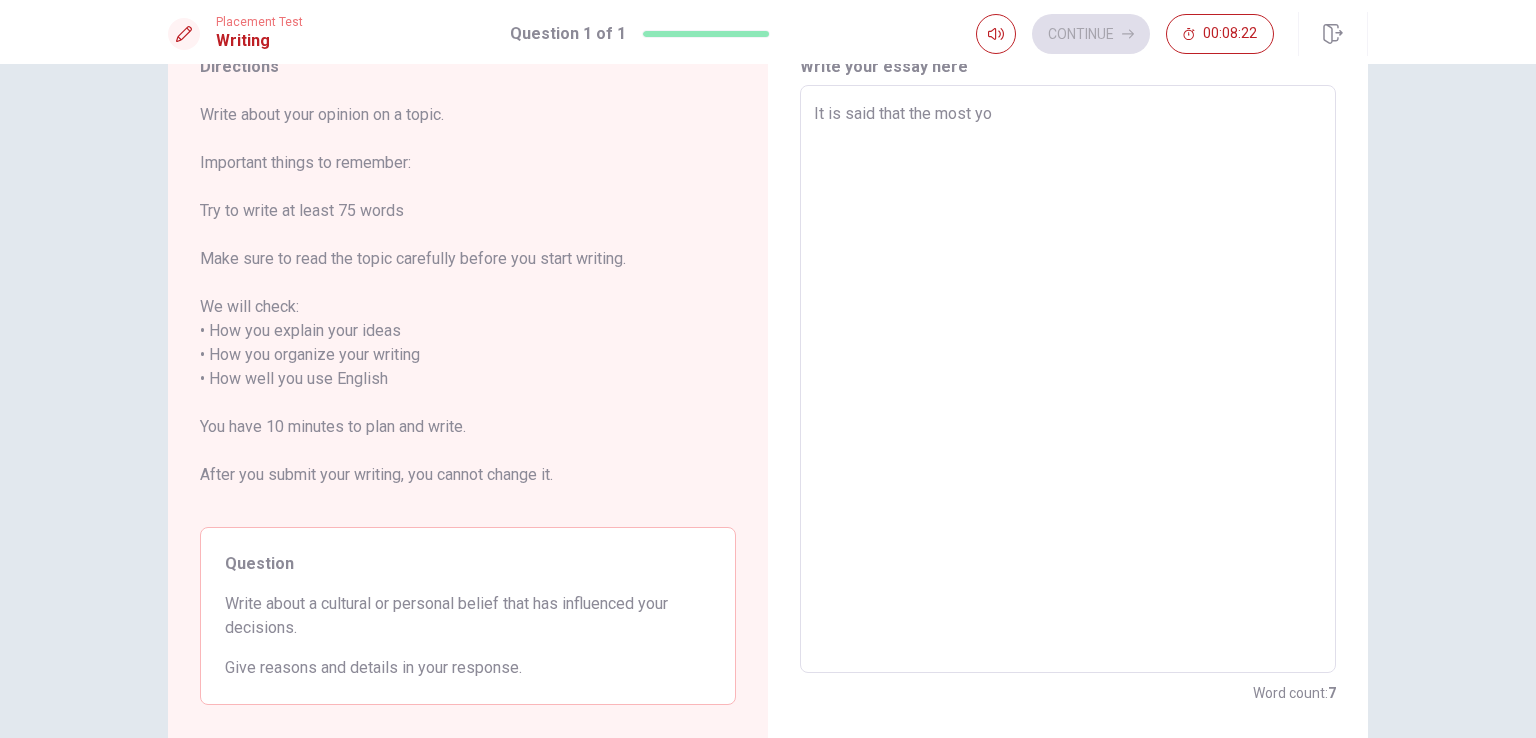 type on "x" 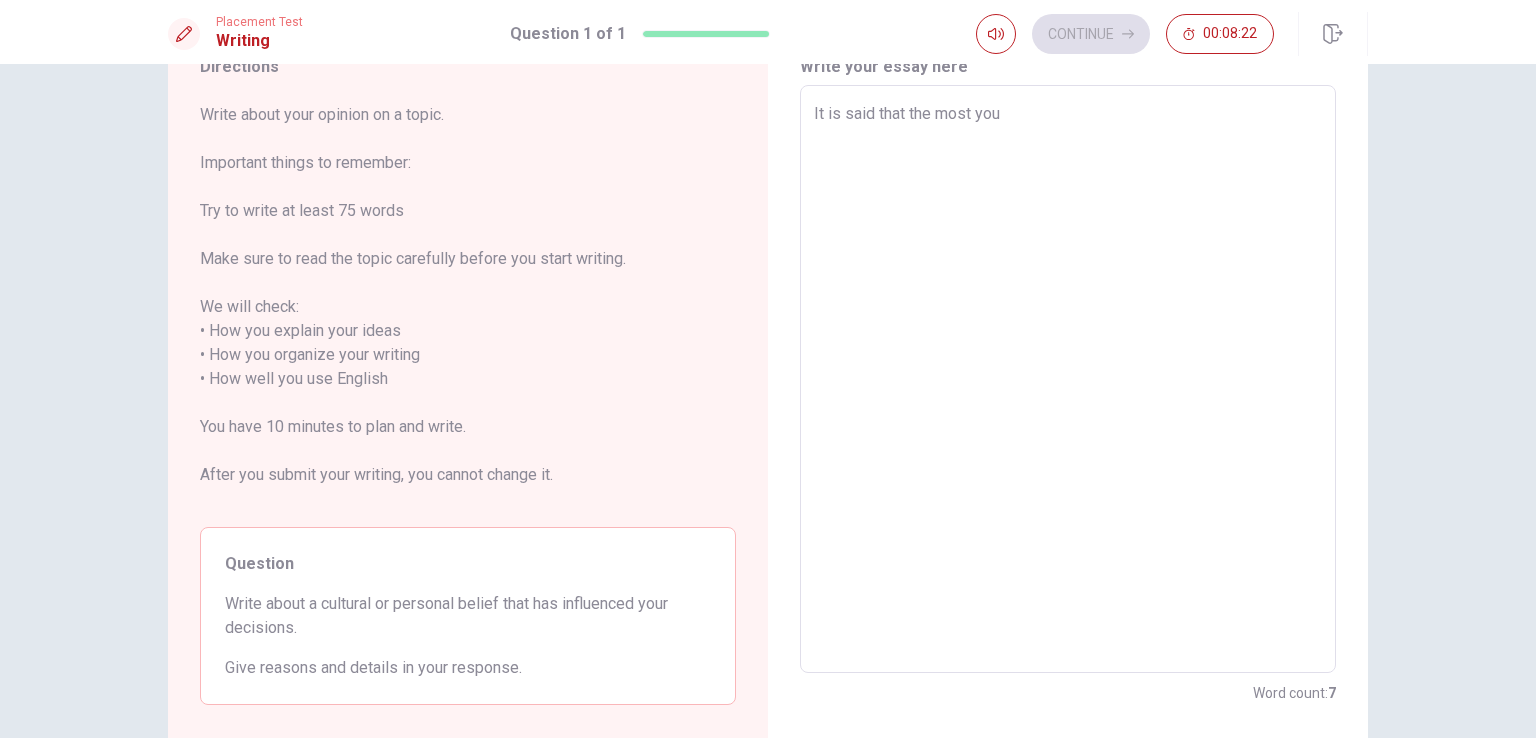 type on "x" 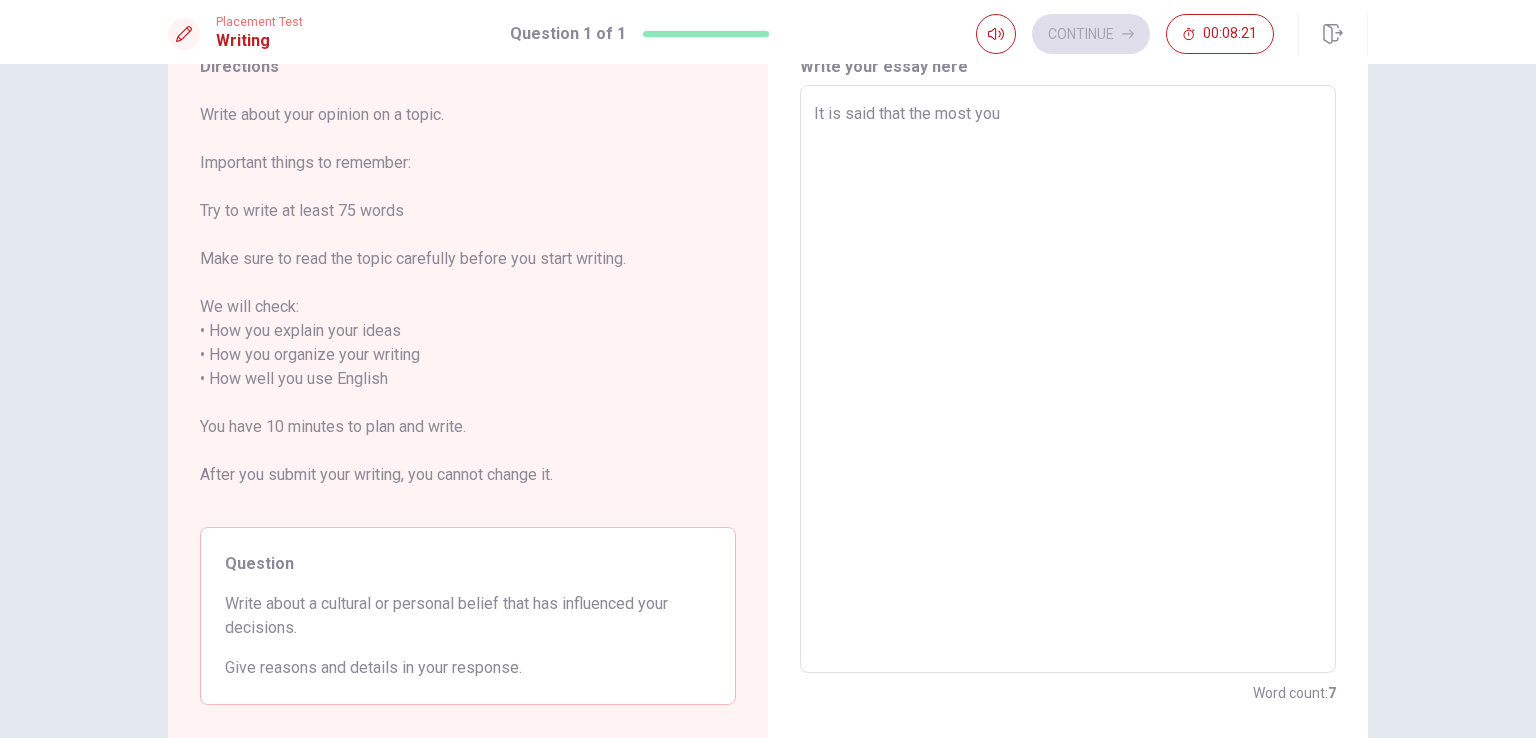 type on "x" 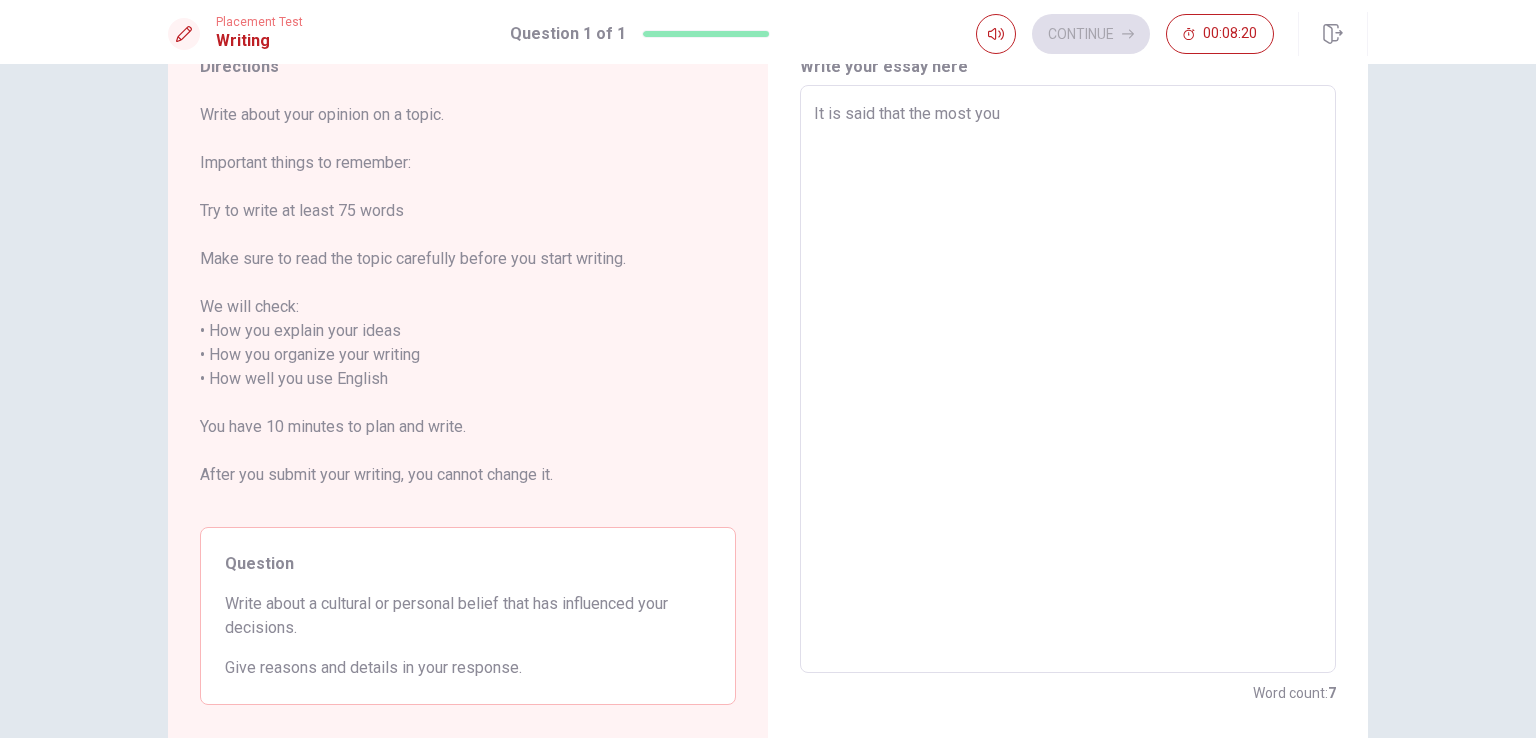 type on "It is said that the most you w" 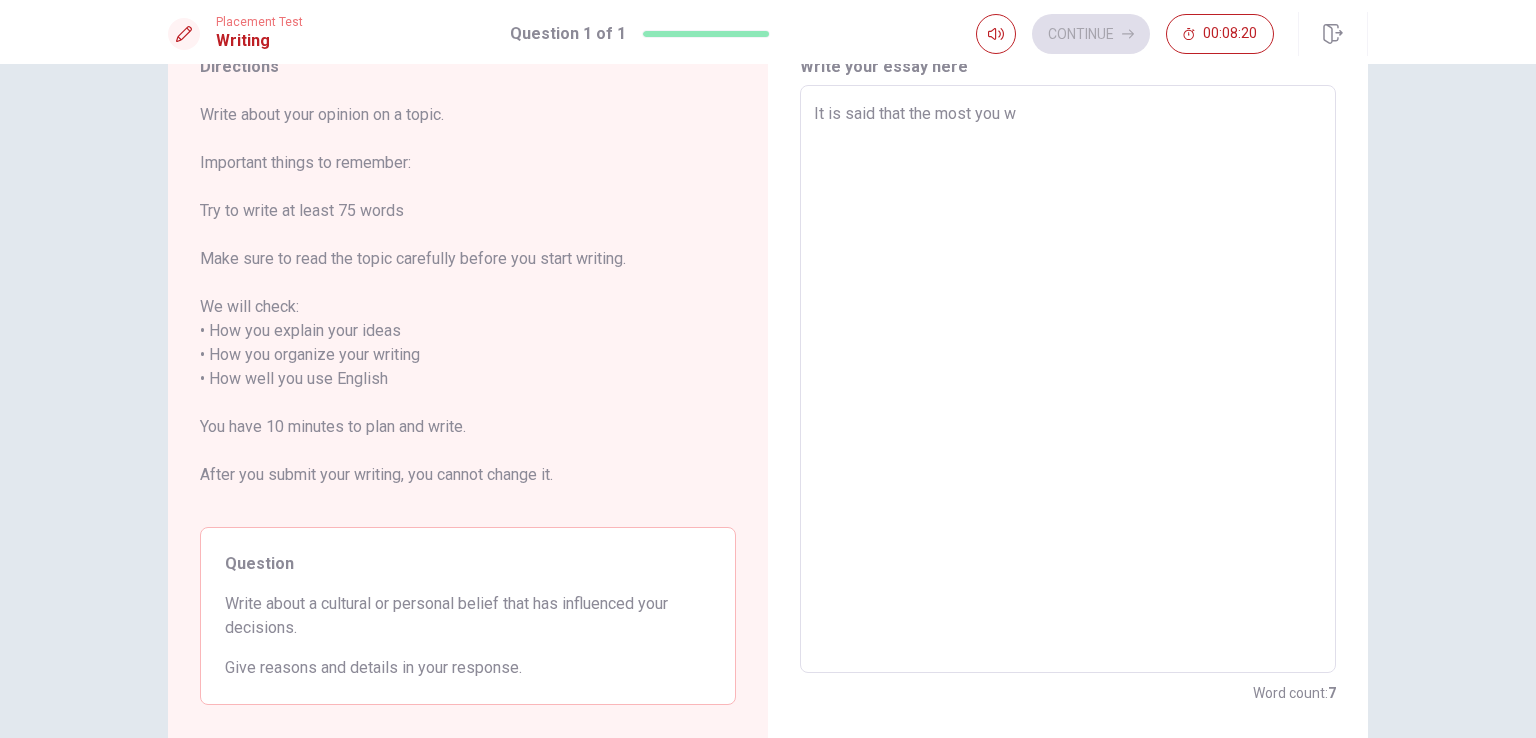 type on "x" 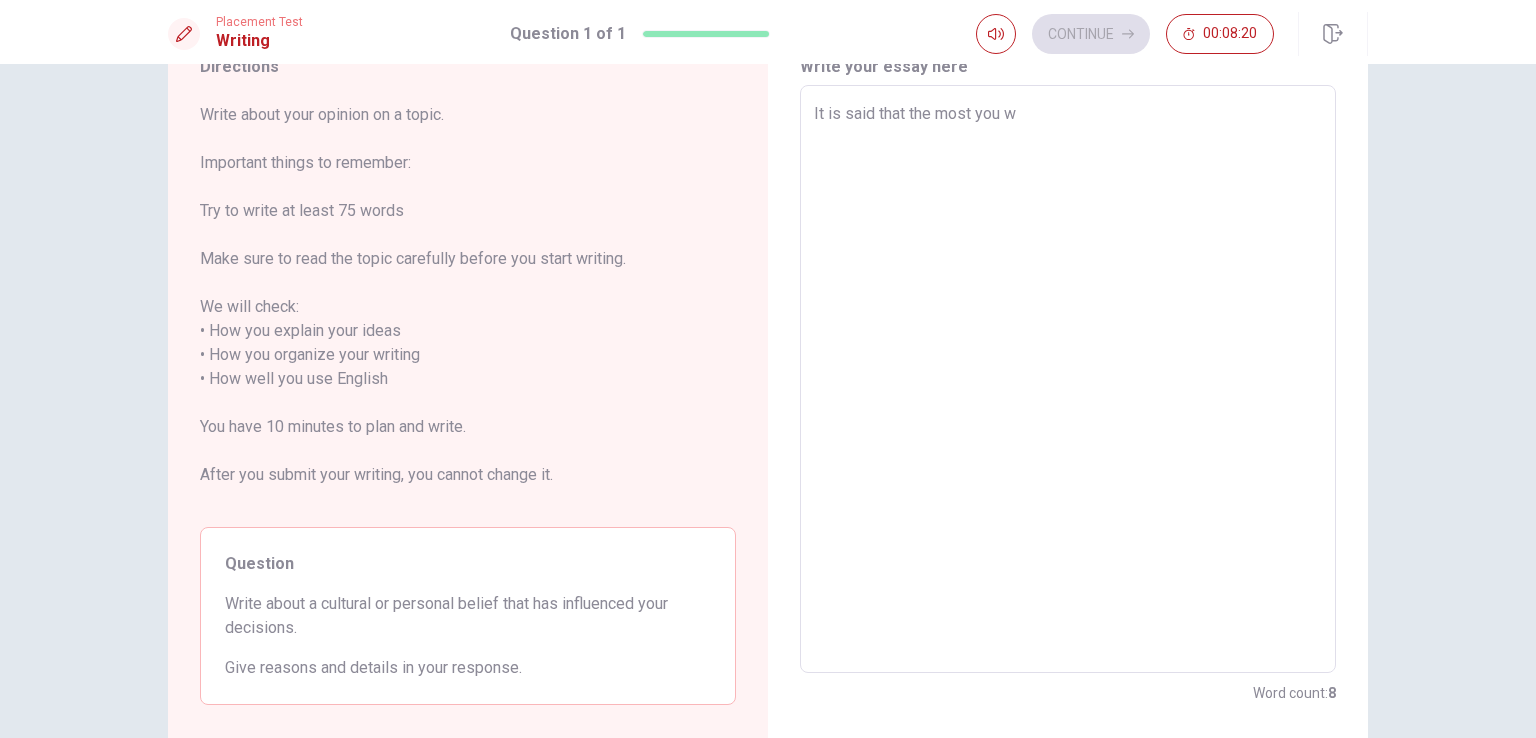 type on "It is said that the most you wo" 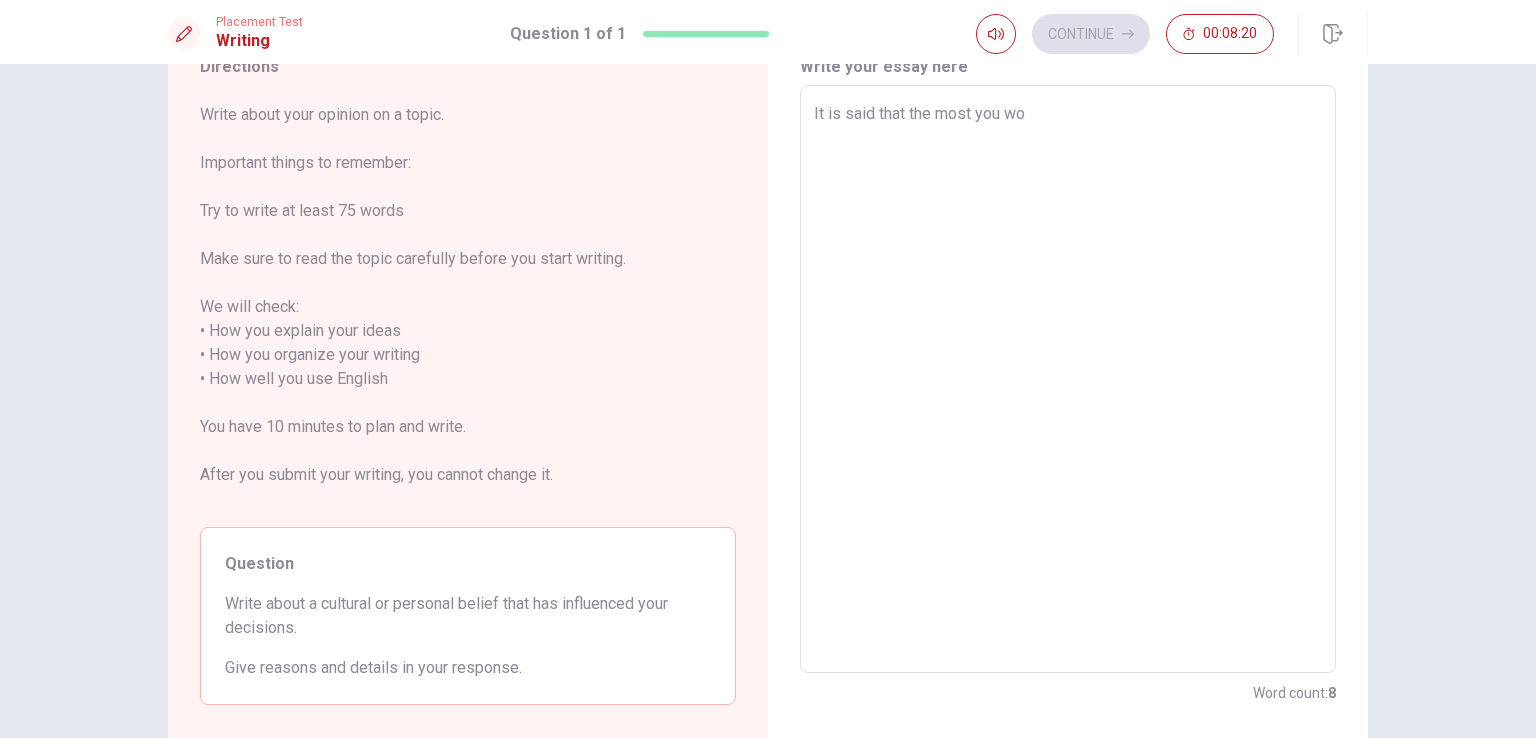 type on "x" 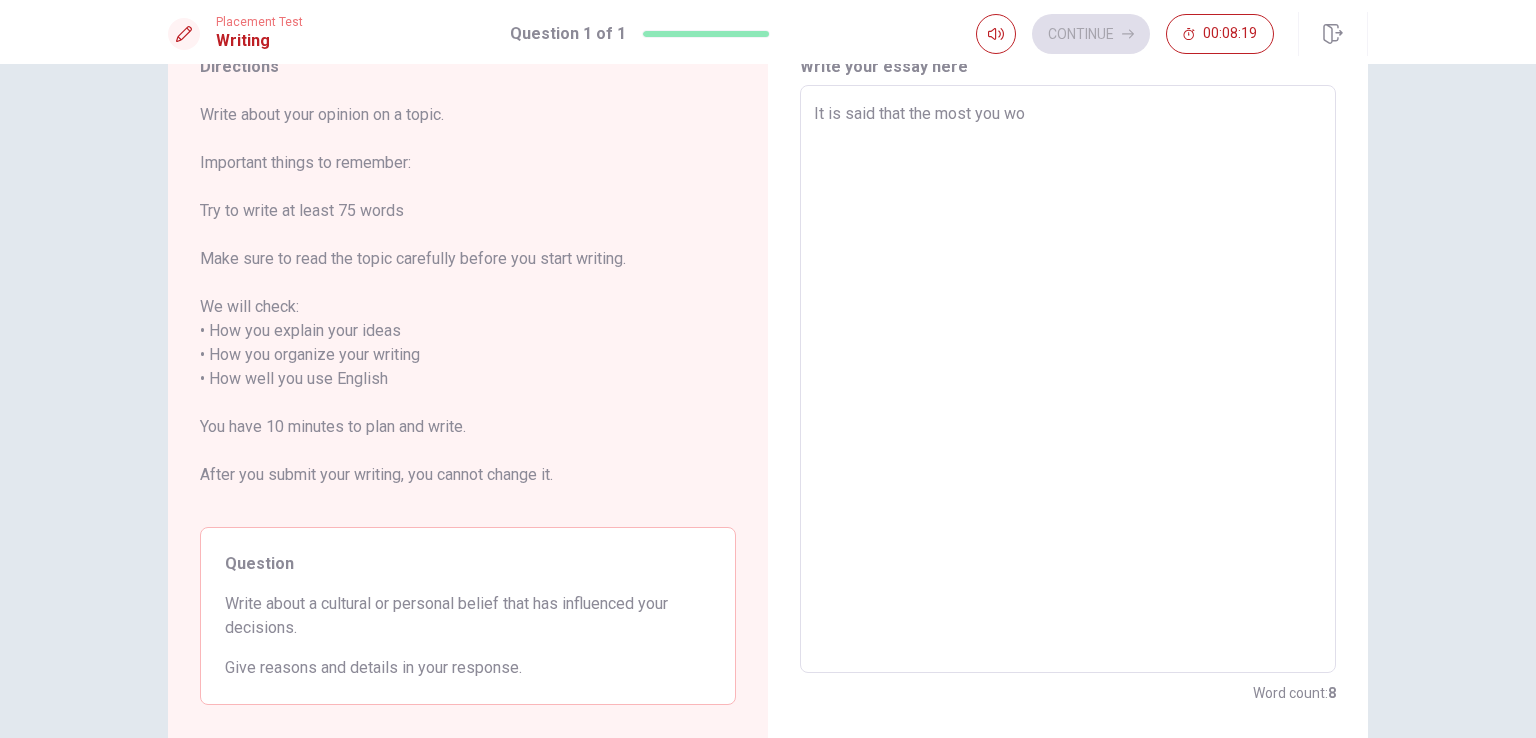 type on "It is said that the most you wor" 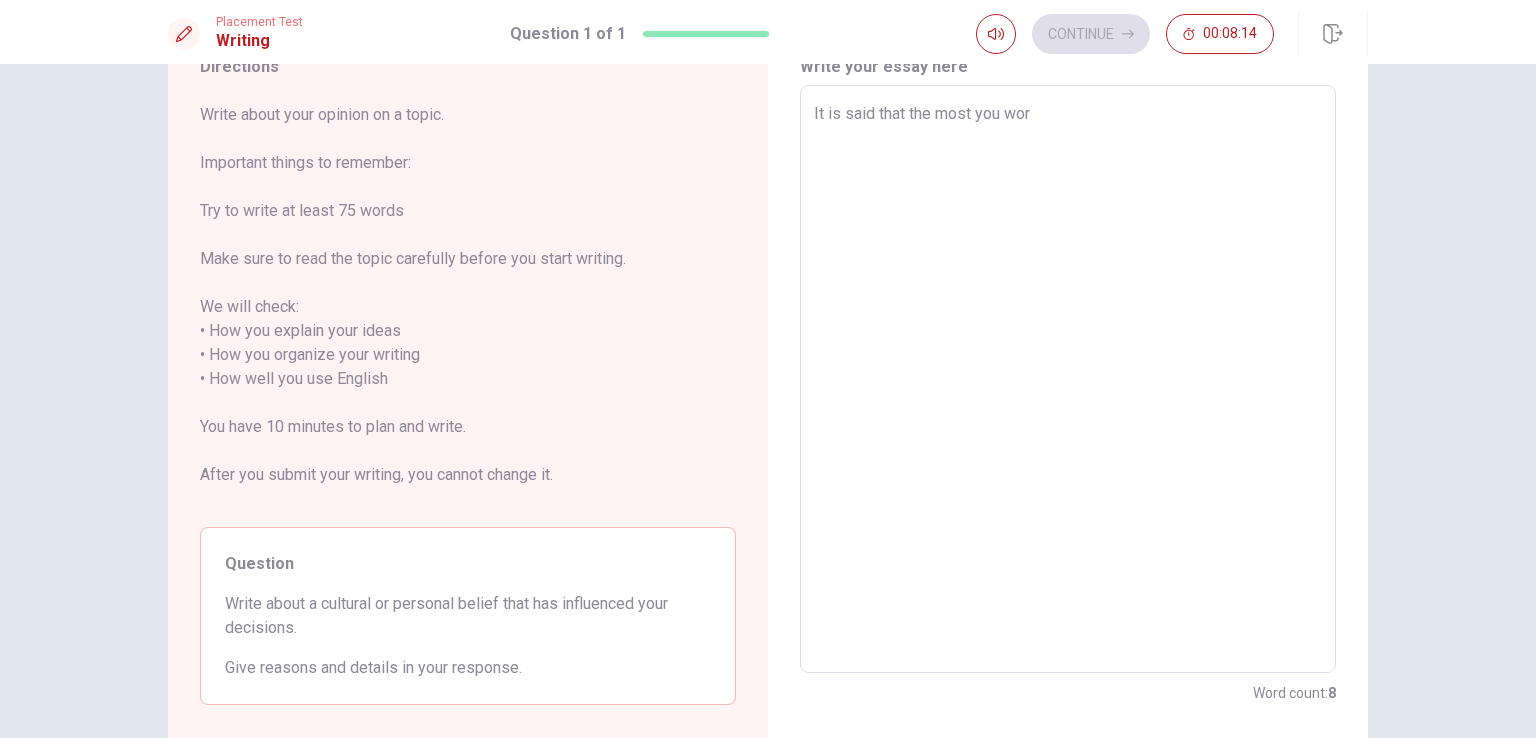 type on "x" 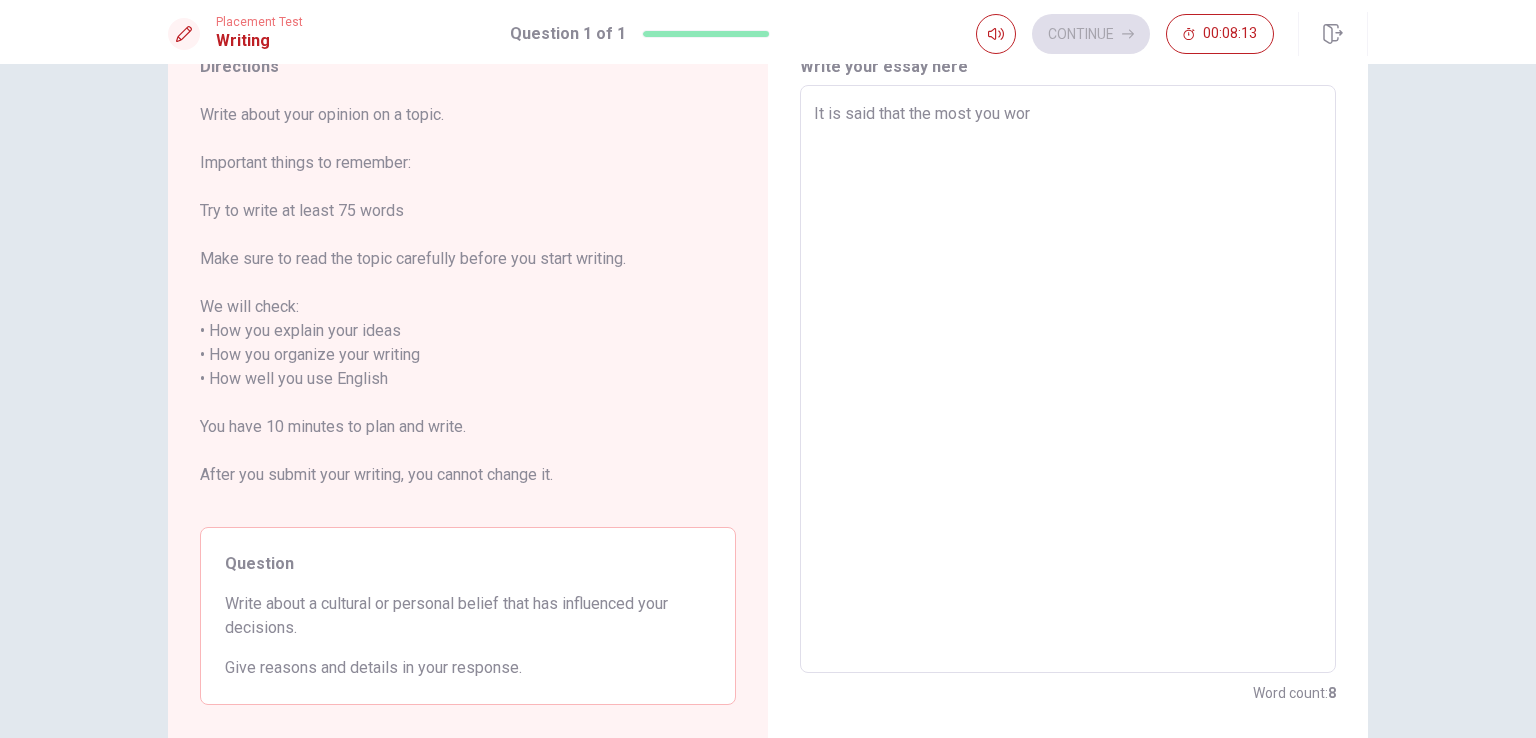 type on "It is said that the most you work" 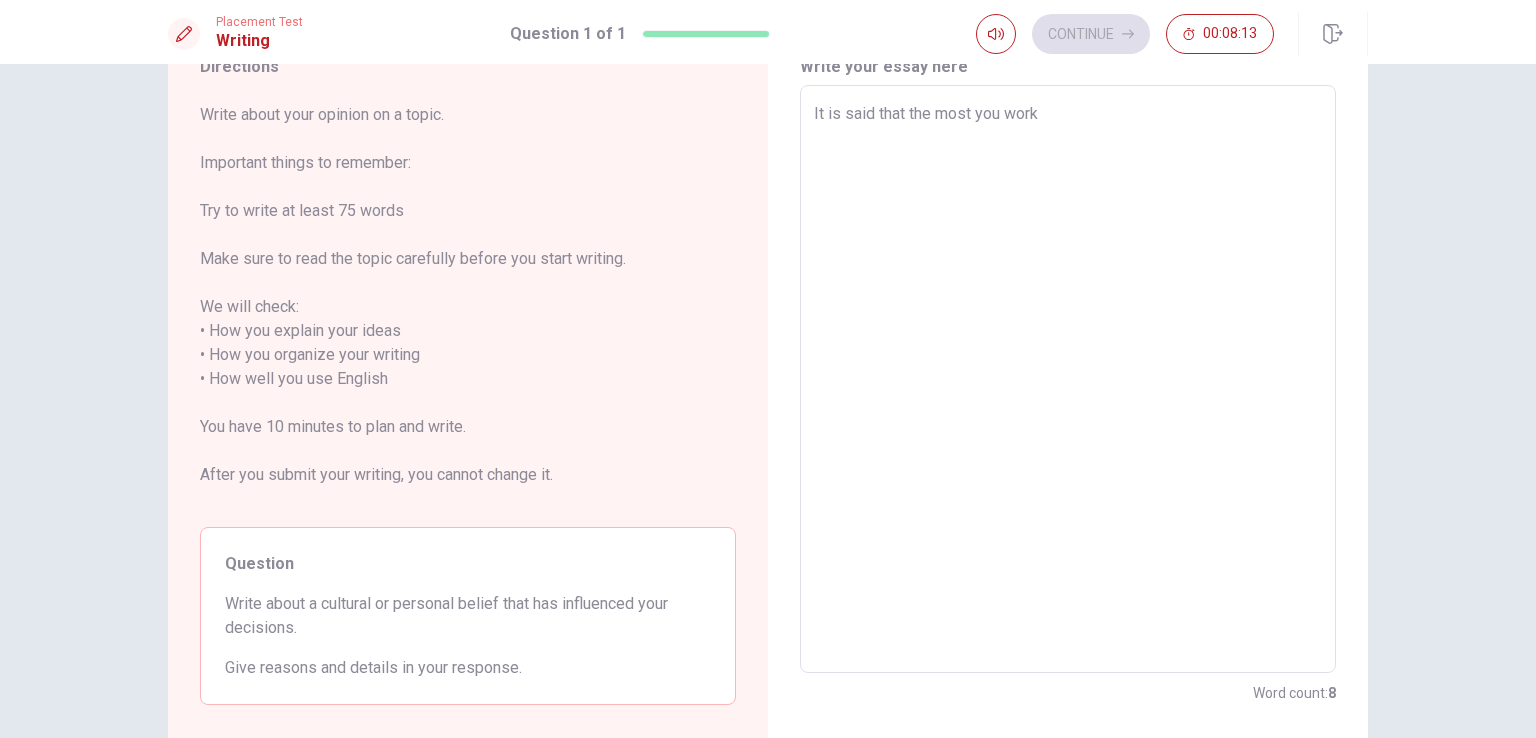 type on "x" 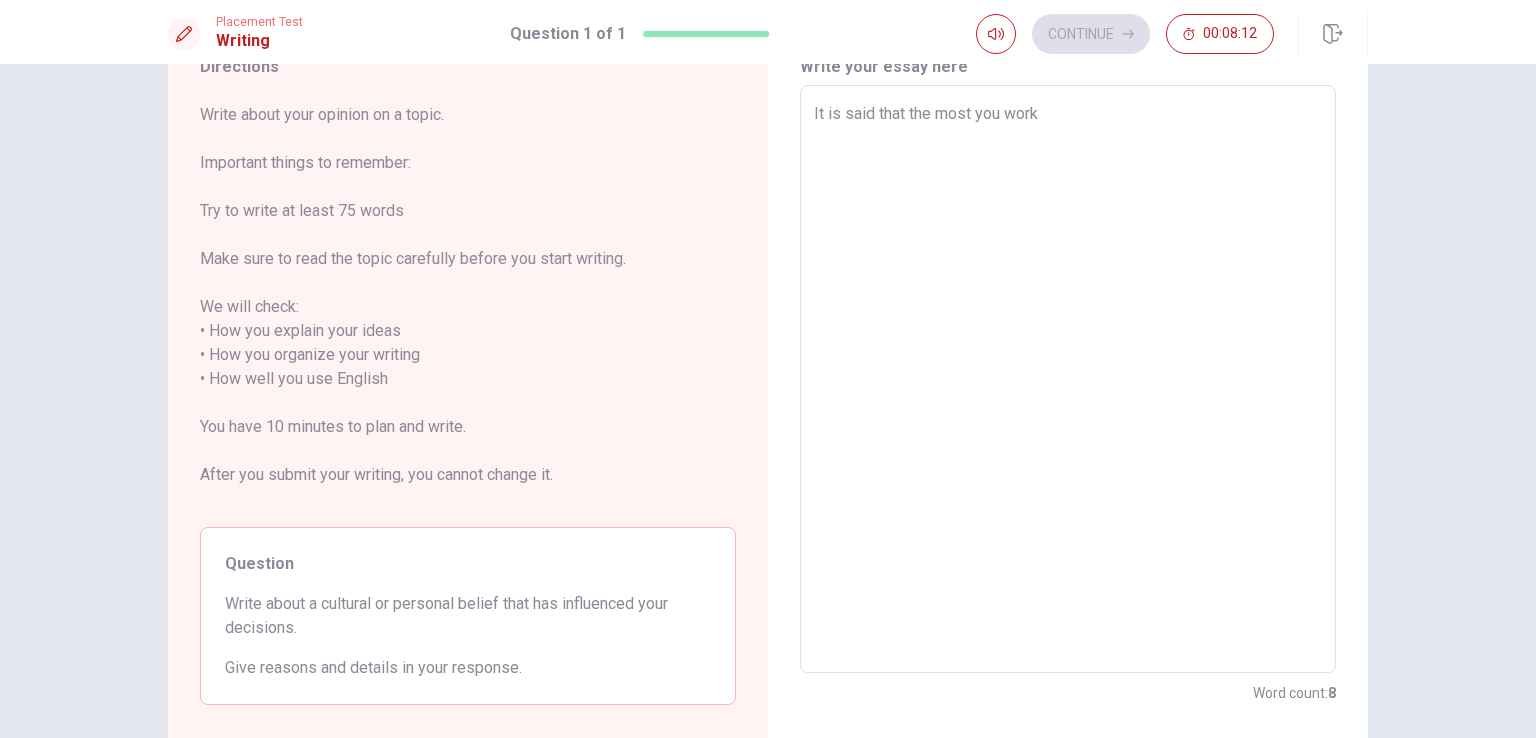 type on "It is said that the most you work a" 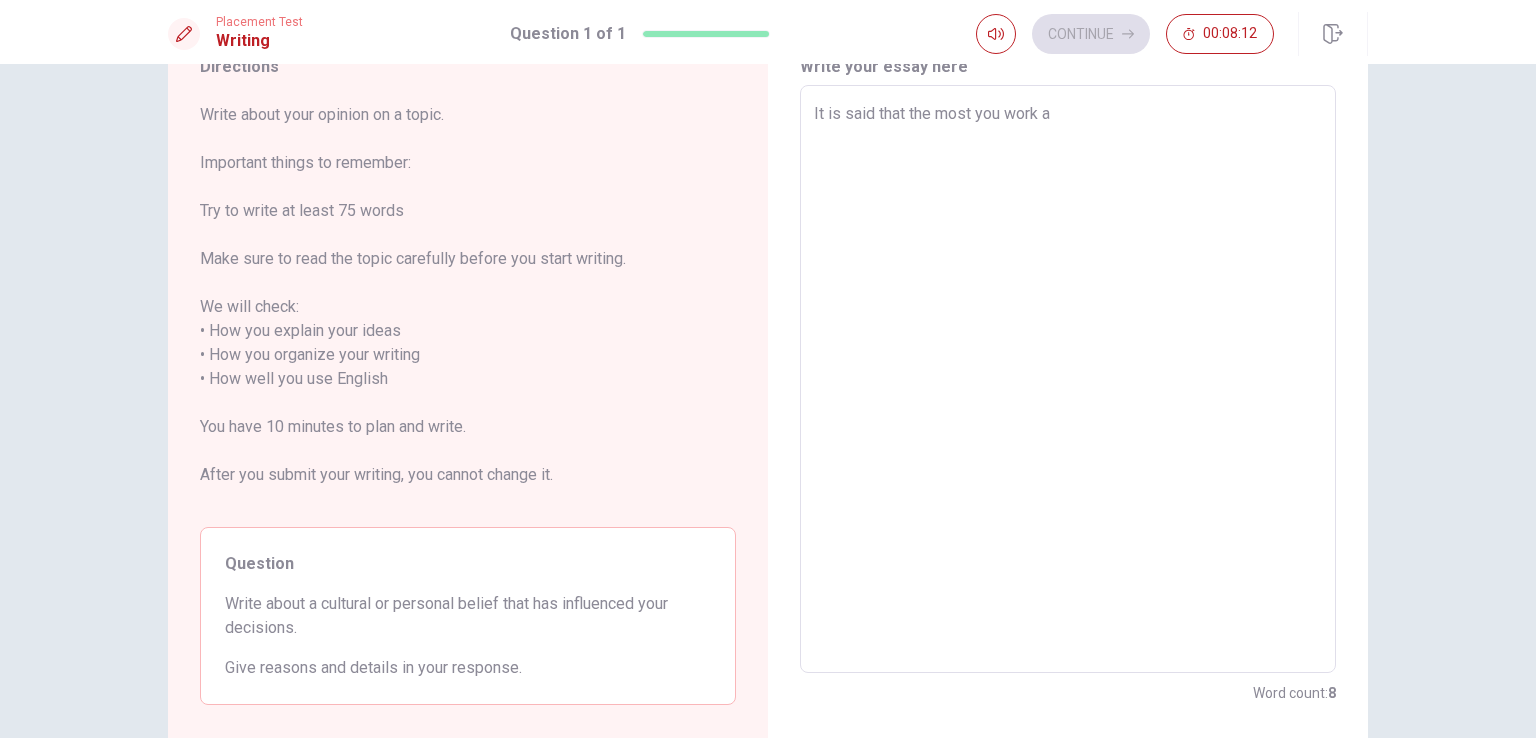 type on "x" 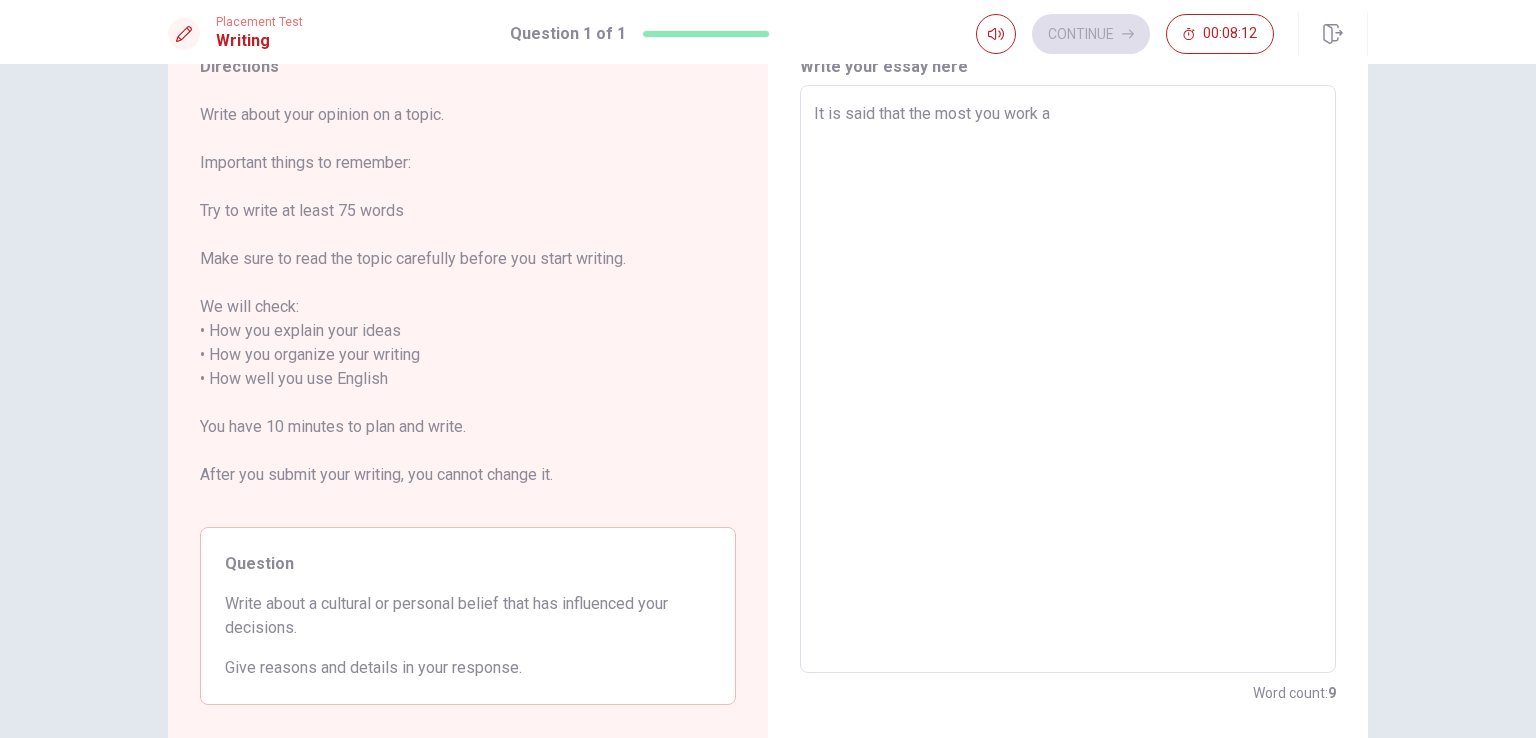 type on "It is said that the most you work an" 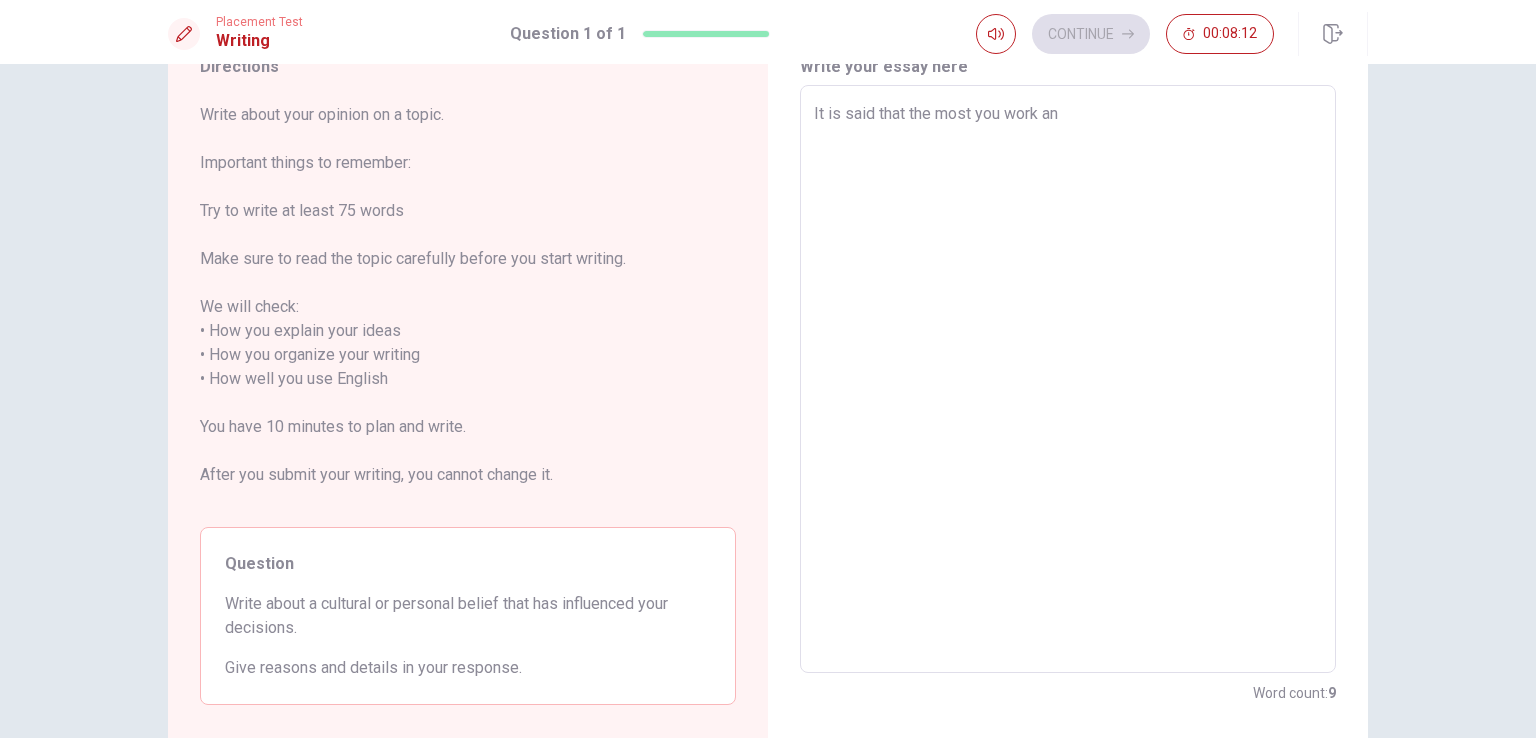 type on "x" 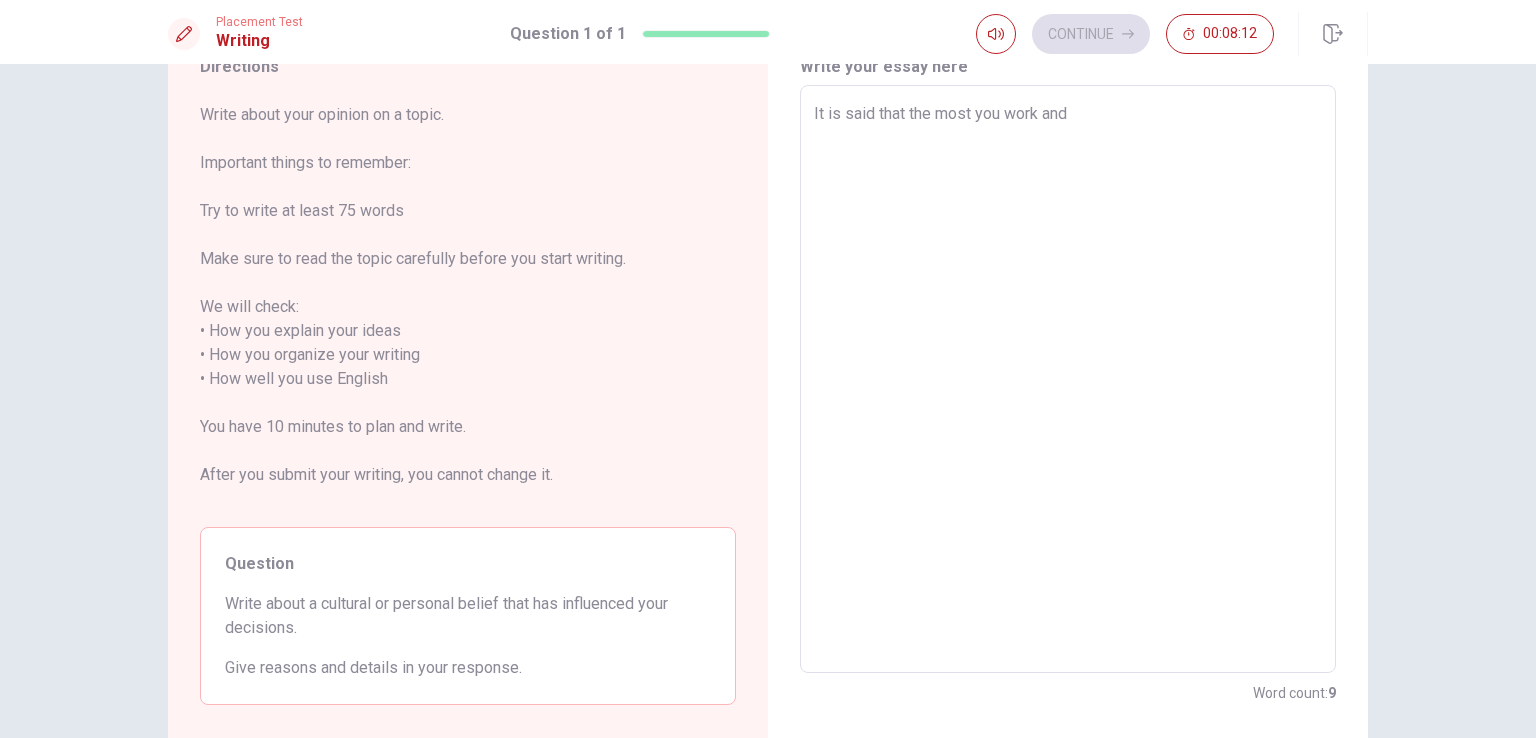 type on "x" 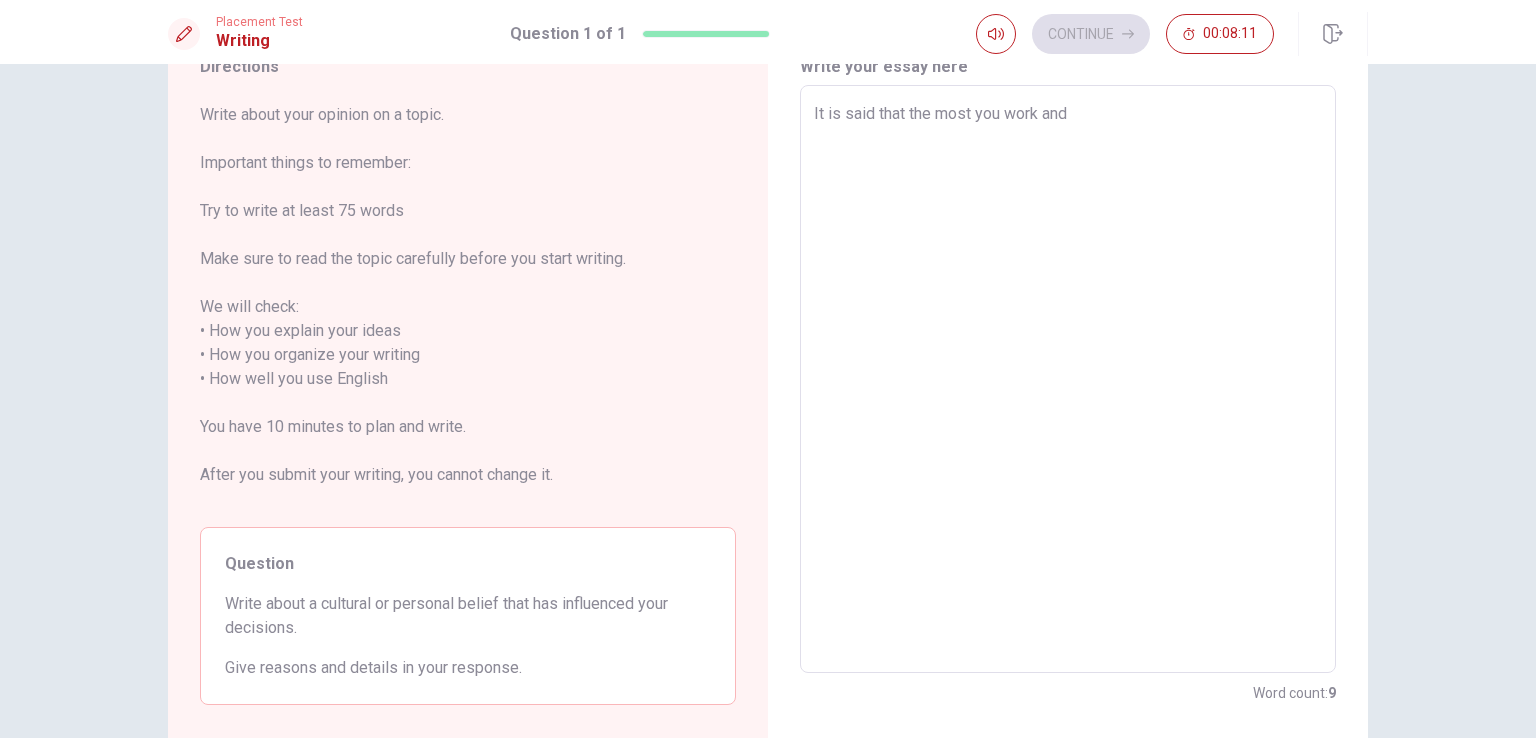 type on "It is said that the most you work and e" 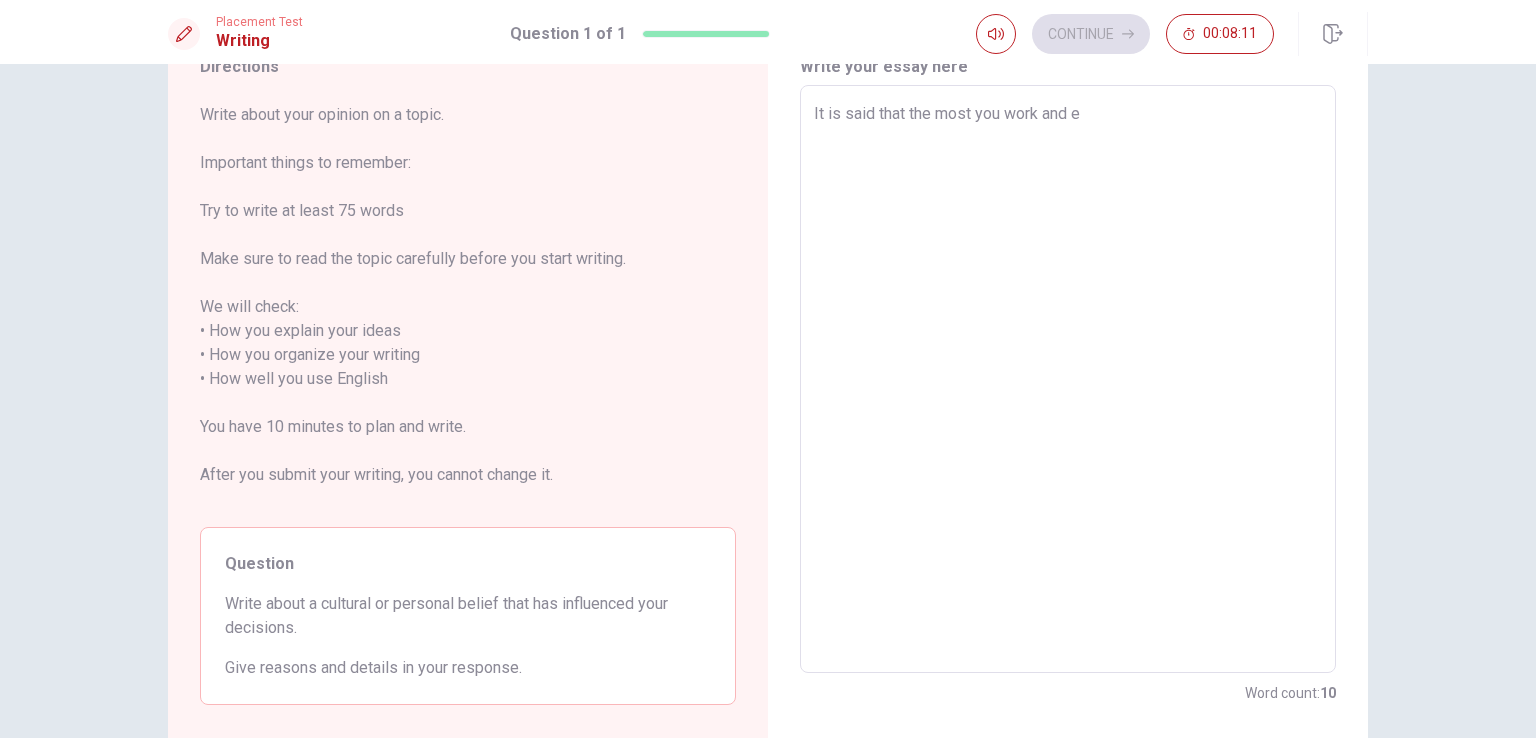 type on "x" 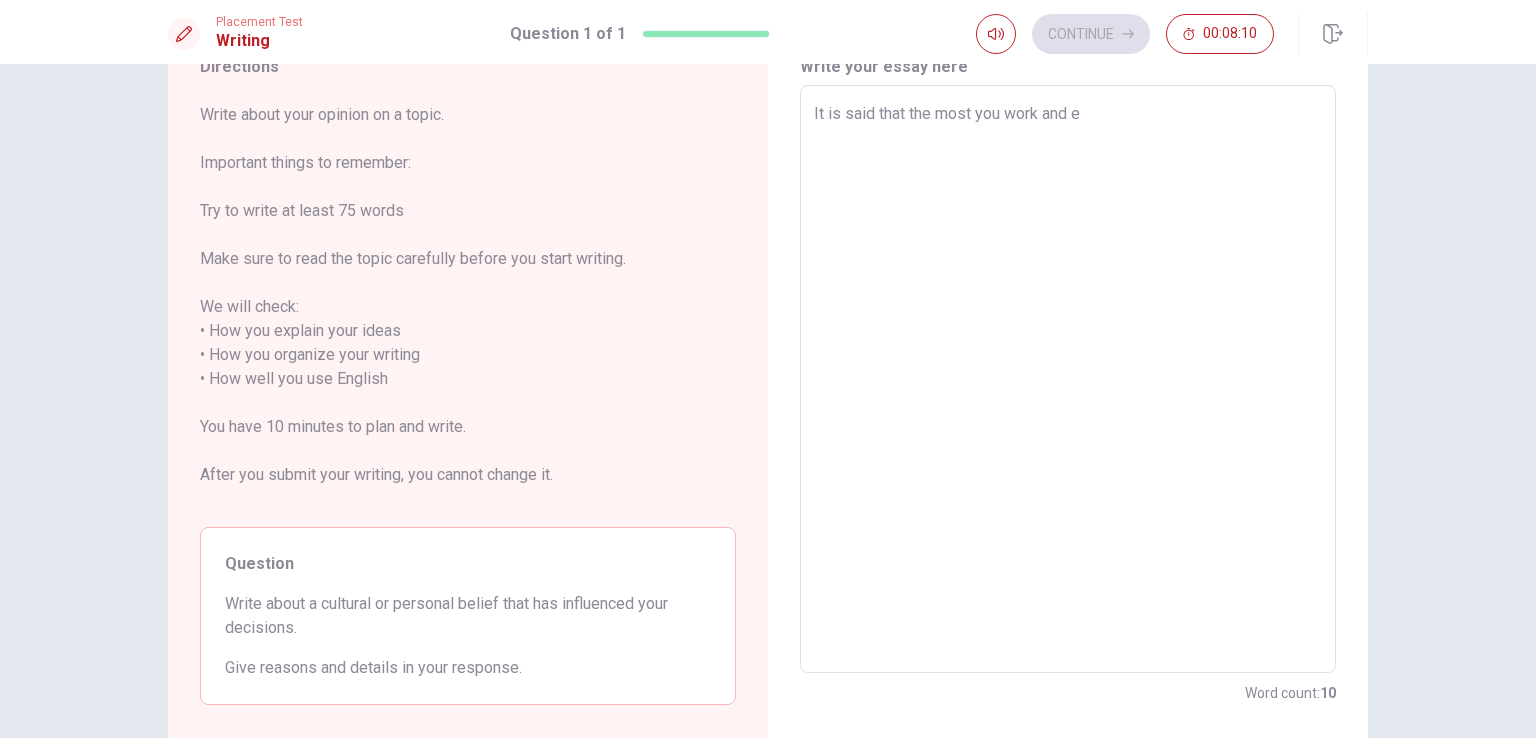 type on "It is said that the most you work and" 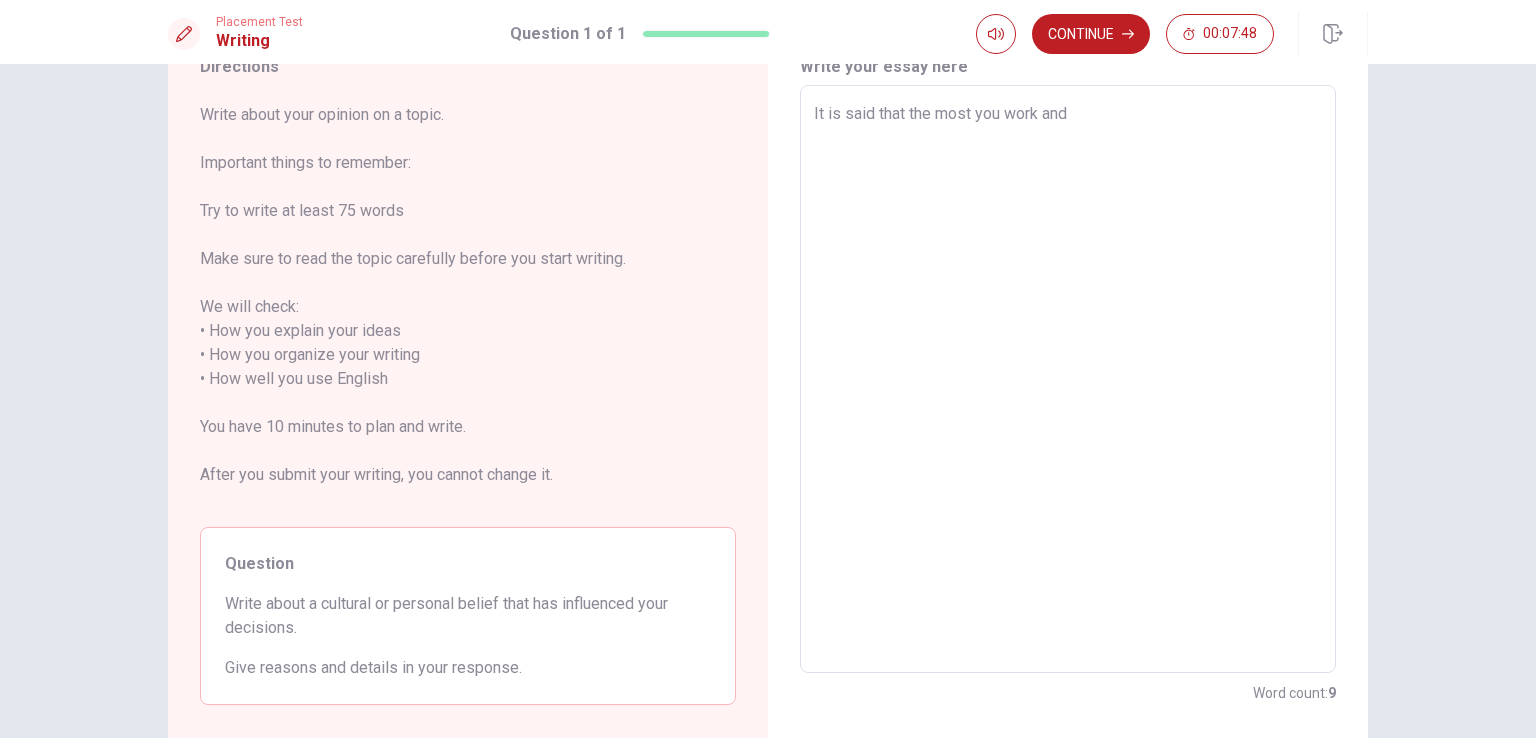 type 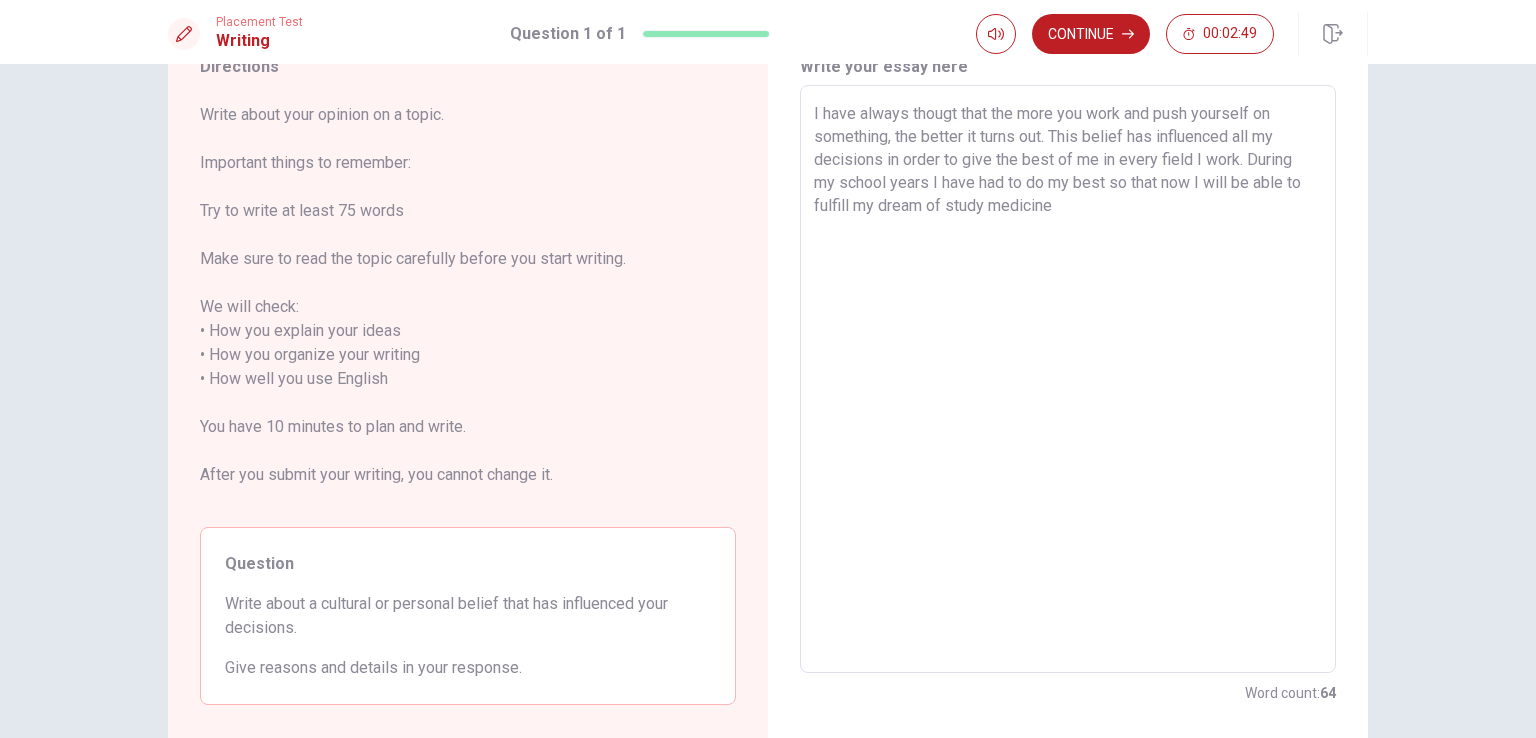 click on "I have always thougt that the more you work and push yourself on something, the better it turns out. This belief has influenced all my decisions in order to give the best of me in every field I work. During my school years I have had to do my best so that now I will be able to fulfill my dream of study medicine" at bounding box center (1068, 379) 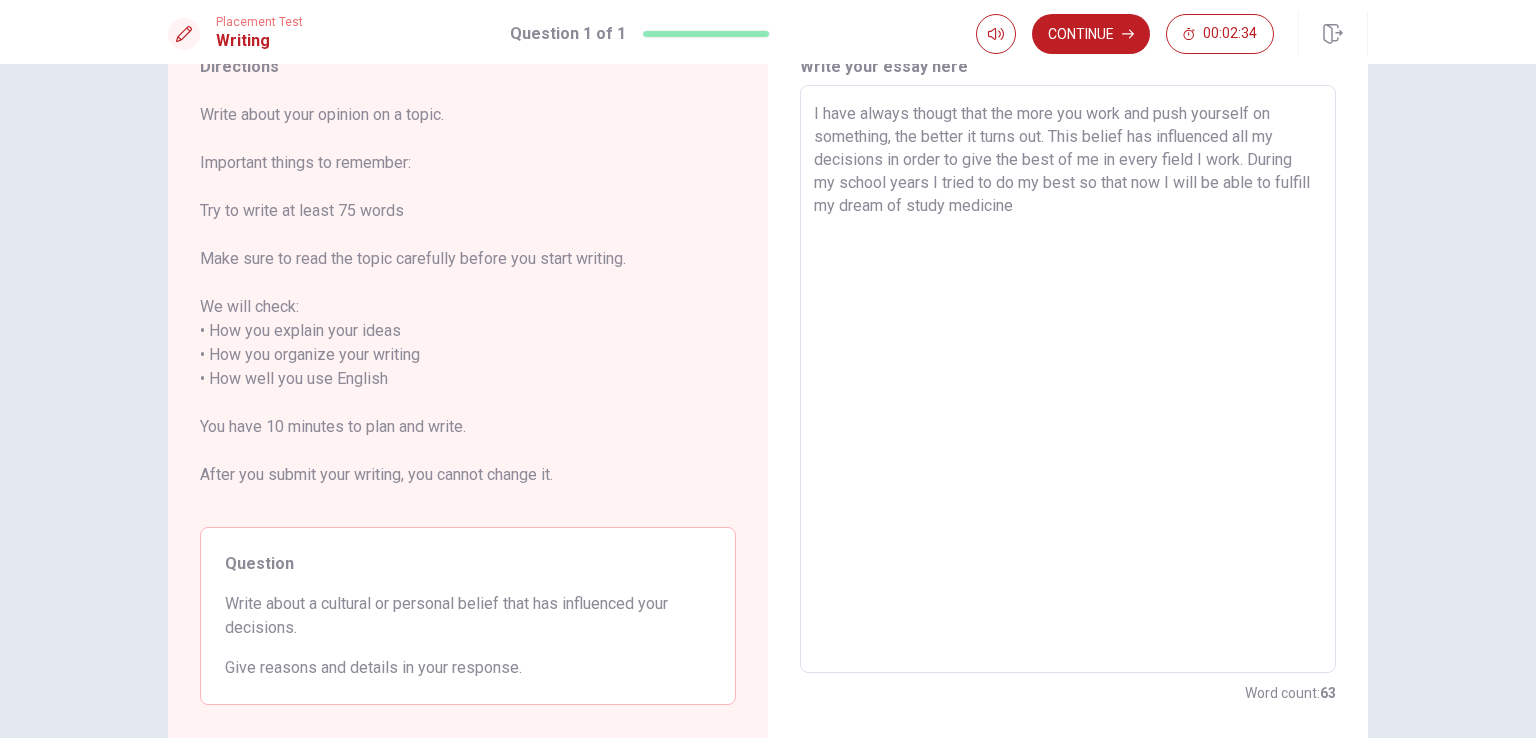 drag, startPoint x: 1076, startPoint y: 182, endPoint x: 1086, endPoint y: 198, distance: 18.867962 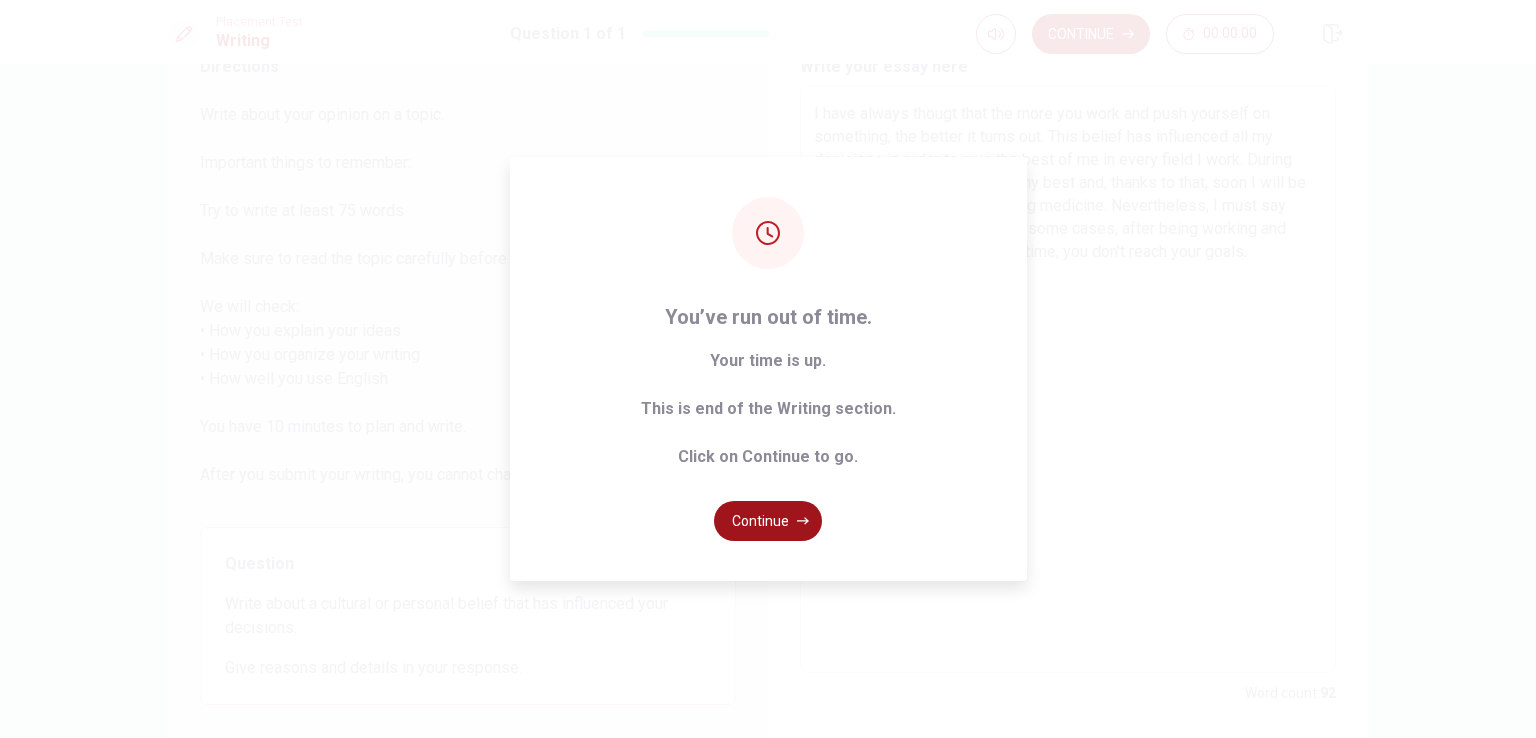 click on "Continue" at bounding box center [768, 521] 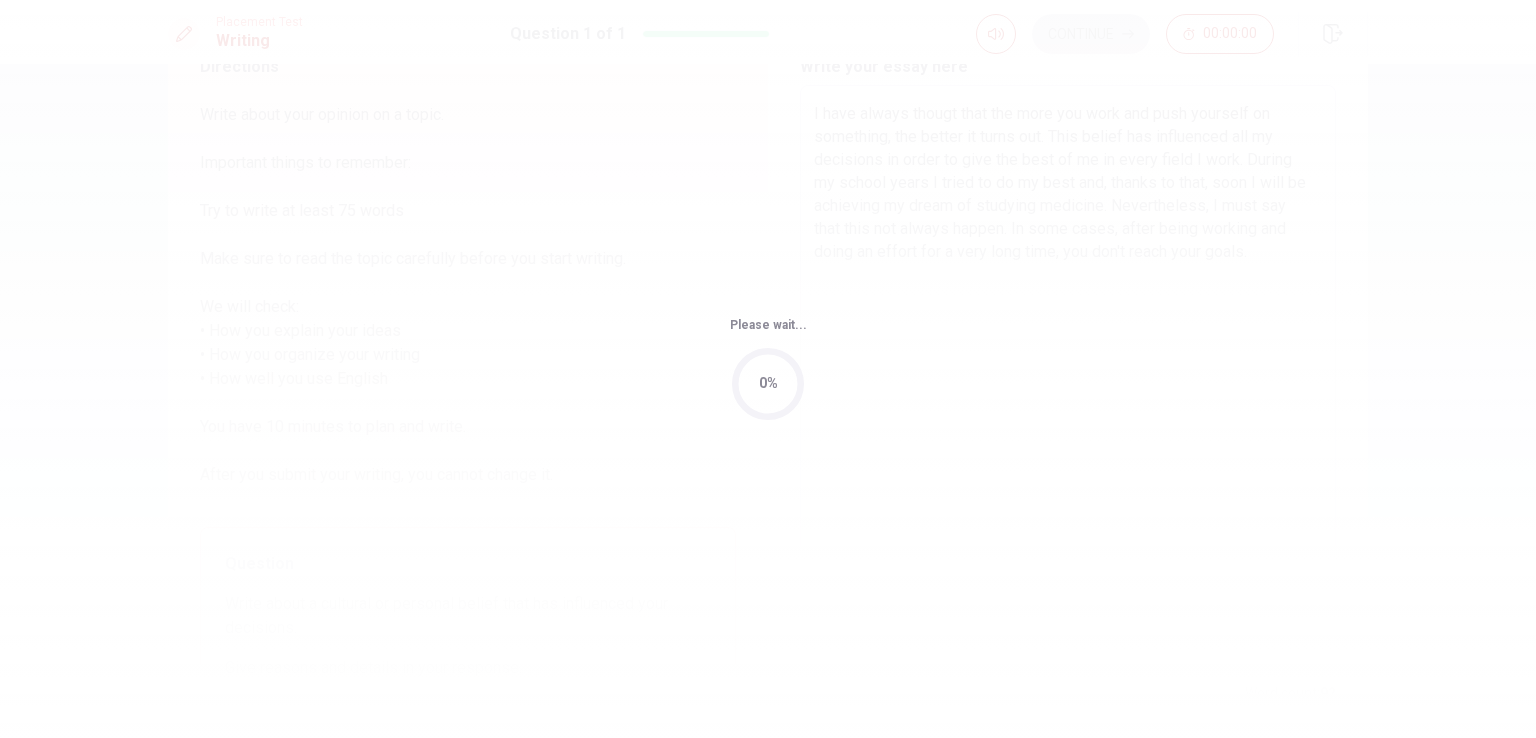 scroll, scrollTop: 0, scrollLeft: 0, axis: both 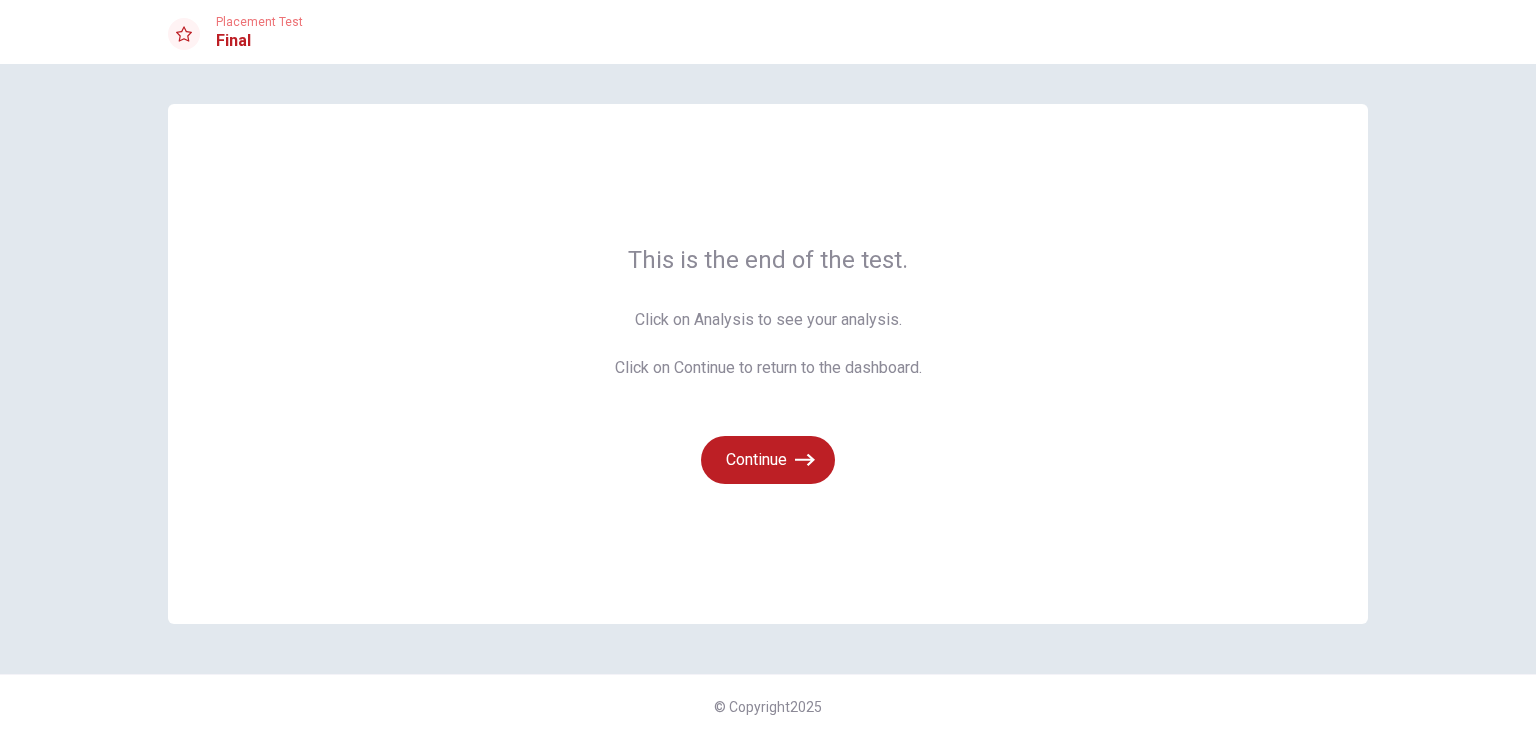 click on "Click on Analysis to see your analysis. Click on Continue to return to the dashboard." at bounding box center [768, 344] 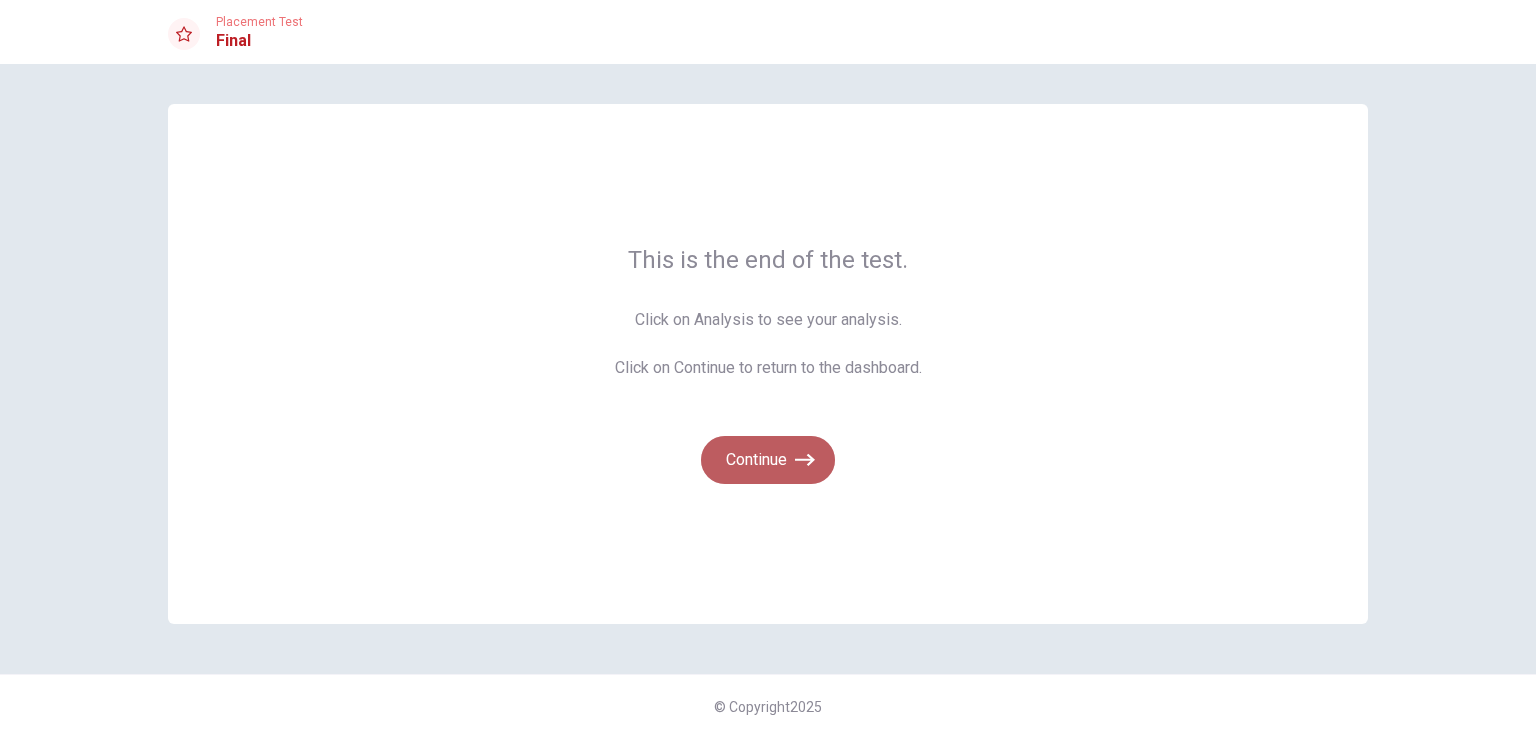click on "Continue" at bounding box center [768, 460] 